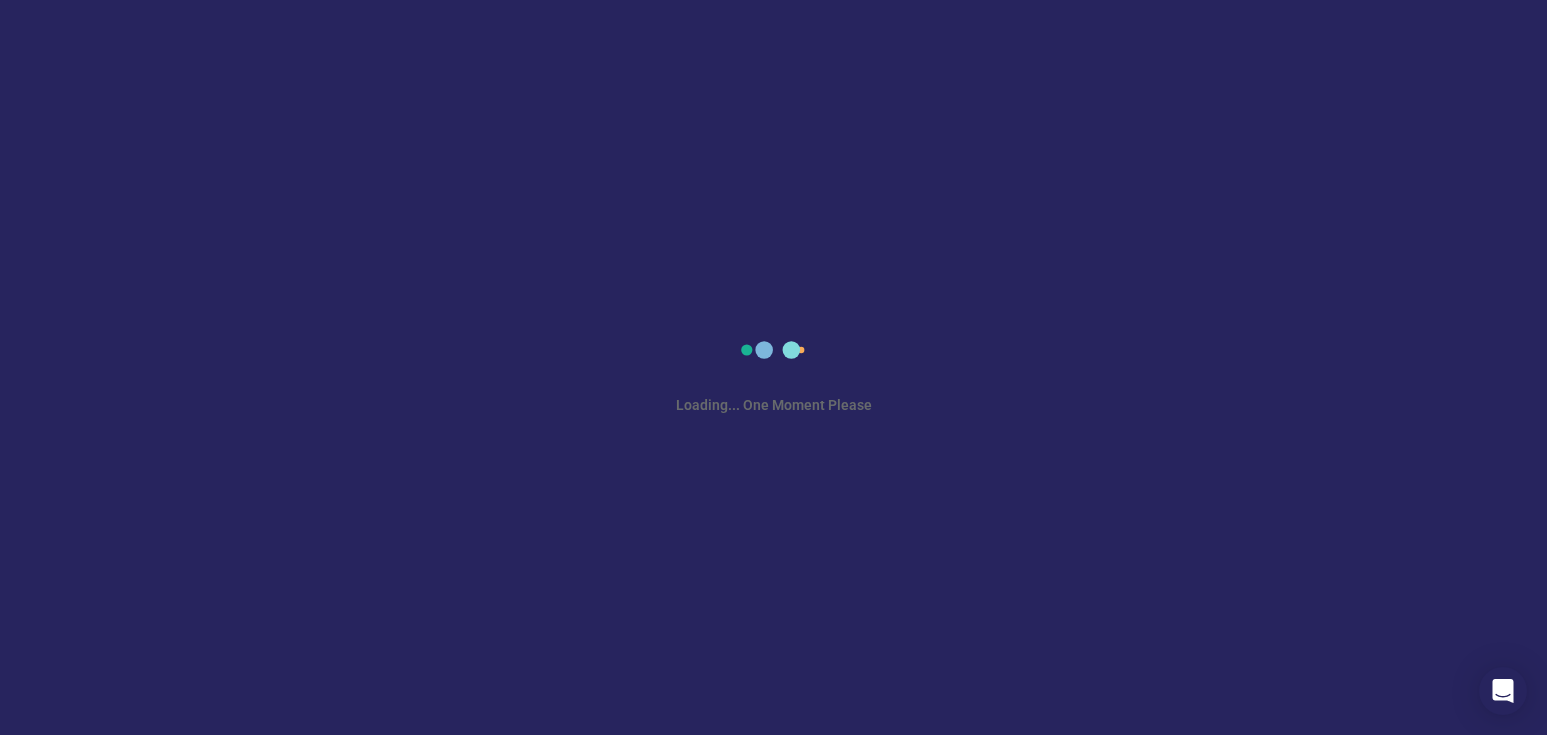 scroll, scrollTop: 0, scrollLeft: 0, axis: both 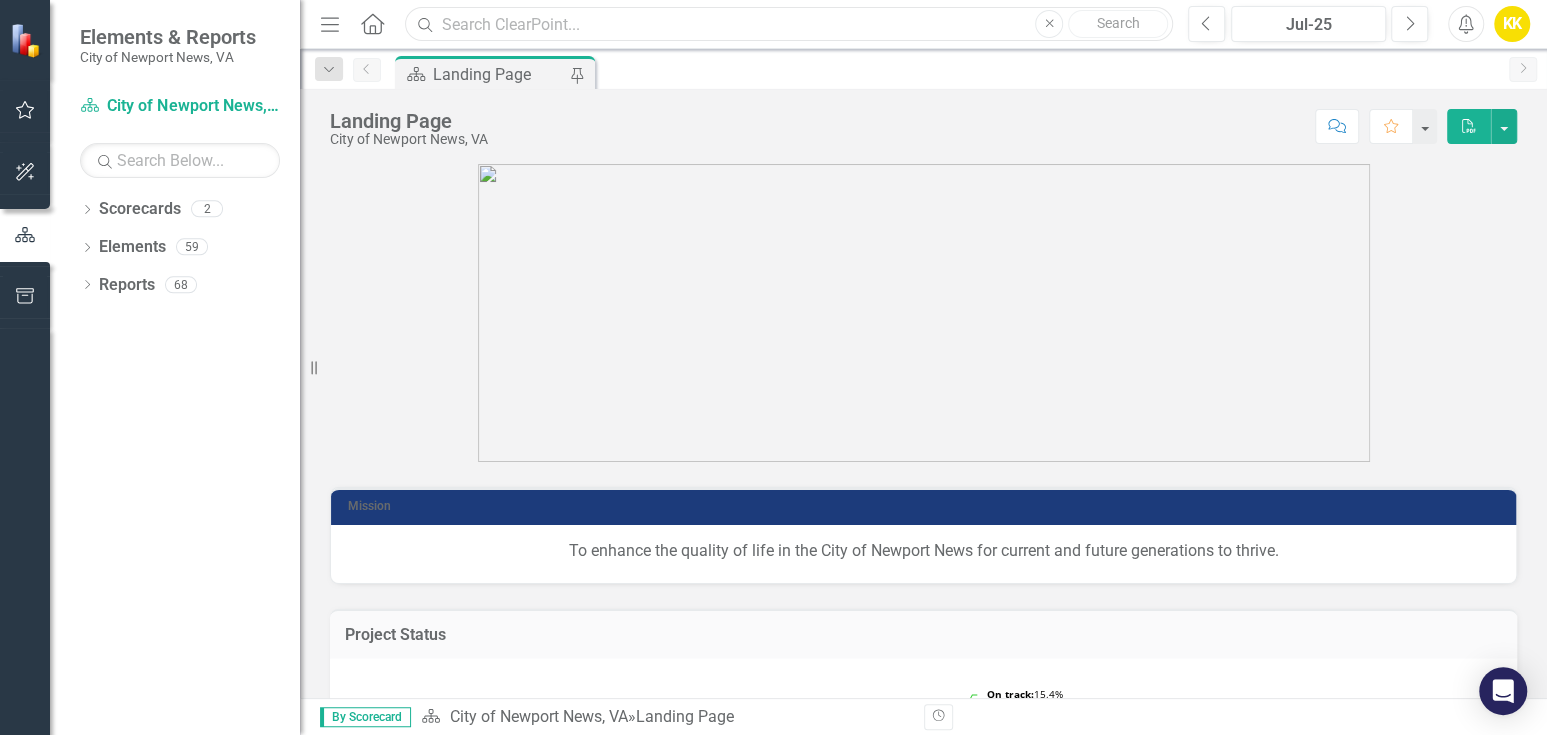 click at bounding box center (789, 24) 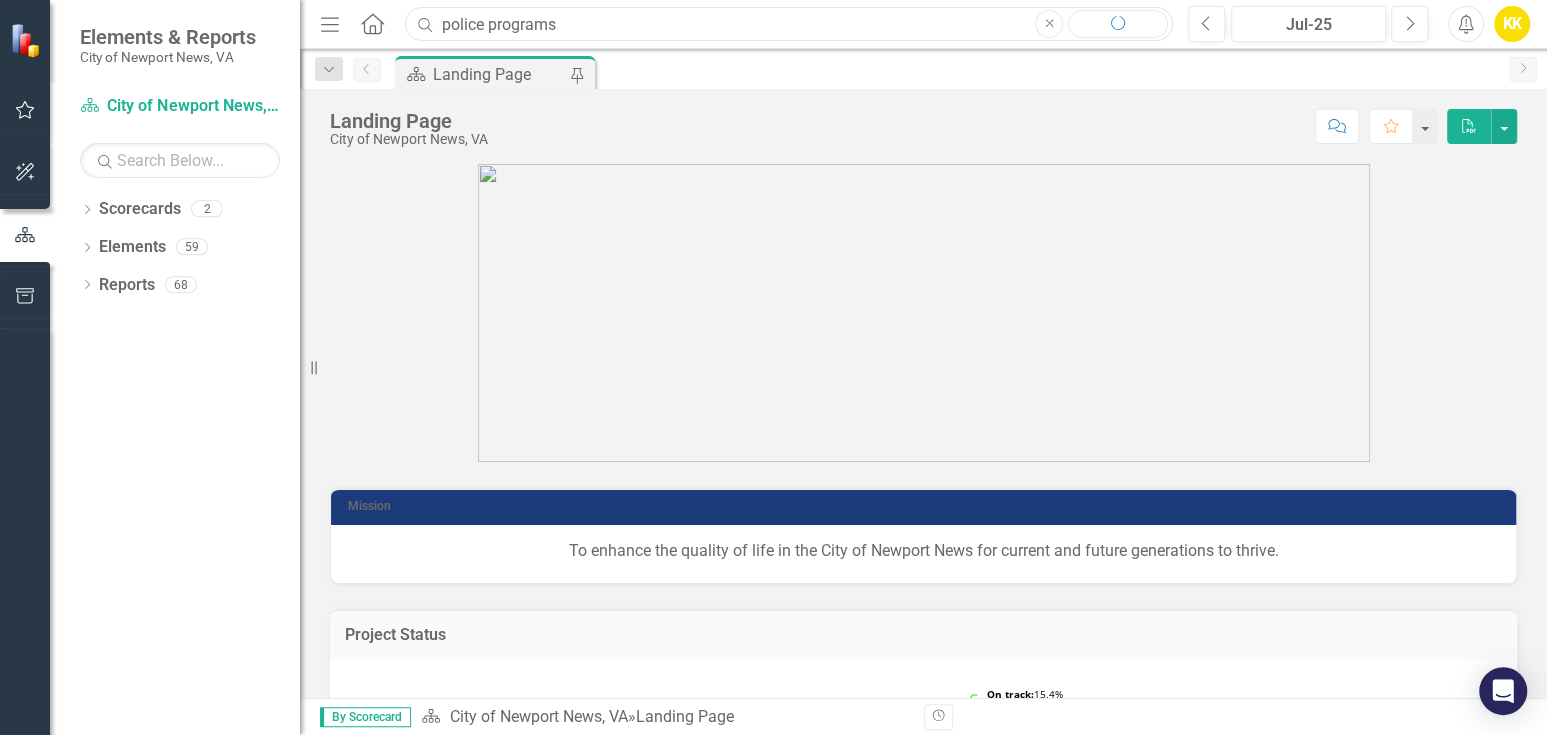 type on "police programs" 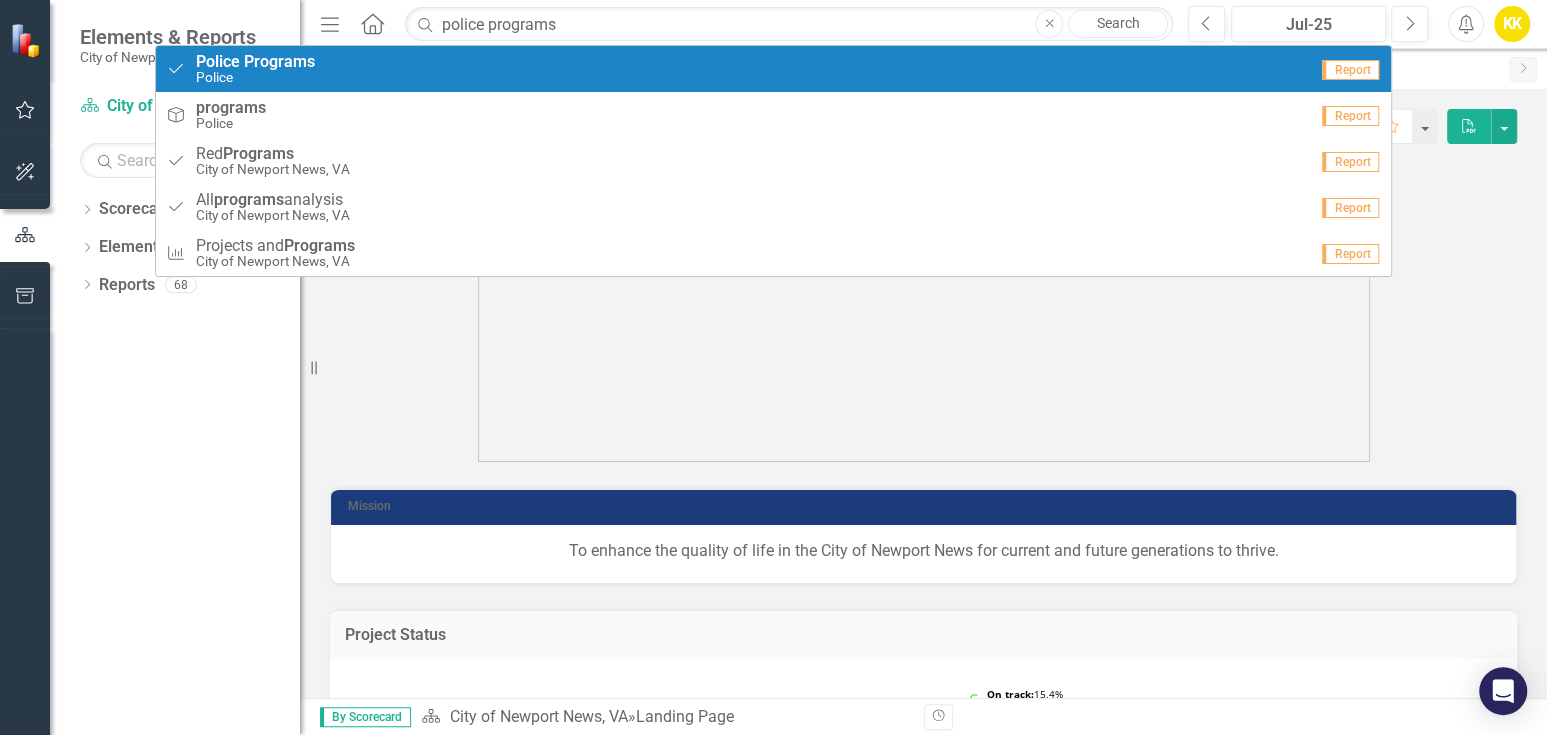 click on "Police" at bounding box center (255, 77) 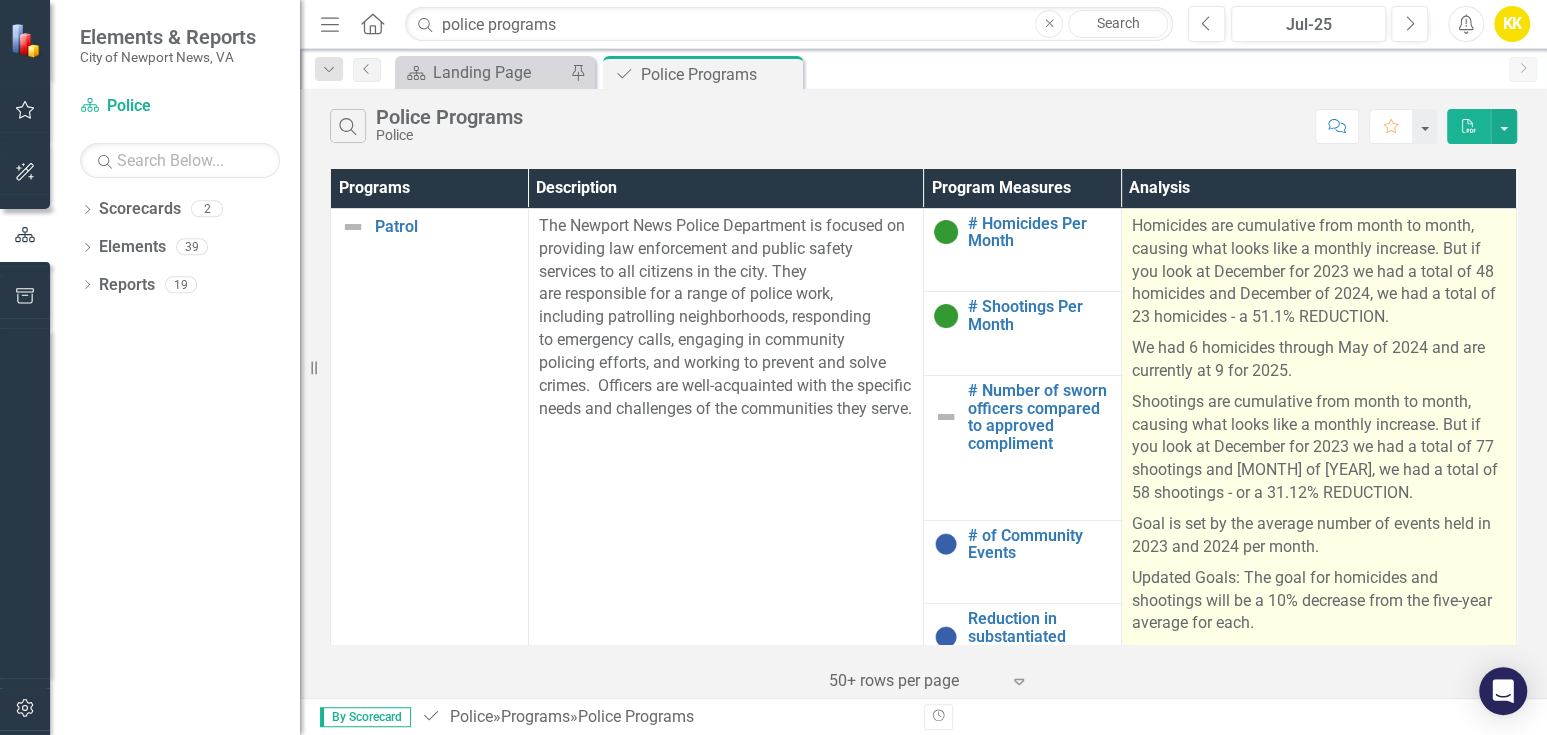 click on "Shootings are cumulative from month to month, causing what looks like a monthly increase. But if you look at [MONTH] for [YEAR] we had a total of 77 shootings and [MONTH] of [YEAR], we had a total of 58 shootings - or a 31.12% REDUCTION." at bounding box center (1319, 448) 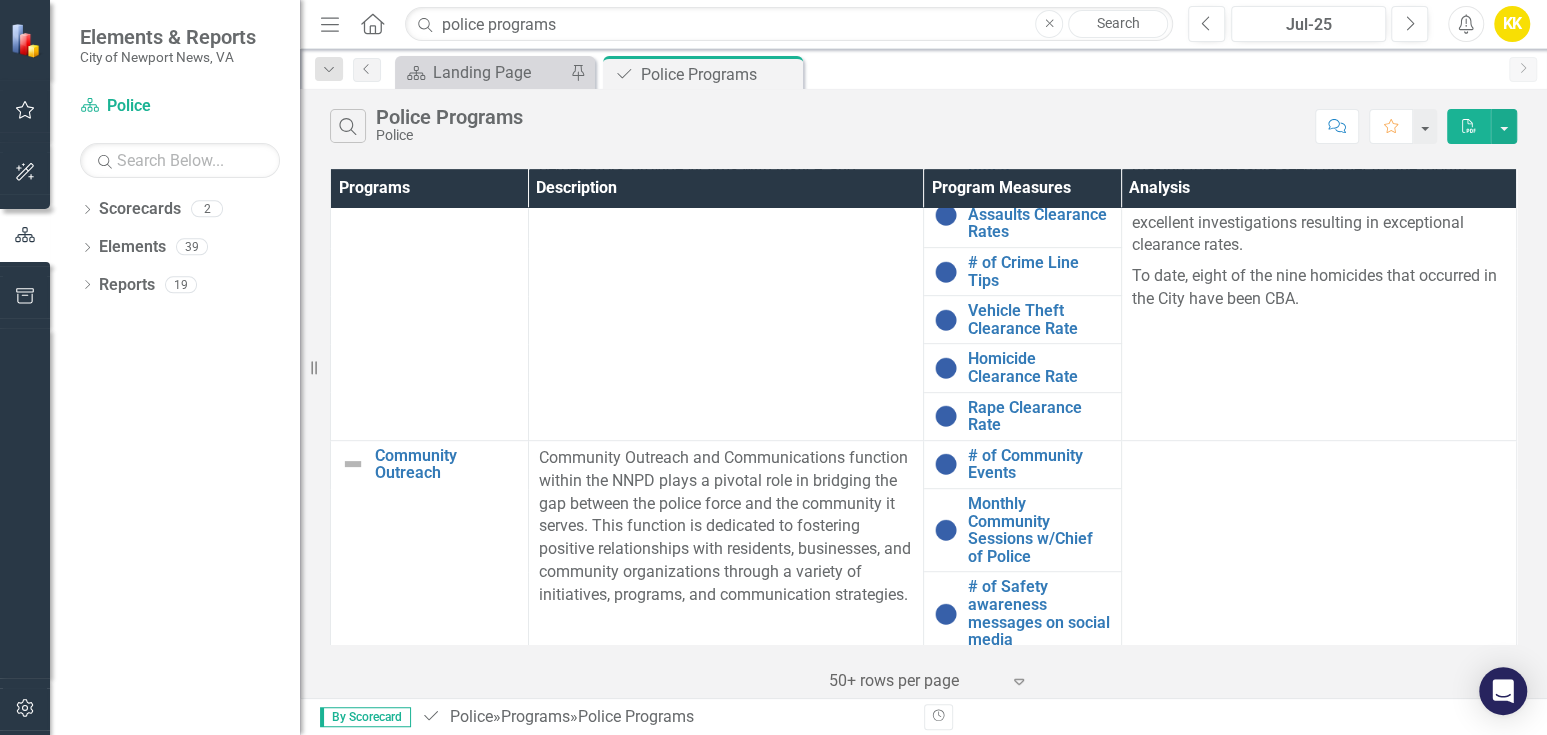 scroll, scrollTop: 777, scrollLeft: 0, axis: vertical 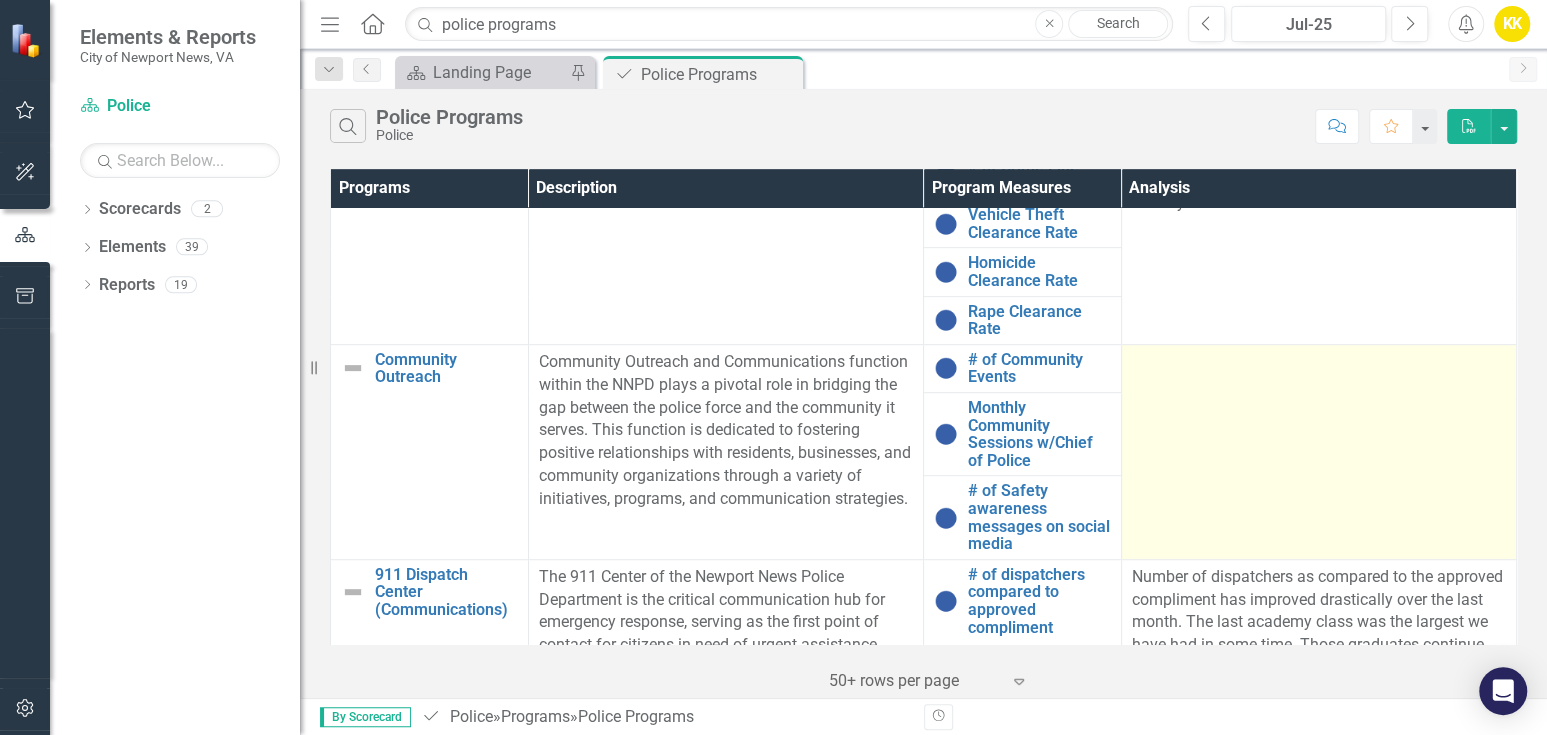 click at bounding box center (1318, 451) 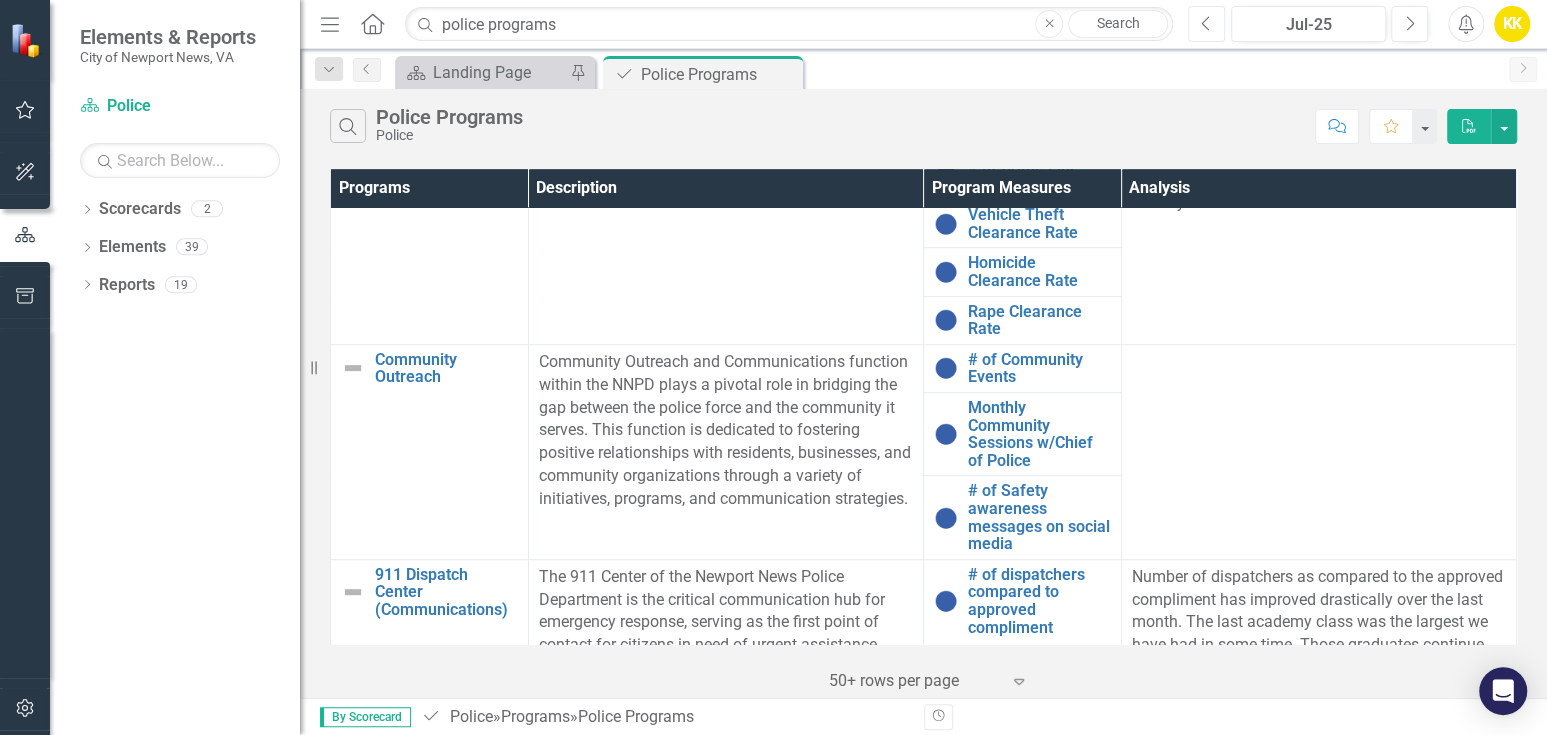 click 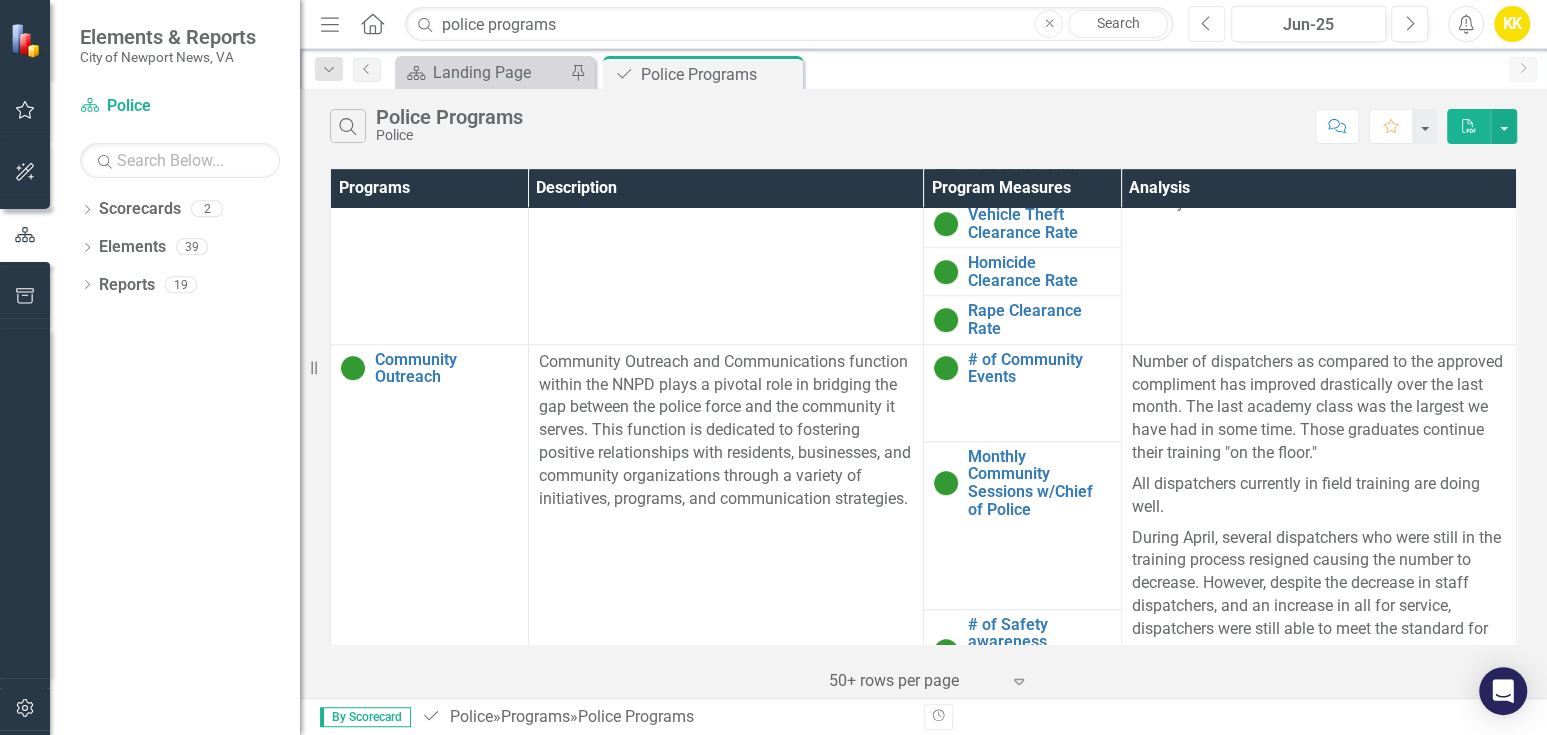 scroll, scrollTop: 888, scrollLeft: 0, axis: vertical 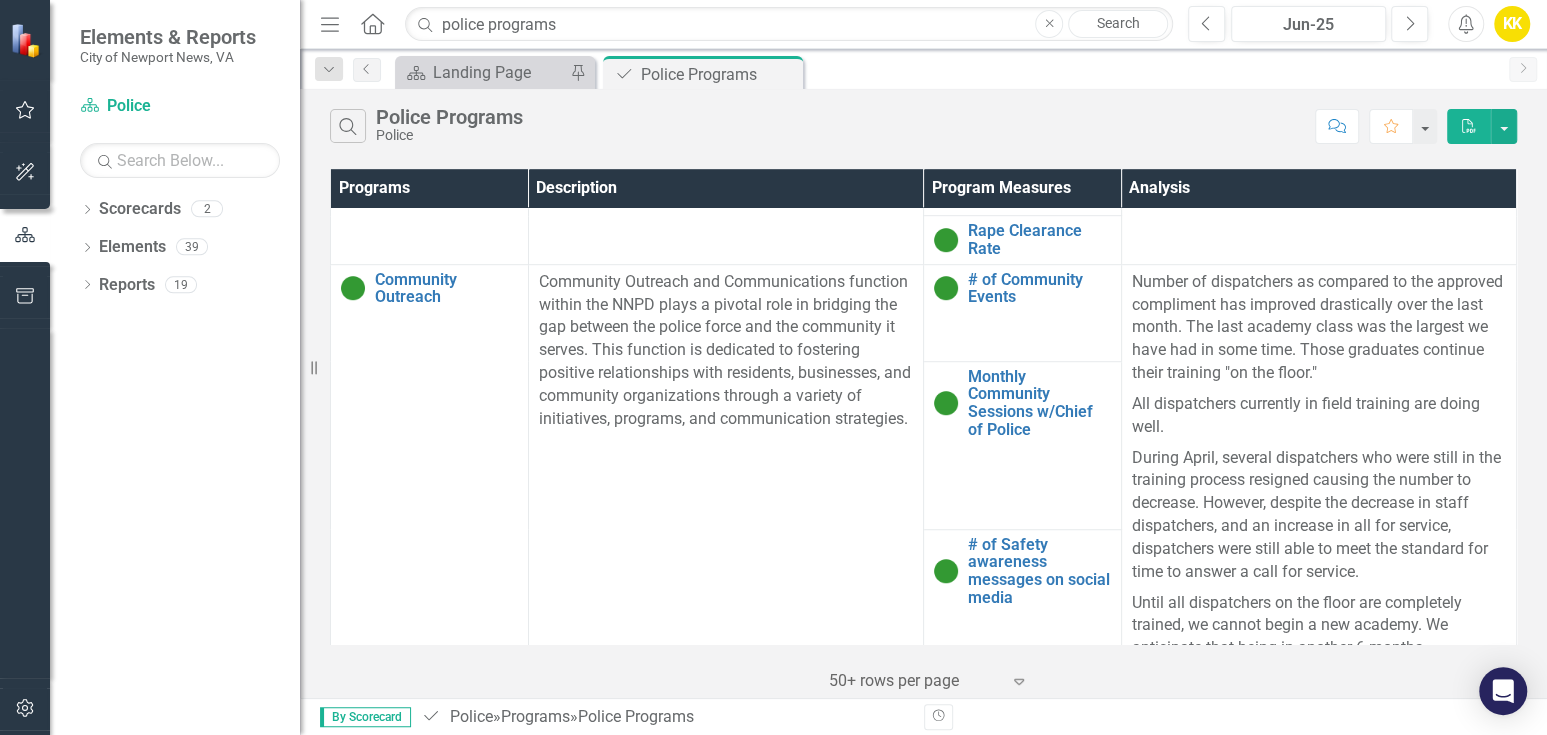 click on "All dispatchers currently in field training are doing well." at bounding box center [1319, 416] 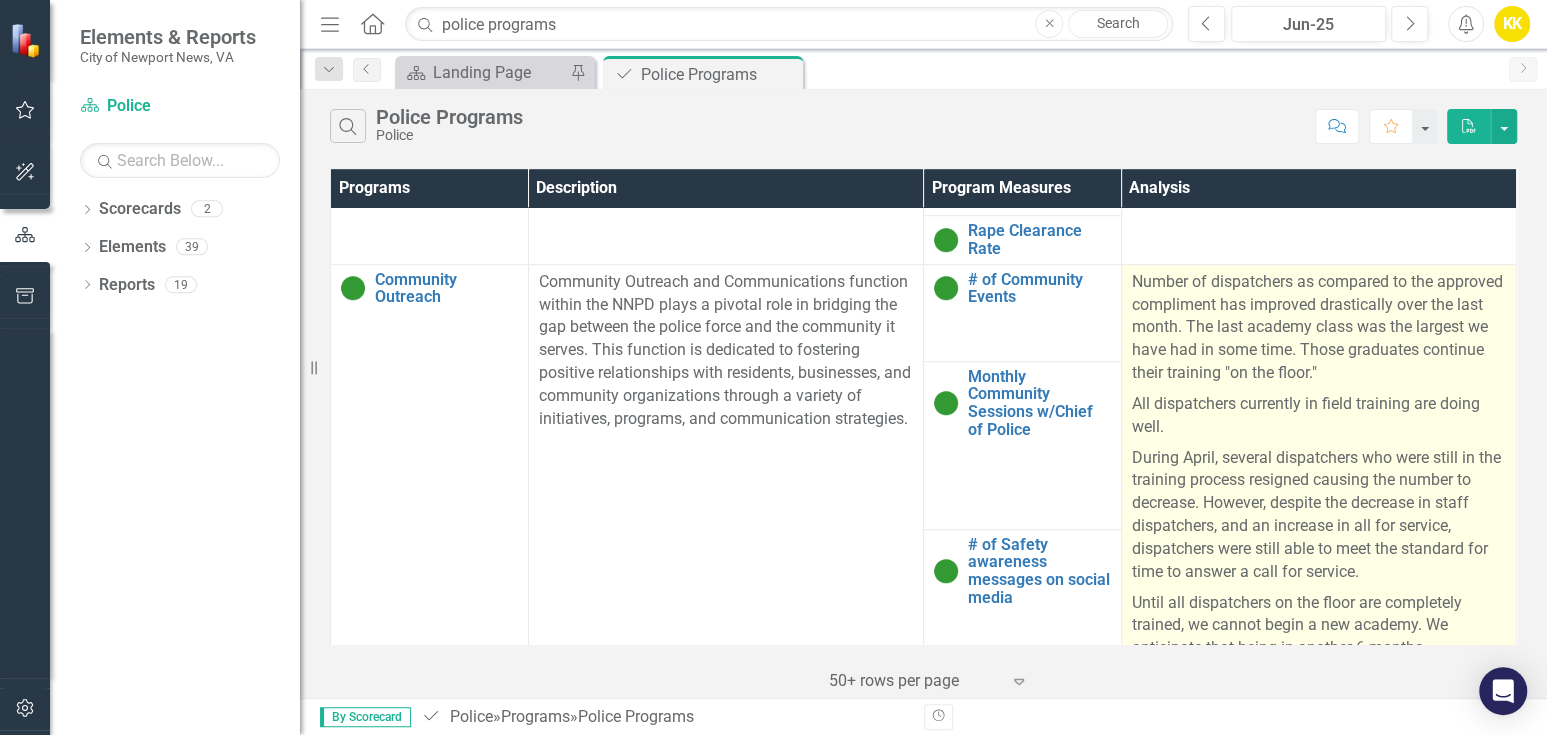 click on "During April, several dispatchers who were still in the training process resigned causing the number to decrease. However, despite the decrease in staff dispatchers, and an increase in all for service, dispatchers were still able to meet the standard for time to answer a call for service." at bounding box center [1319, 515] 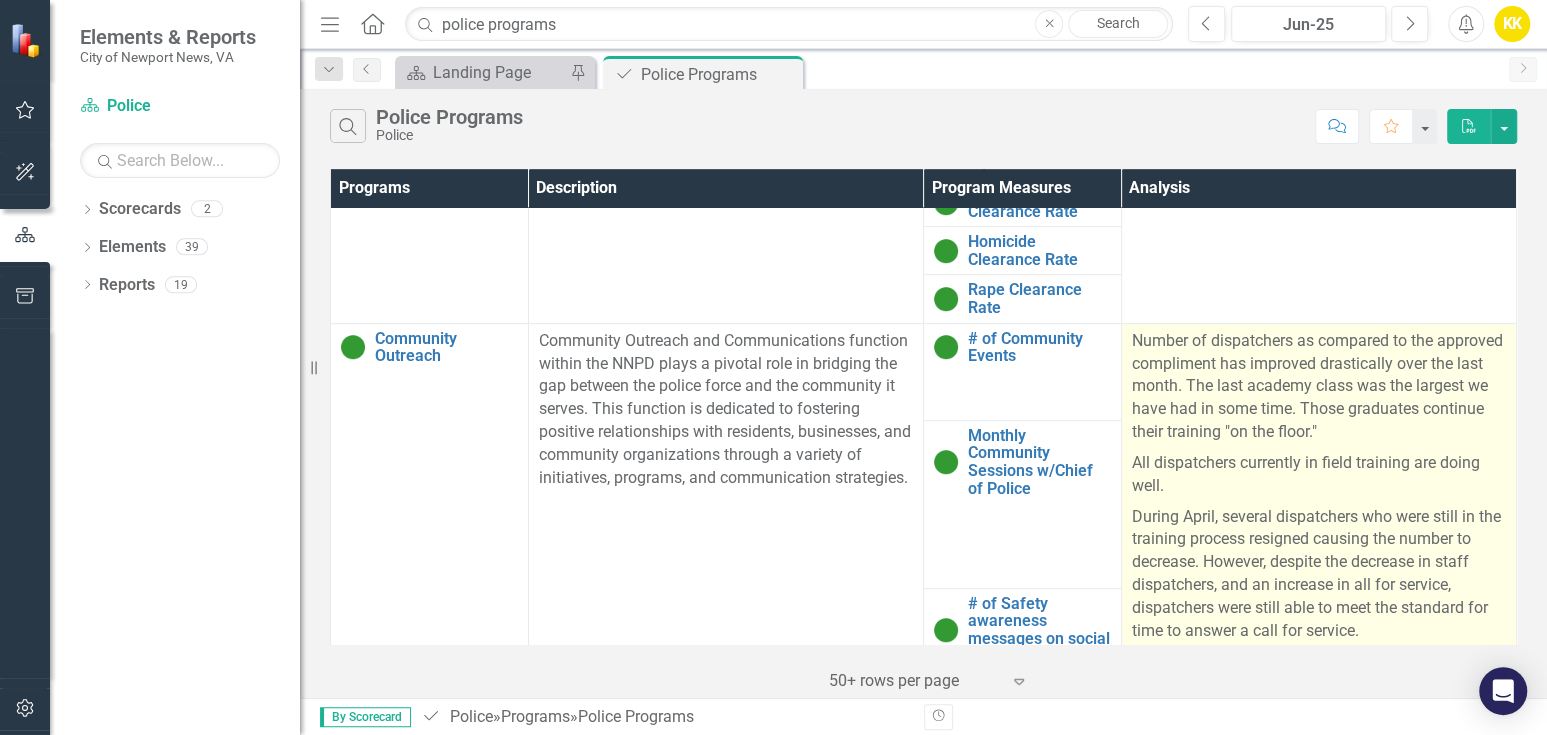 scroll, scrollTop: 777, scrollLeft: 0, axis: vertical 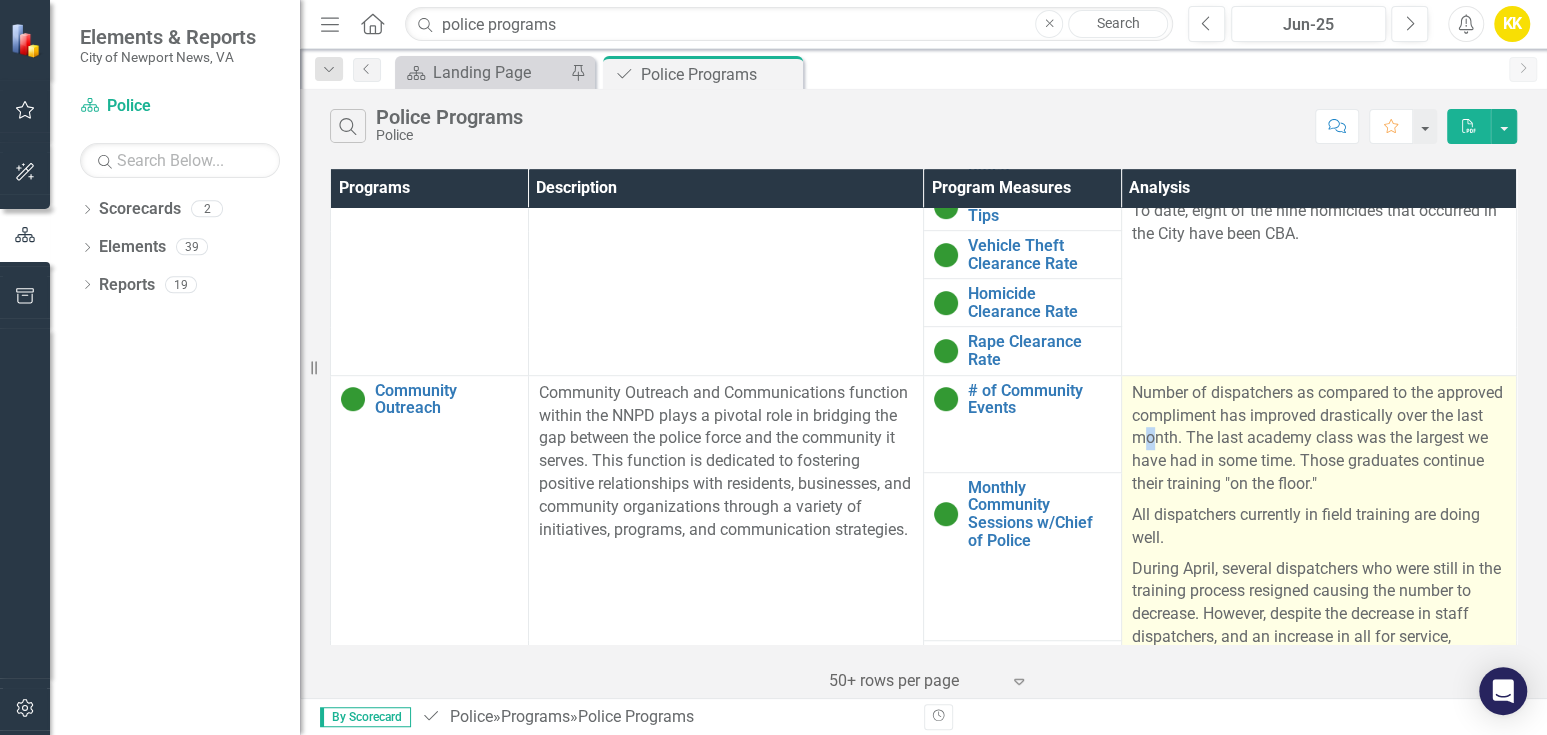 drag, startPoint x: 1198, startPoint y: 429, endPoint x: 1152, endPoint y: 406, distance: 51.42956 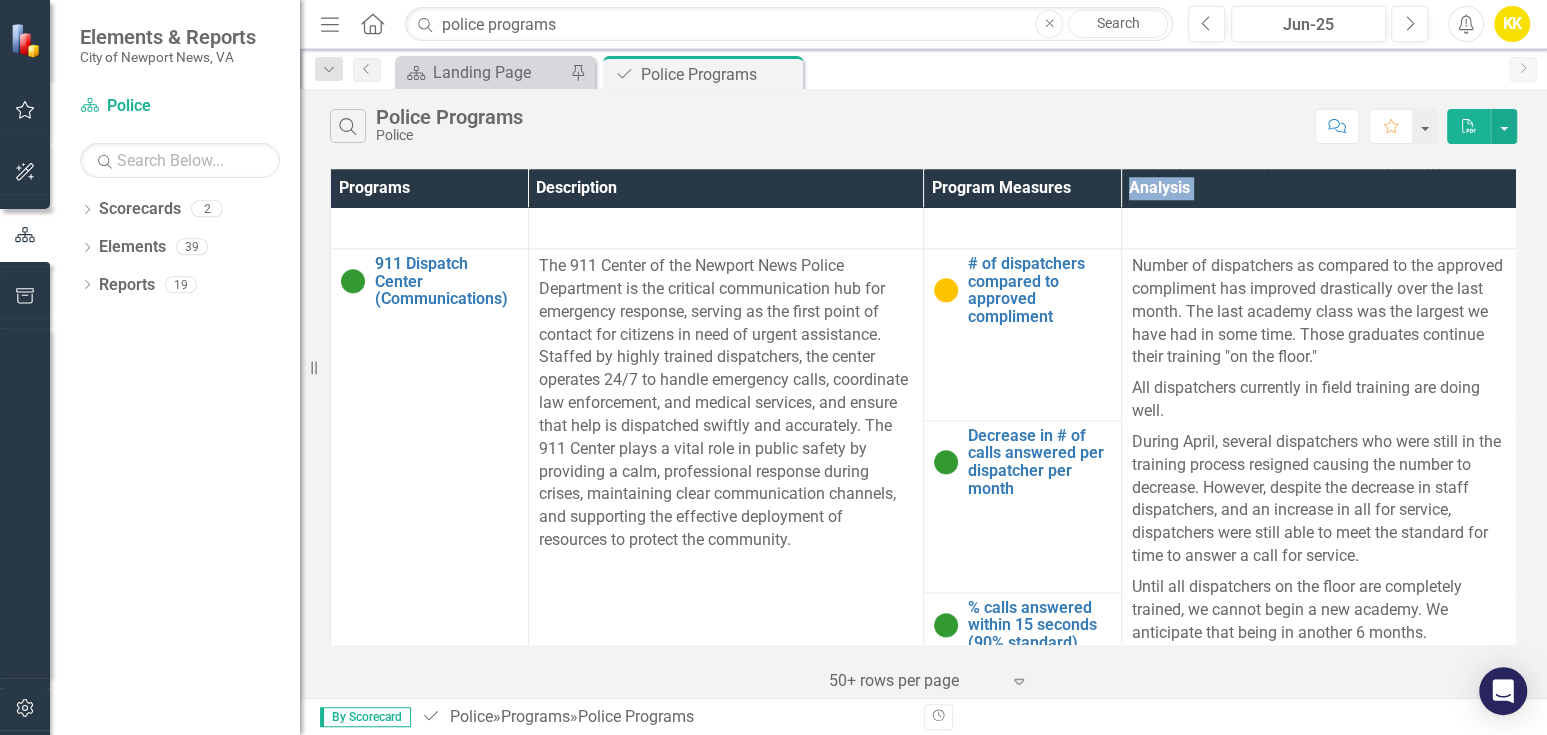 scroll, scrollTop: 1327, scrollLeft: 0, axis: vertical 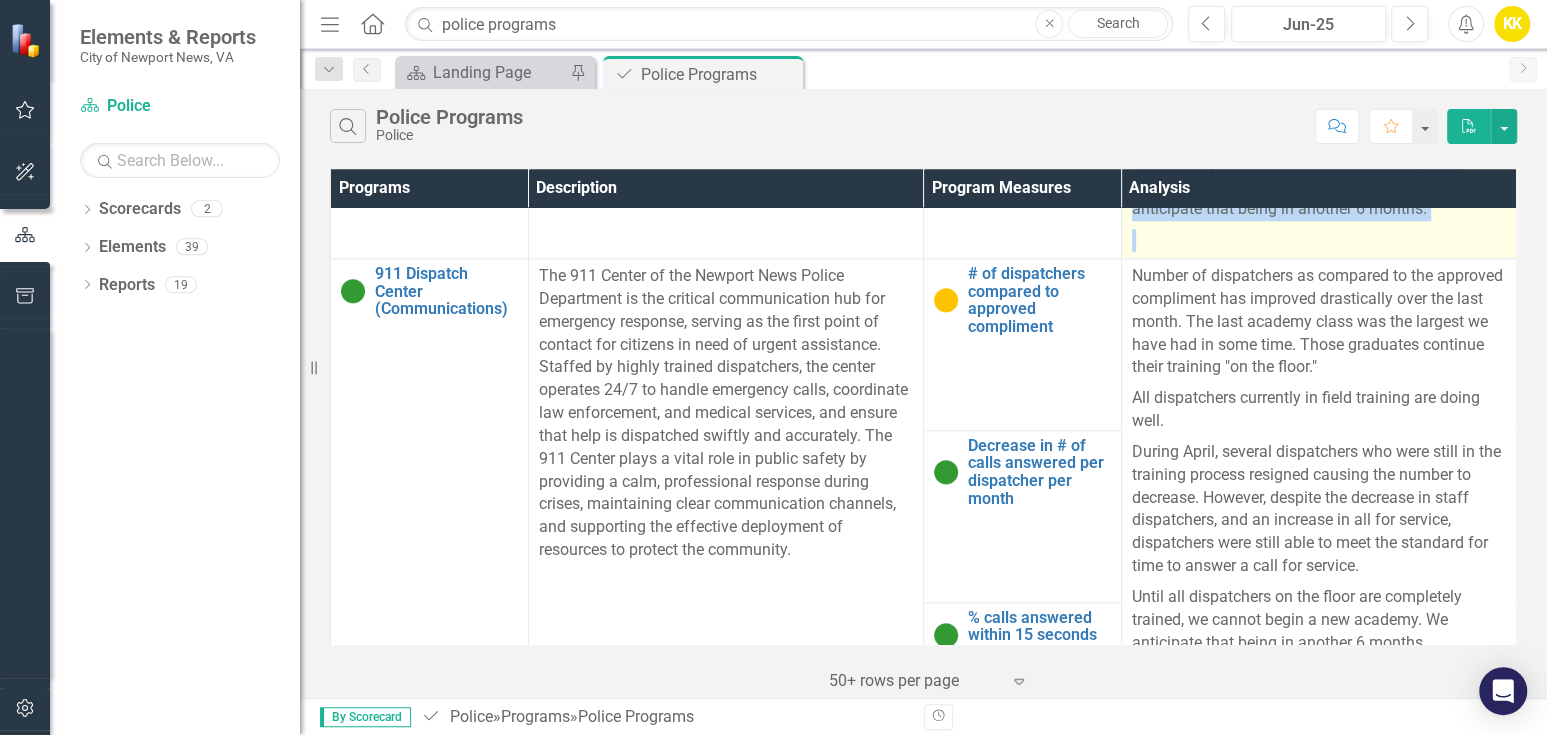 drag, startPoint x: 1125, startPoint y: 380, endPoint x: 1444, endPoint y: 231, distance: 352.08237 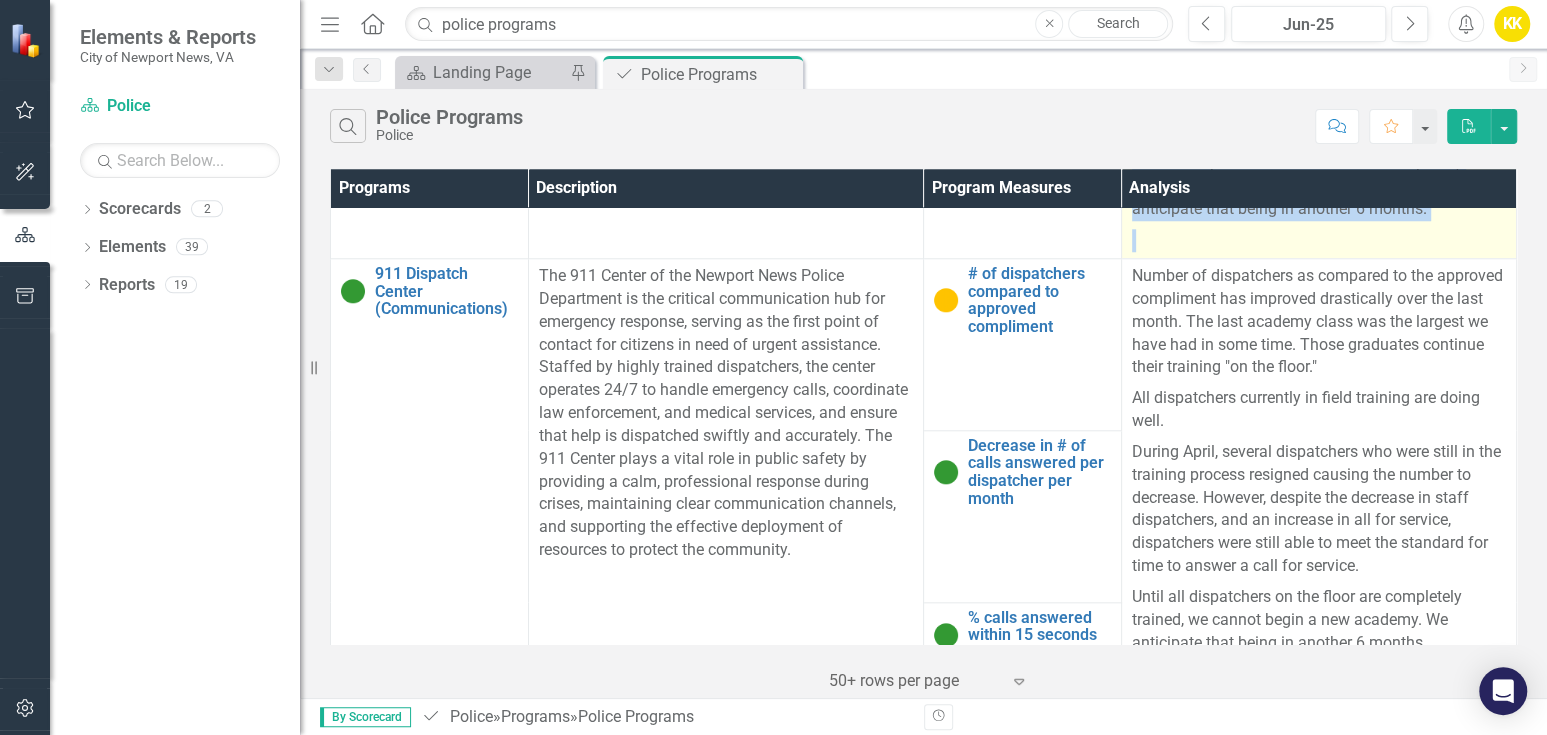 click on "Number of dispatchers as compared to the approved compliment has improved drastically over the last month. The last academy class was the largest we have had in some time. Those graduates continue their training "on the floor."
All dispatchers currently in field training are doing well.
During April, several dispatchers who were still in the training process resigned causing the number to decrease. However, despite the decrease in staff dispatchers, and an increase in all for service, dispatchers were still able to meet the standard for time to answer a call for service.
Until all dispatchers on the floor are completely trained, we cannot begin a new academy. We anticipate that being in another 6 months." at bounding box center [1319, 42] 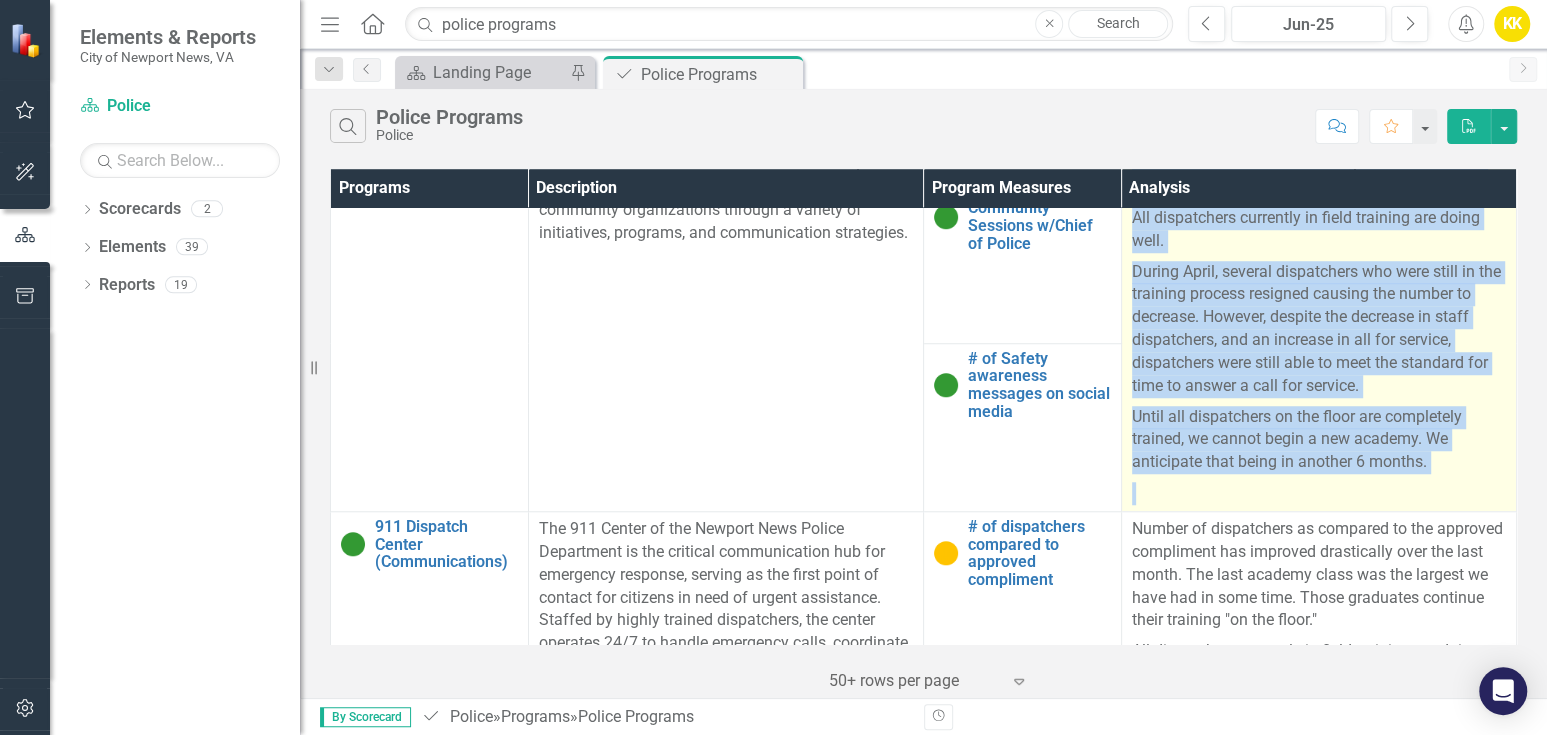 scroll, scrollTop: 883, scrollLeft: 0, axis: vertical 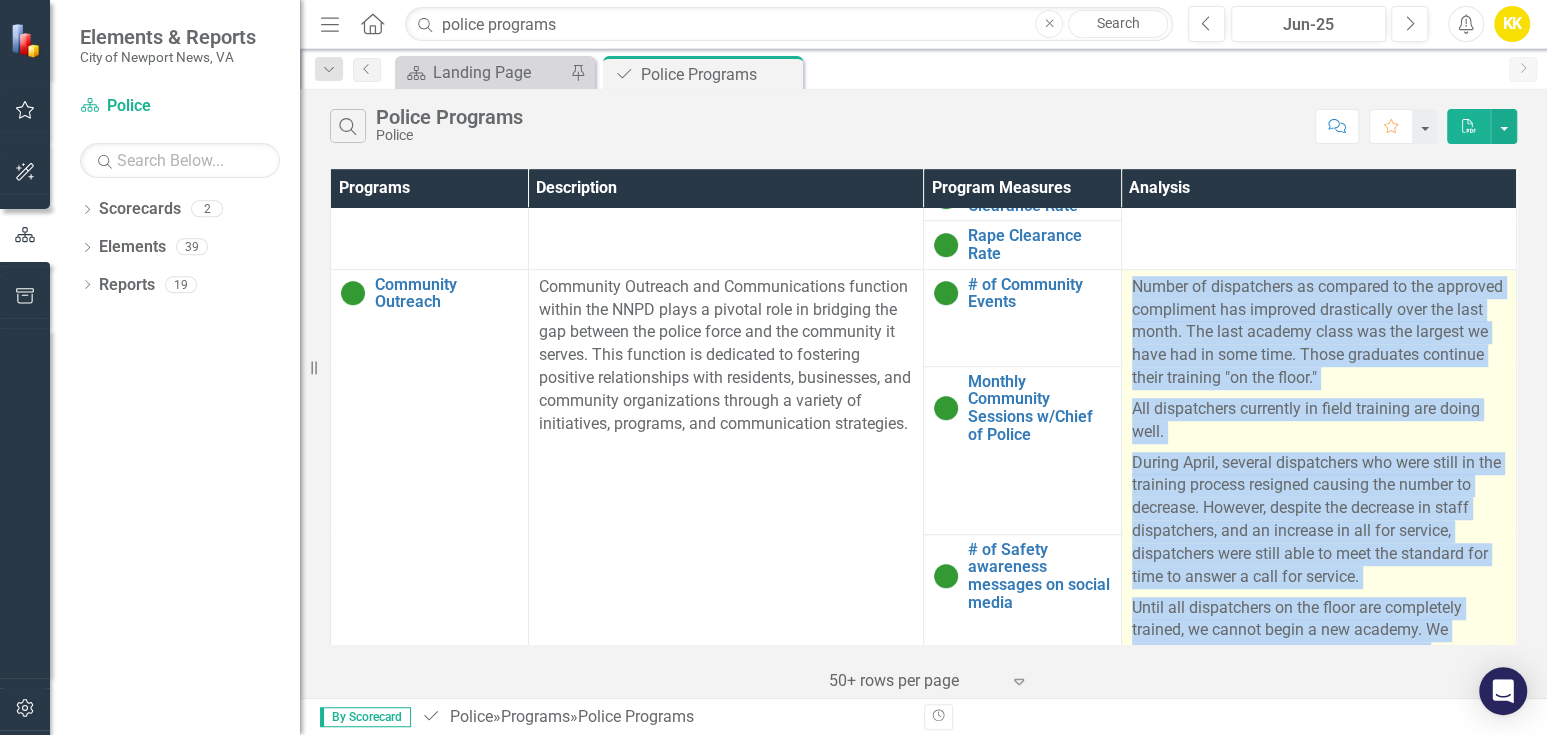 drag, startPoint x: 1263, startPoint y: 367, endPoint x: 1397, endPoint y: 342, distance: 136.31215 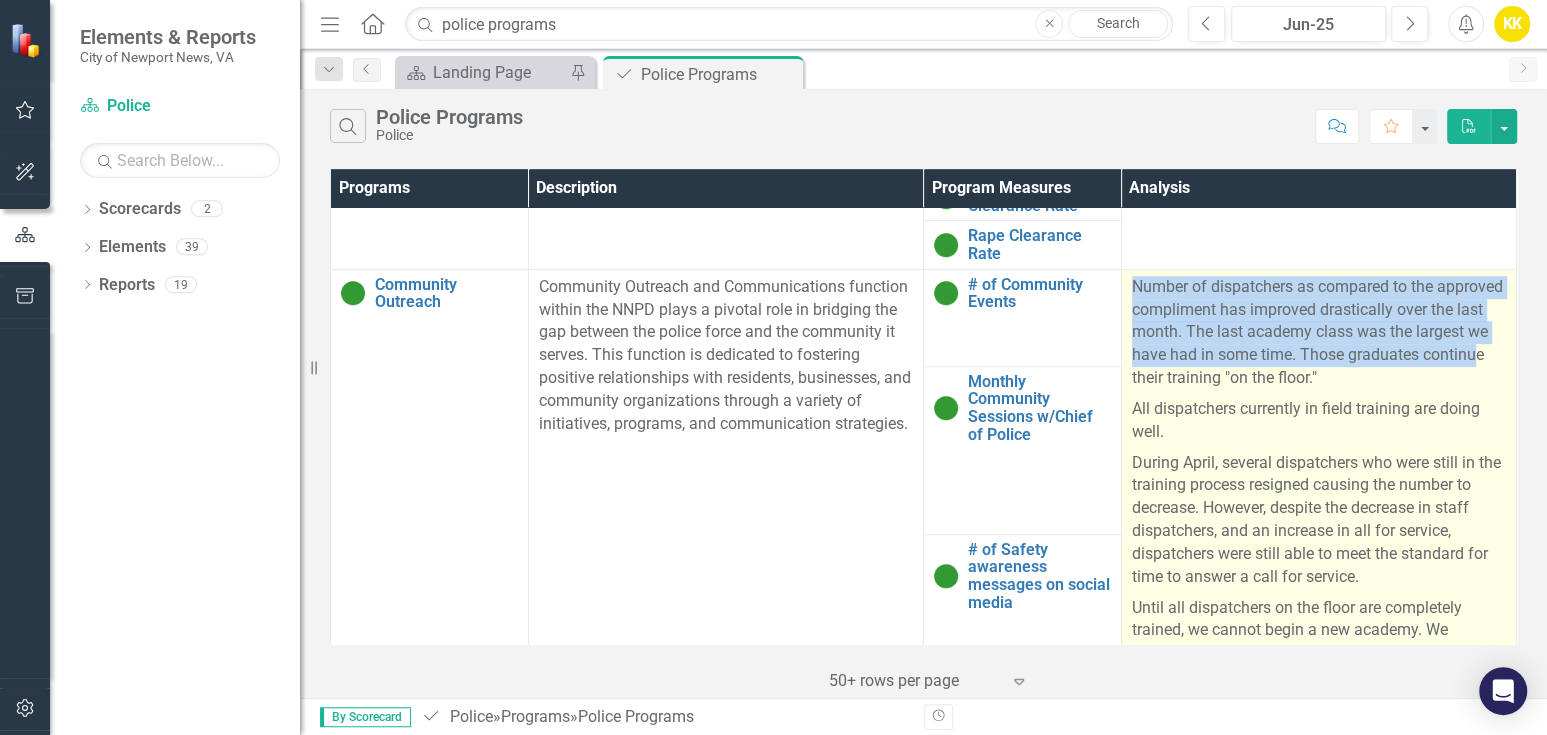 drag, startPoint x: 1126, startPoint y: 288, endPoint x: 1170, endPoint y: 373, distance: 95.71311 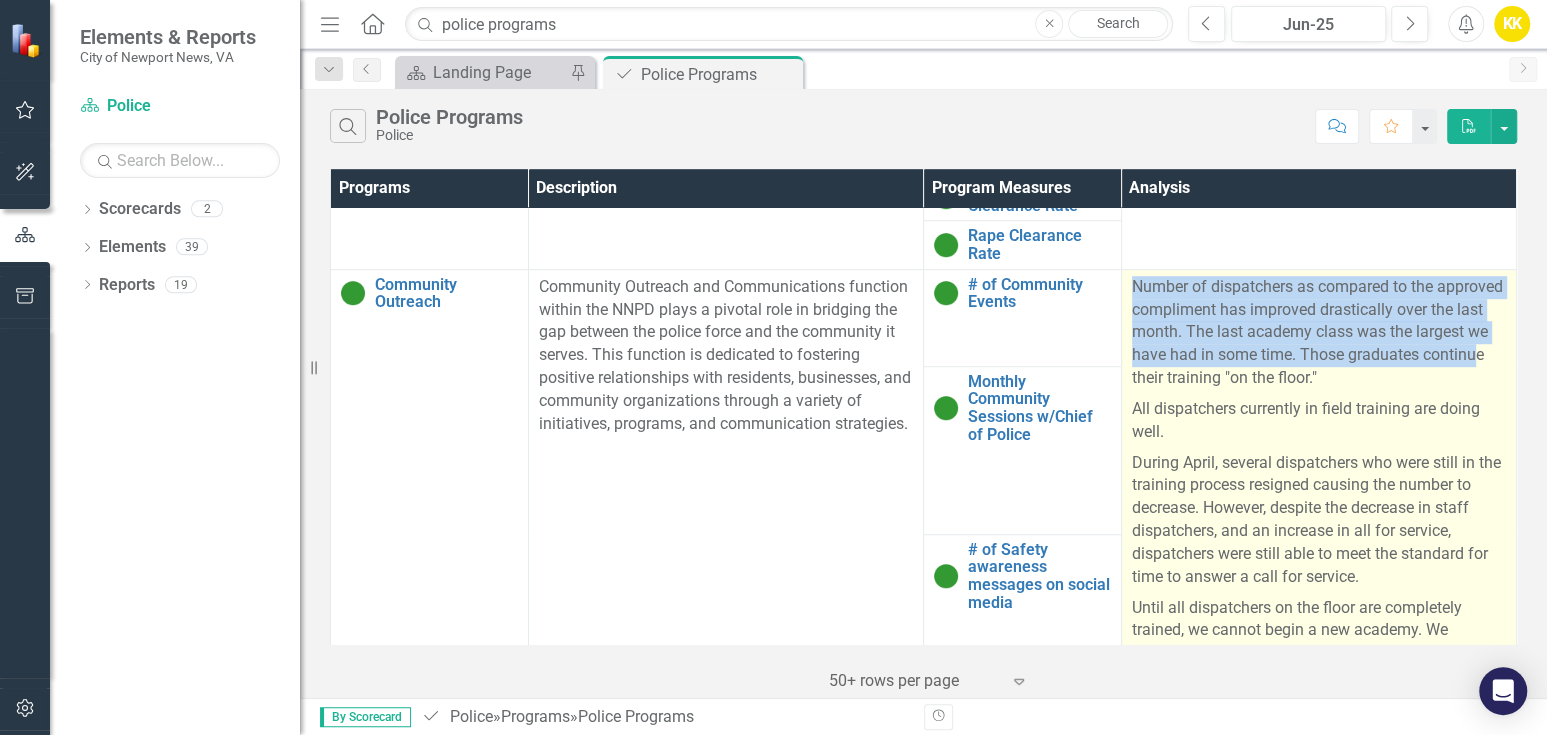 click on "Number of dispatchers as compared to the approved compliment has improved drastically over the last month. The last academy class was the largest we have had in some time. Those graduates continue their training "on the floor."" at bounding box center (1319, 335) 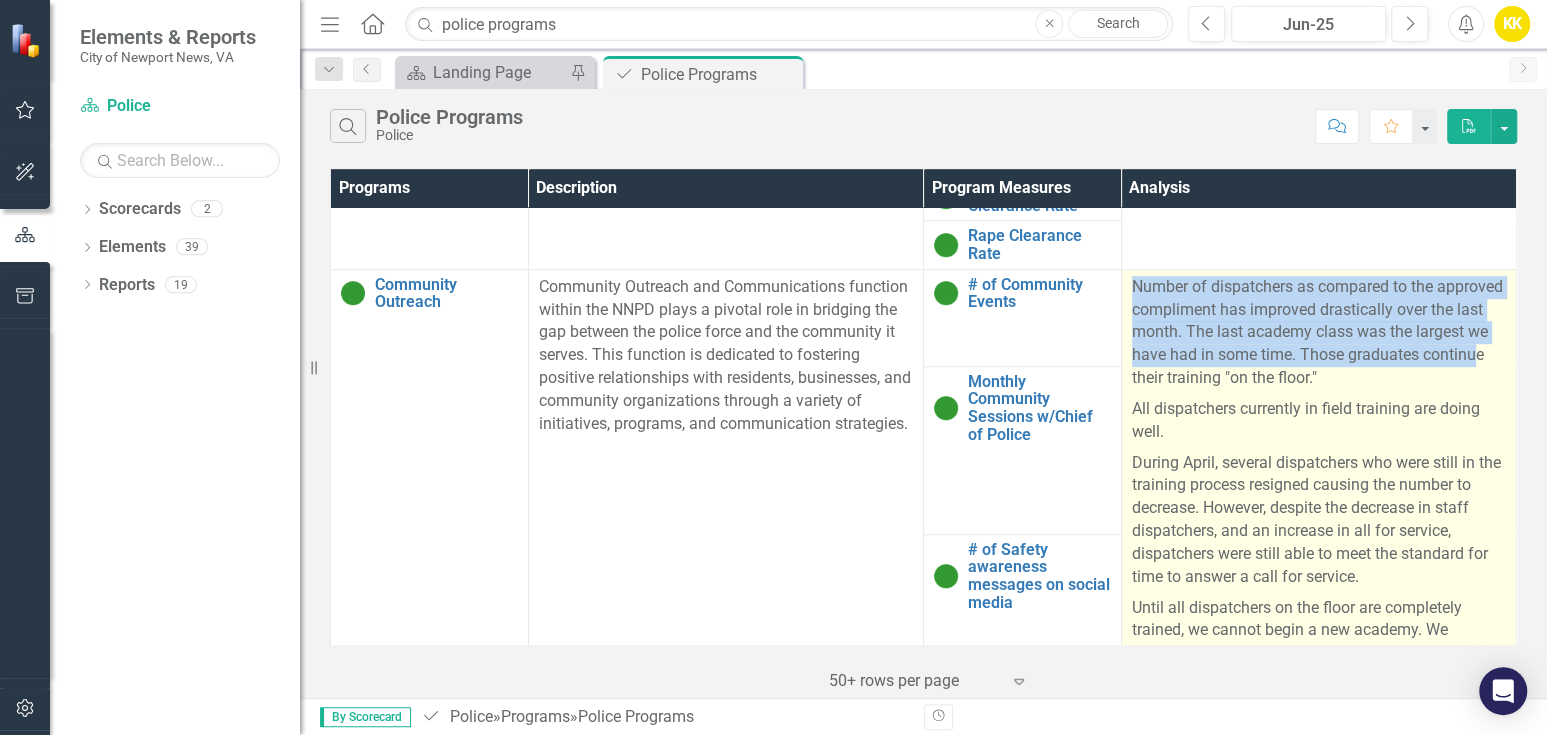 click on "Number of dispatchers as compared to the approved compliment has improved drastically over the last month. The last academy class was the largest we have had in some time. Those graduates continue their training "on the floor."" at bounding box center [1319, 335] 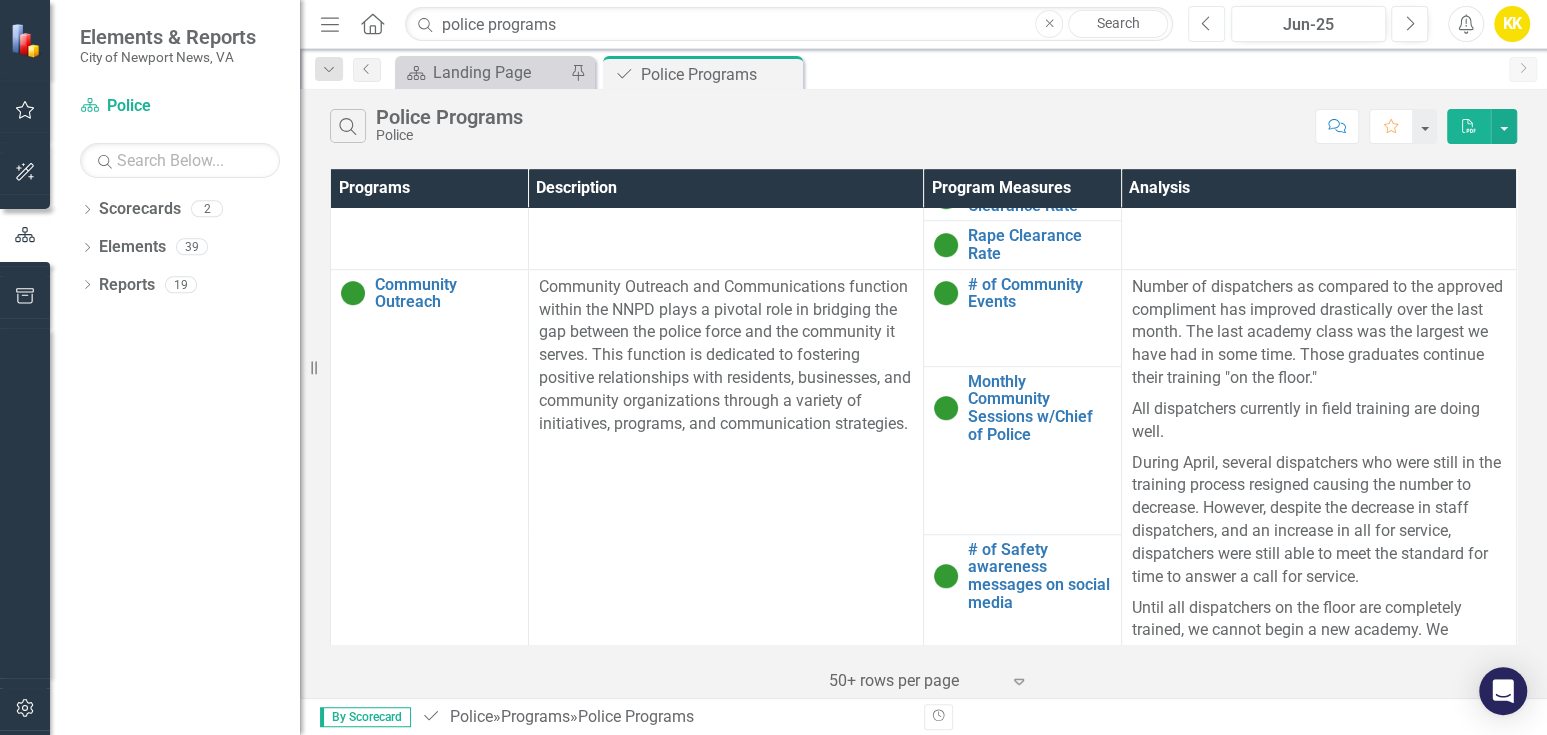 click 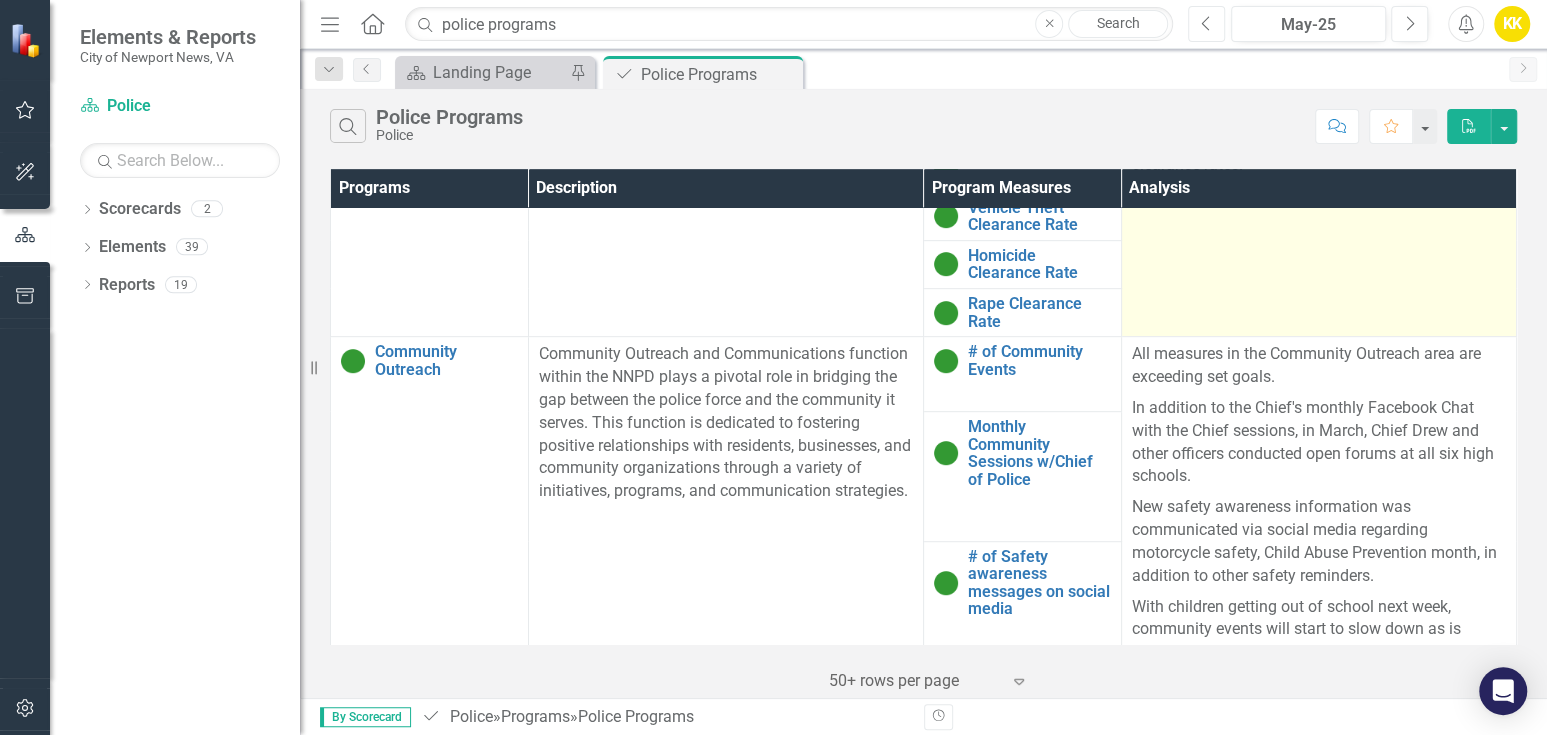 scroll, scrollTop: 777, scrollLeft: 0, axis: vertical 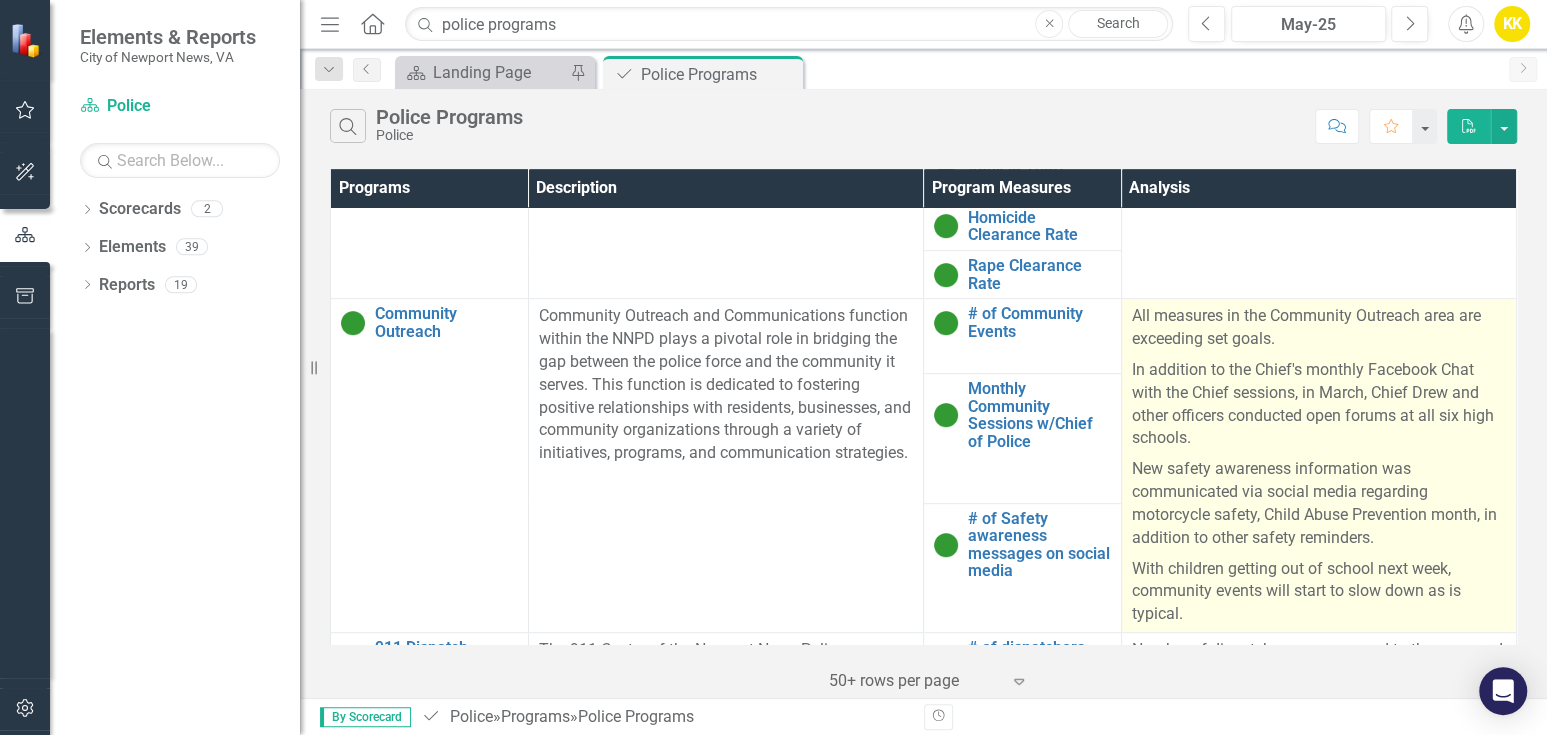 click on "In addition to the Chief's monthly Facebook Chat with the Chief sessions, in March, Chief Drew and other officers conducted open forums at all six high schools." at bounding box center [1319, 404] 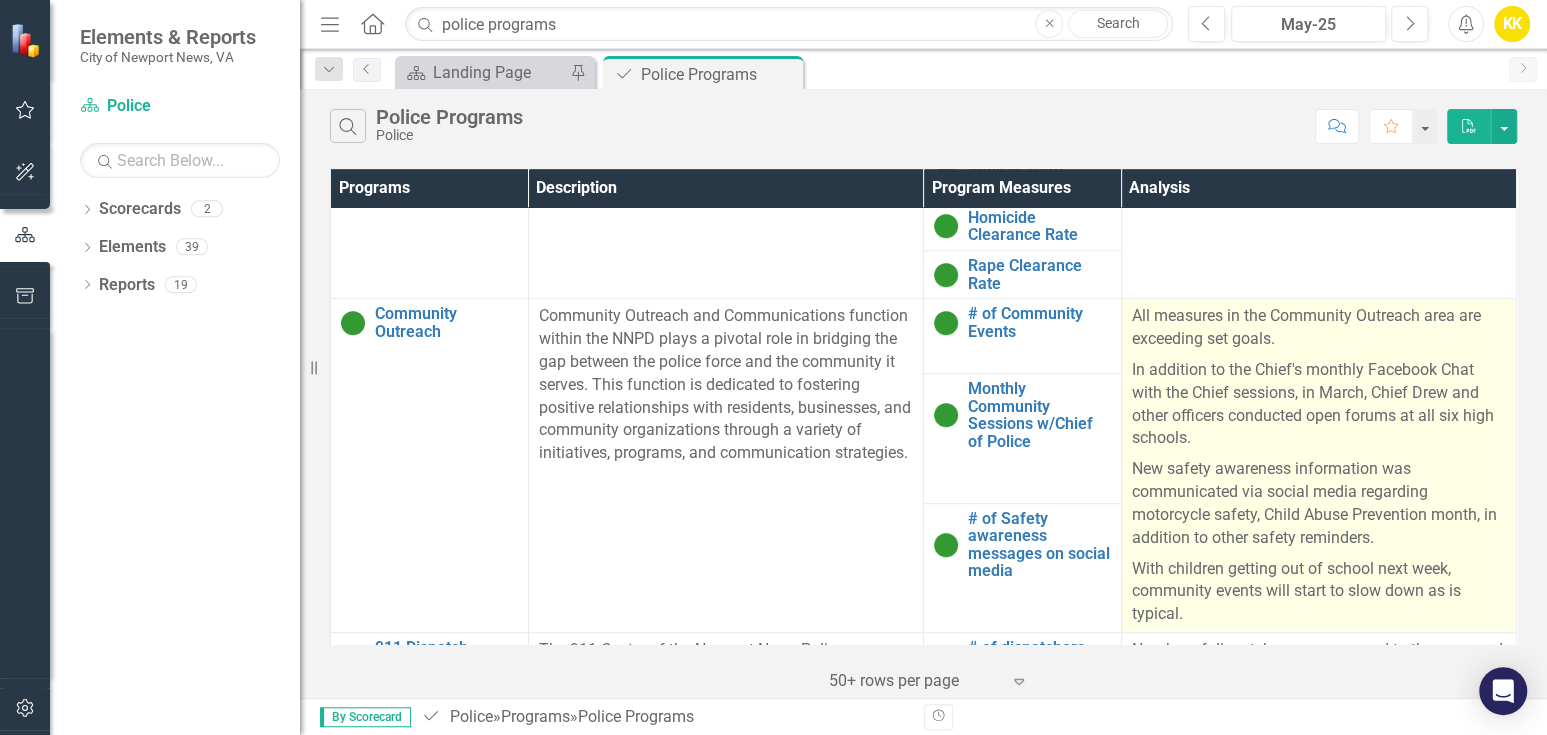 click on "New safety awareness information was communicated via social media regarding motorcycle safety, Child Abuse Prevention month, in addition to other safety reminders." at bounding box center (1319, 503) 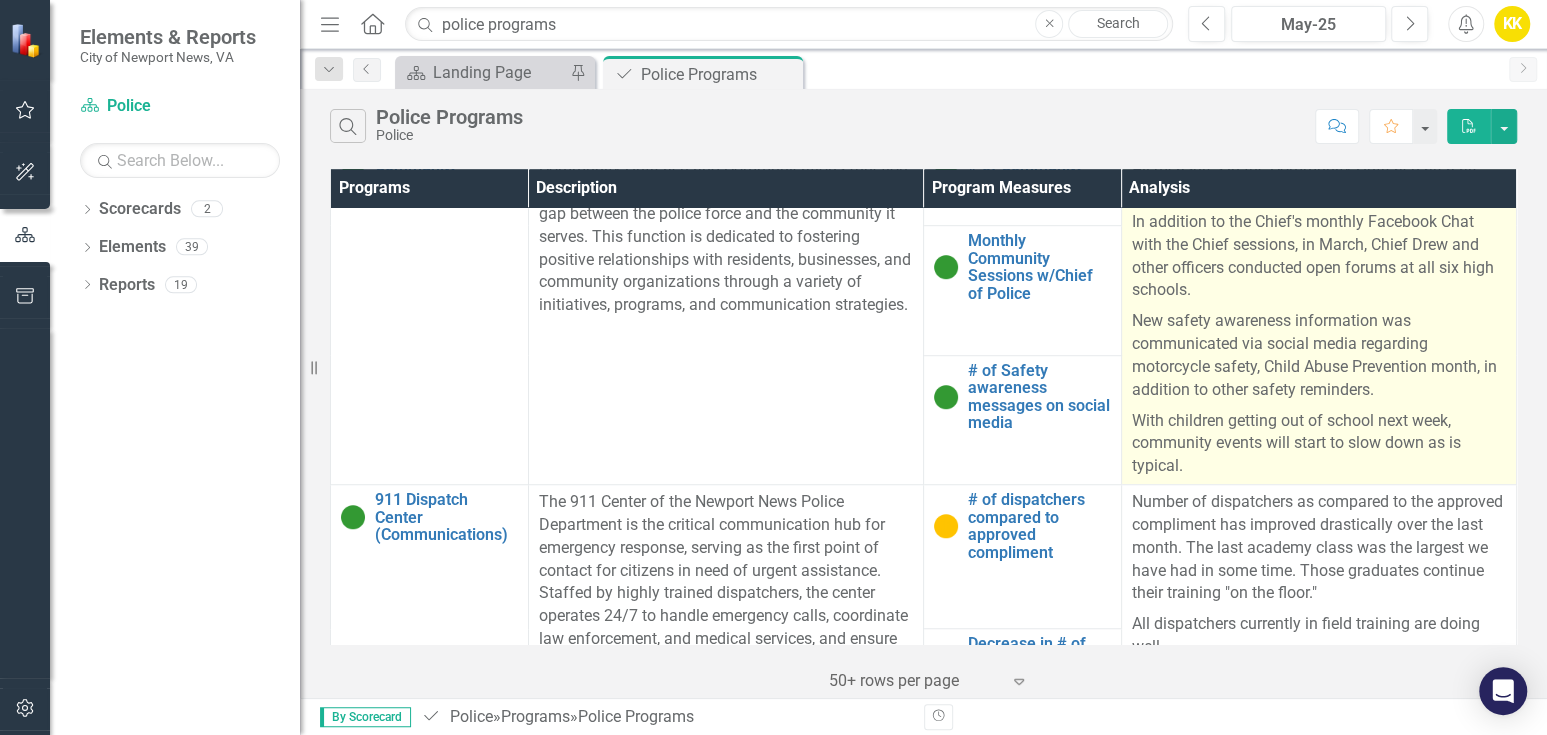 scroll, scrollTop: 888, scrollLeft: 0, axis: vertical 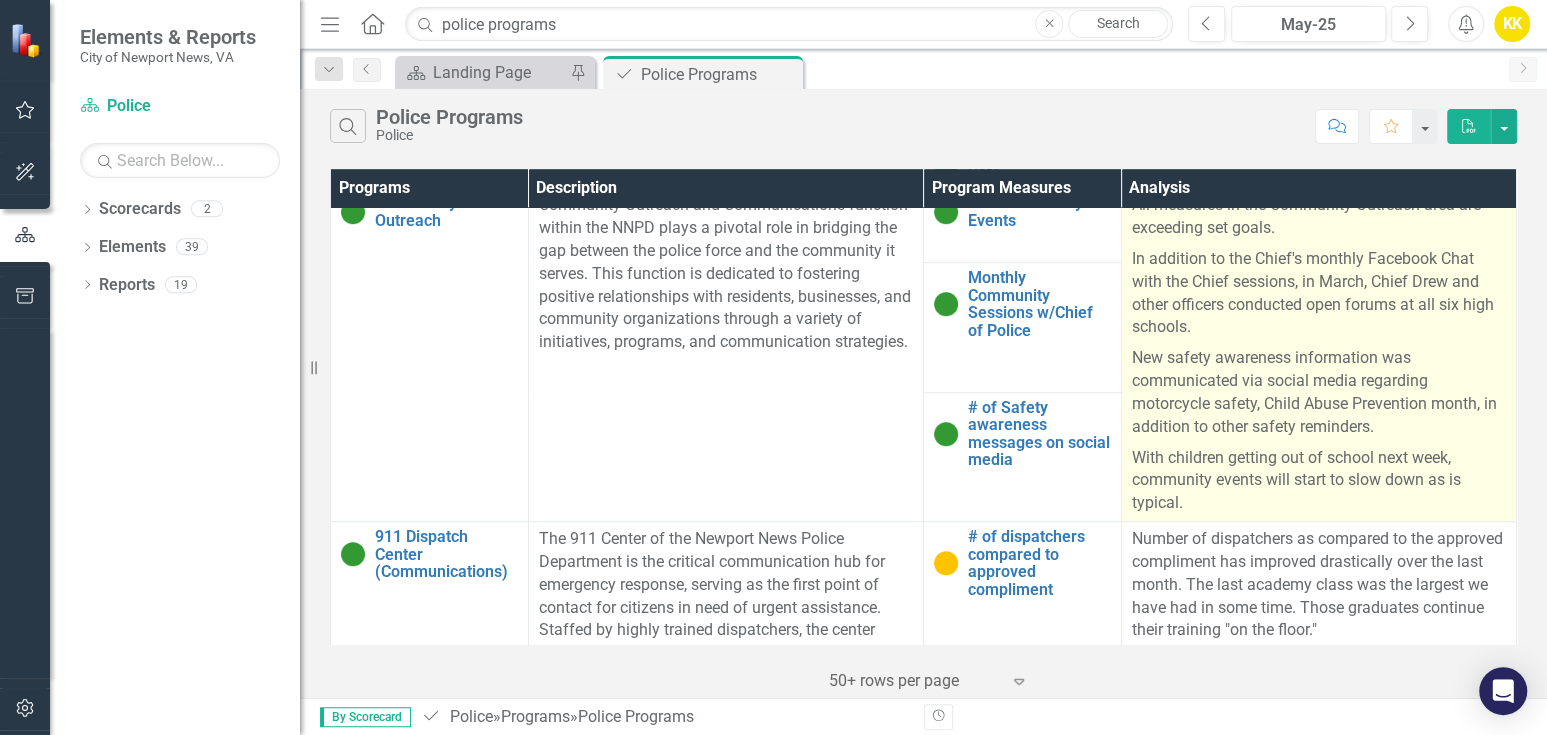click on "In addition to the Chief's monthly Facebook Chat with the Chief sessions, in March, Chief Drew and other officers conducted open forums at all six high schools." at bounding box center (1319, 293) 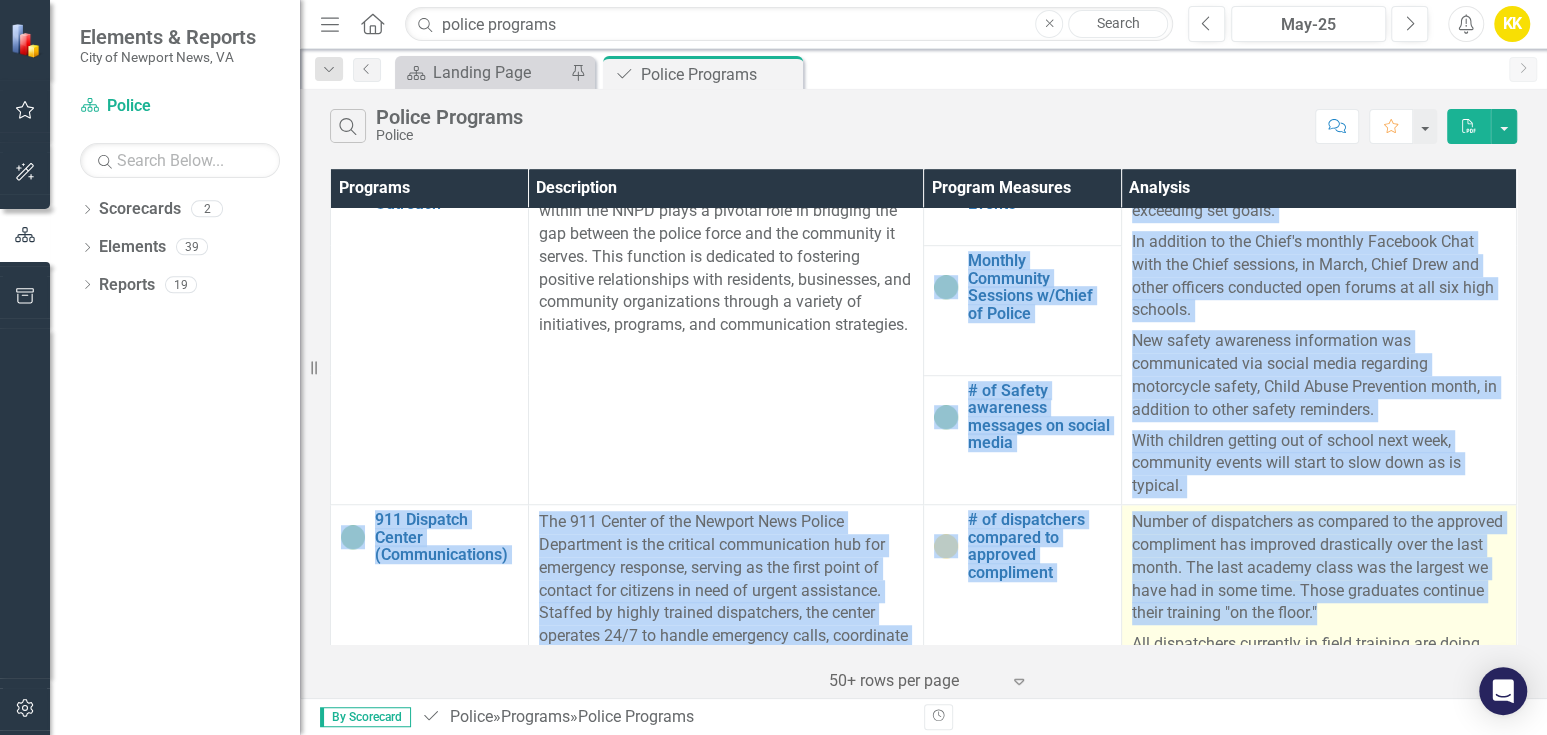 scroll, scrollTop: 917, scrollLeft: 0, axis: vertical 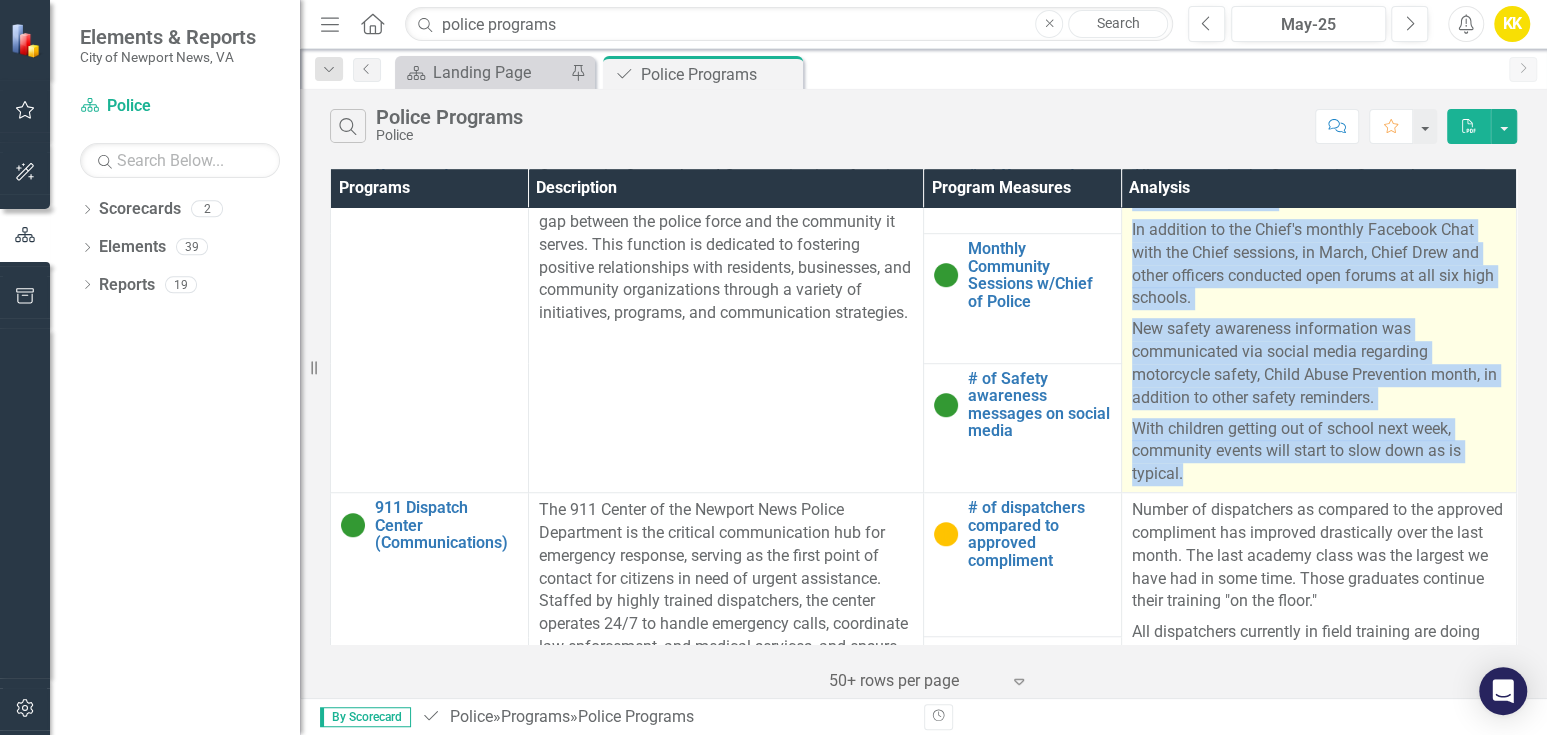 drag, startPoint x: 1123, startPoint y: 332, endPoint x: 1396, endPoint y: 495, distance: 317.9591 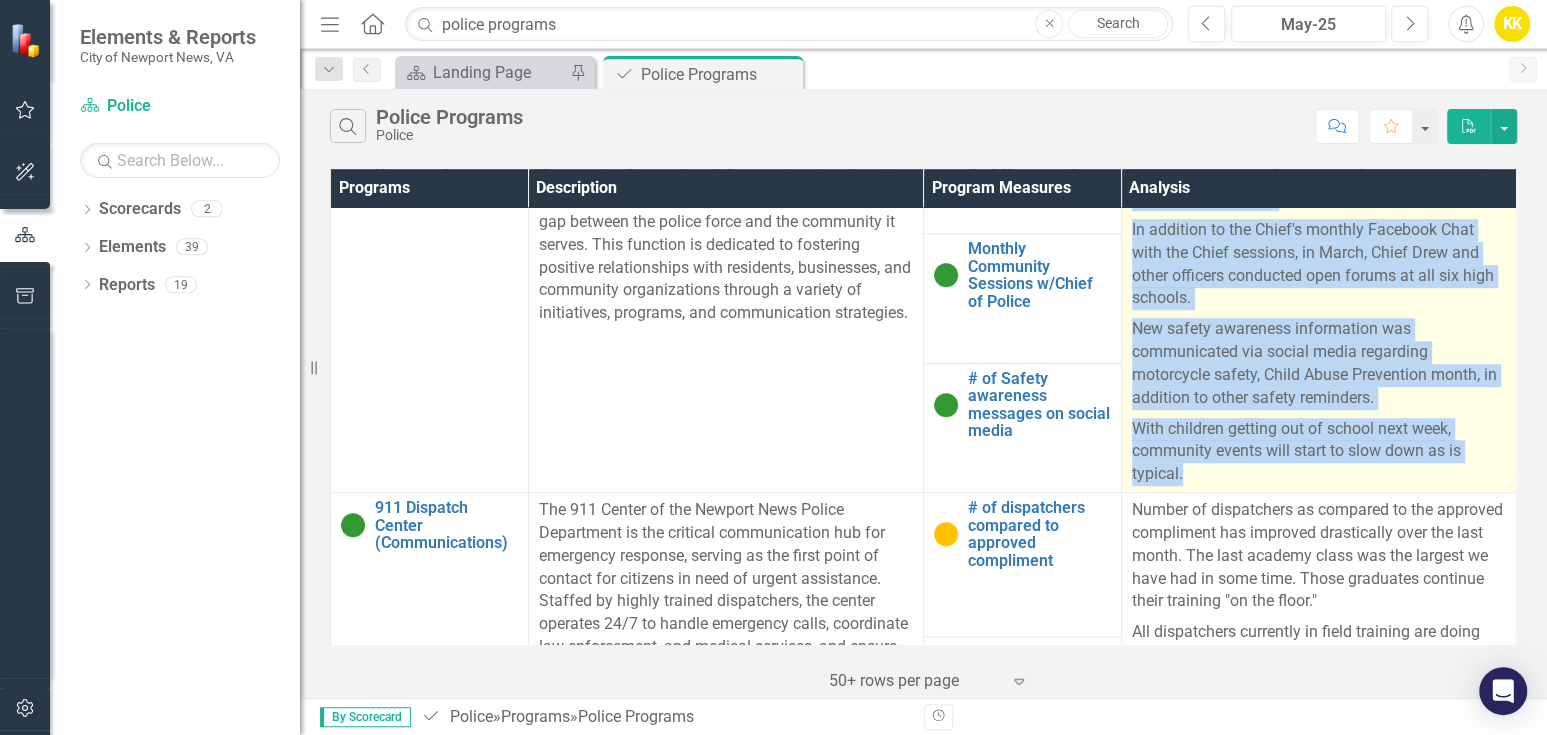 click on "All measures in the Community Outreach area are exceeding set goals.
In addition to the Chief's monthly Facebook Chat with the Chief sessions, in March, Chief Drew and other officers conducted open forums at all six high schools.
New safety awareness information was communicated via social media regarding motorcycle safety, Child Abuse Prevention month, in addition to other safety reminders.
With children getting out of school next week, community events will start to slow down as is typical." at bounding box center [1319, 325] 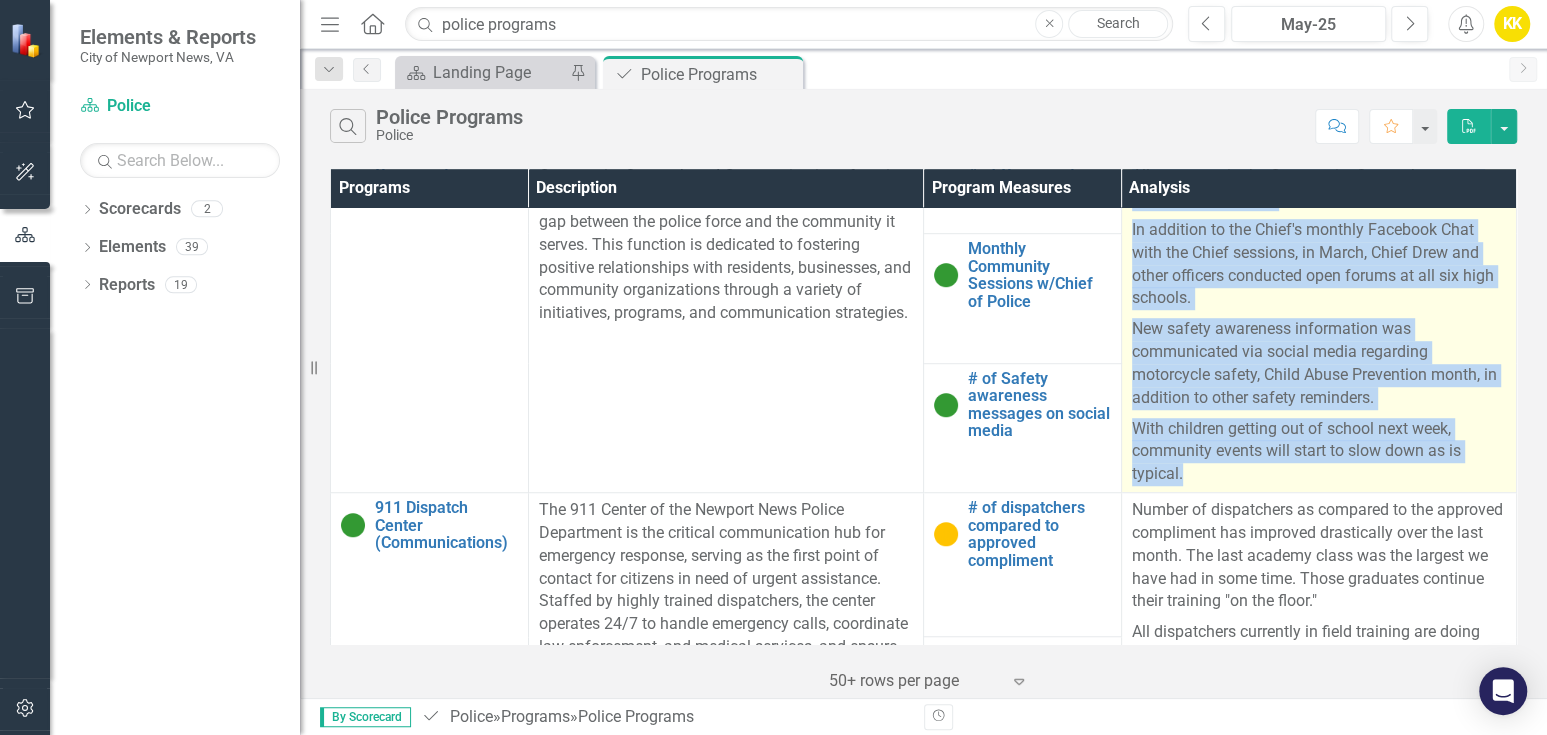 copy on "All measures in the Community Outreach area are exceeding set goals.
In addition to the Chief's monthly Facebook Chat with the Chief sessions, in March, Chief Drew and other officers conducted open forums at all six high schools.
New safety awareness information was communicated via social media regarding motorcycle safety, Child Abuse Prevention month, in addition to other safety reminders.
With children getting out of school next week, community events will start to slow down as is typical." 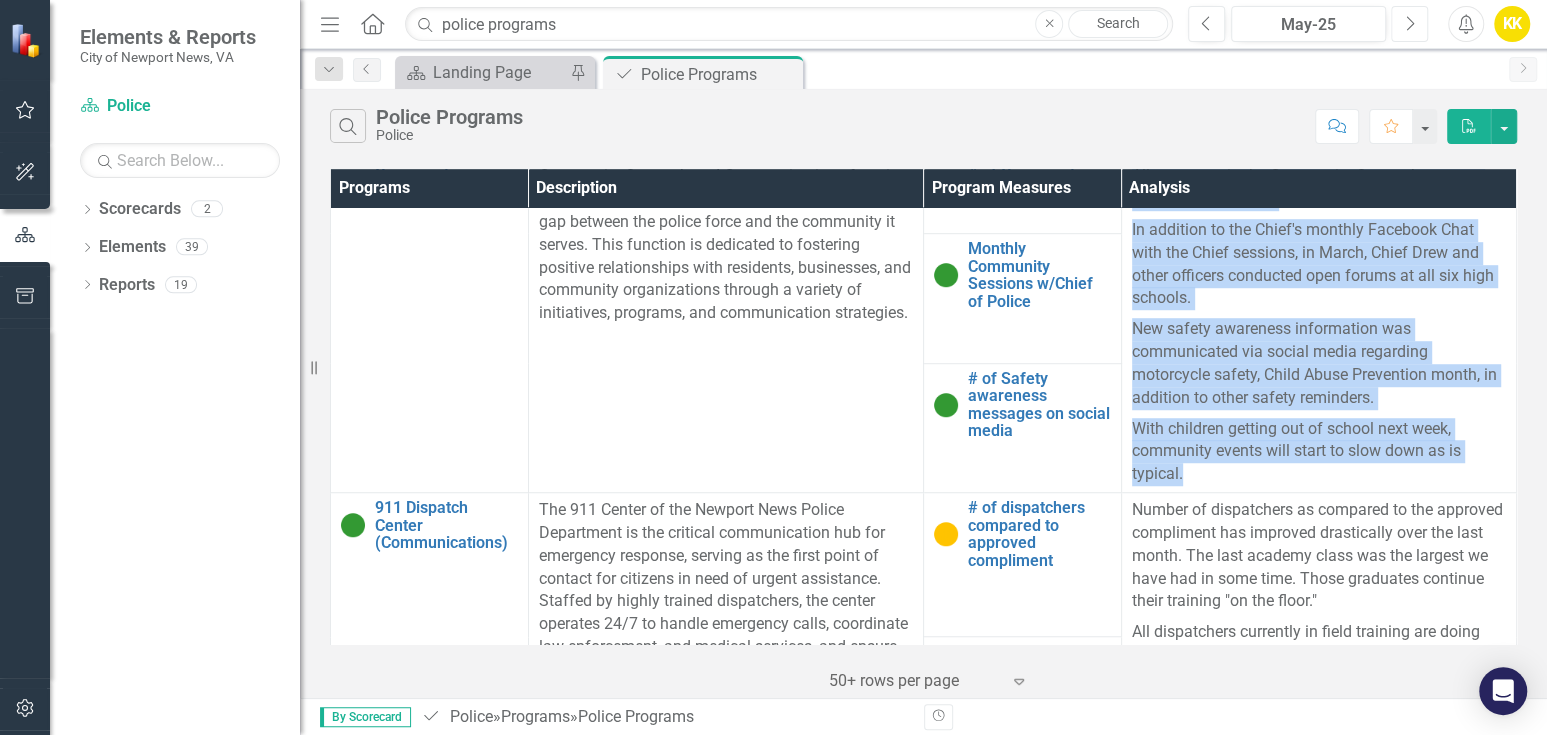 click on "Next" at bounding box center [1409, 24] 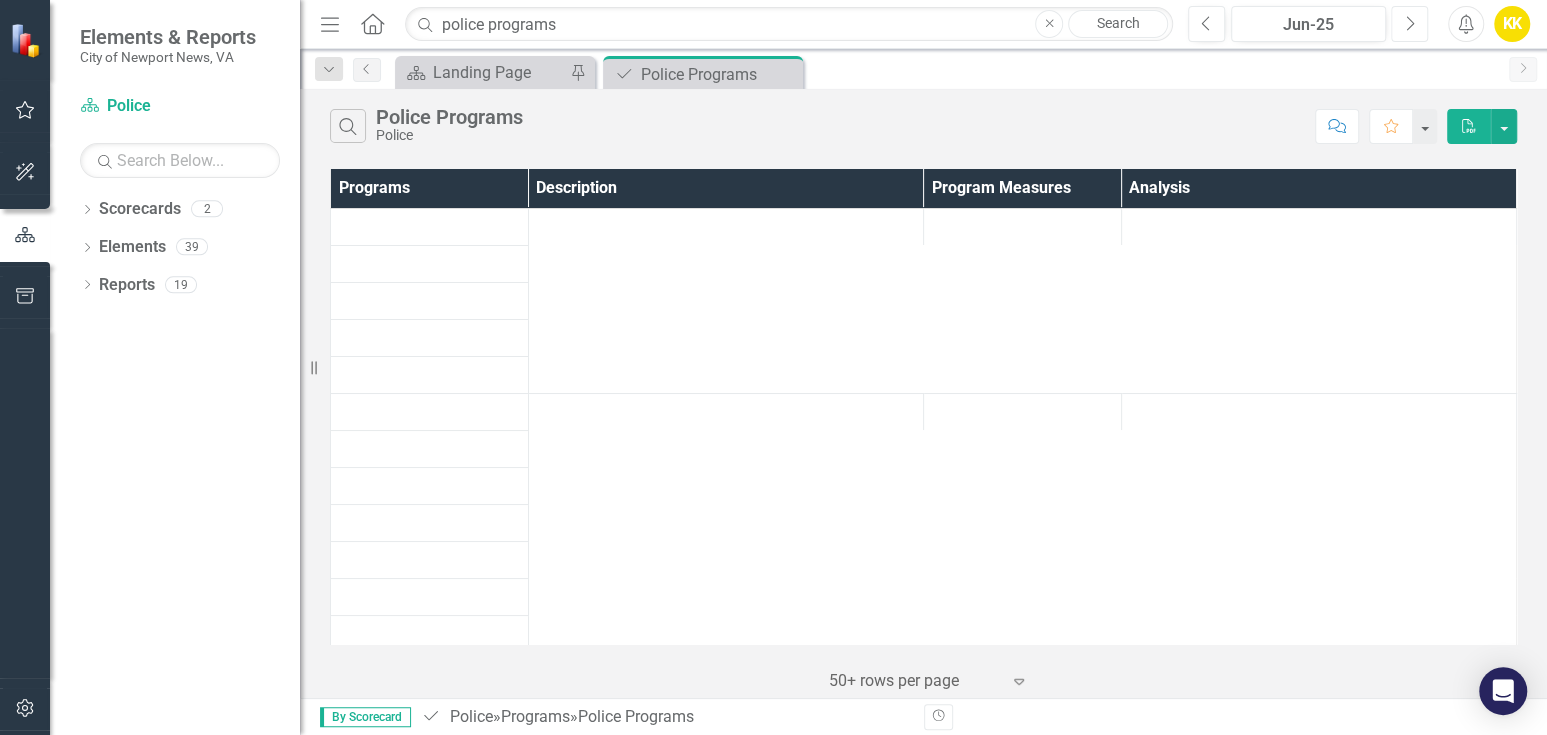 click on "Next" at bounding box center (1409, 24) 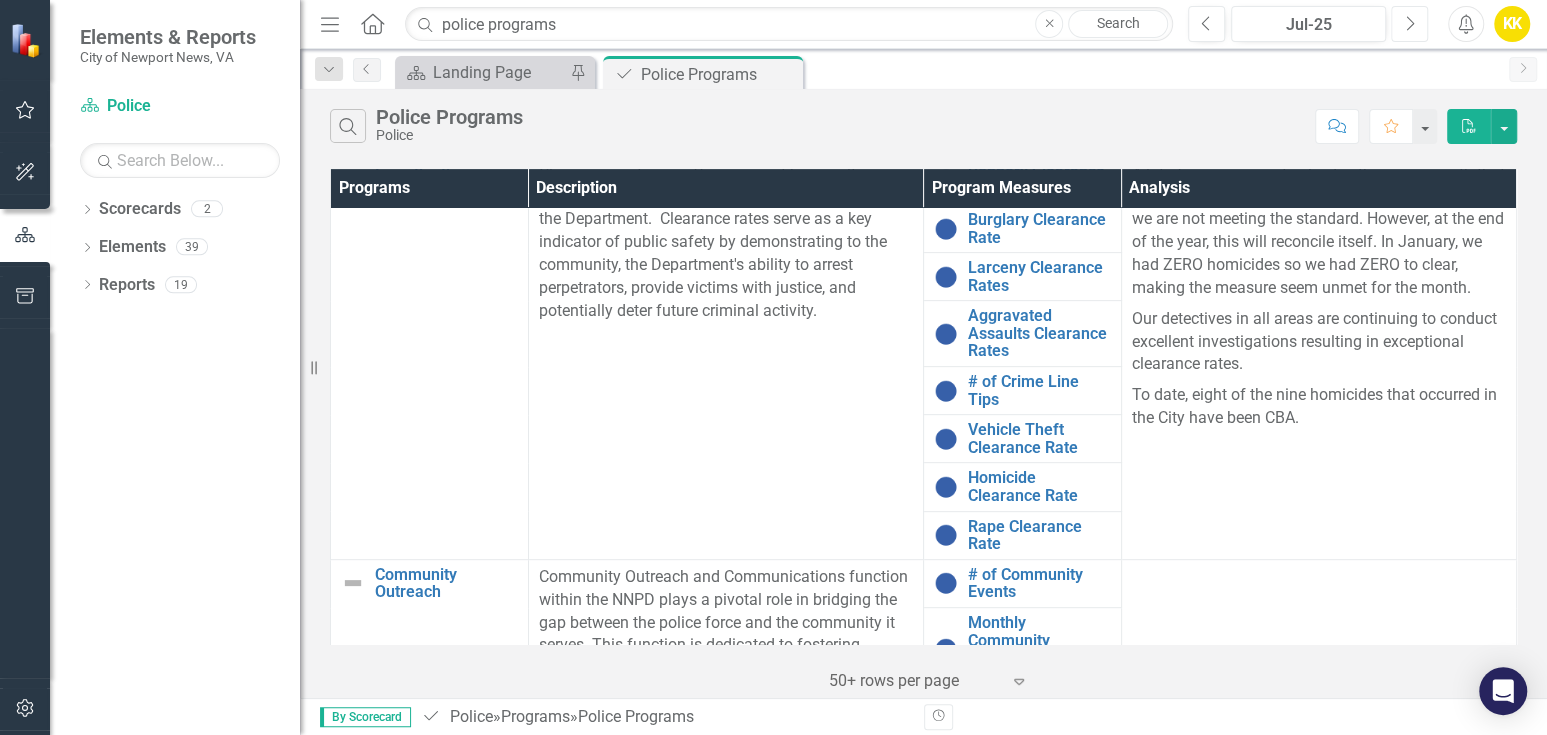scroll, scrollTop: 666, scrollLeft: 0, axis: vertical 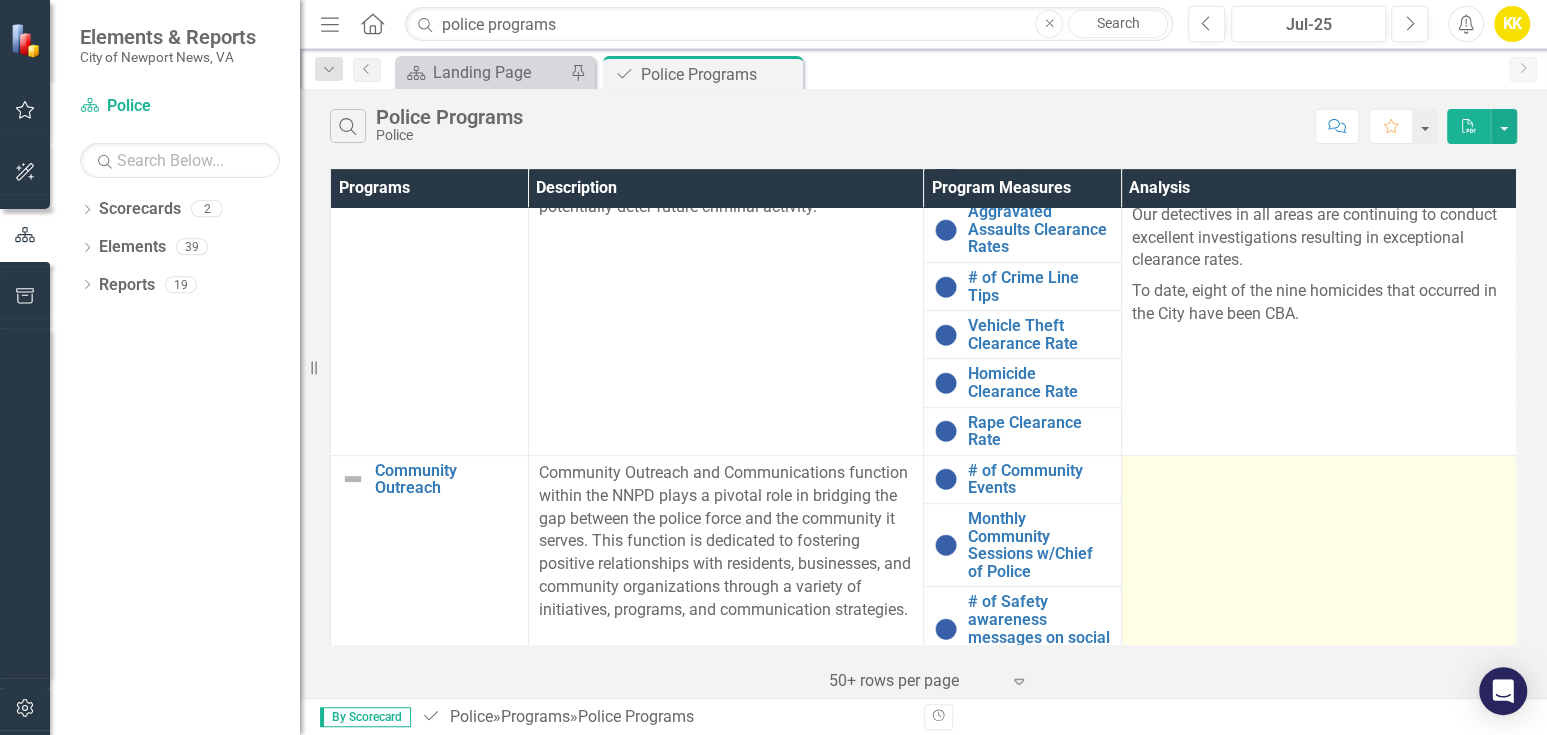 click at bounding box center [1318, 562] 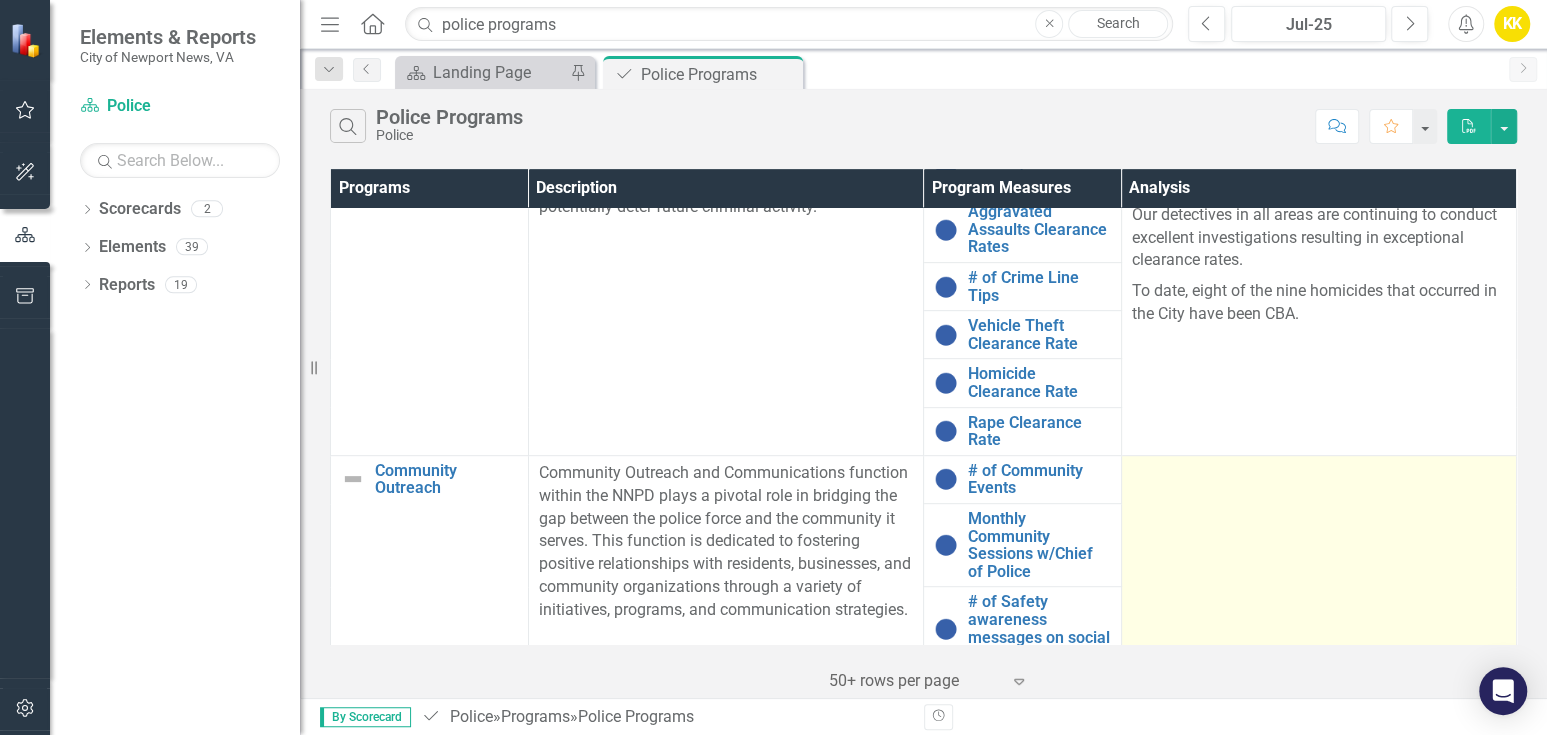 click at bounding box center [1318, 562] 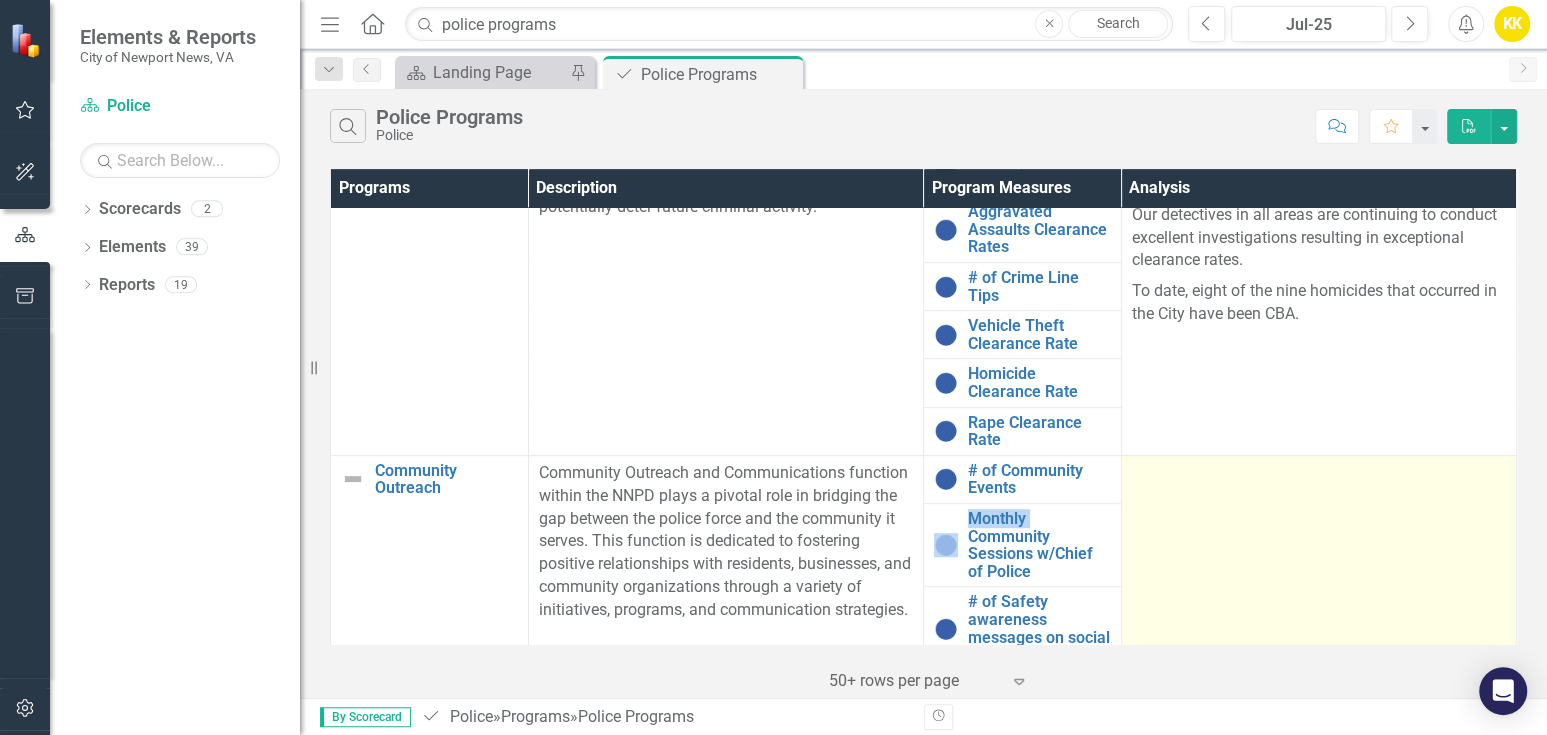 click at bounding box center (1318, 562) 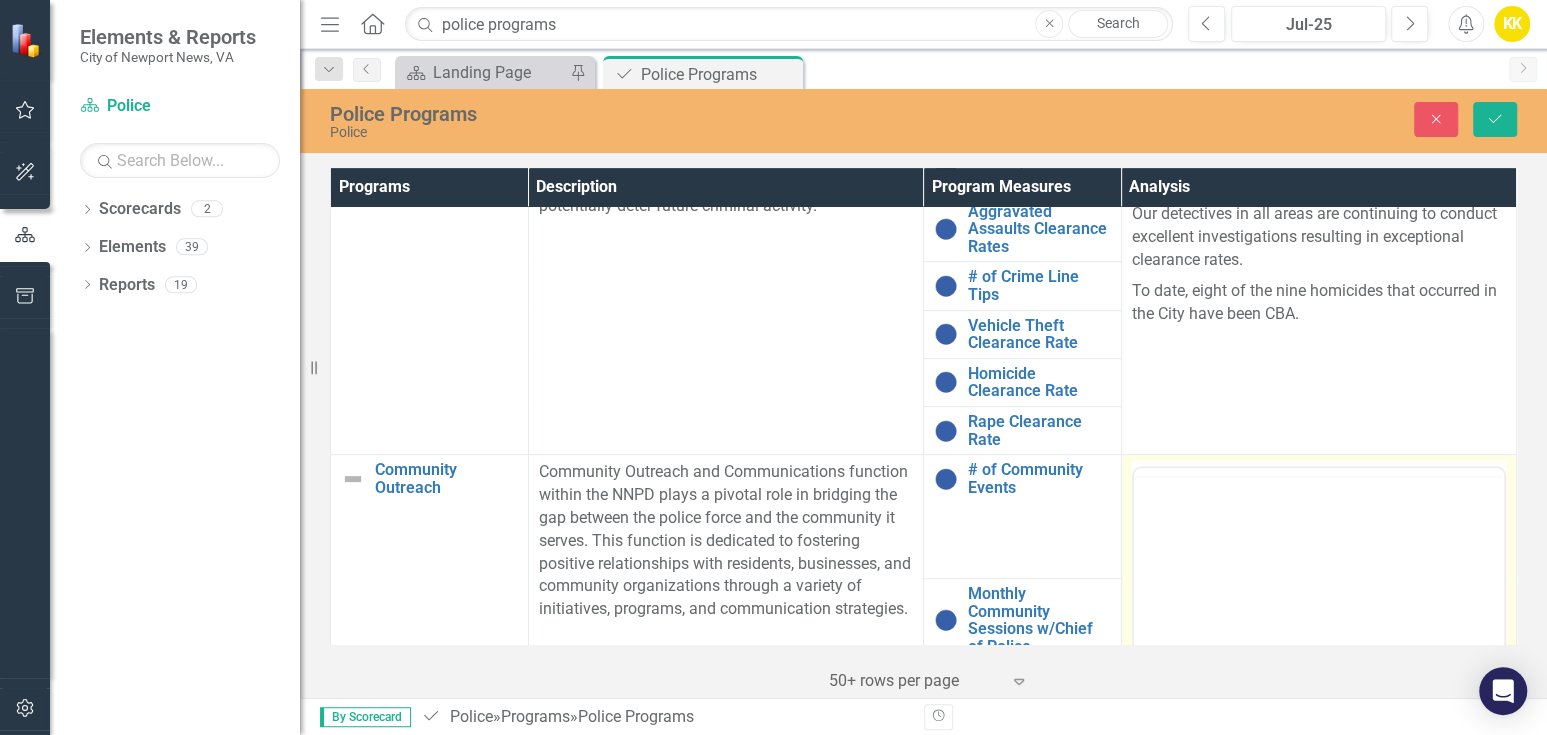 scroll, scrollTop: 0, scrollLeft: 0, axis: both 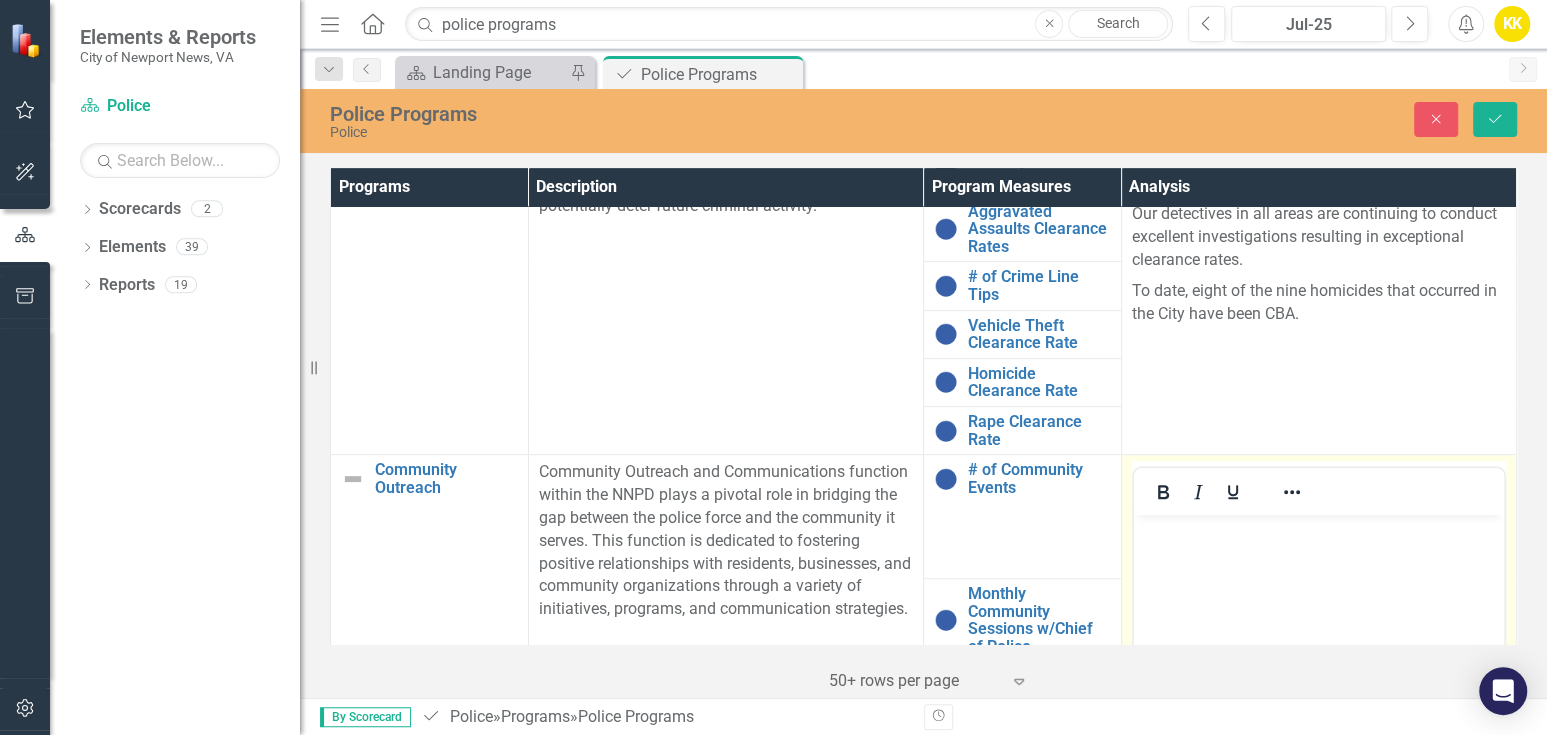click at bounding box center (1318, 532) 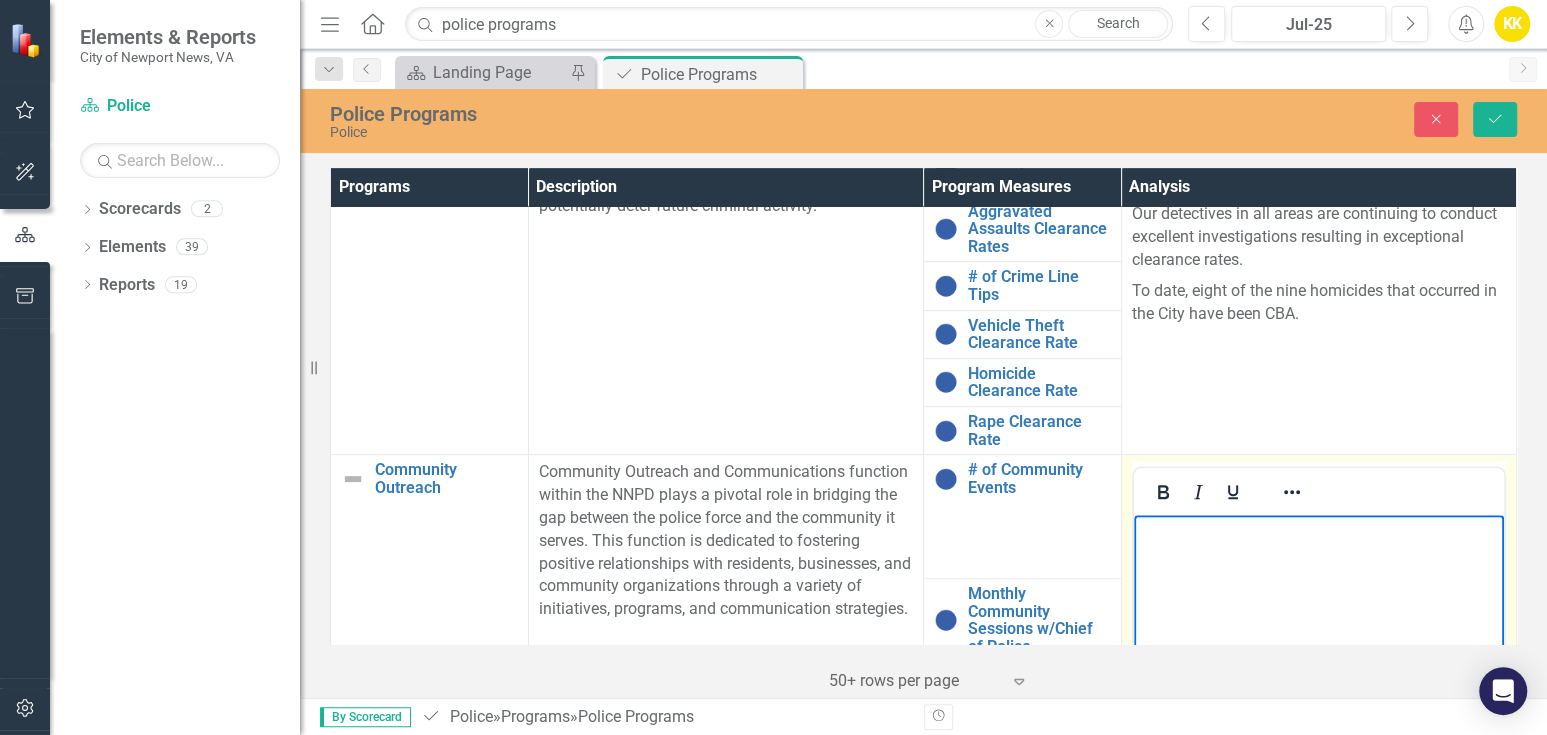 scroll, scrollTop: 877, scrollLeft: 0, axis: vertical 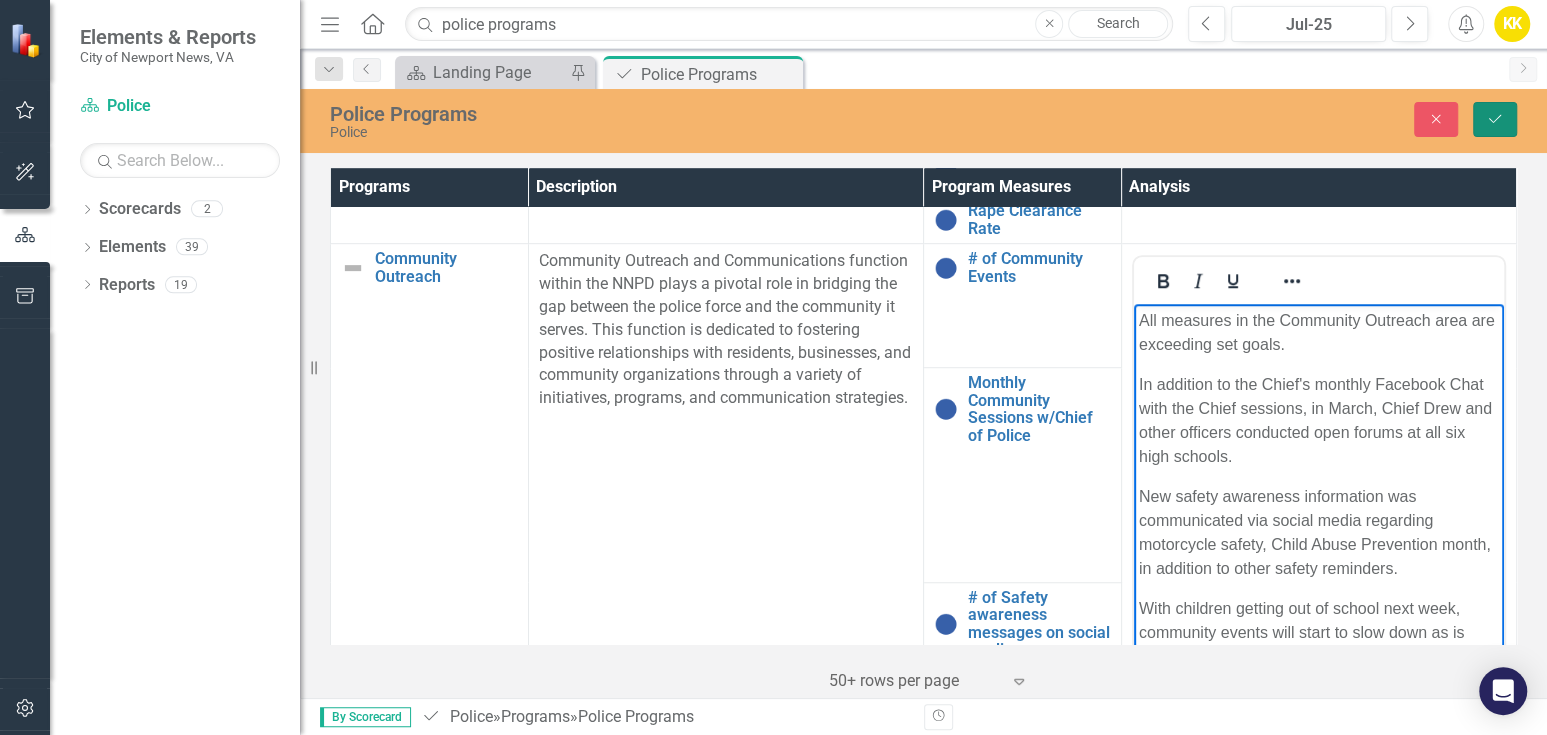 click on "Save" 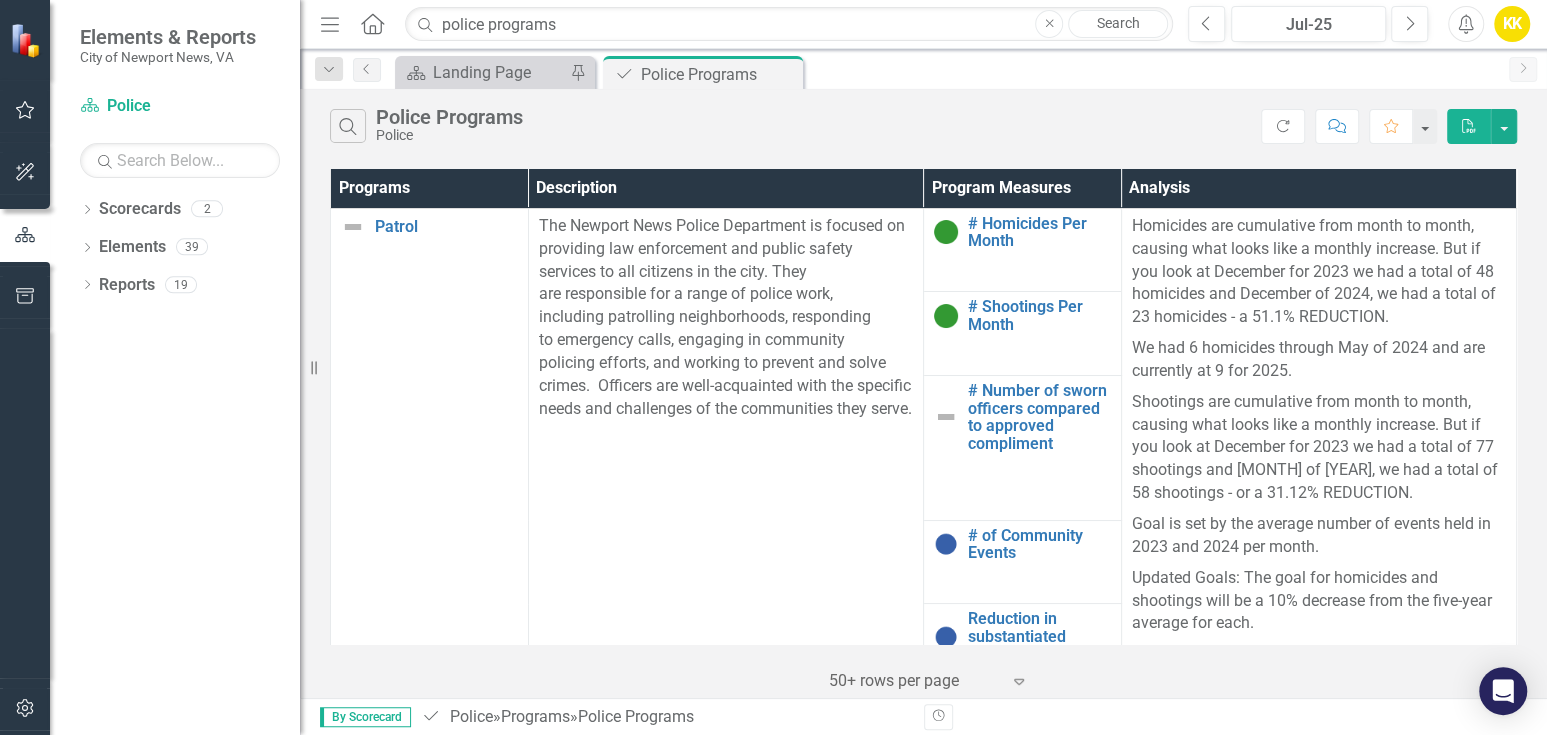 click on "Dropdown Scorecards 2 Dropdown City of Newport News, VA Police Dropdown Elements 39 Dropdown Goal Goals 7 Health, Safety & Well-Being Education & Learning Opportunity & Economic Prosperity Fun, Entertainment & Culture Welcoming Communities & Connected Neighborhoods Quality Government & Innovation Environmental Stewardship & Sustainability Dropdown City KPIs City KPIs 2 Program Status Count  Project Status Count  Dropdown Project Objectives 8 Dropdown FUSUS Camera Expansion   Establish Cold Case Unit   Police Applicant Portal Dropdown Secure Grant Funding   Expand the Environmental Officer Program   Accreditation - CALEA   Award Ceremonies    Amazon Connect Dropdown Program Programs 4 Patrol Investigations Community Outreach  911 Dispatch Center (Communications) Dropdown Program Measures Program Measures 18 # Homicides Per Month # Shootings Per Month # Number of sworn officers compared to approved compliment Robbery Clearance Rate Burglary Clearance Rate Larceny Clearance Rates # of Crime Line Tips Dropdown 19" at bounding box center [175, 464] 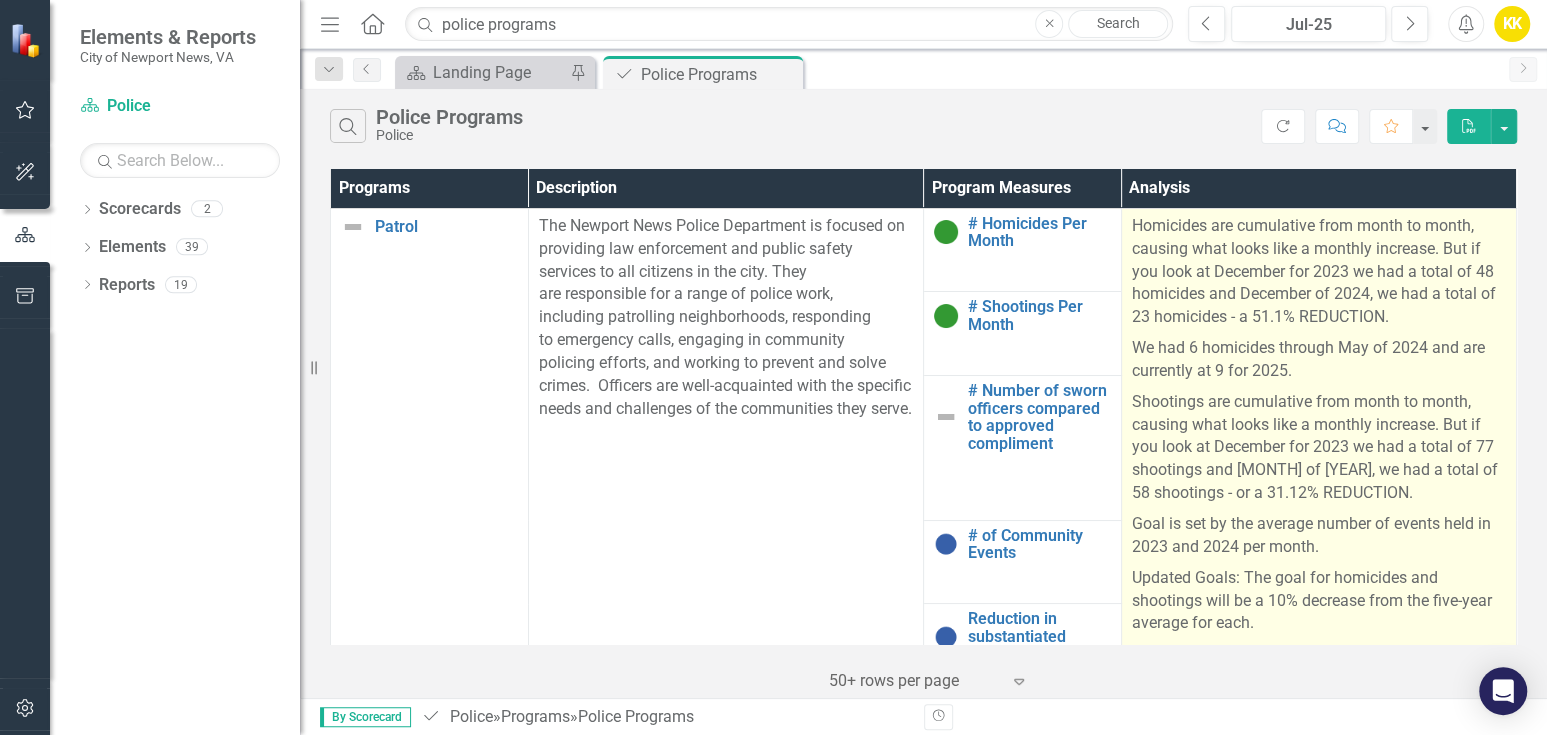 click on "Shootings are cumulative from month to month, causing what looks like a monthly increase. But if you look at December for 2023 we had a total of 77 shootings and December of 2024, we had a total of 58 shootings - or a 31.12% REDUCTION." at bounding box center [1319, 448] 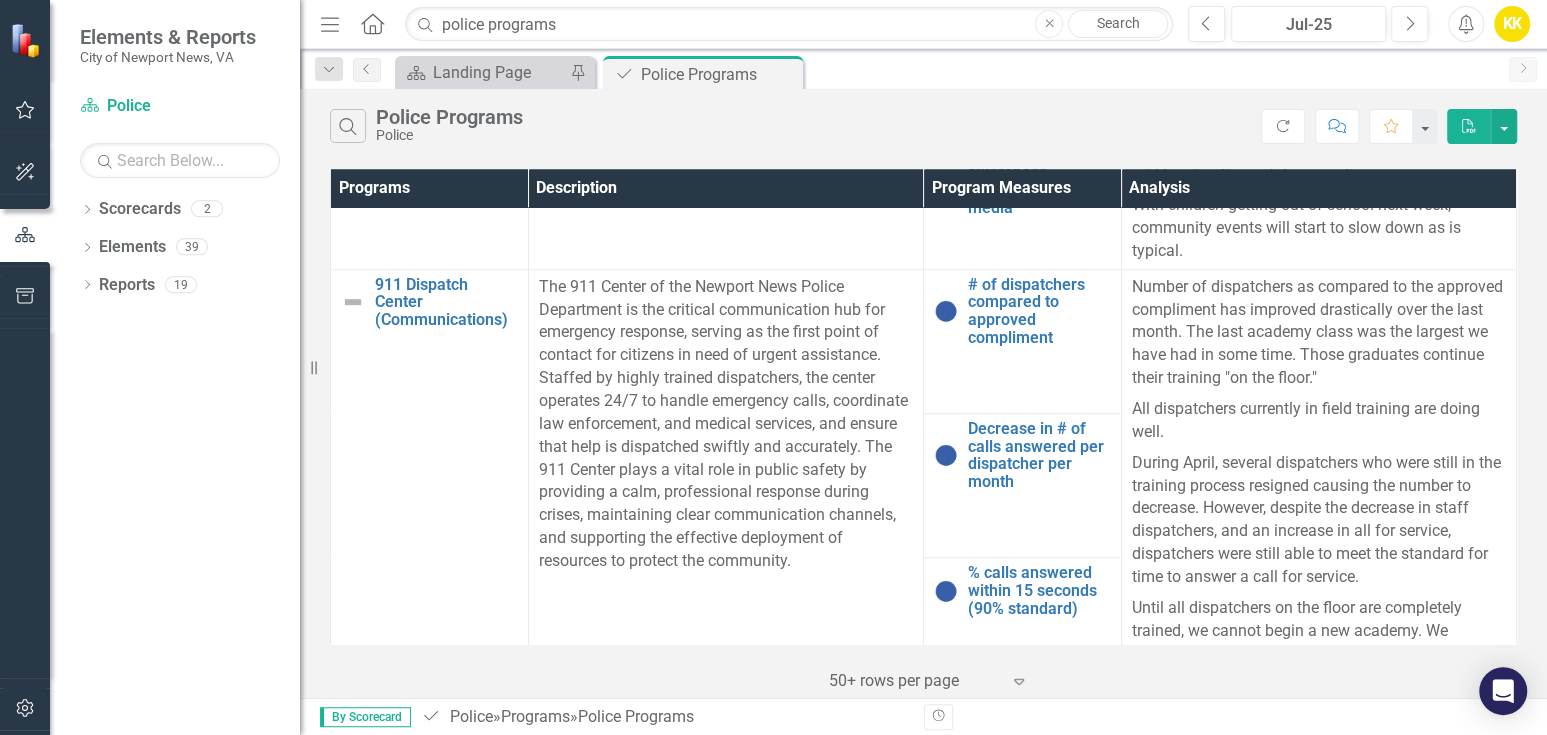 scroll, scrollTop: 1210, scrollLeft: 0, axis: vertical 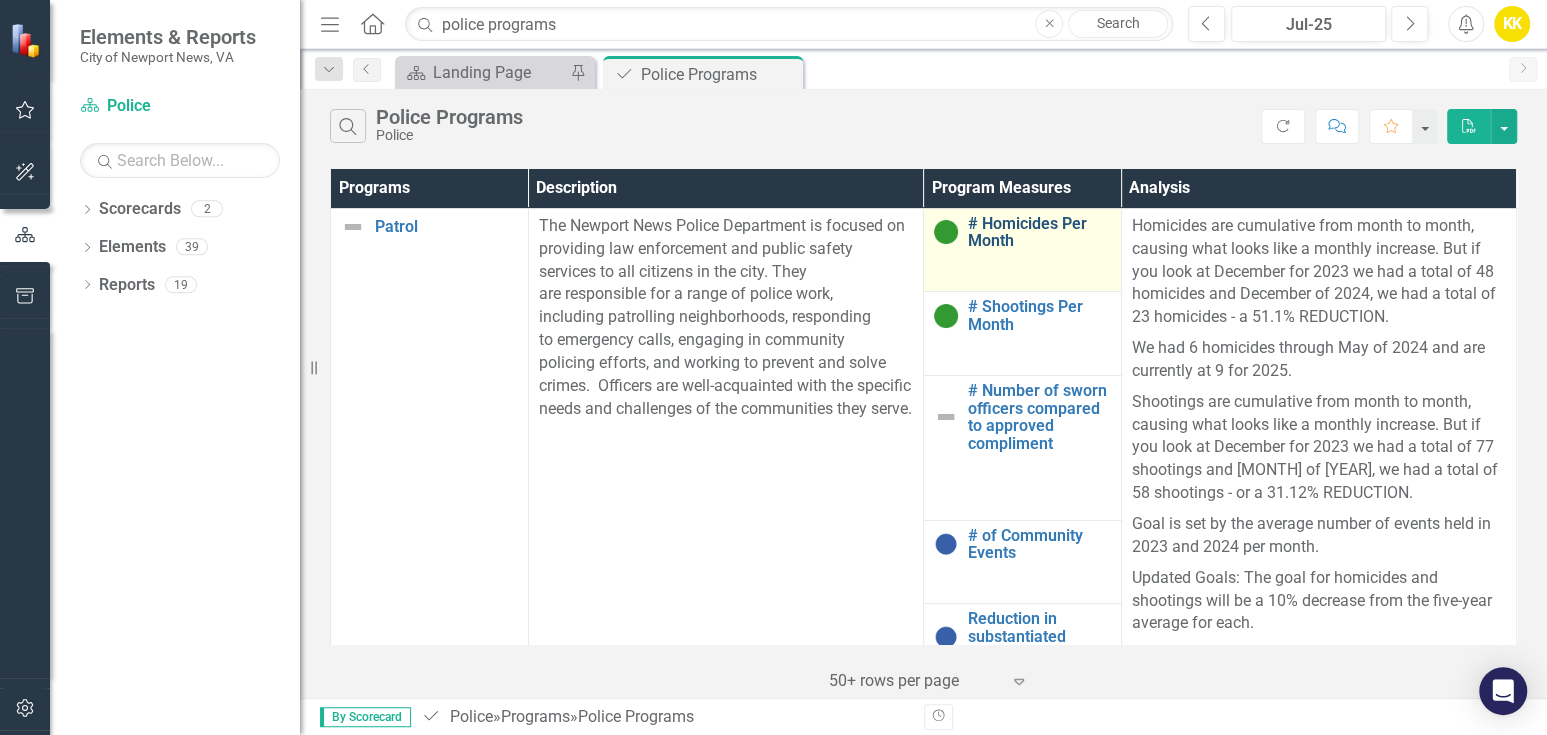 click on "# Homicides Per Month" at bounding box center [1039, 232] 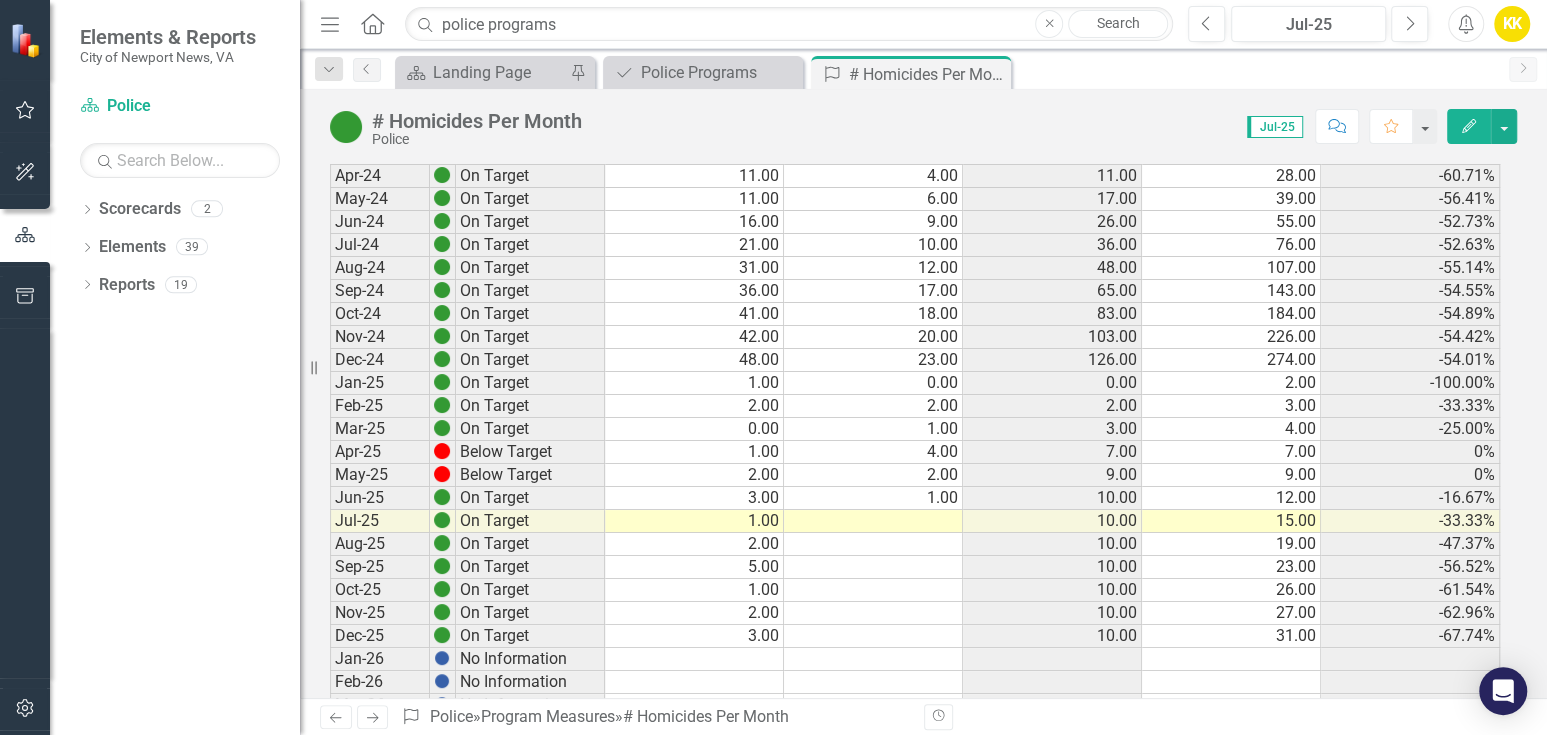 scroll, scrollTop: 1444, scrollLeft: 0, axis: vertical 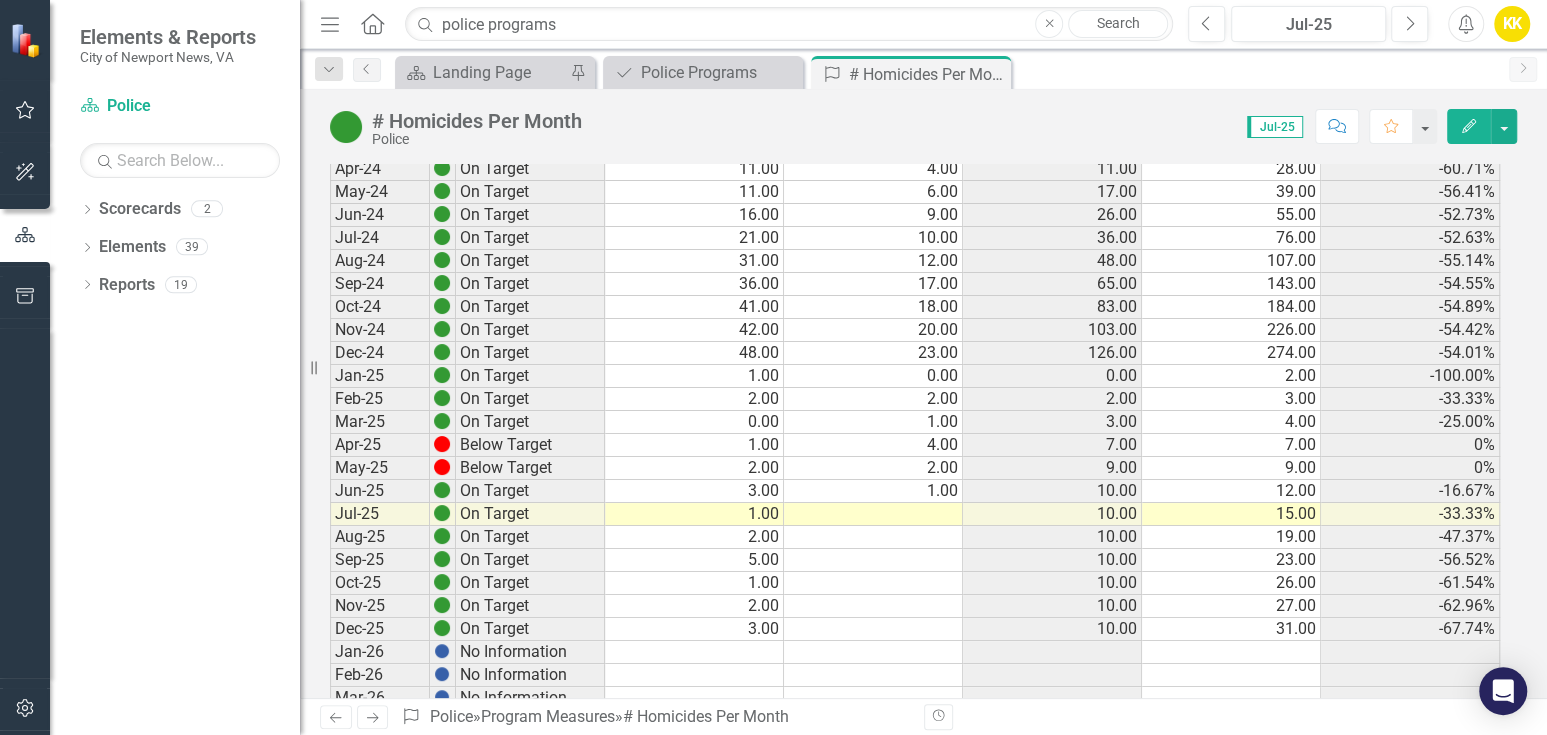 click at bounding box center (694, 652) 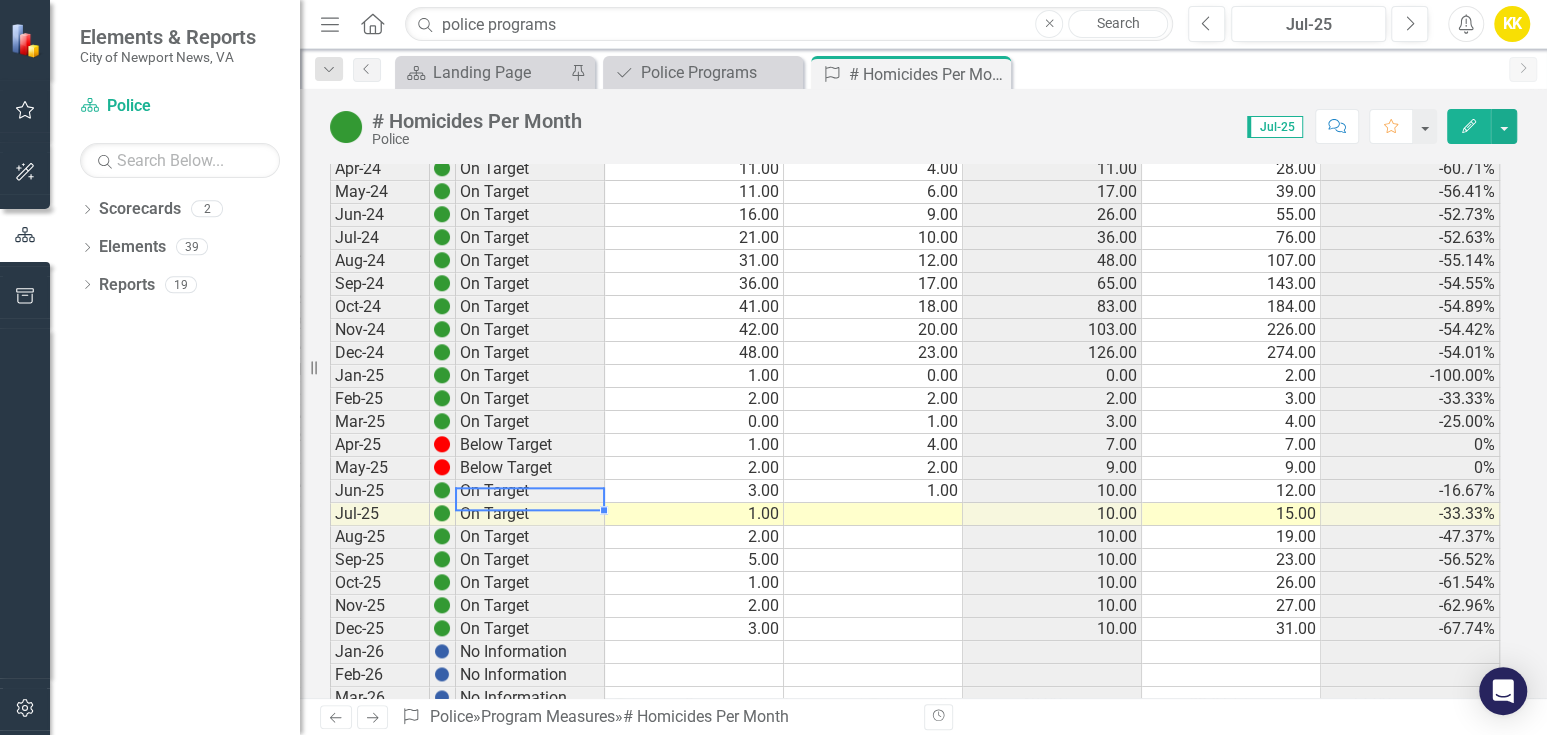 click on "On Target" at bounding box center [530, 514] 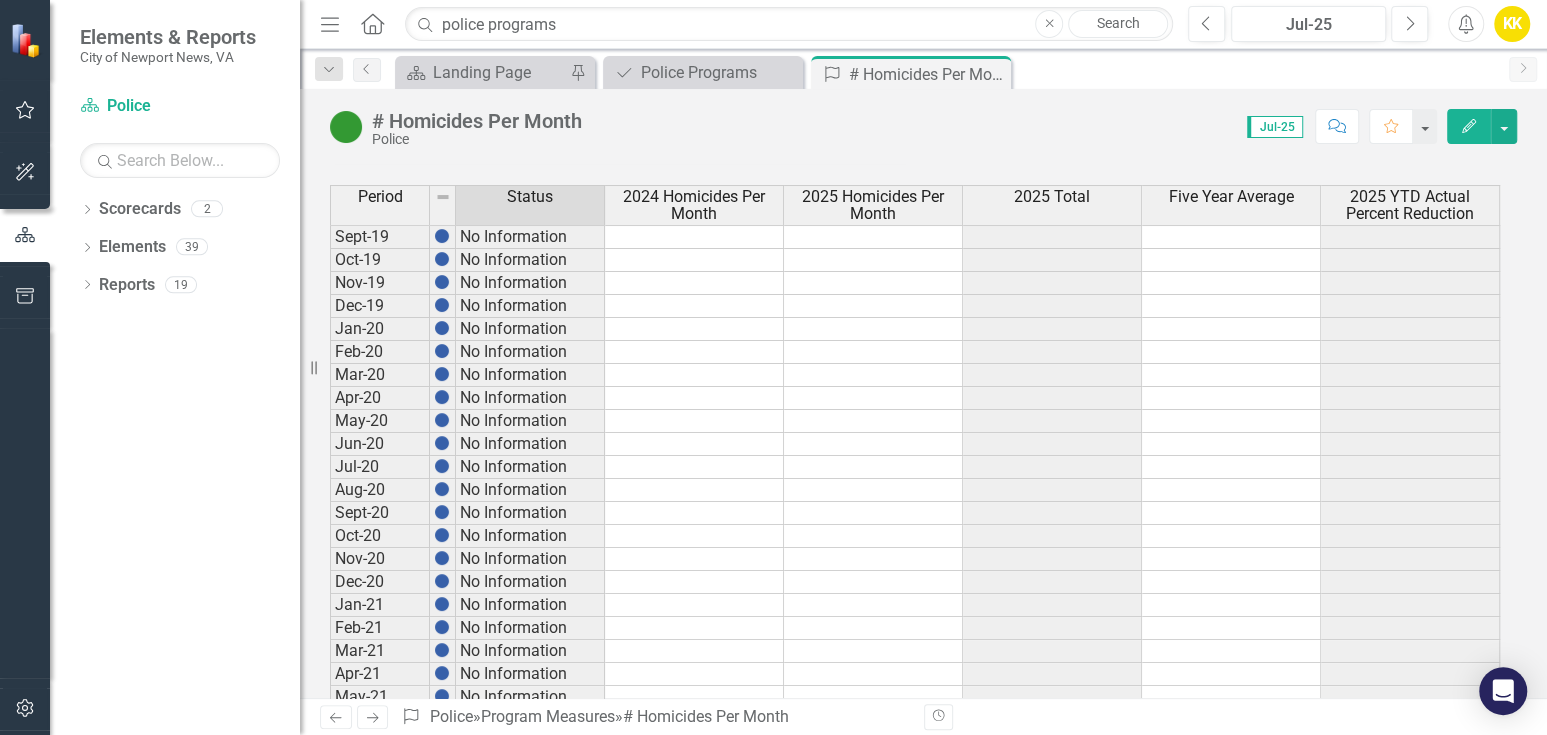 scroll, scrollTop: 0, scrollLeft: 0, axis: both 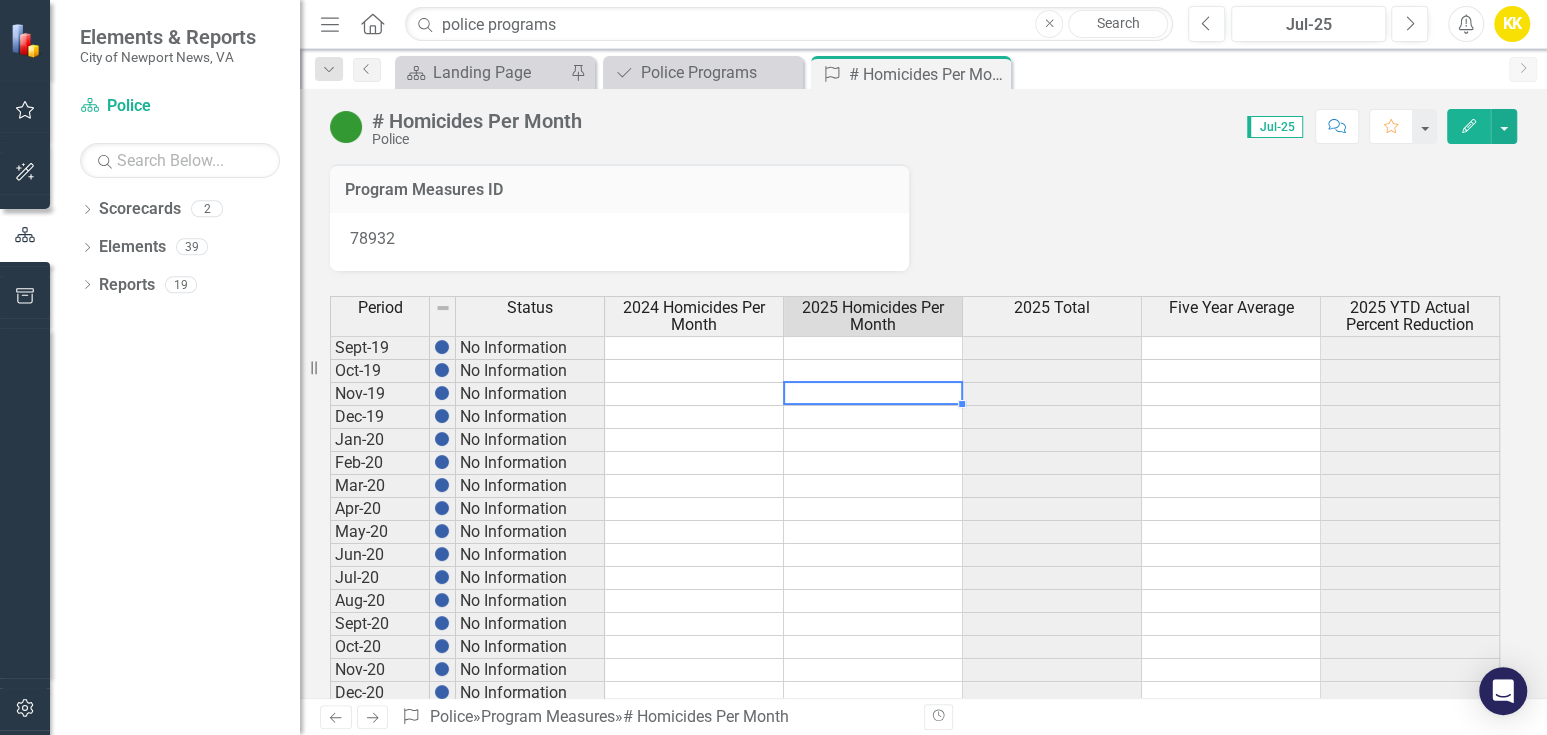 click at bounding box center (873, 394) 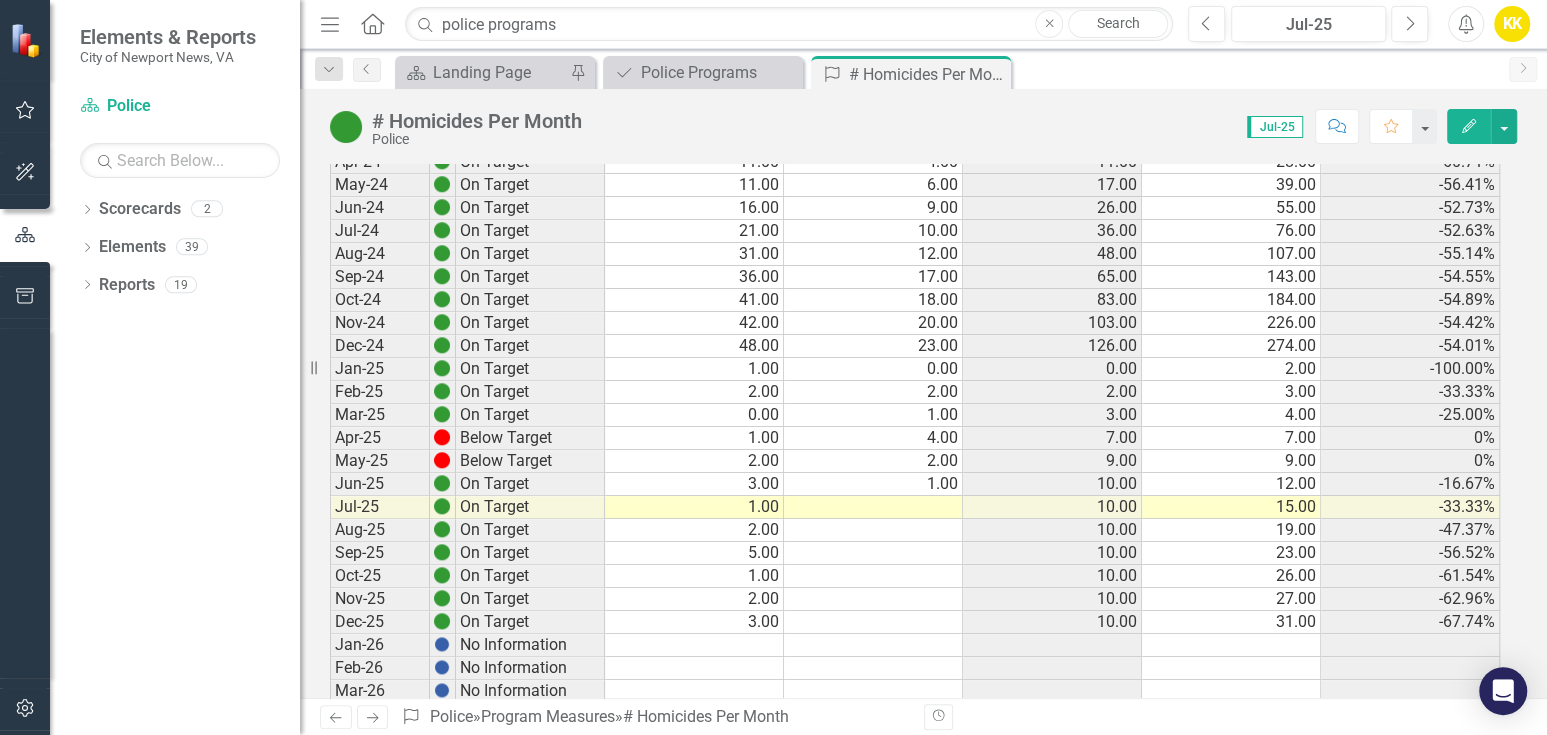 scroll, scrollTop: 1666, scrollLeft: 0, axis: vertical 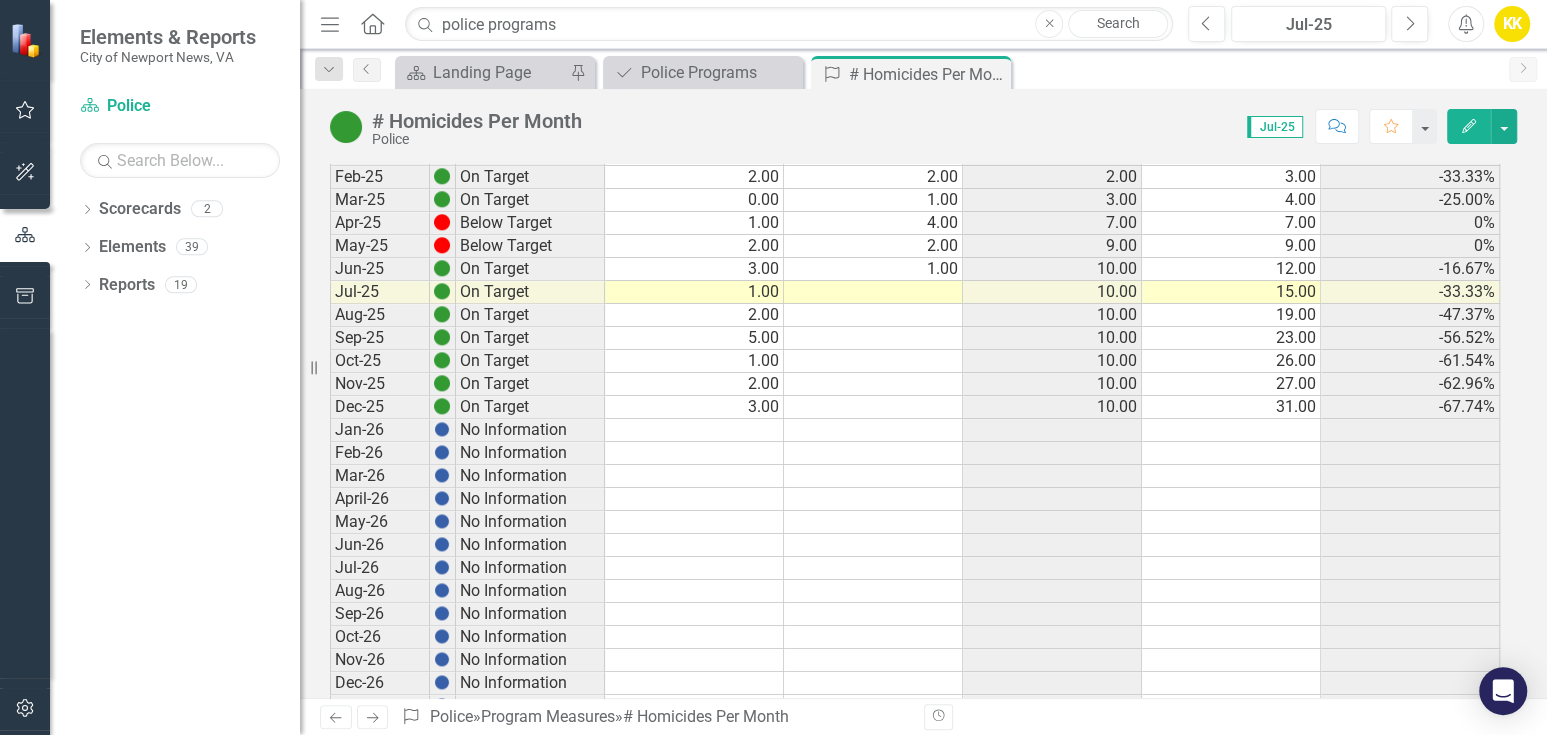 click at bounding box center (873, 292) 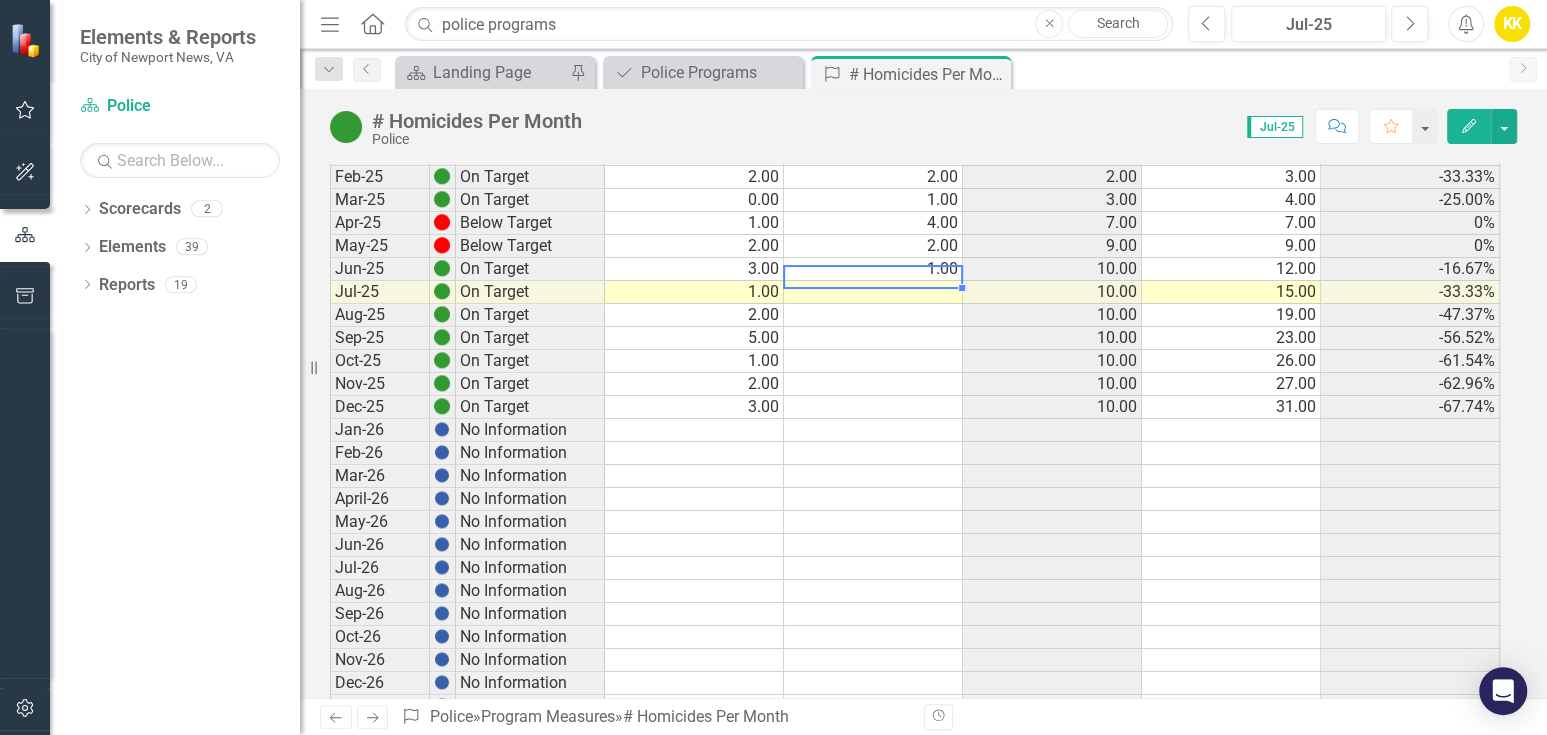 click at bounding box center [873, 292] 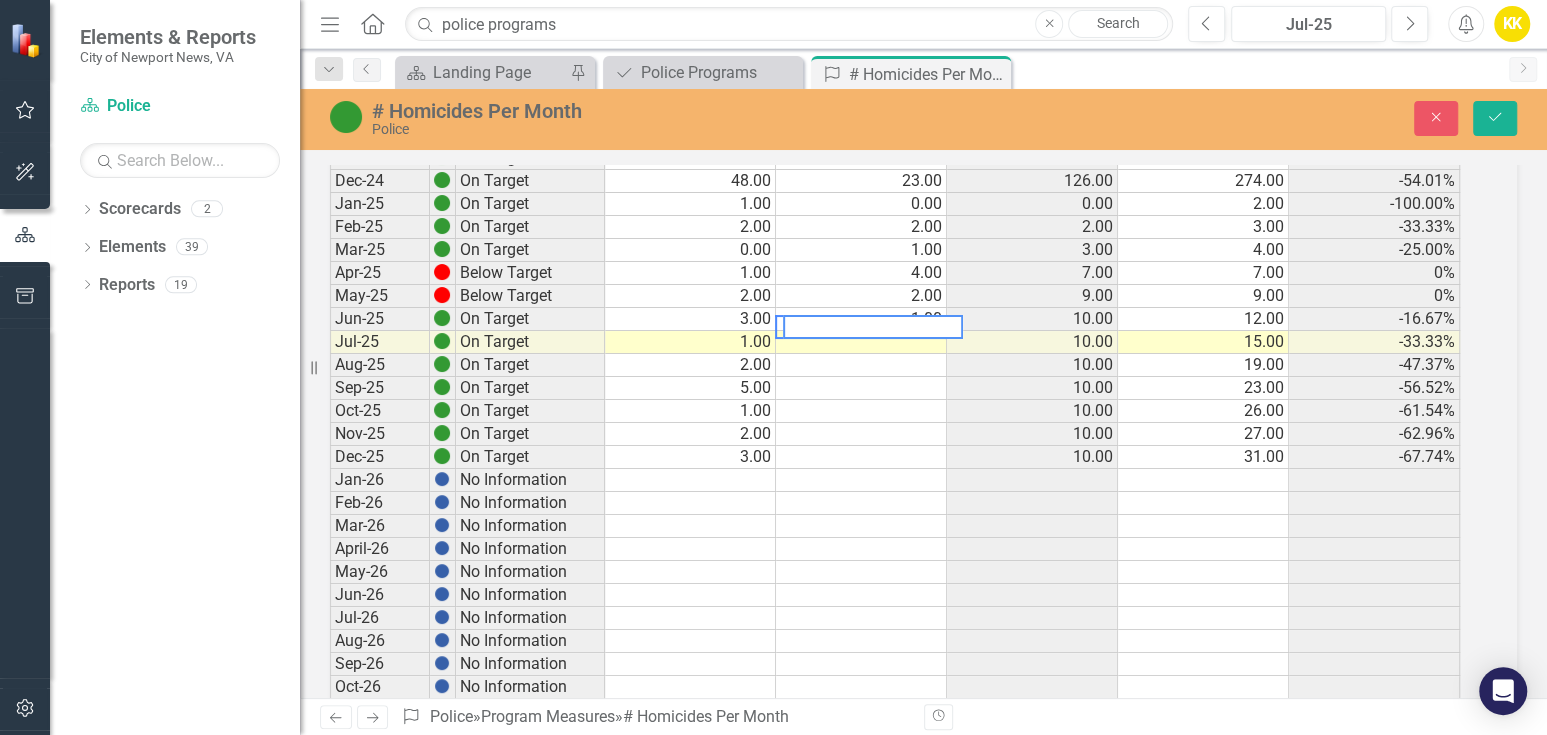 type on "2" 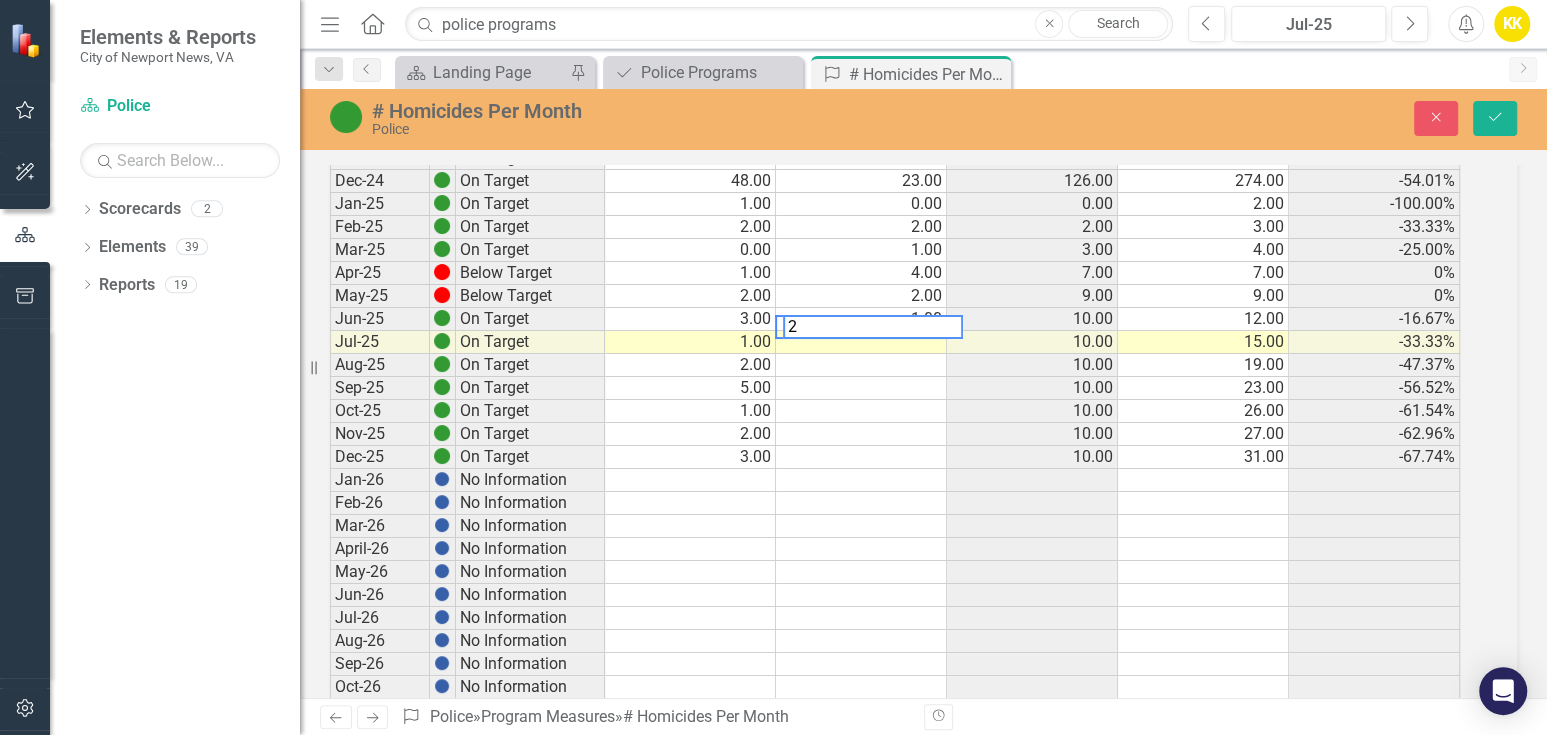 type 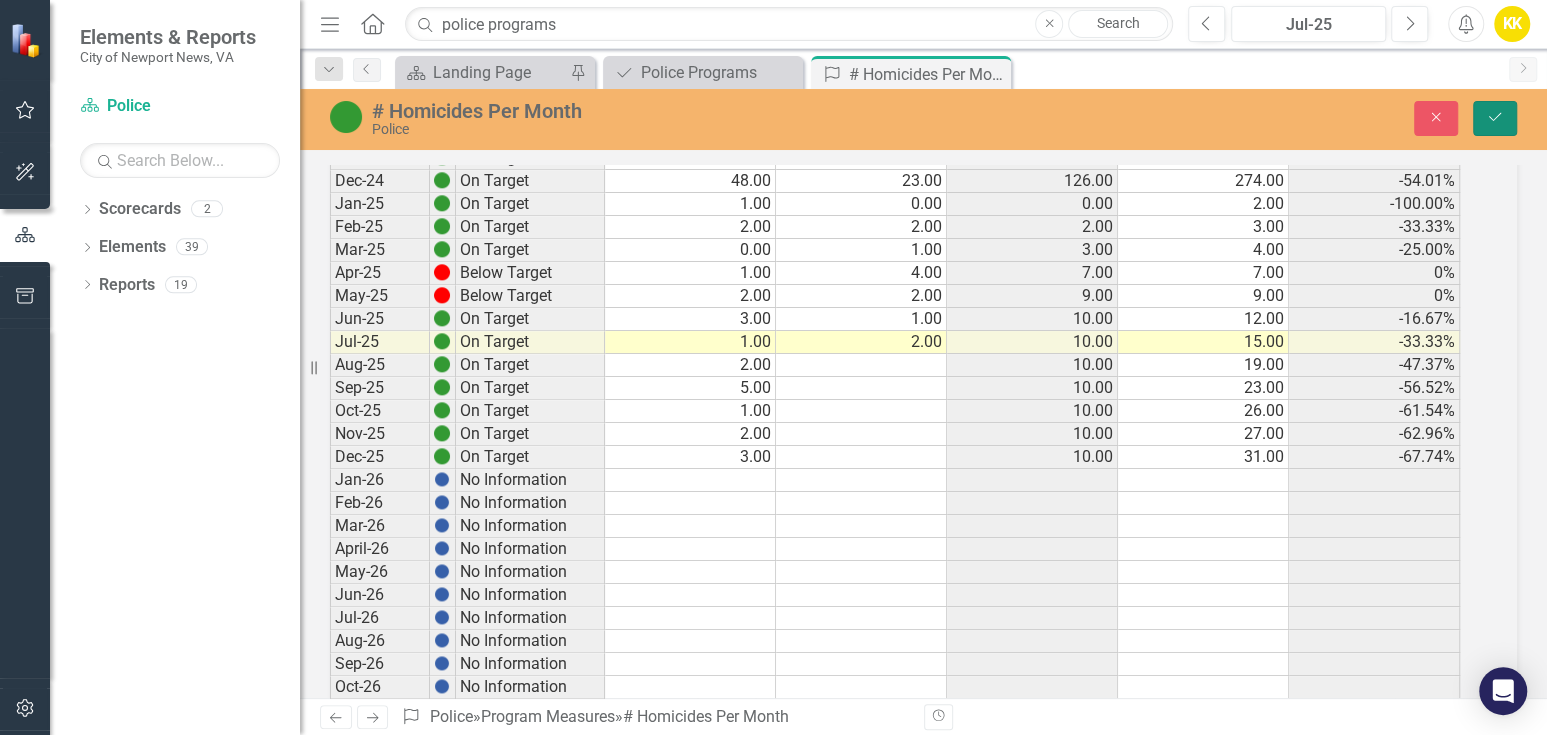 drag, startPoint x: 1495, startPoint y: 115, endPoint x: 1485, endPoint y: 157, distance: 43.174065 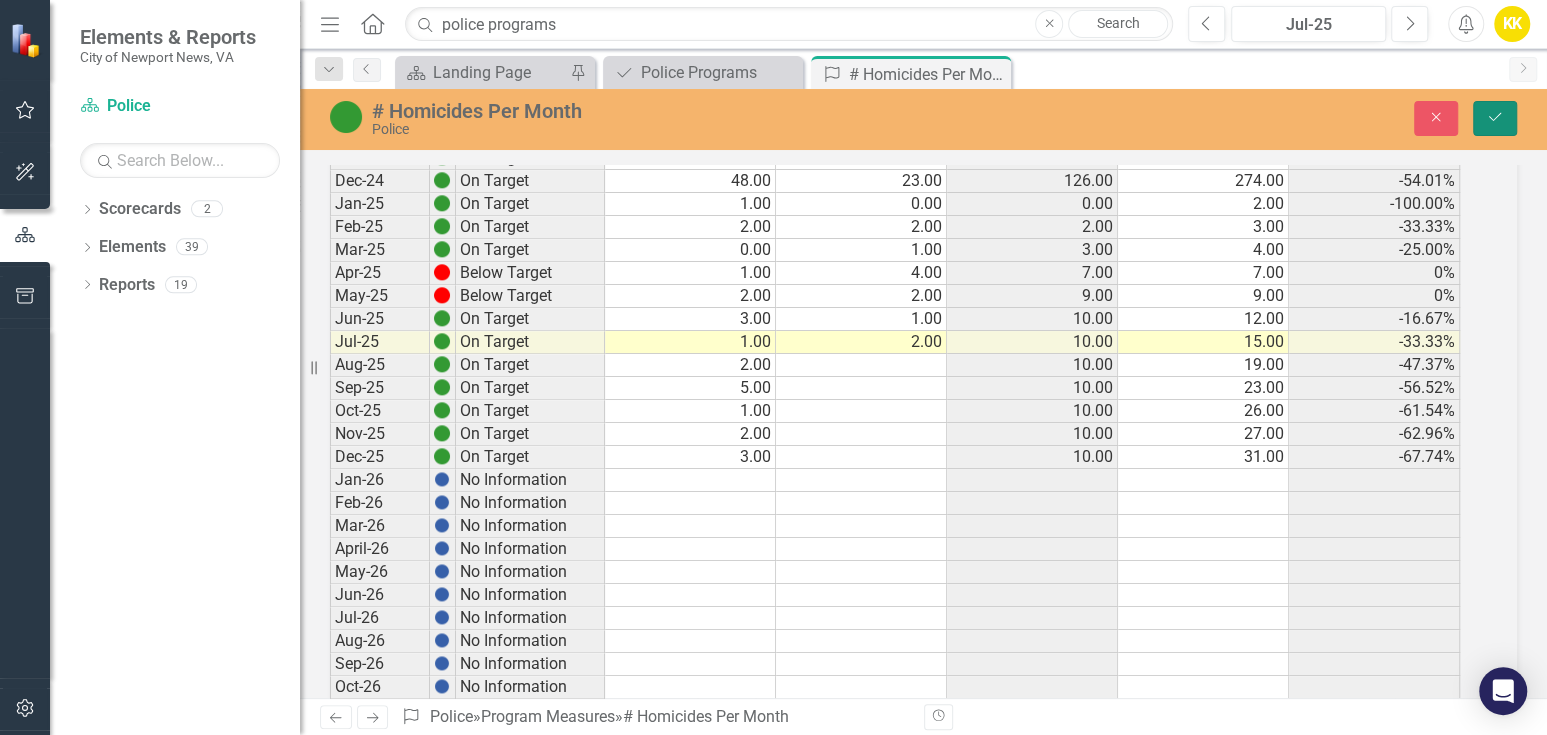 click on "Save" 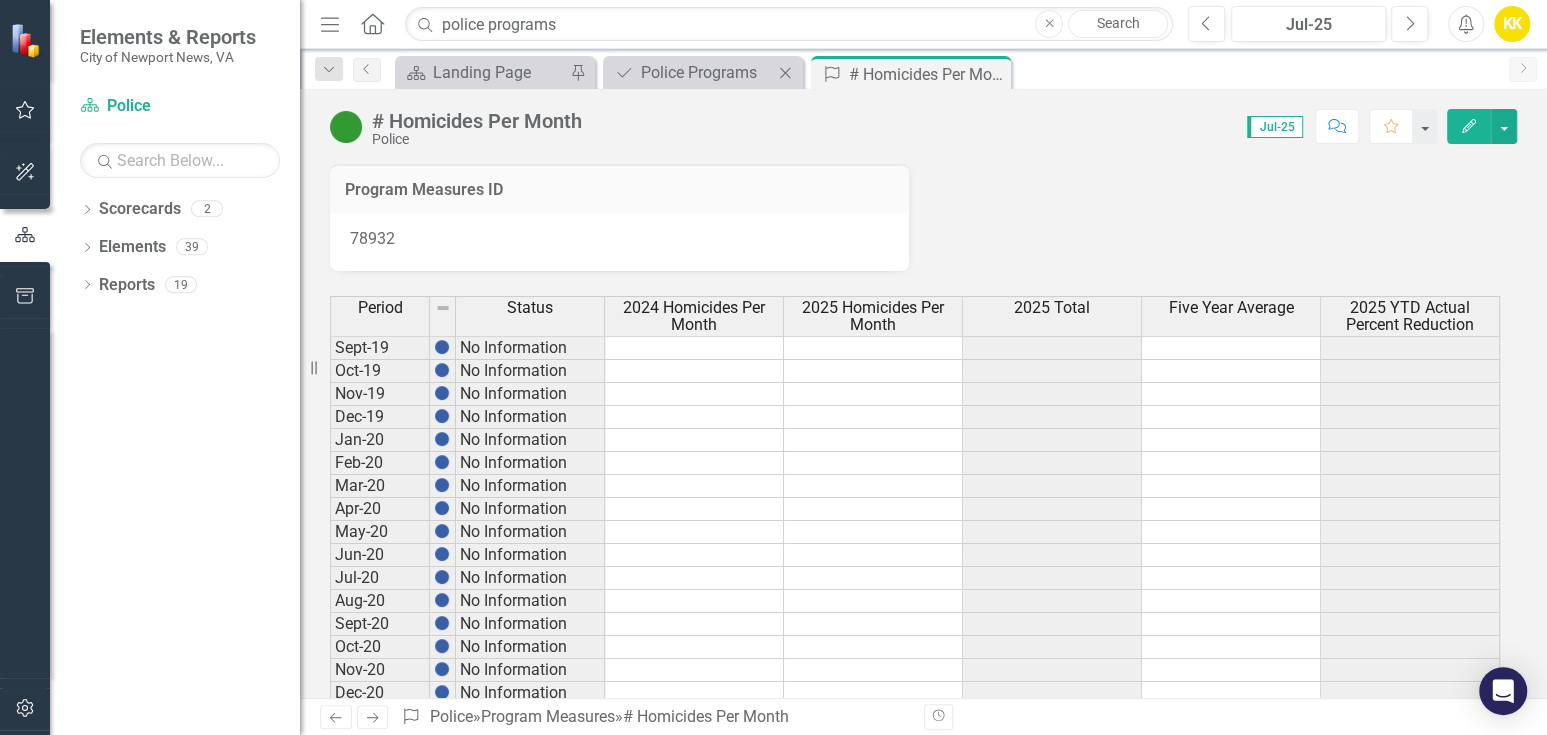 click on "Close" 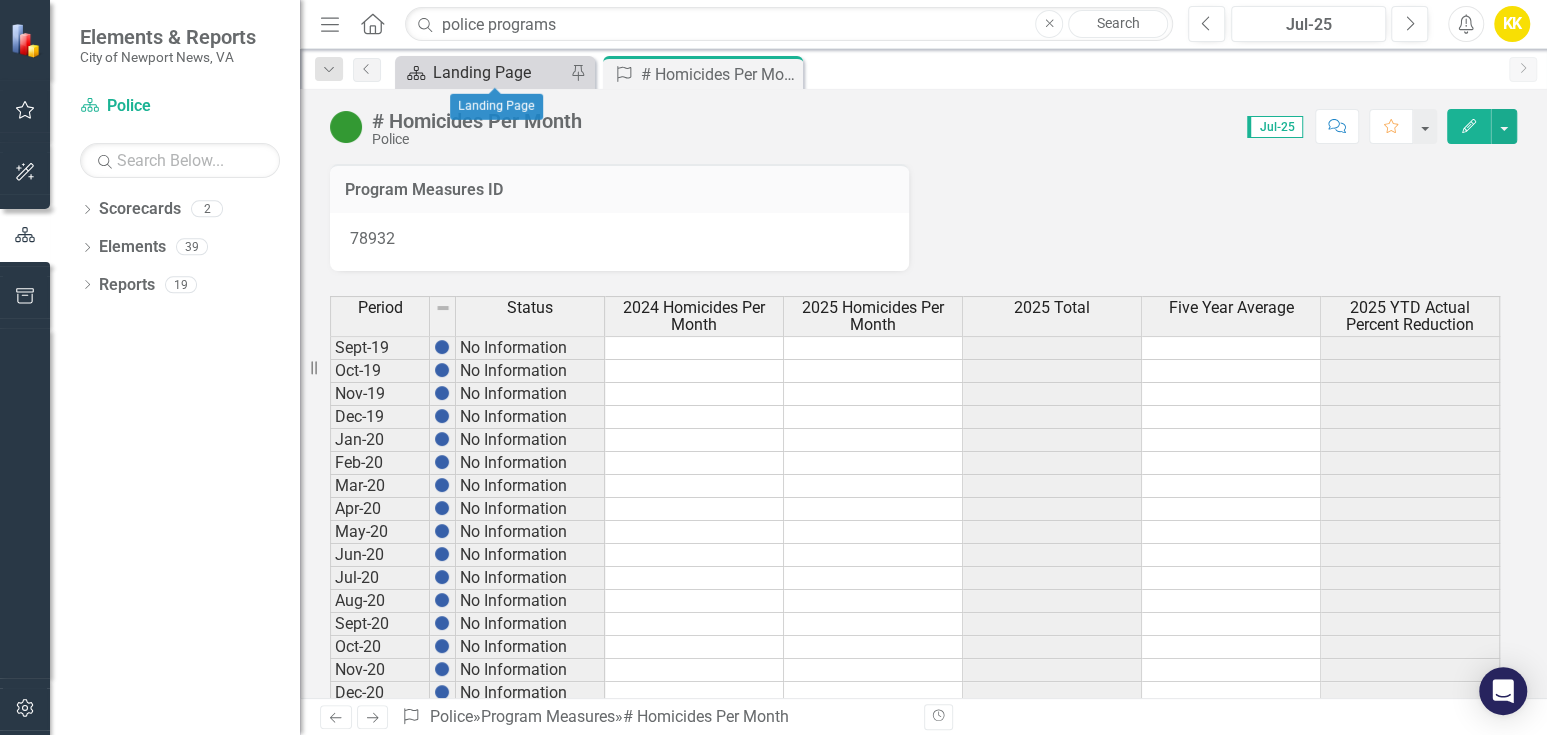 click on "Landing Page" at bounding box center (499, 72) 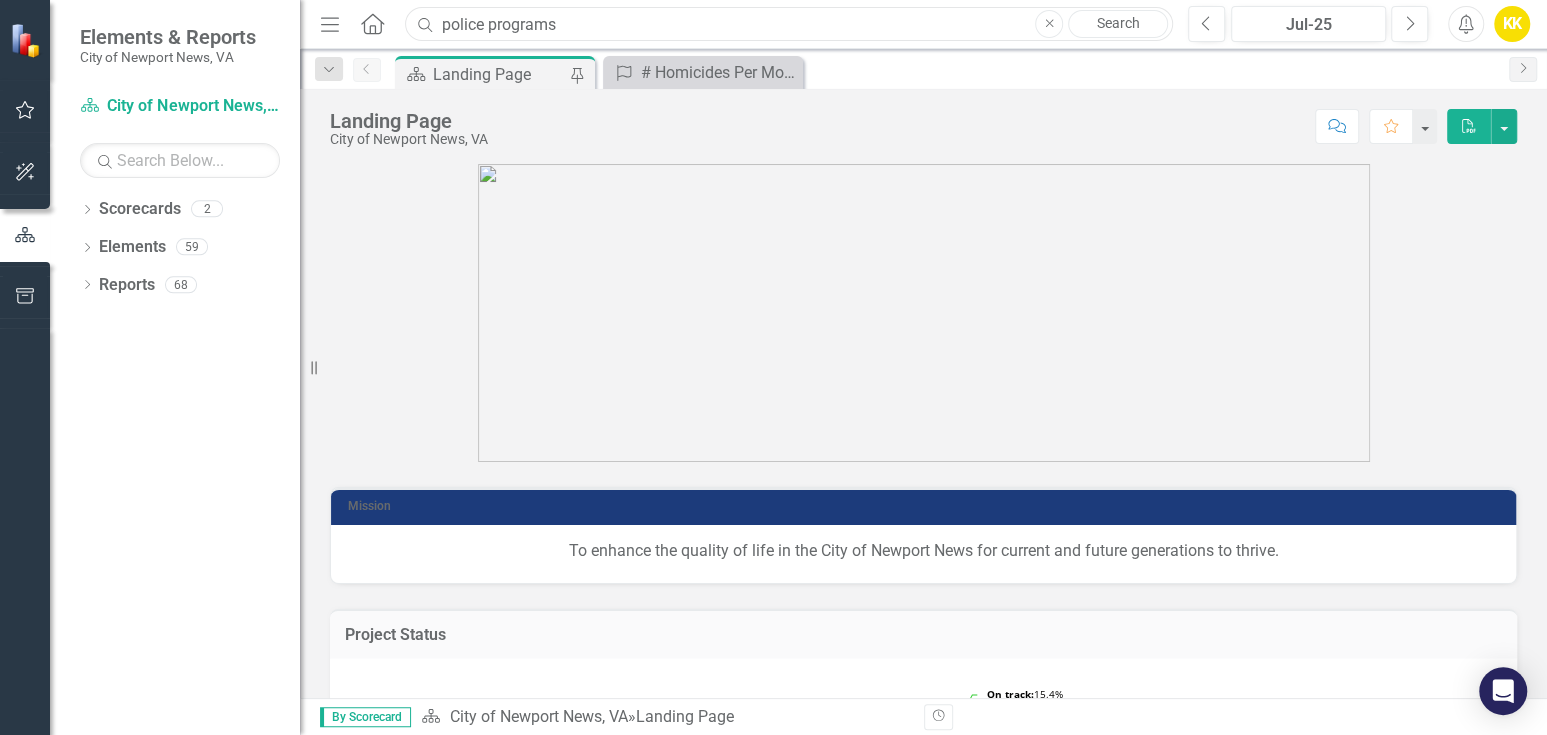 click on "police programs" at bounding box center (789, 24) 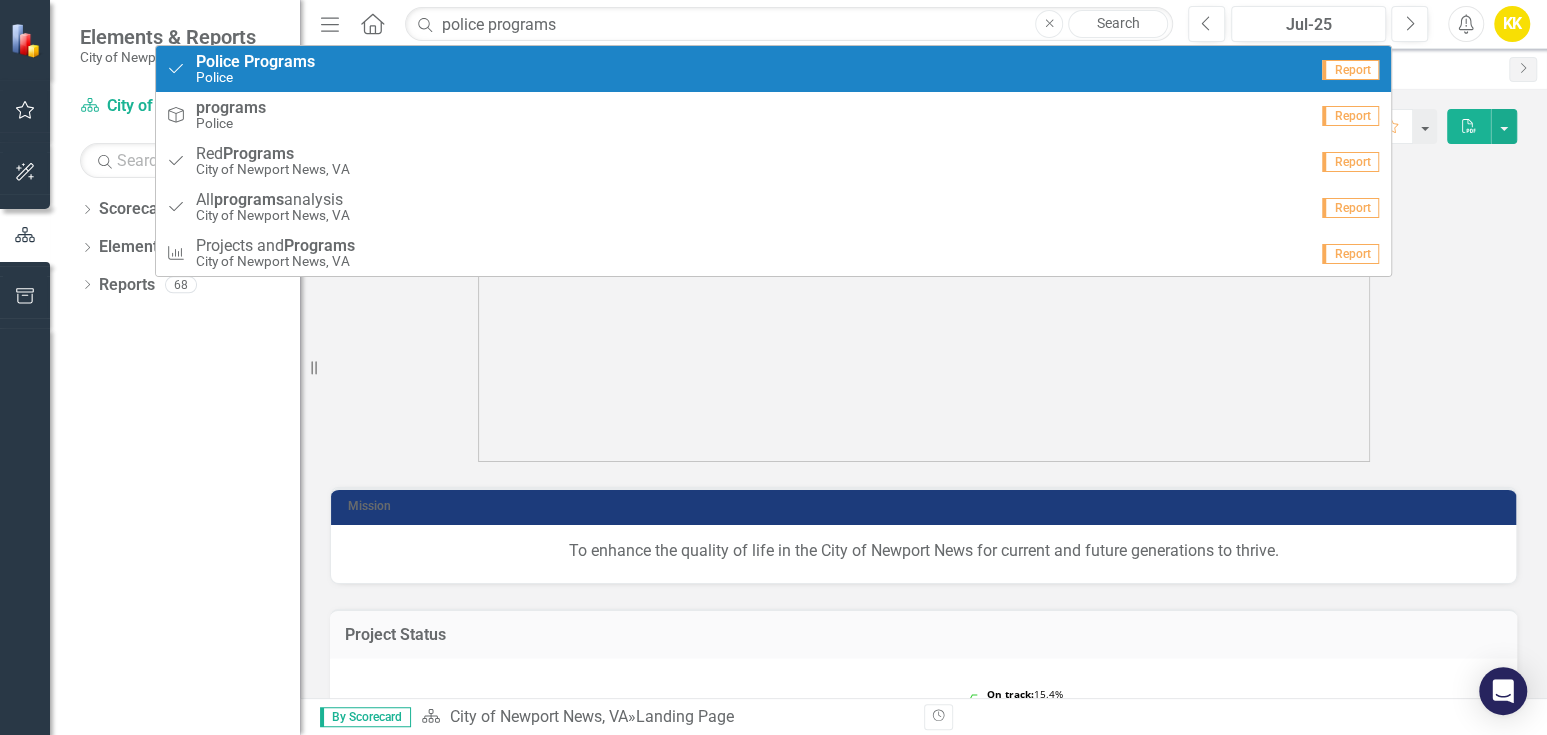 click on "Program Police   Programs Police" at bounding box center [737, 69] 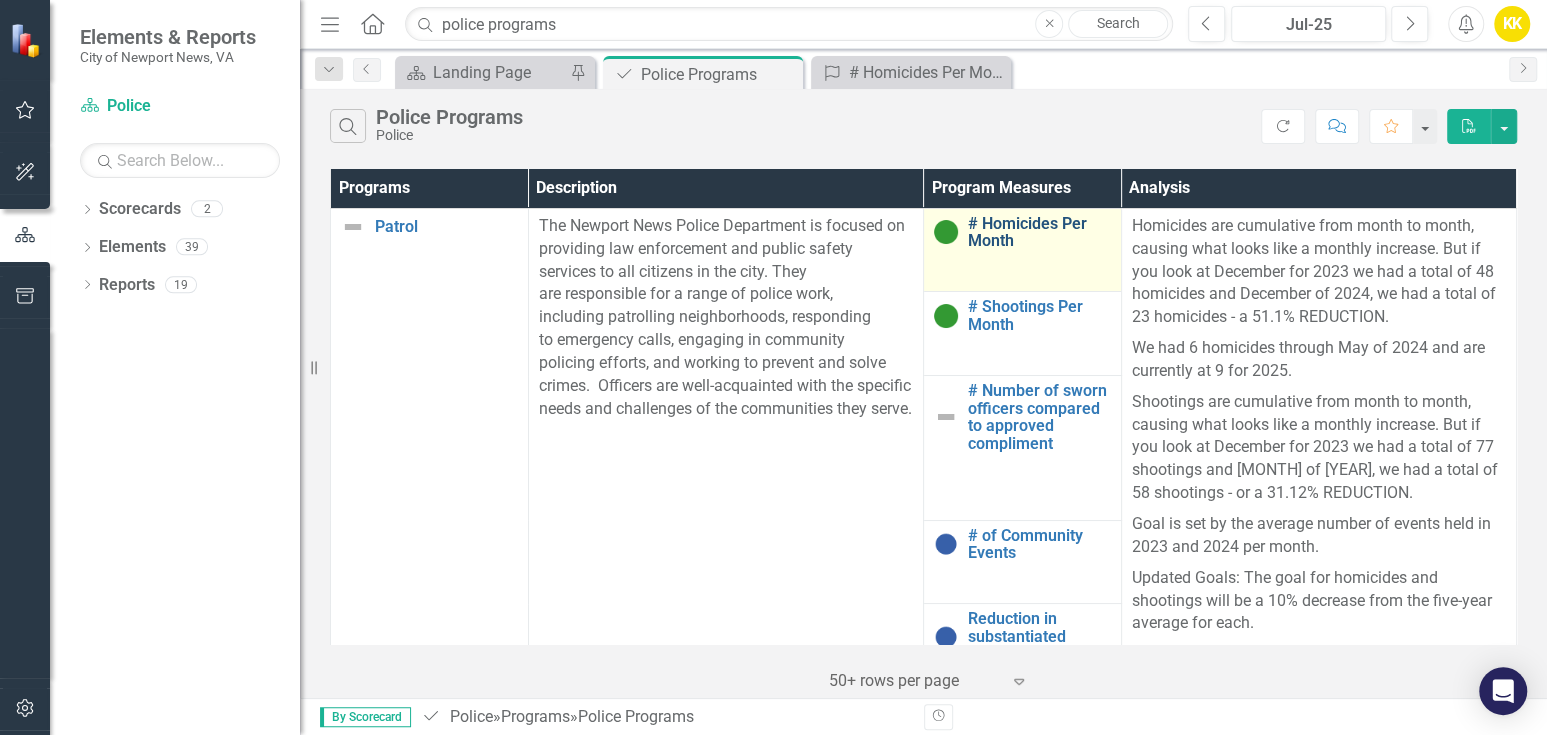 click on "# Homicides Per Month" at bounding box center (1039, 232) 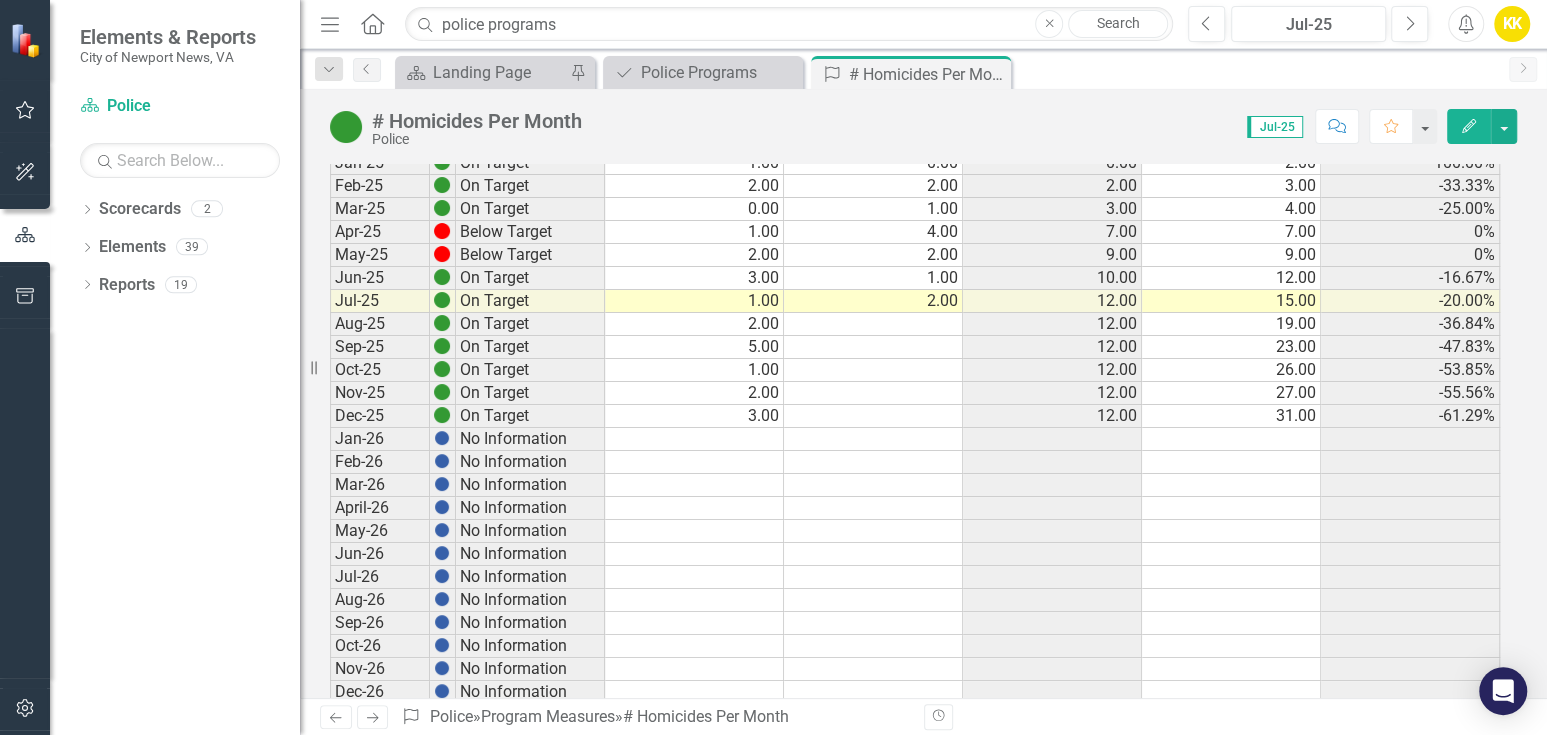 scroll, scrollTop: 1666, scrollLeft: 0, axis: vertical 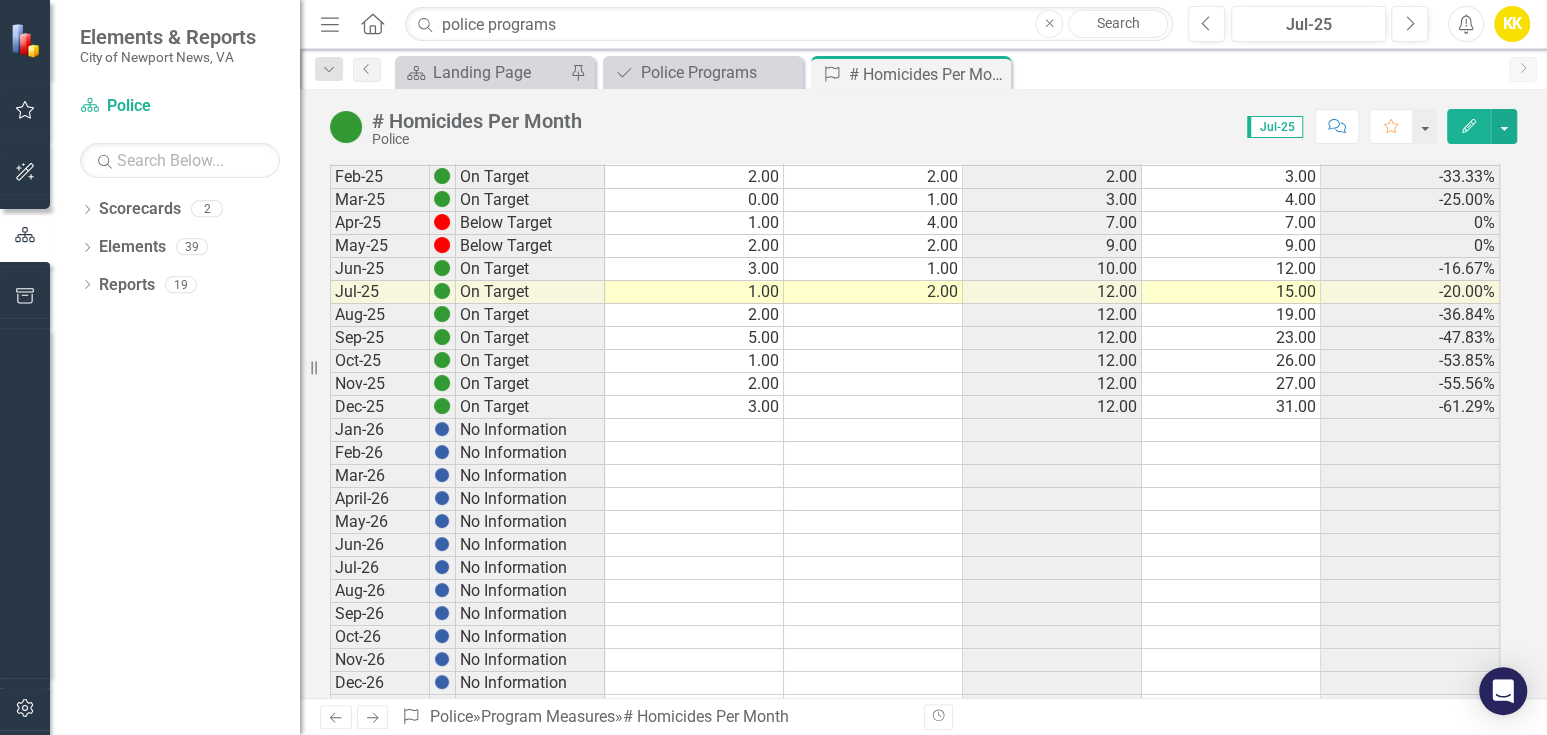 click on "Score: 0.00 Jul-25 Completed  Comment Favorite Edit" at bounding box center [1054, 126] 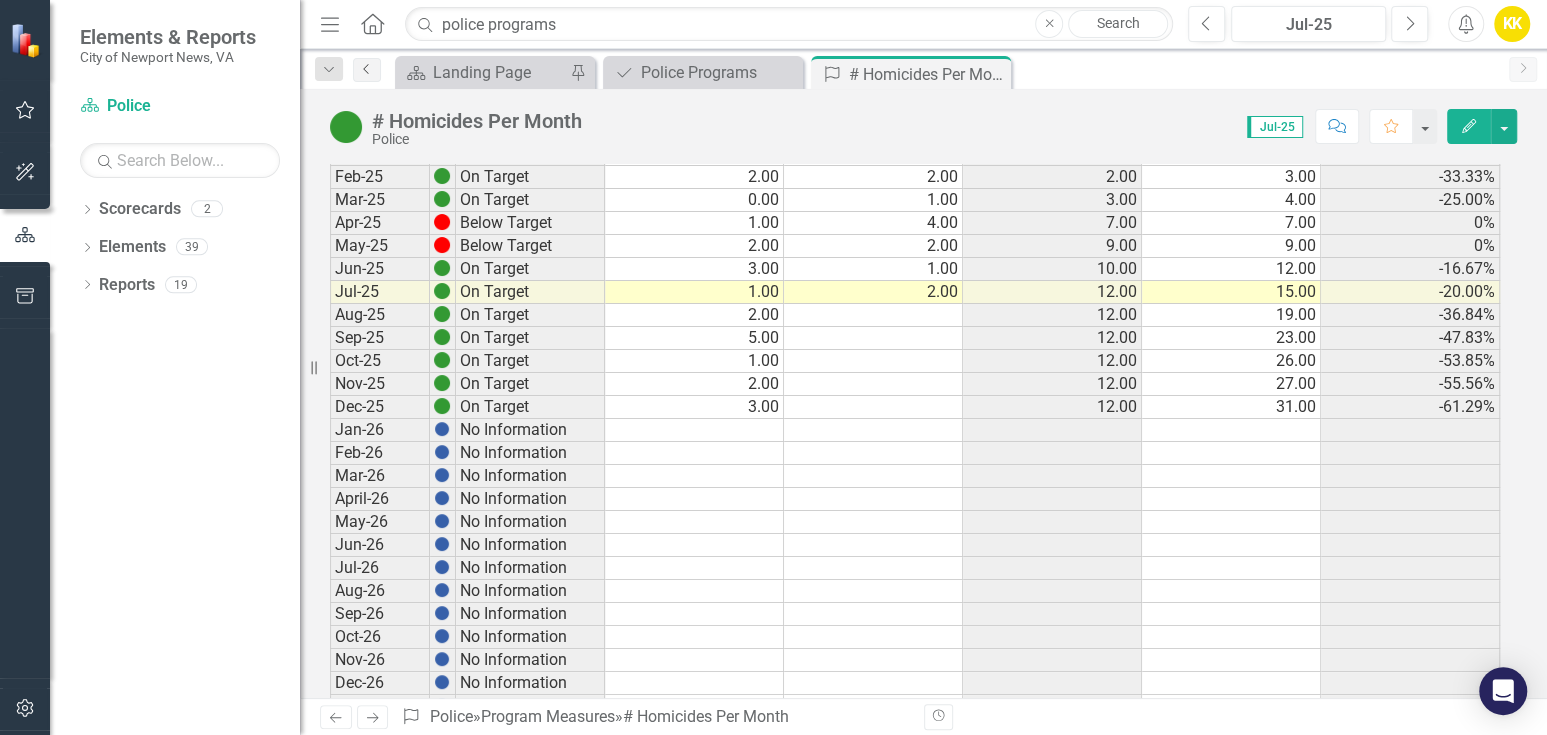 click 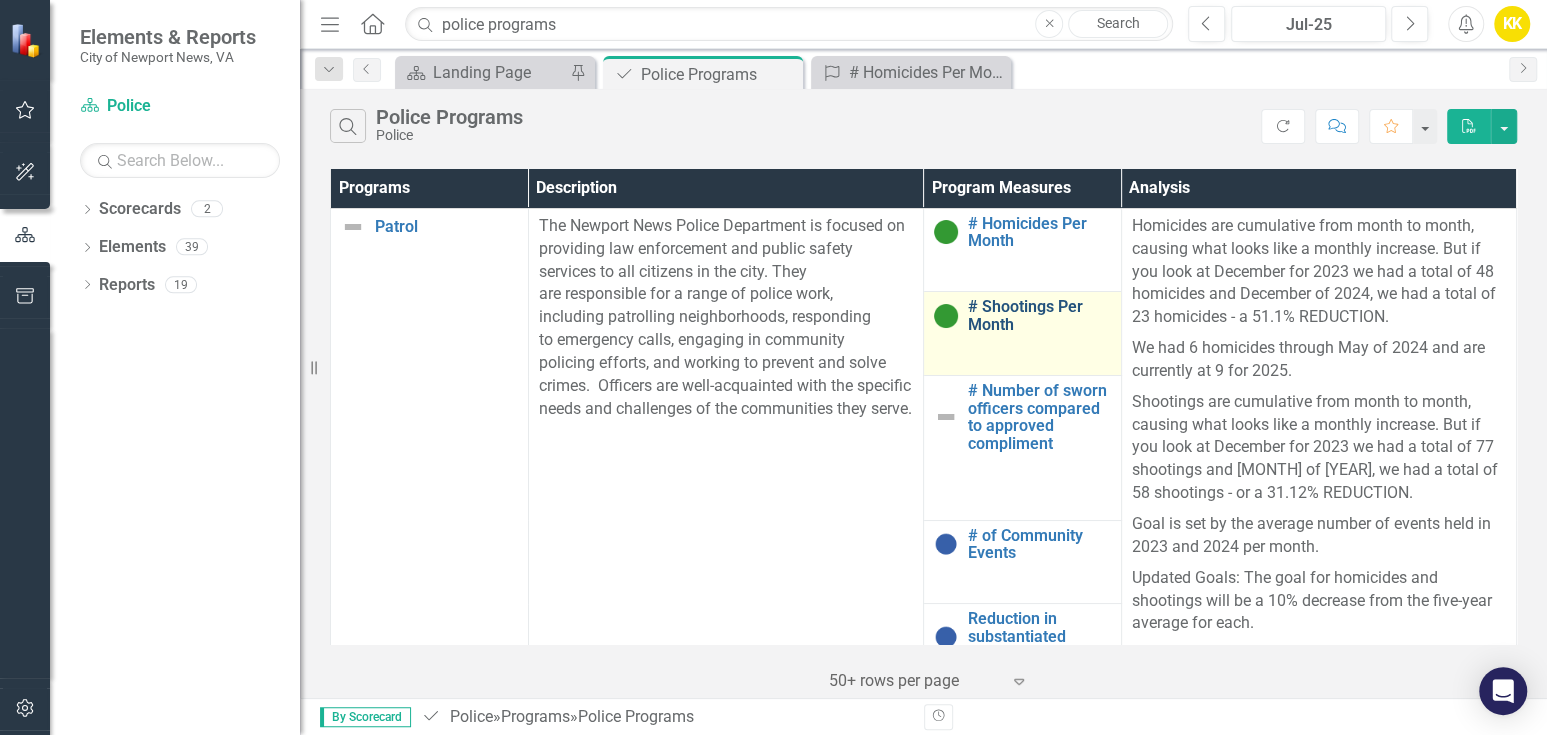 click on "# Shootings Per Month" at bounding box center (1039, 315) 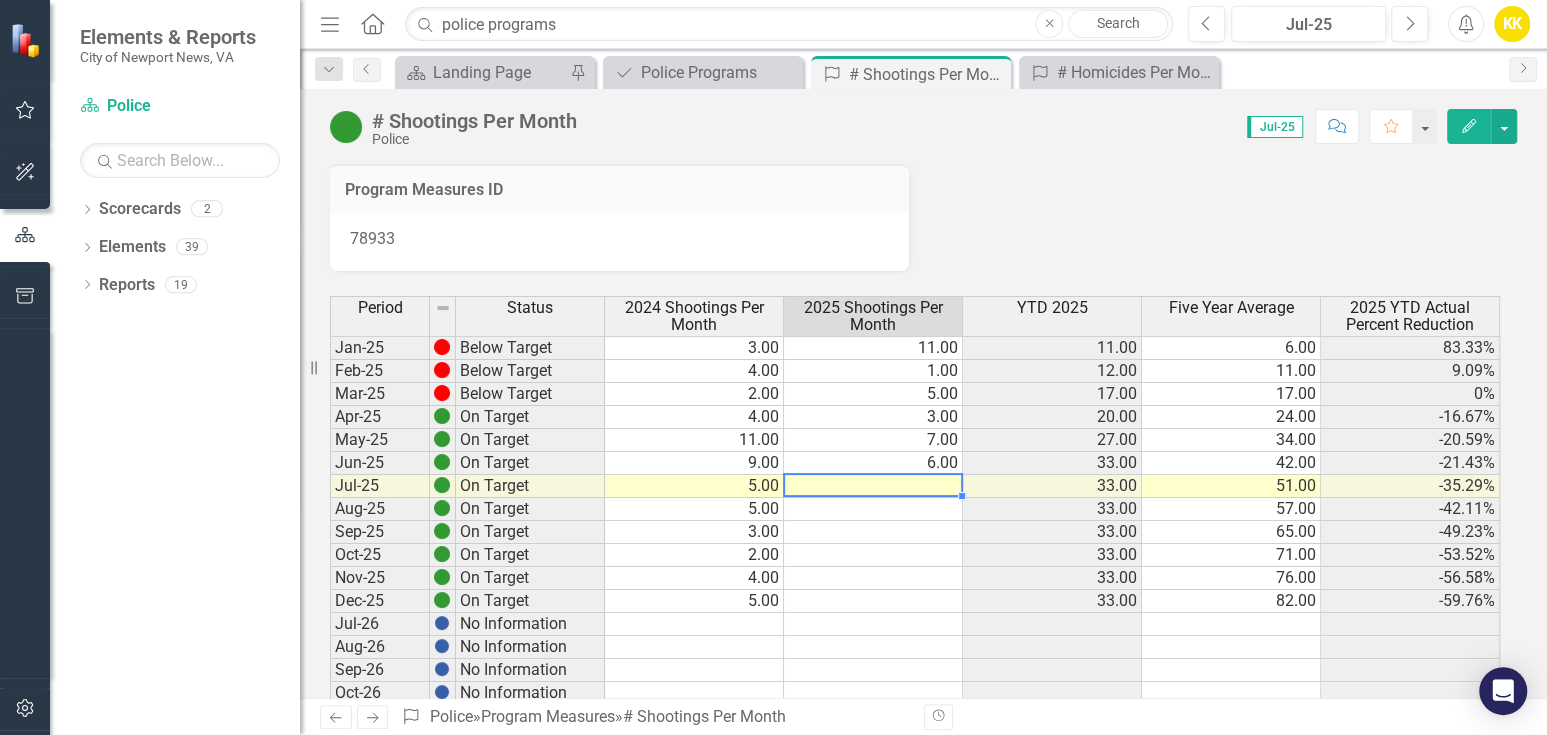 click at bounding box center (873, 486) 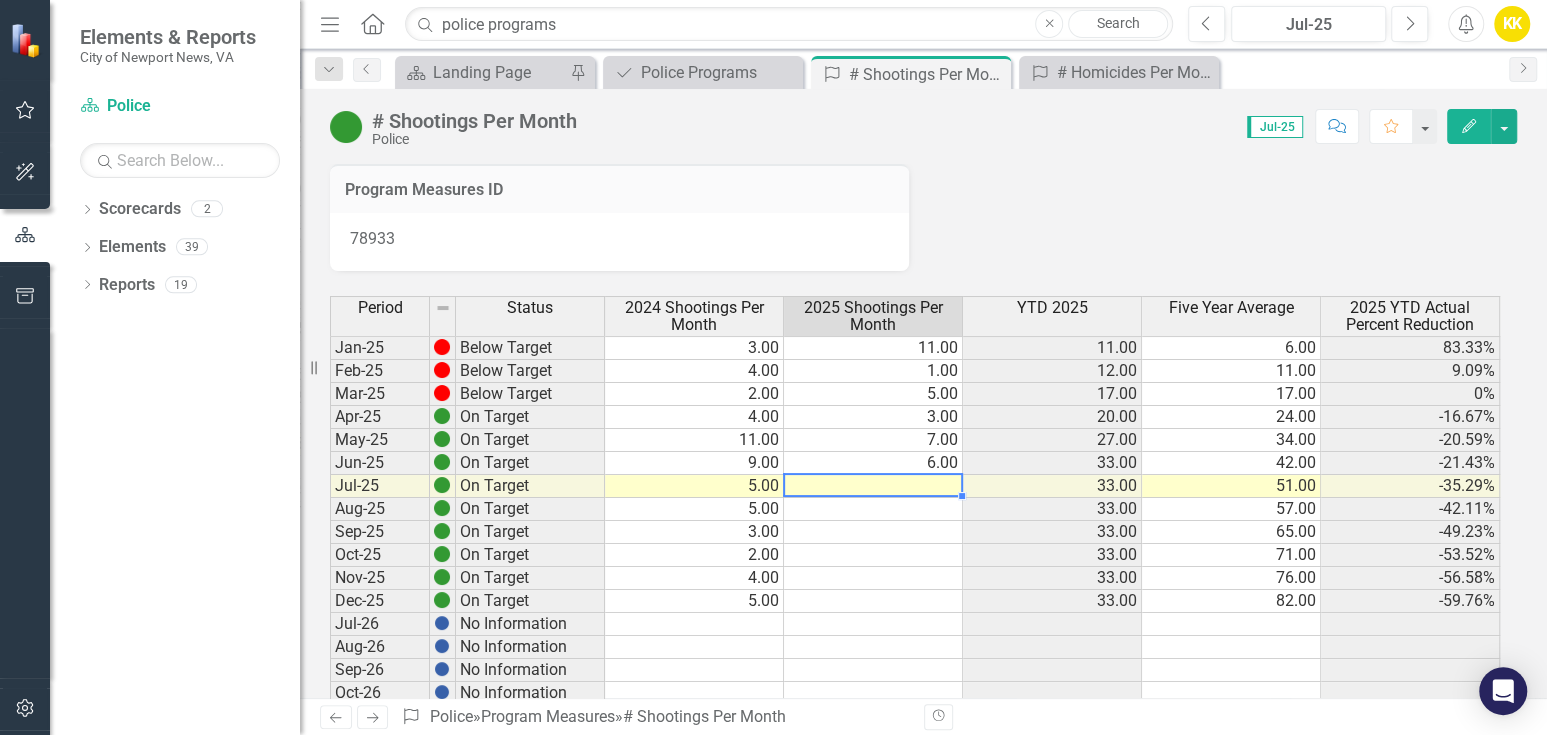 type on "4" 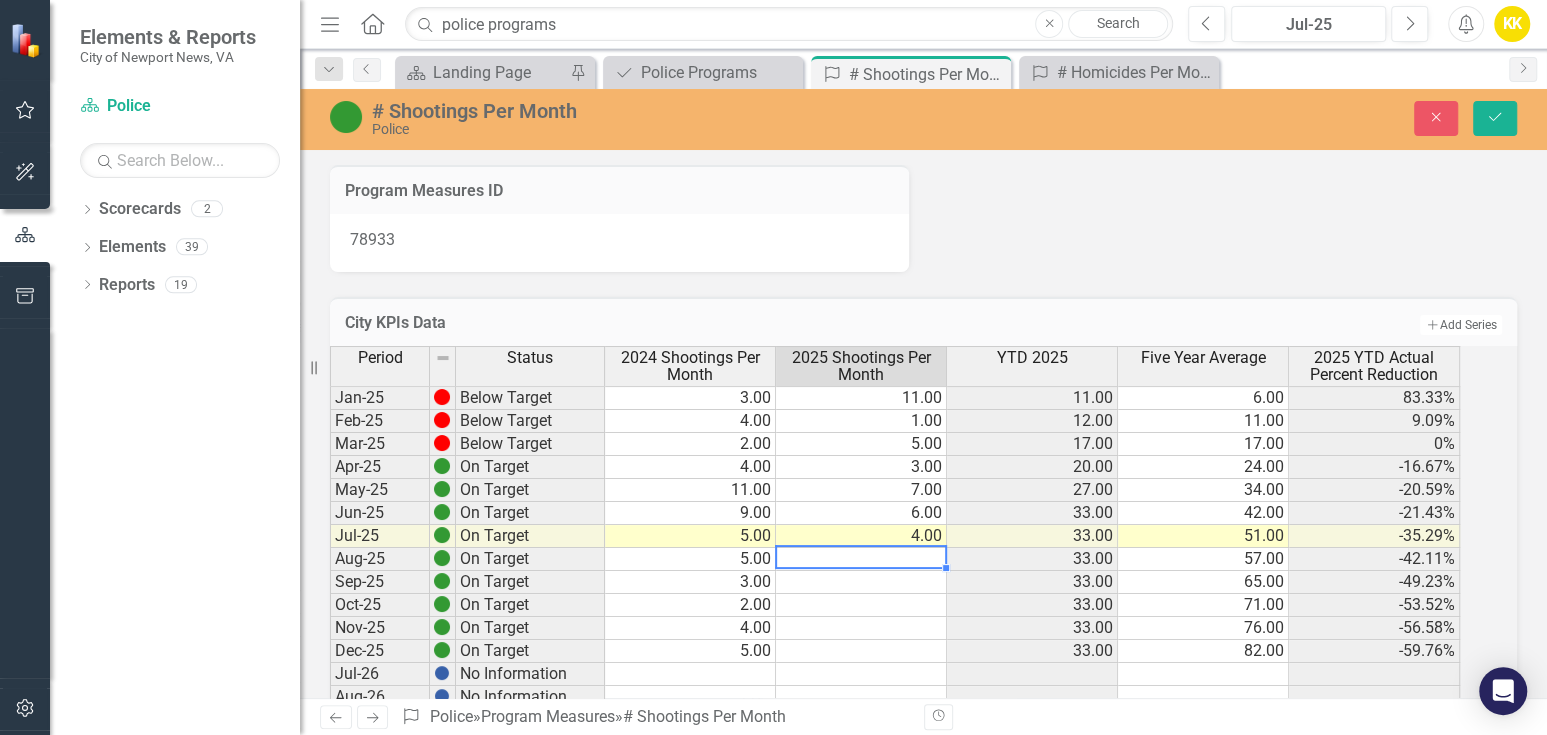 type 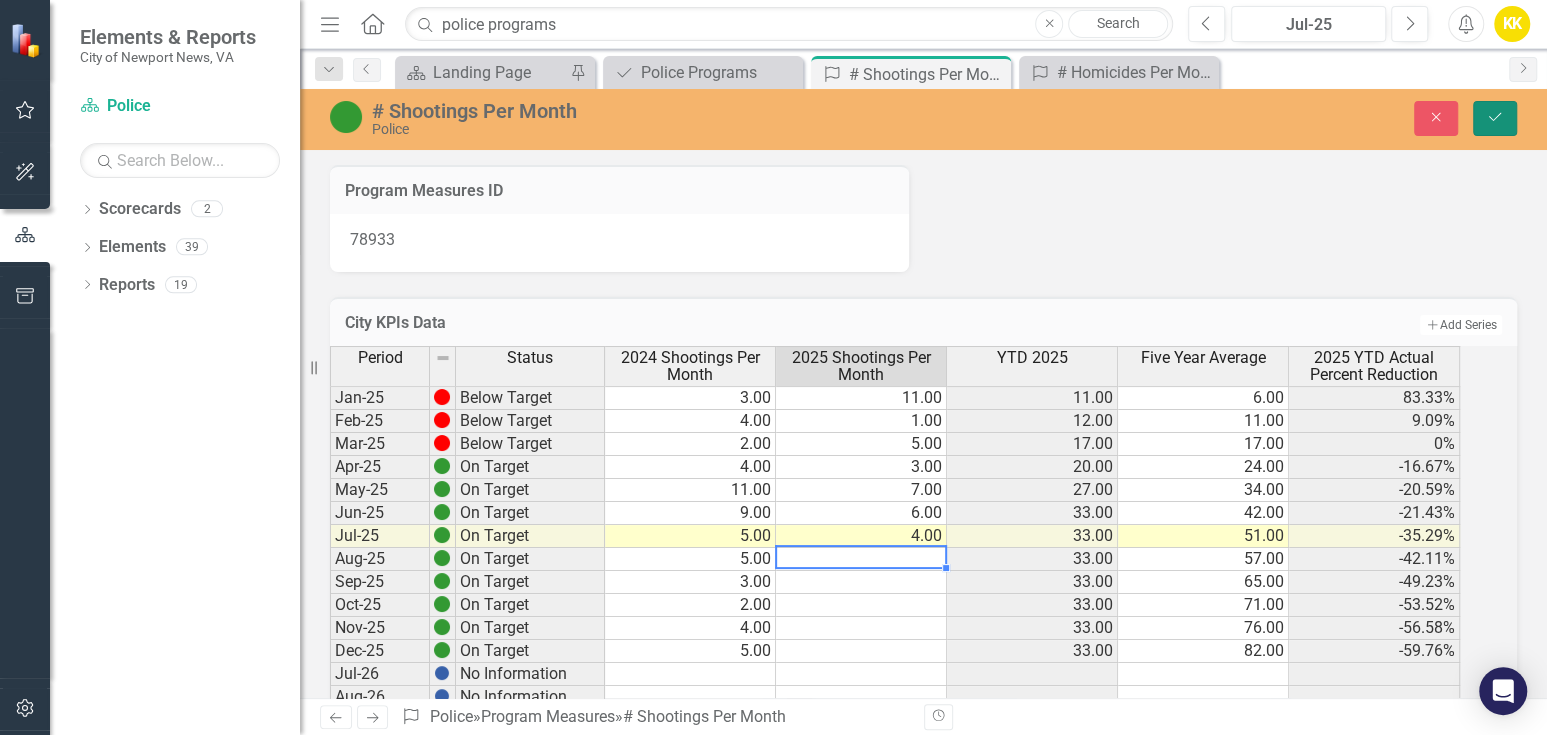 click on "Save" at bounding box center [1495, 118] 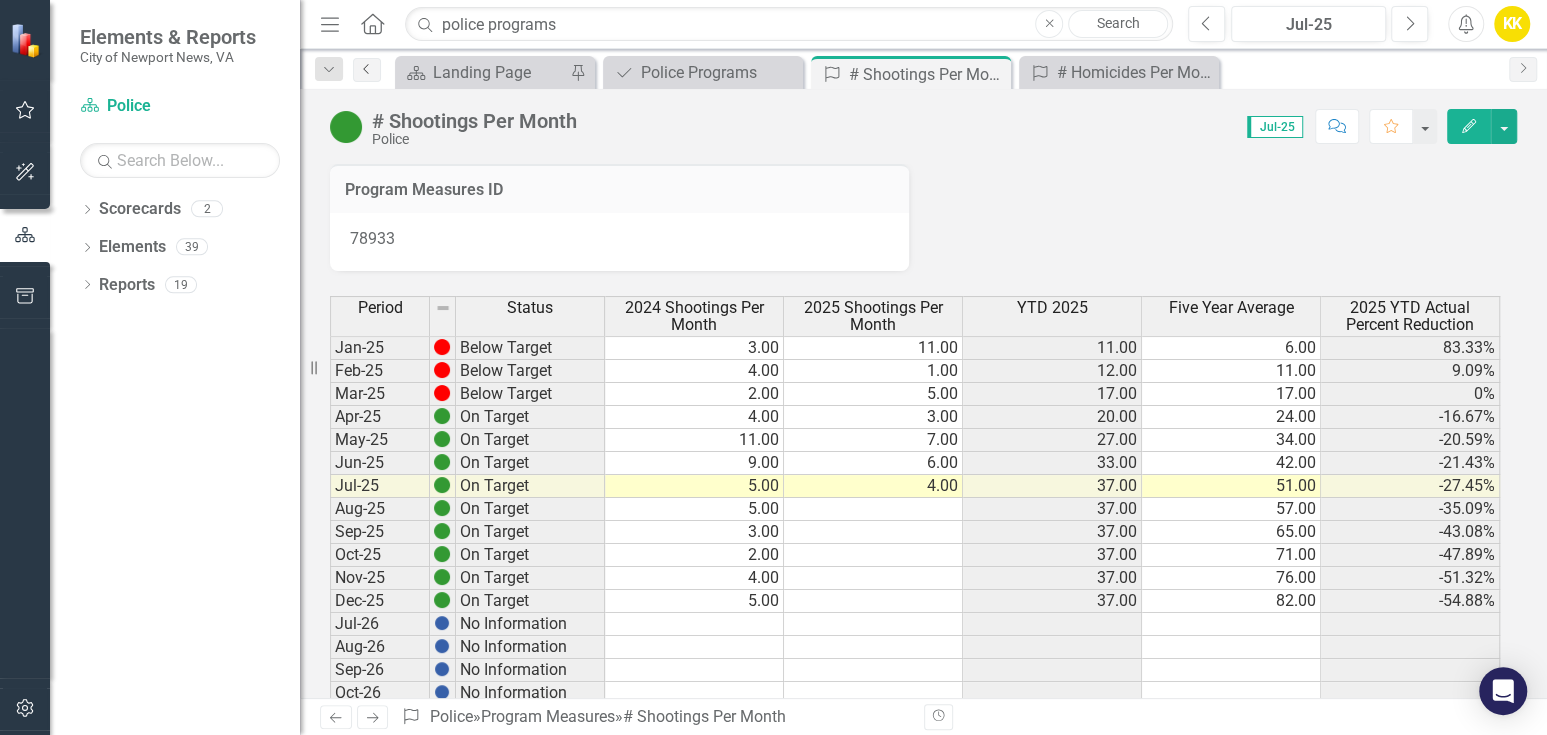click on "Previous" 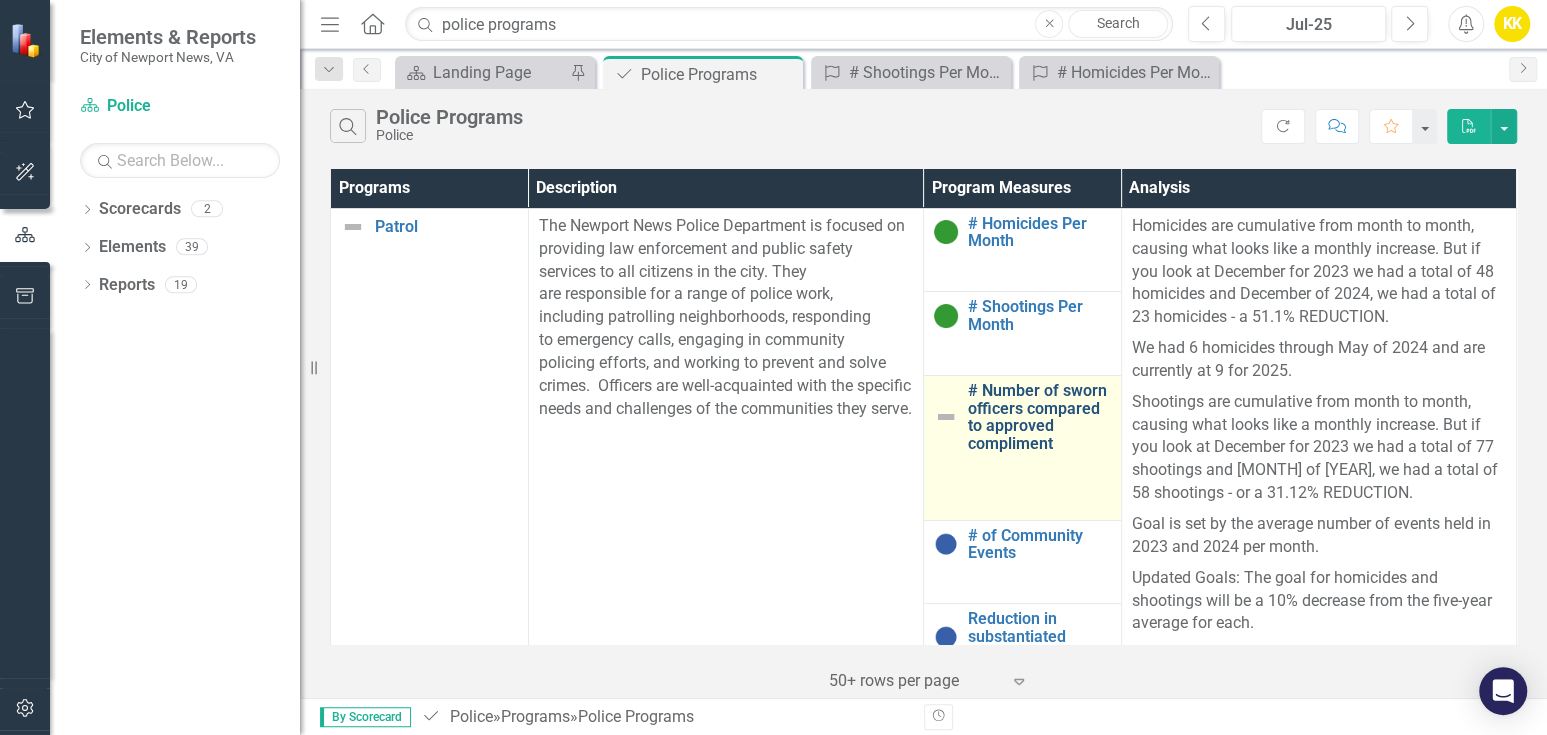 click on "# Number of sworn officers compared to approved compliment" at bounding box center [1039, 417] 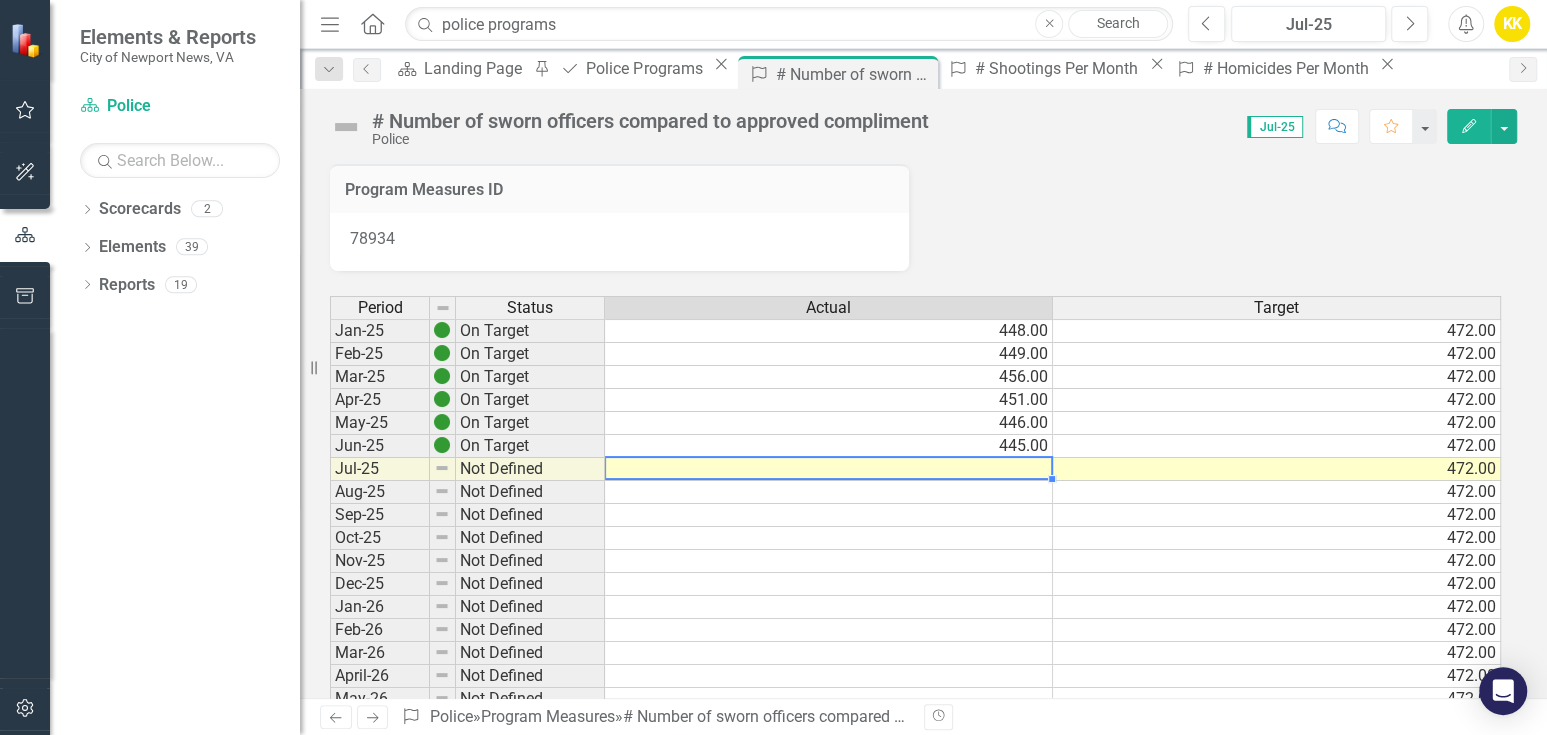 click at bounding box center [829, 469] 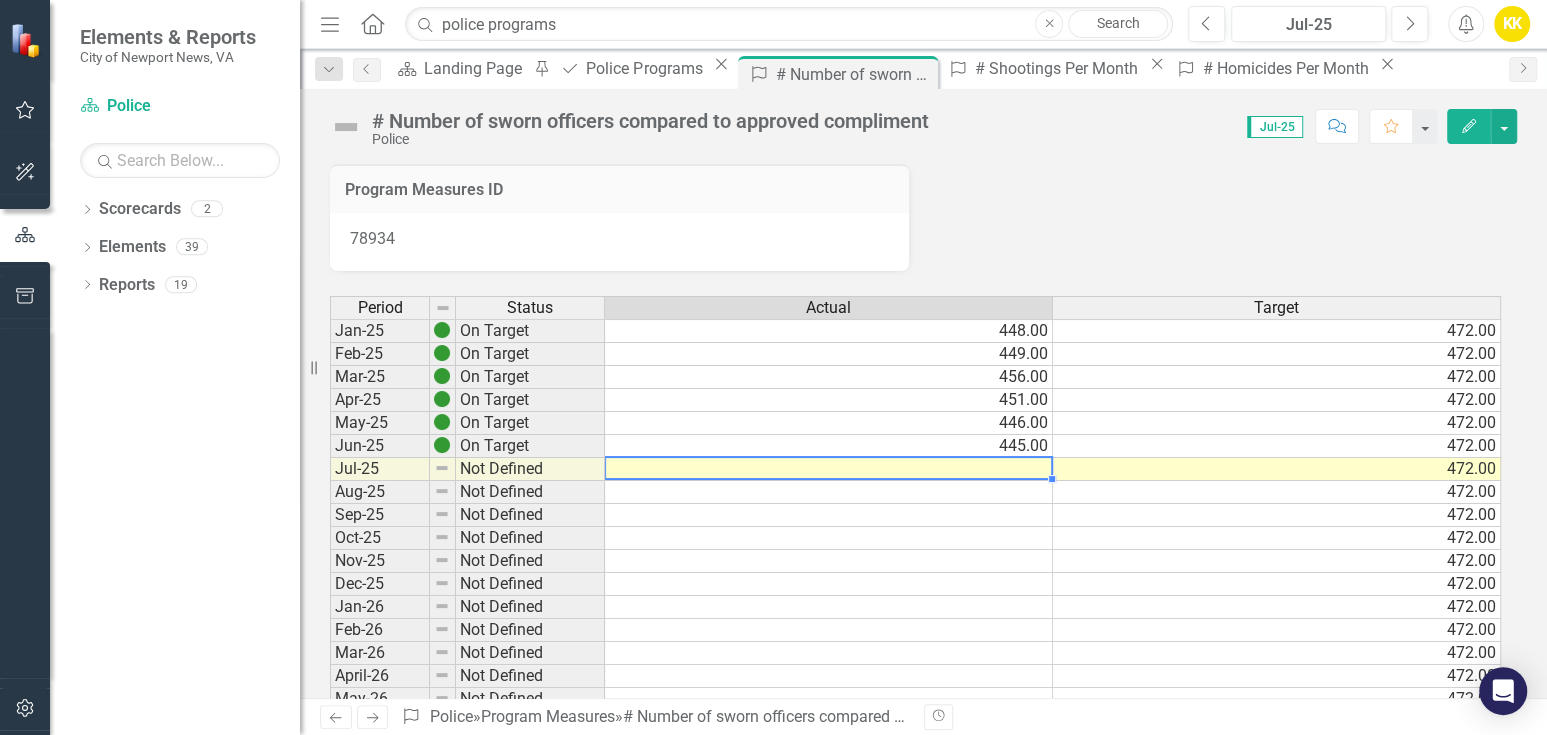 click at bounding box center (829, 469) 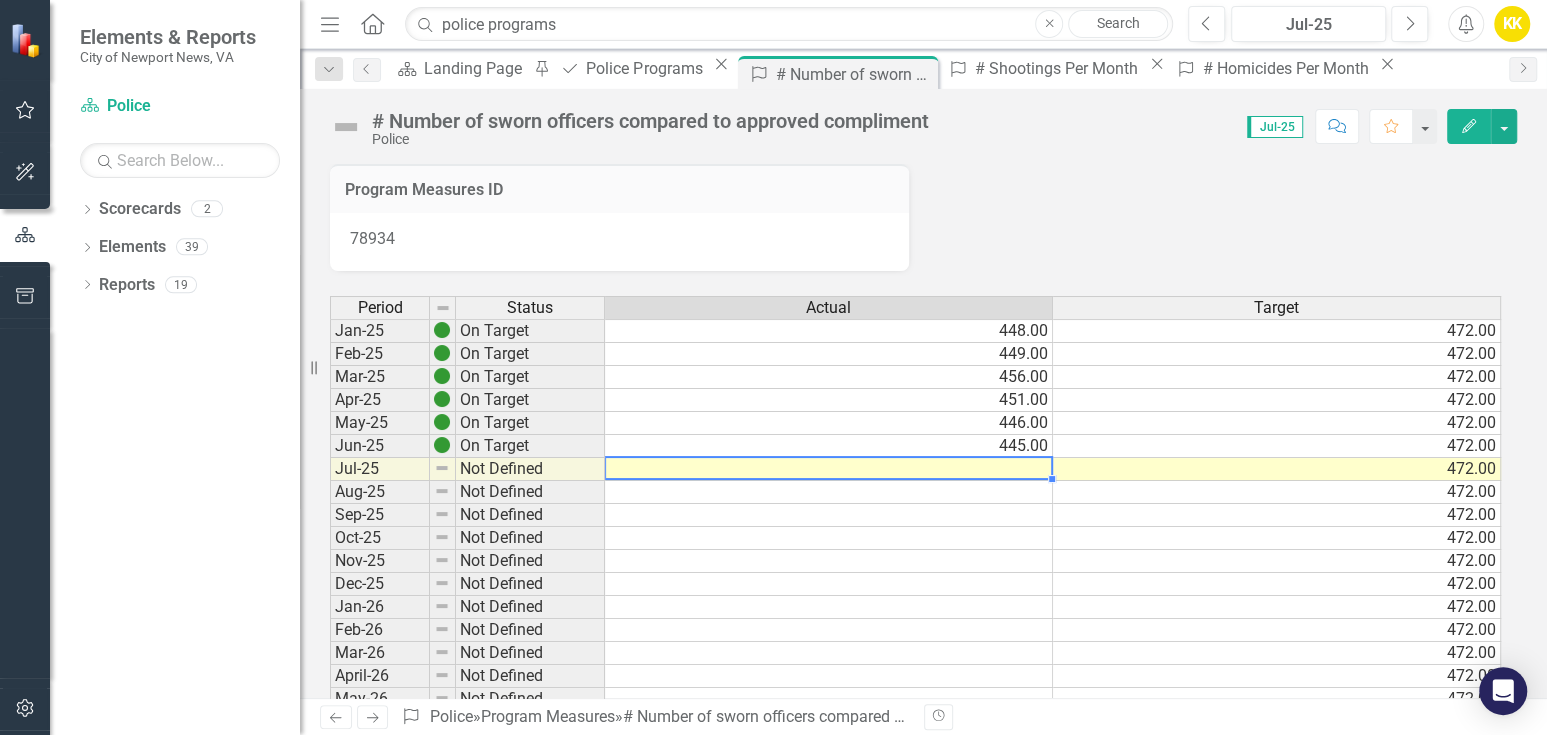 click at bounding box center (829, 469) 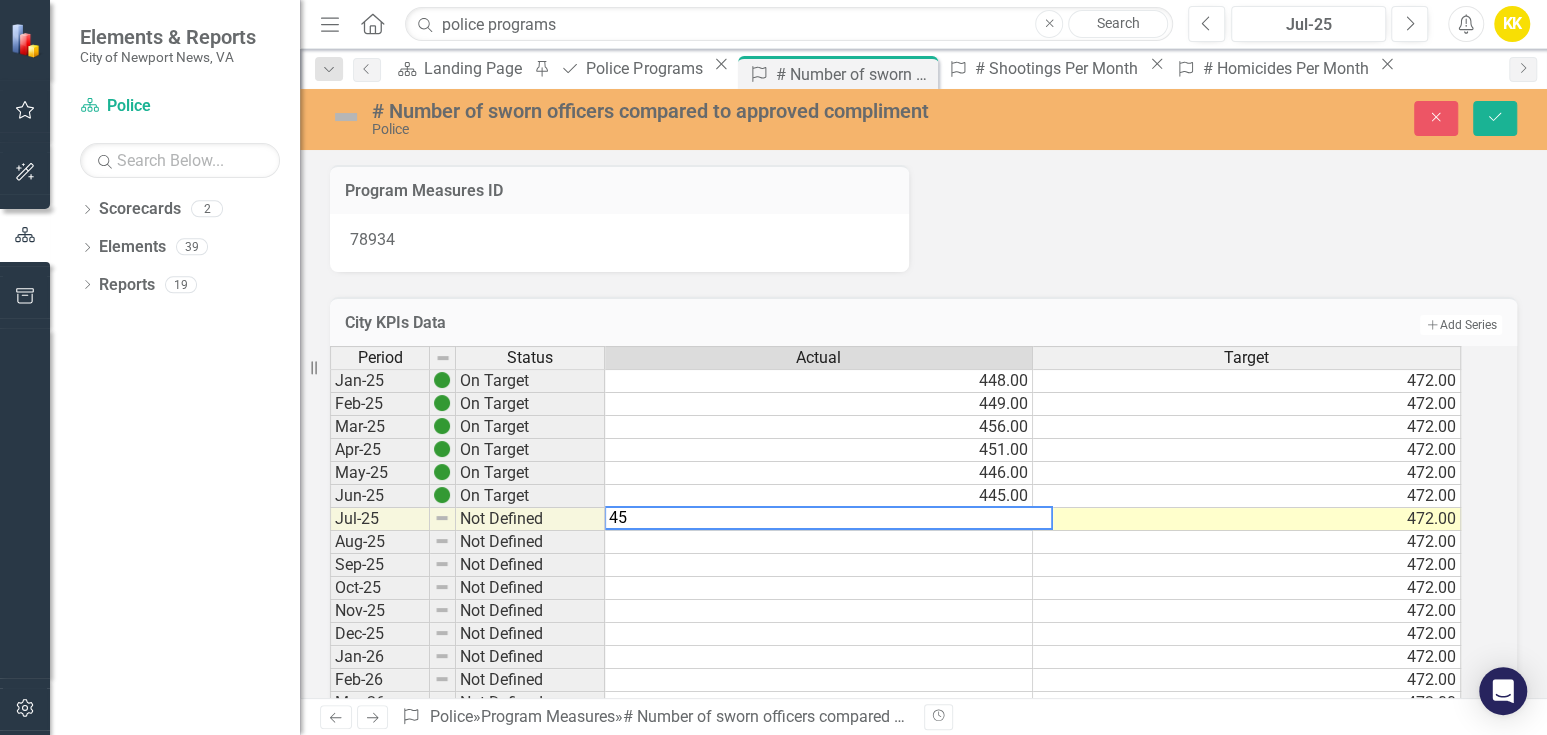 type on "455" 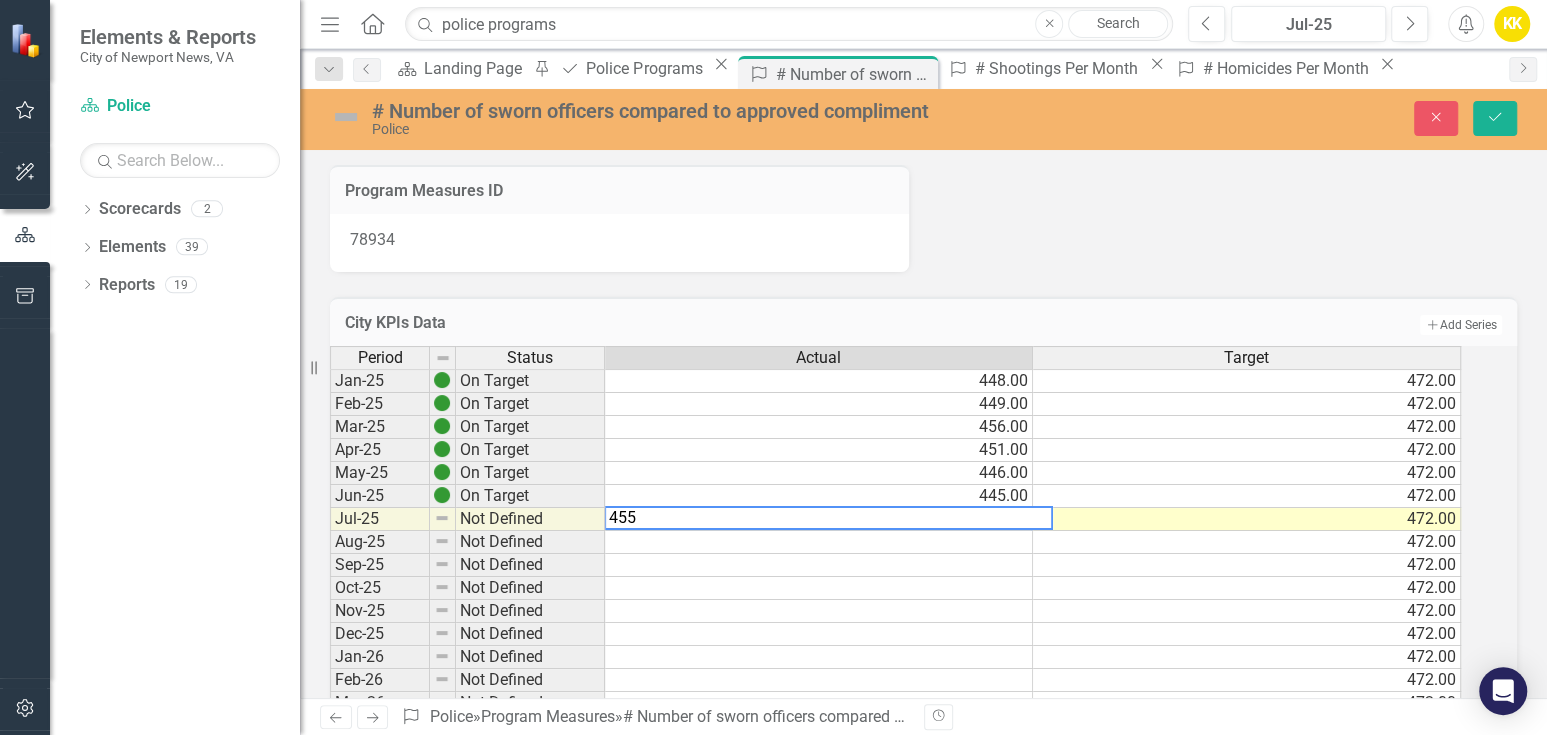 type 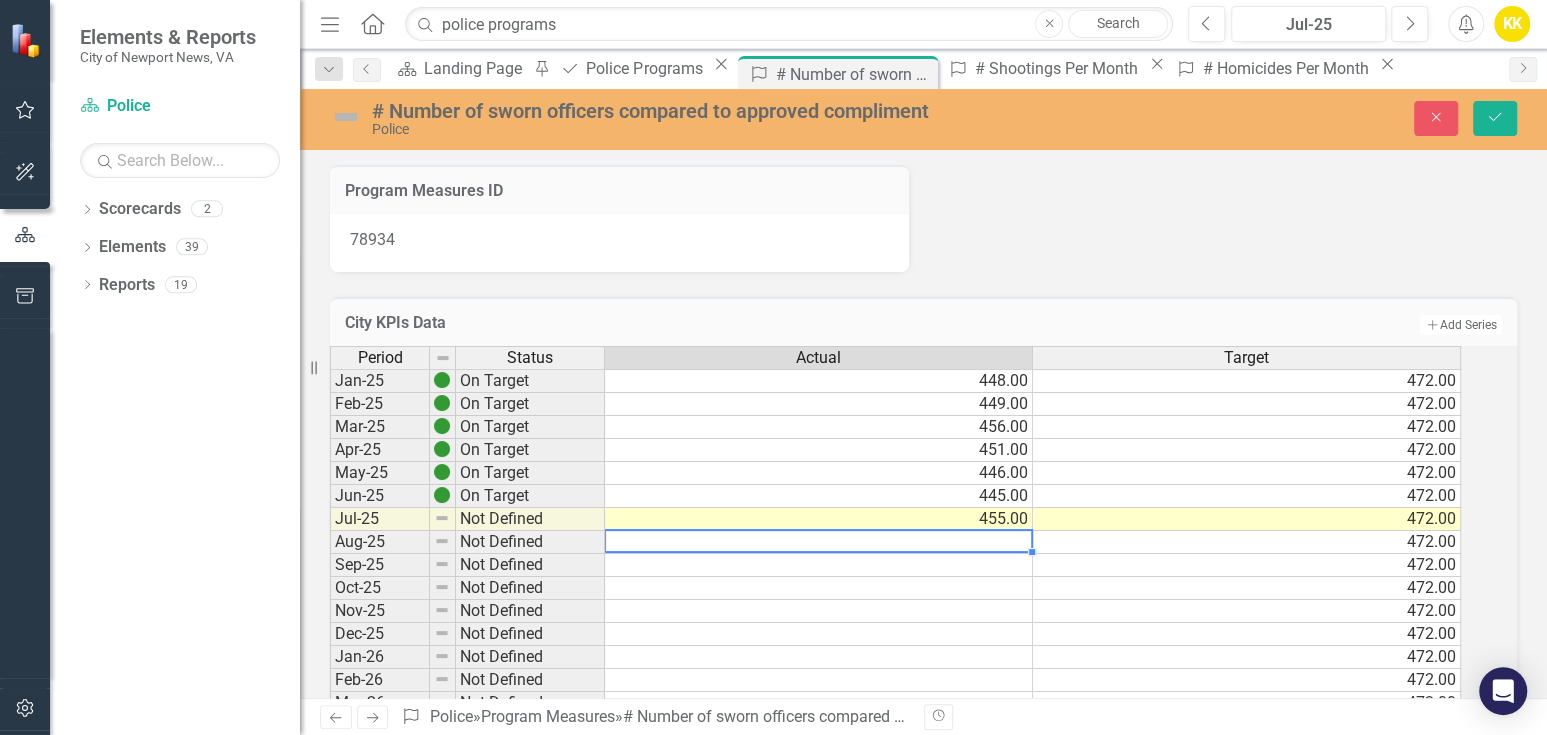 click on "472.00" at bounding box center [1247, 611] 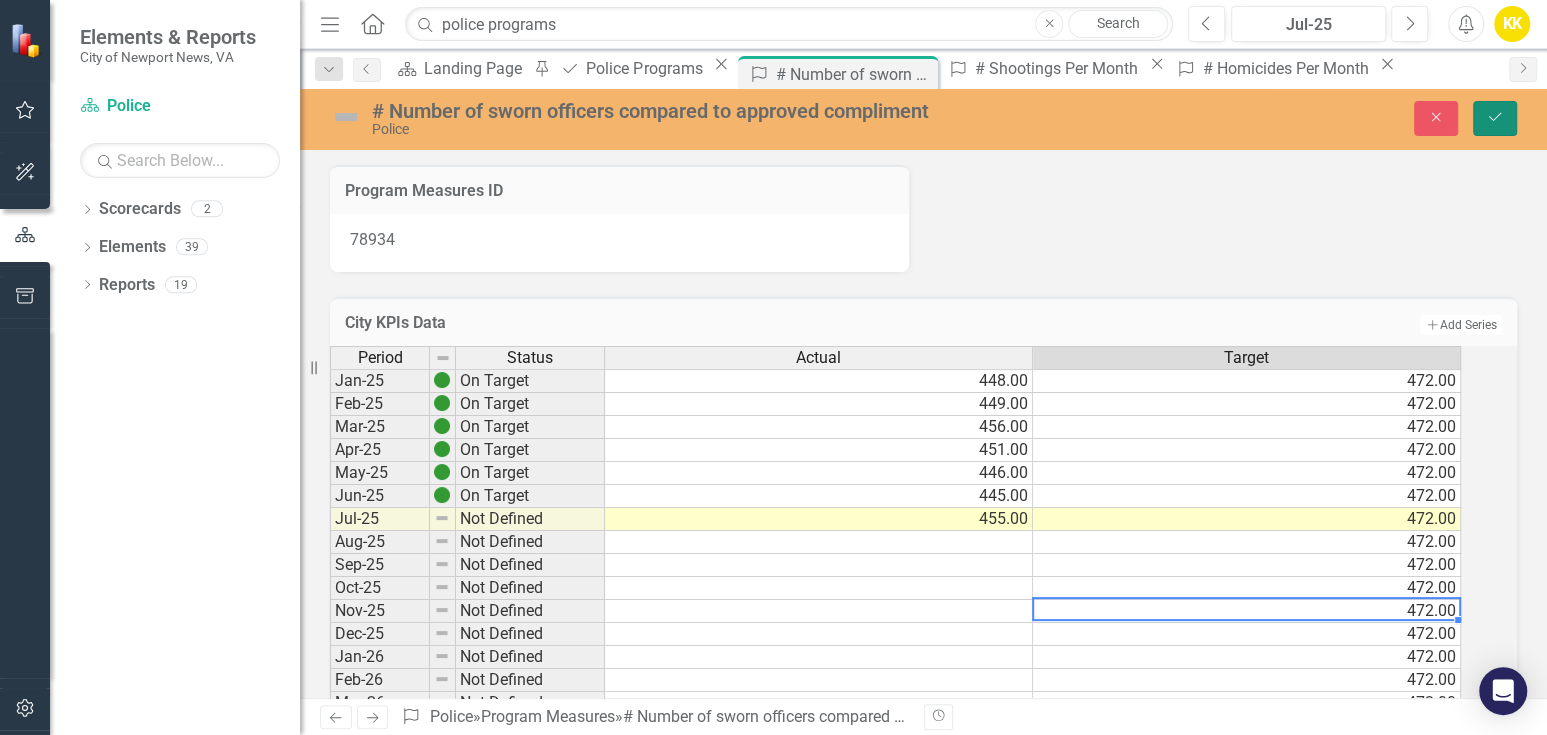 drag, startPoint x: 1496, startPoint y: 126, endPoint x: 1489, endPoint y: 160, distance: 34.713108 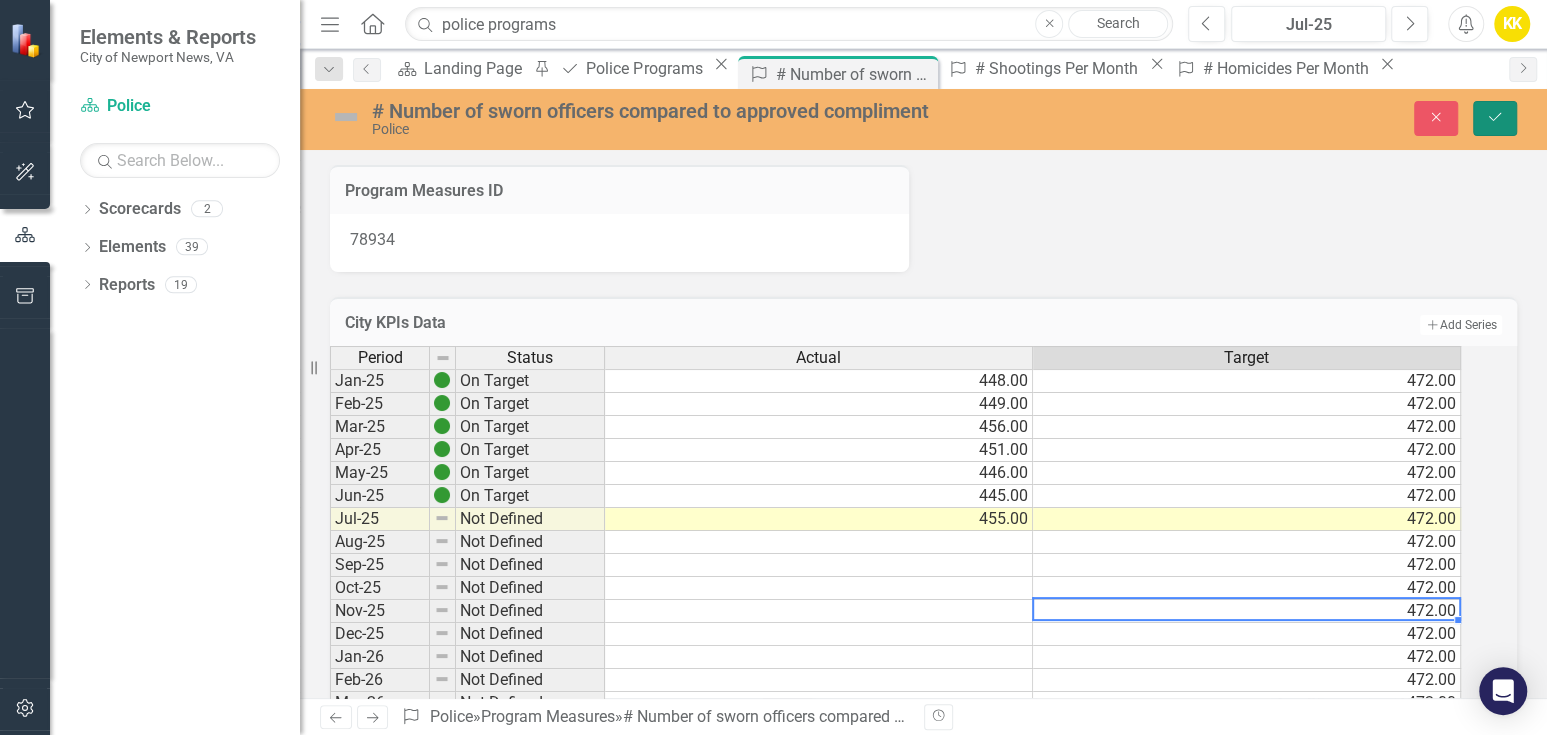 click on "Save" at bounding box center [1495, 118] 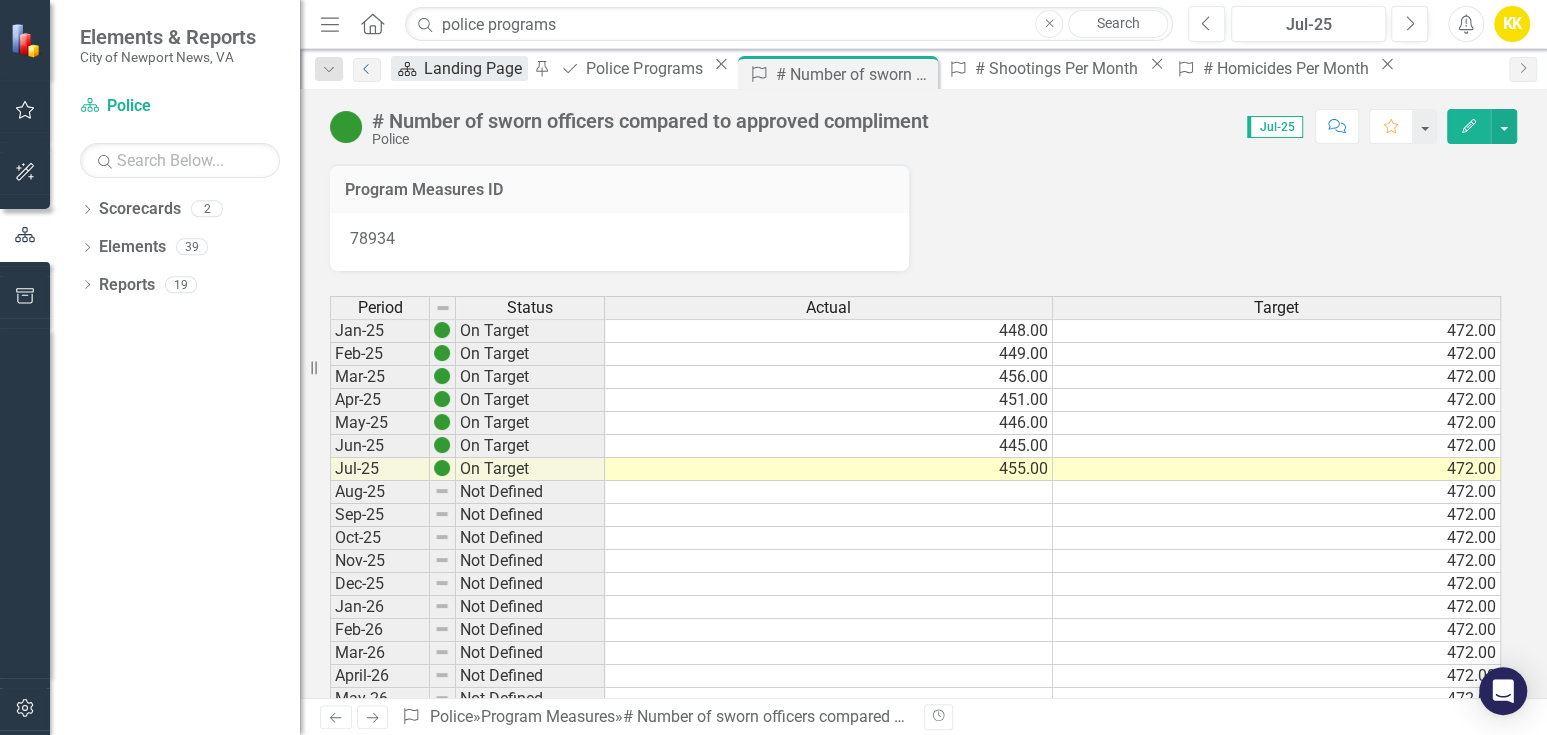 drag, startPoint x: 374, startPoint y: 61, endPoint x: 474, endPoint y: 73, distance: 100.71743 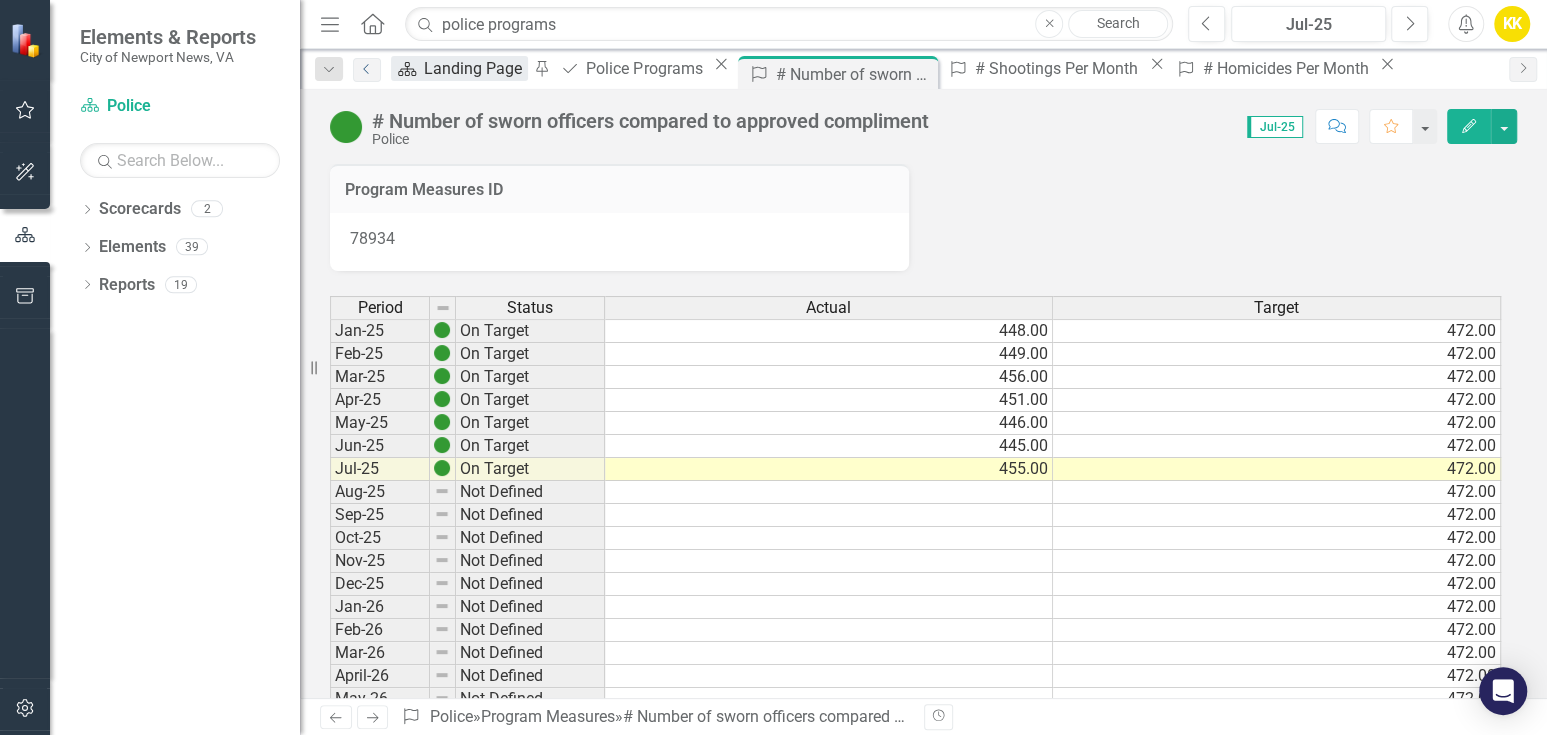click on "Previous" at bounding box center (367, 70) 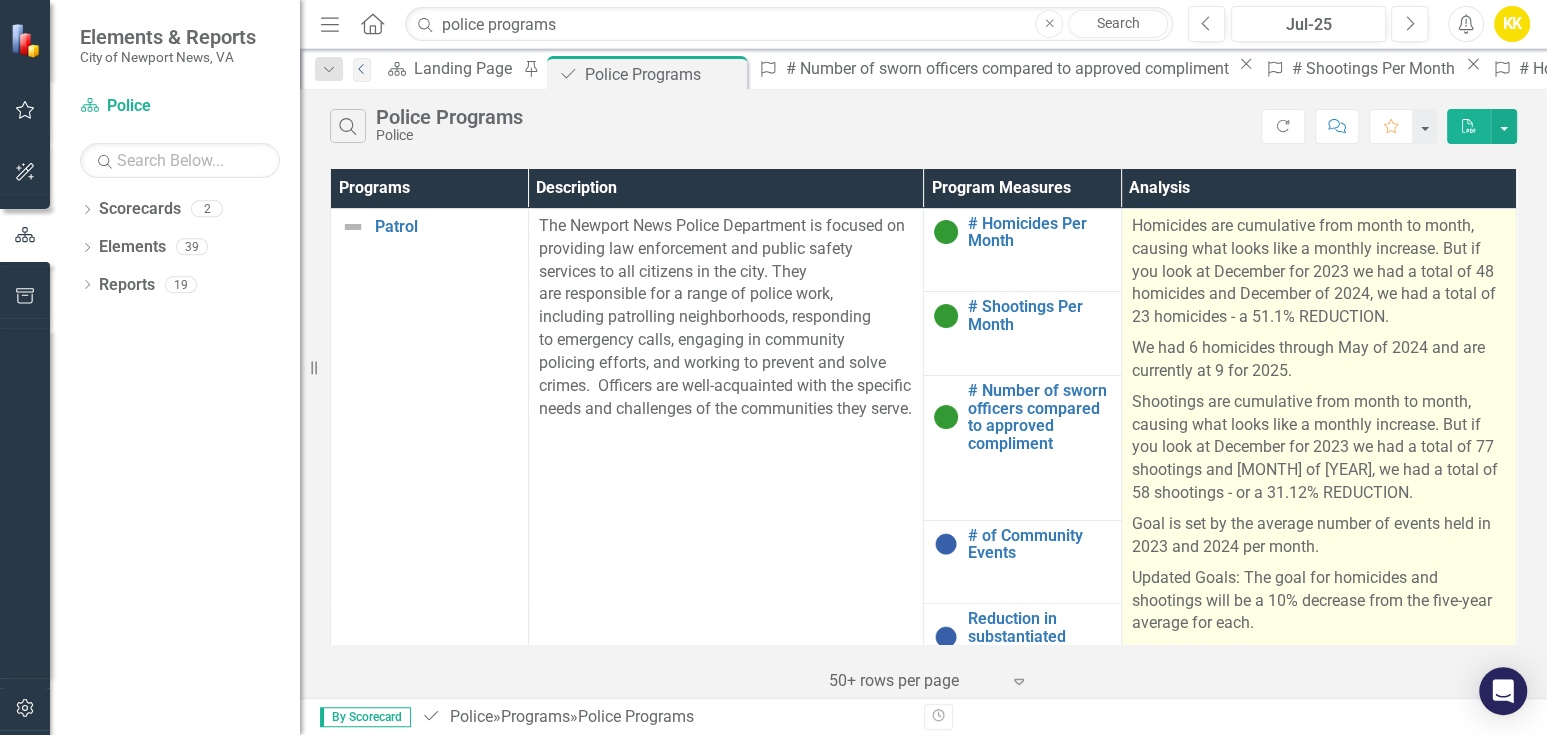 scroll, scrollTop: 111, scrollLeft: 0, axis: vertical 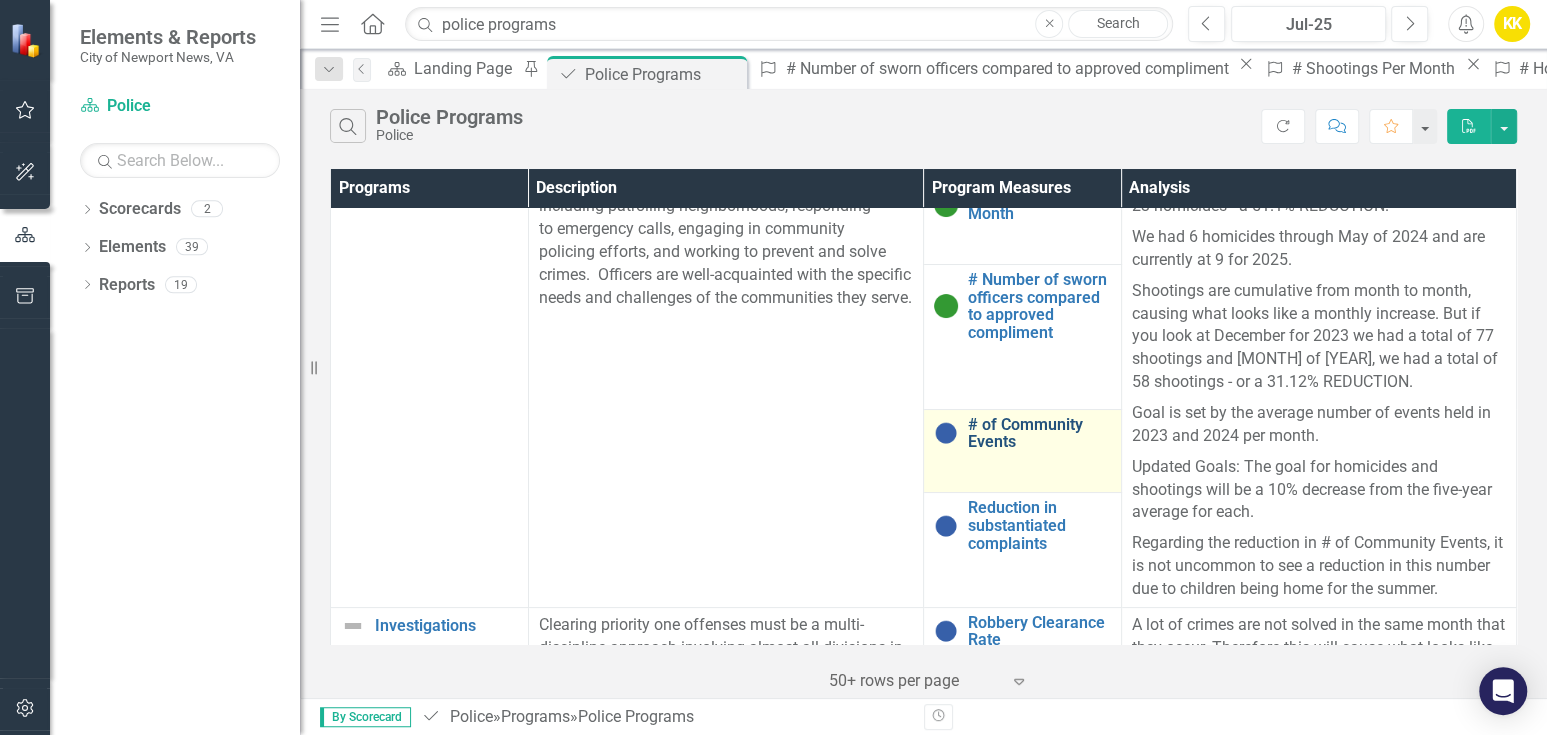 click on "# of Community Events" at bounding box center [1039, 433] 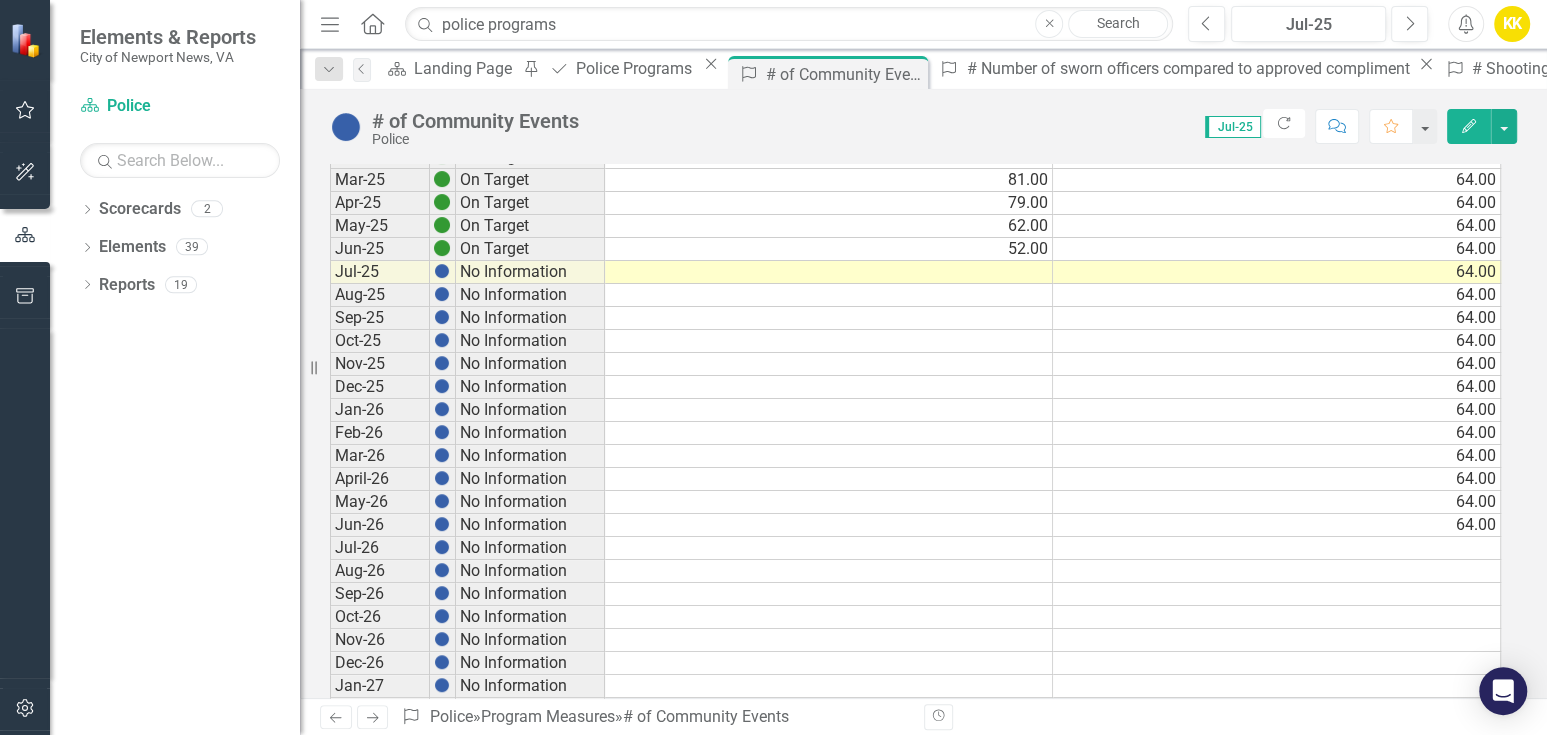scroll, scrollTop: 444, scrollLeft: 0, axis: vertical 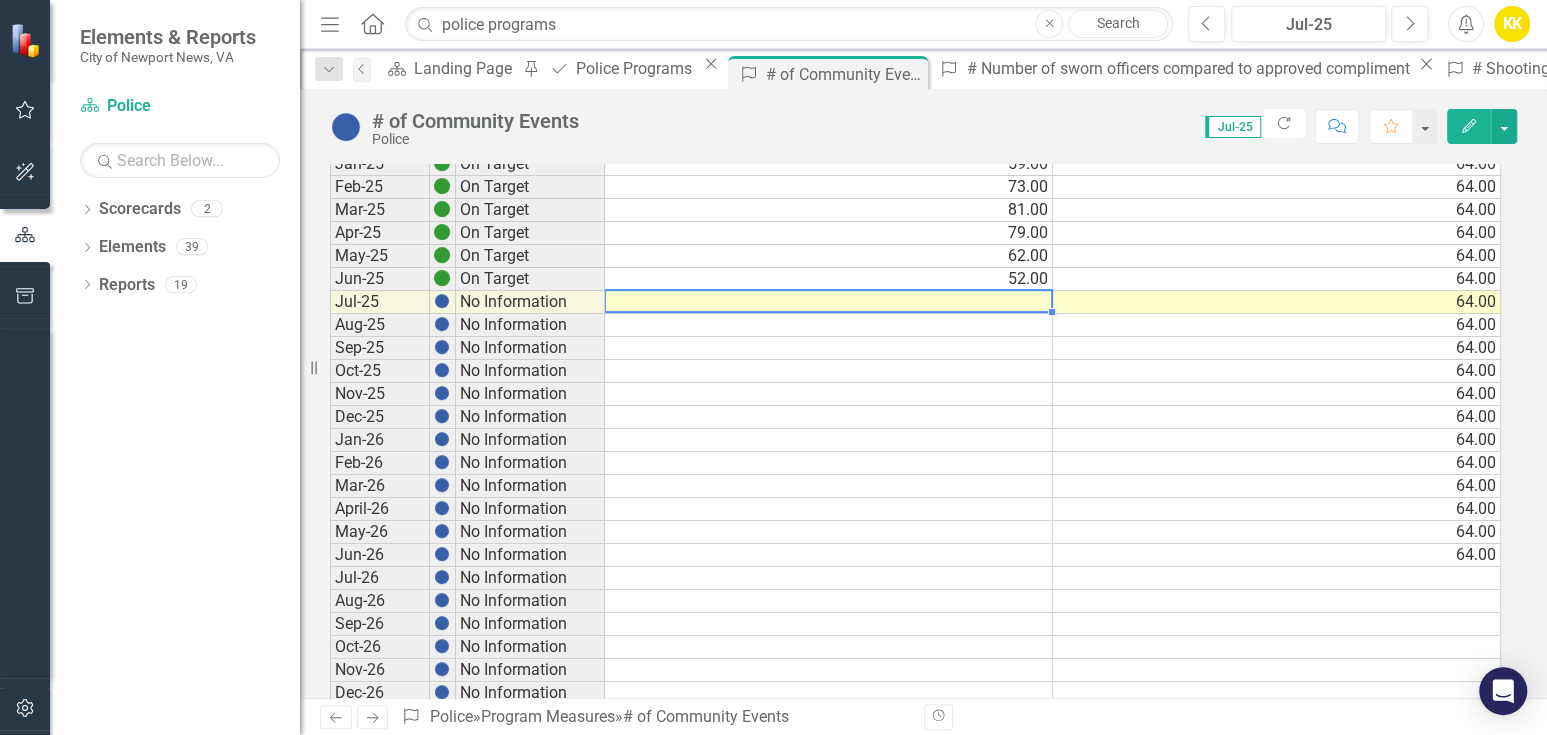 click at bounding box center [829, 302] 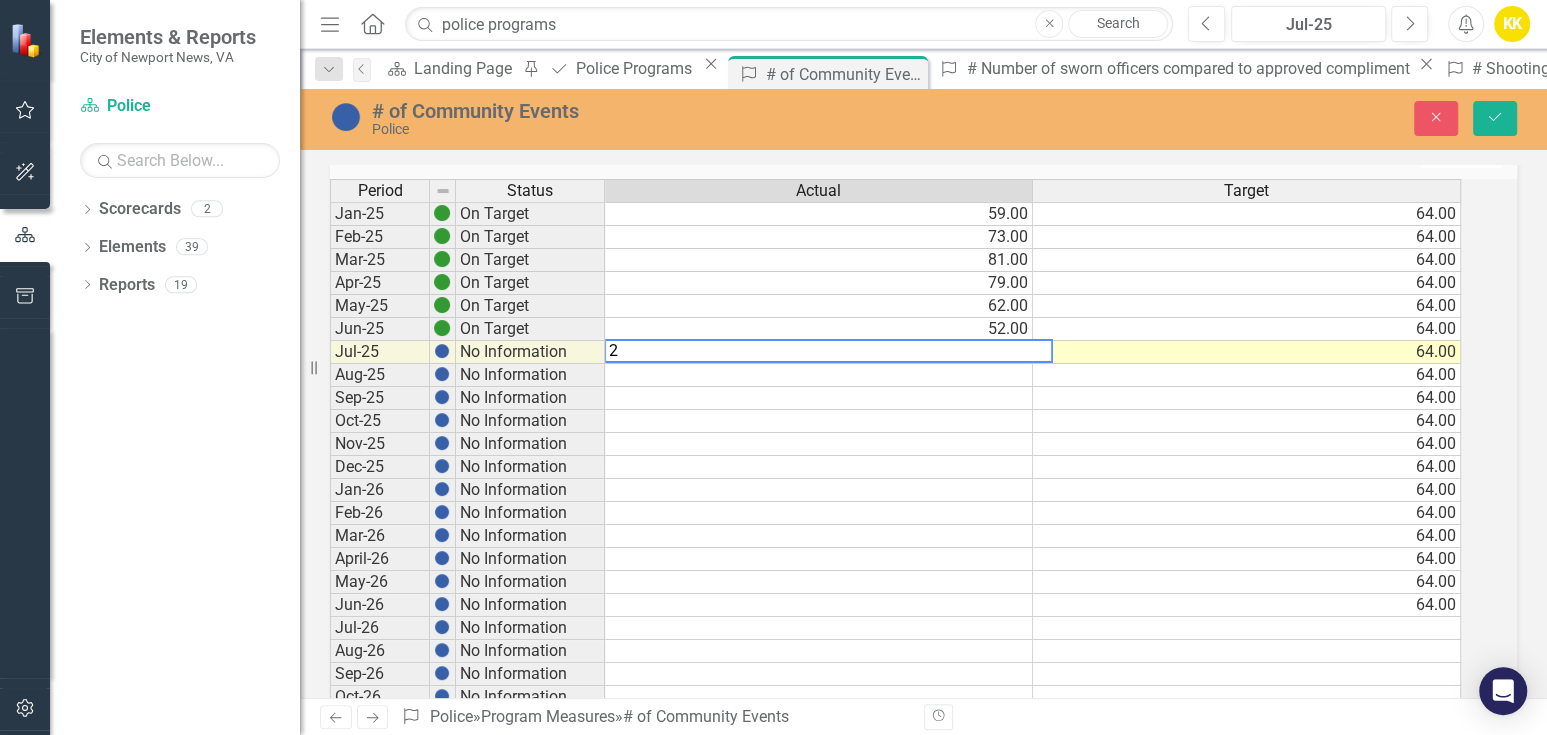 type on "29" 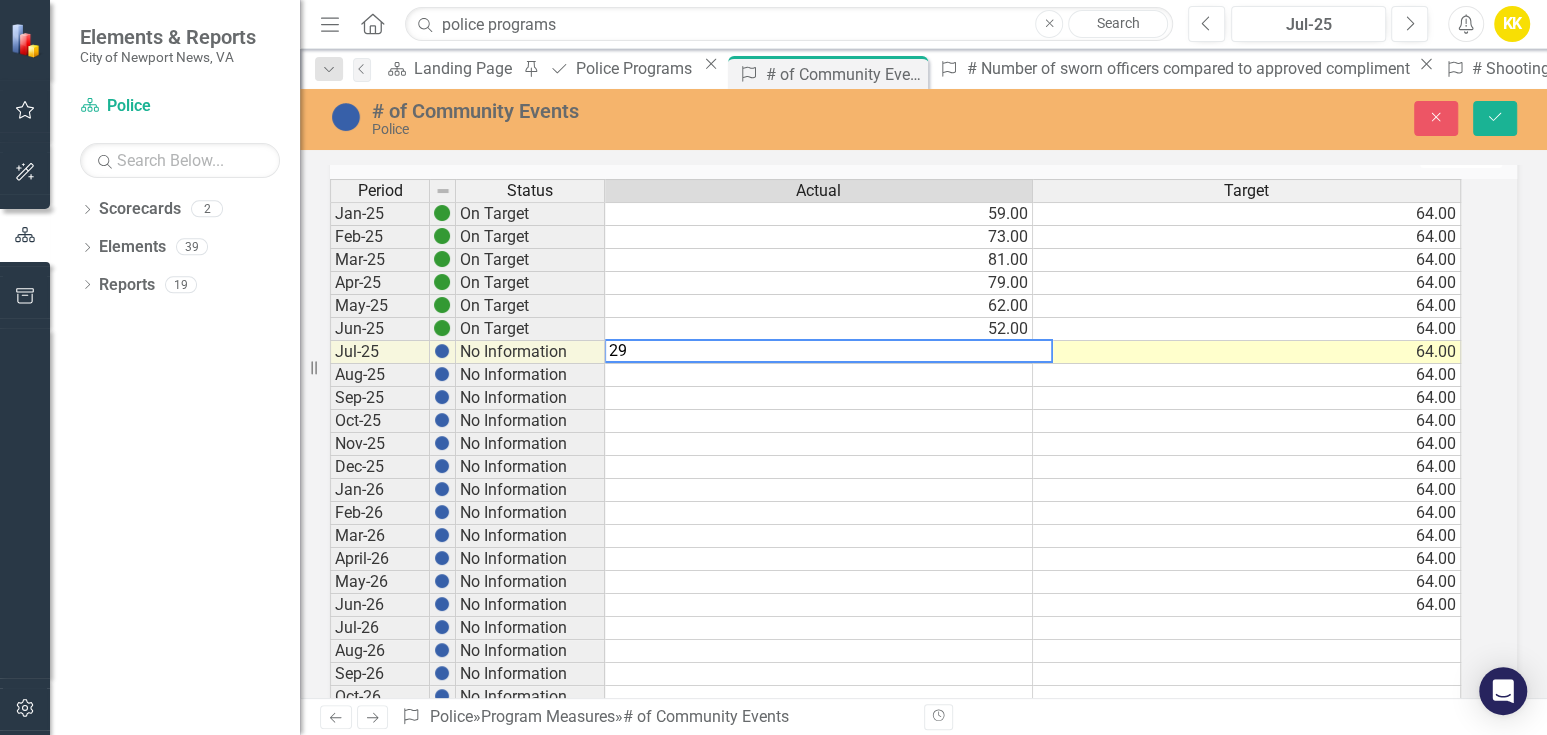 type 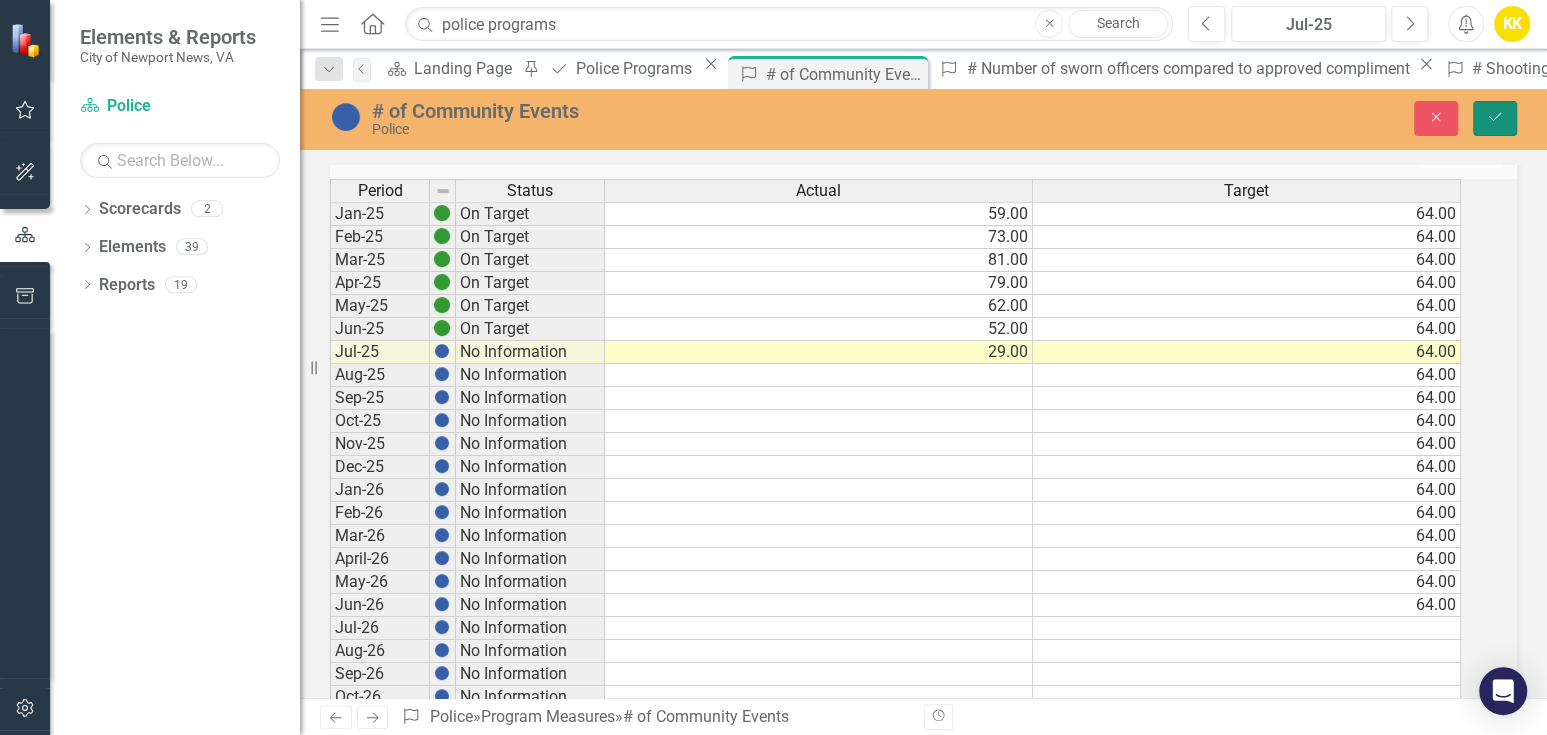 click on "Save" at bounding box center [1495, 118] 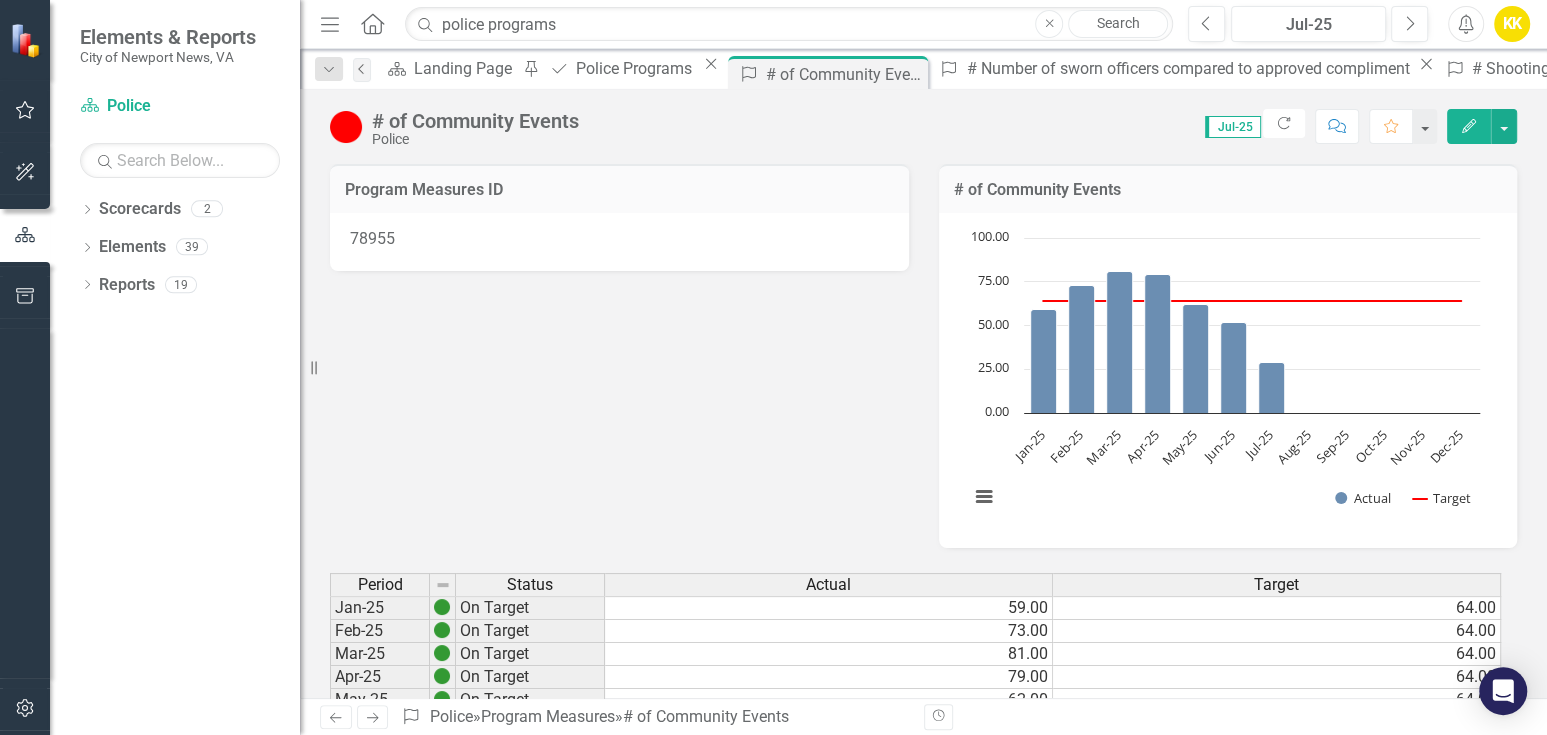 click on "Previous" 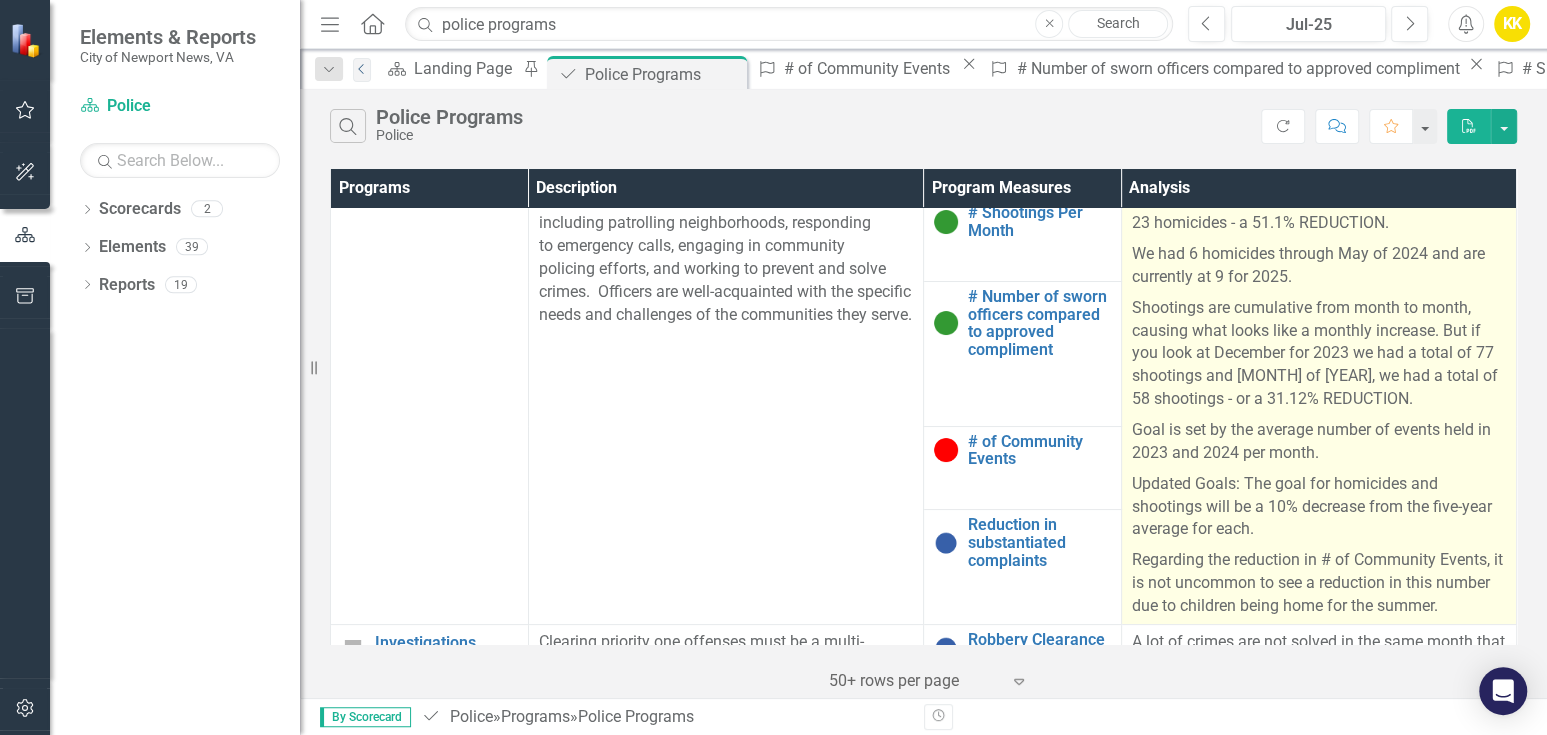 scroll, scrollTop: 111, scrollLeft: 0, axis: vertical 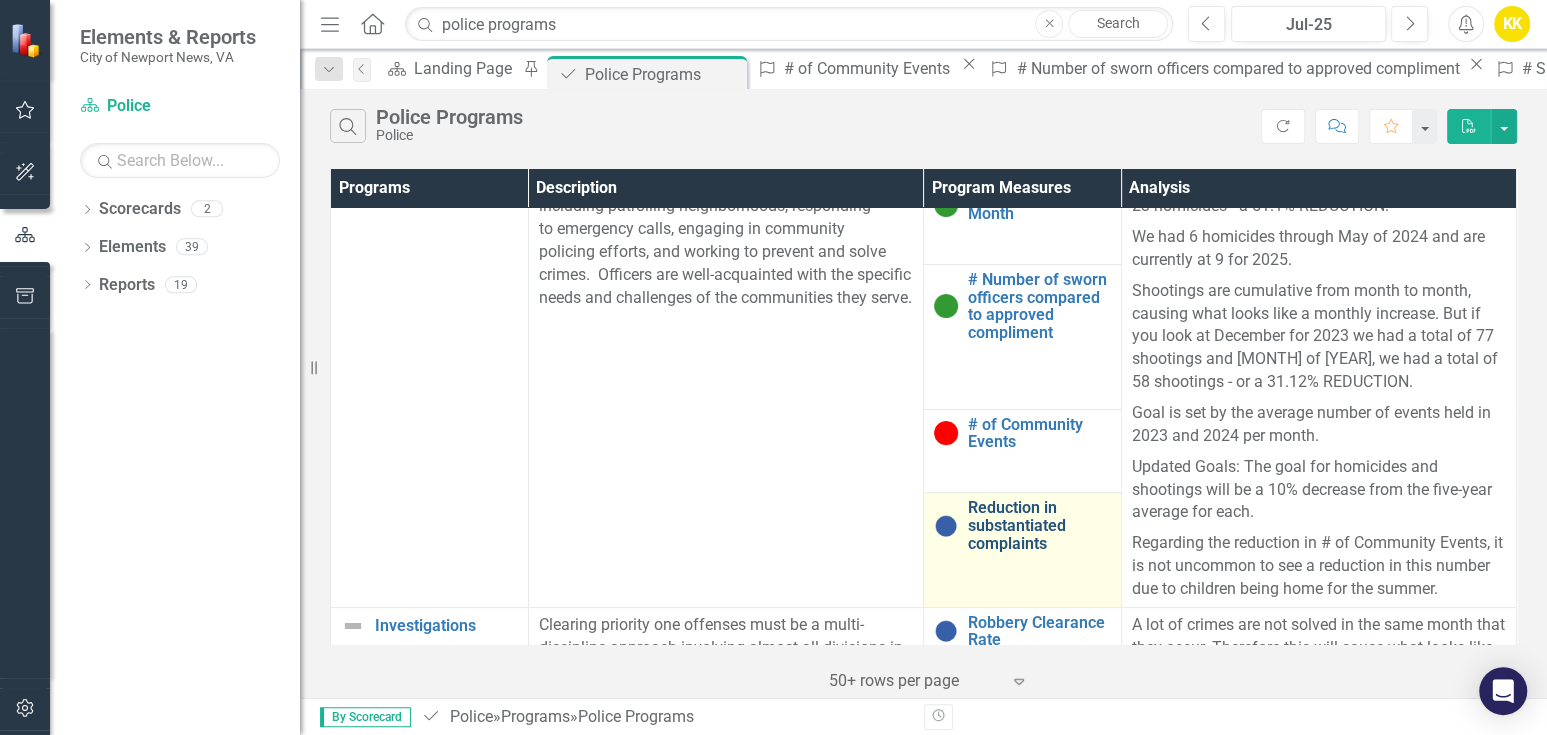 click on "Reduction in substantiated complaints" at bounding box center [1039, 525] 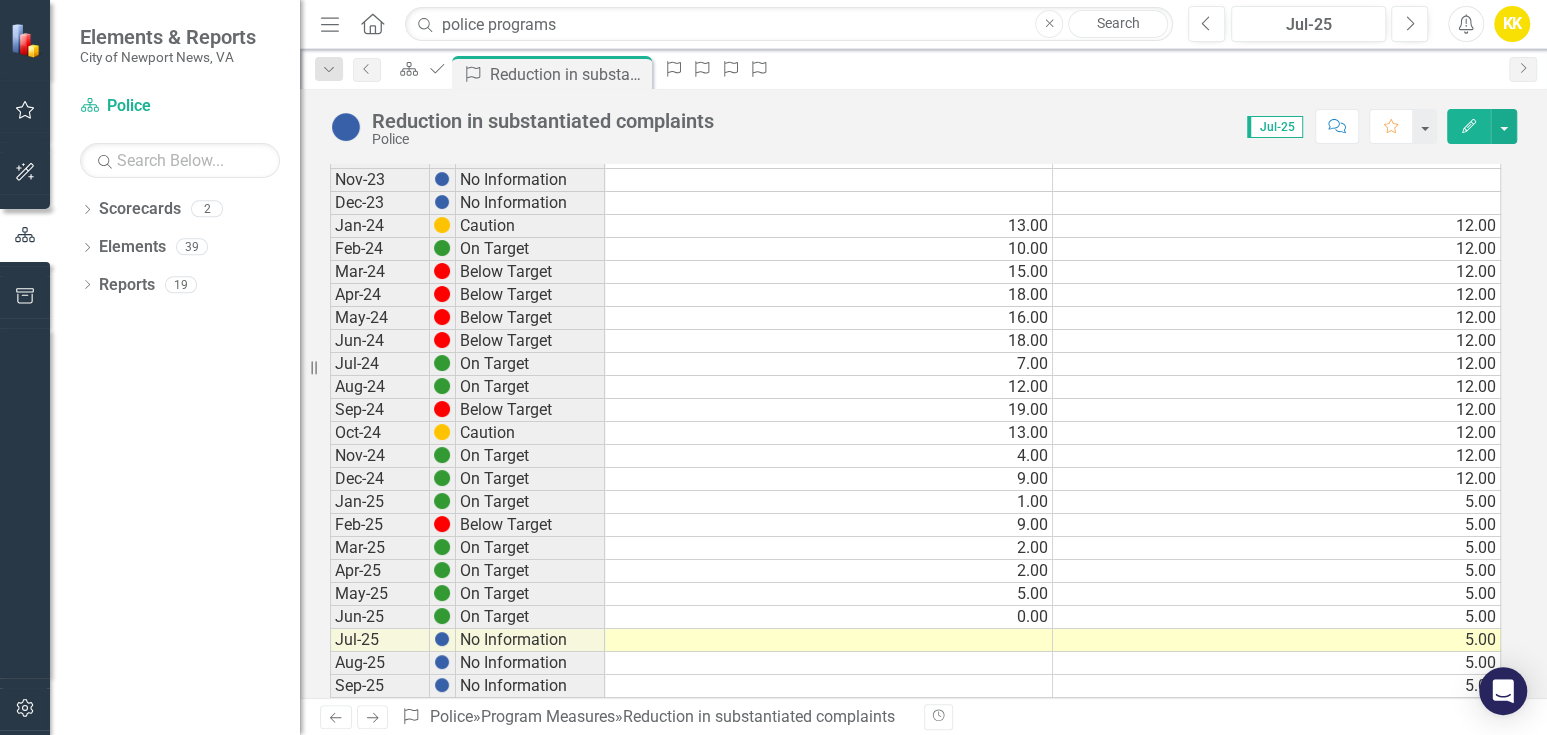 scroll, scrollTop: 1333, scrollLeft: 0, axis: vertical 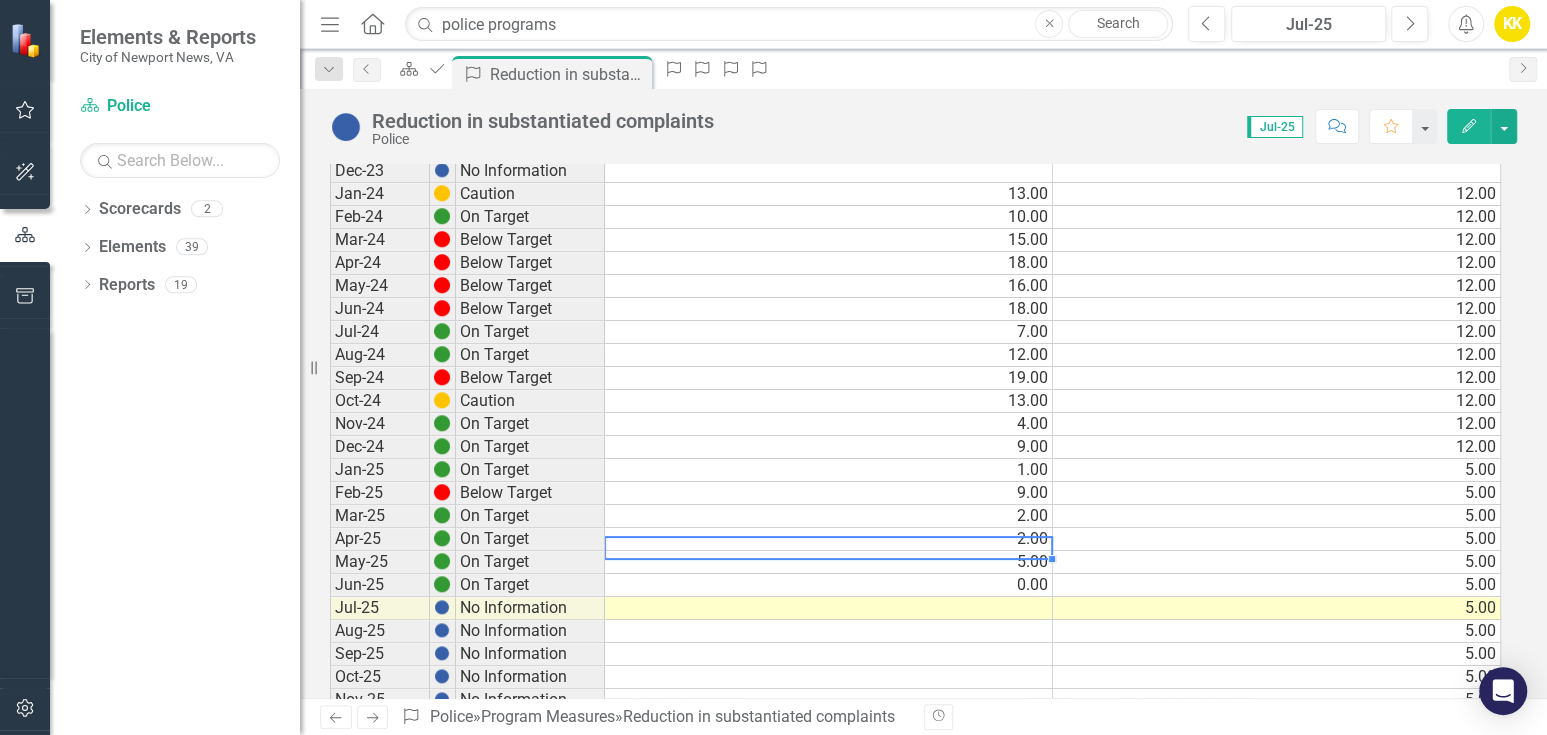 click on "5.00" at bounding box center (829, 562) 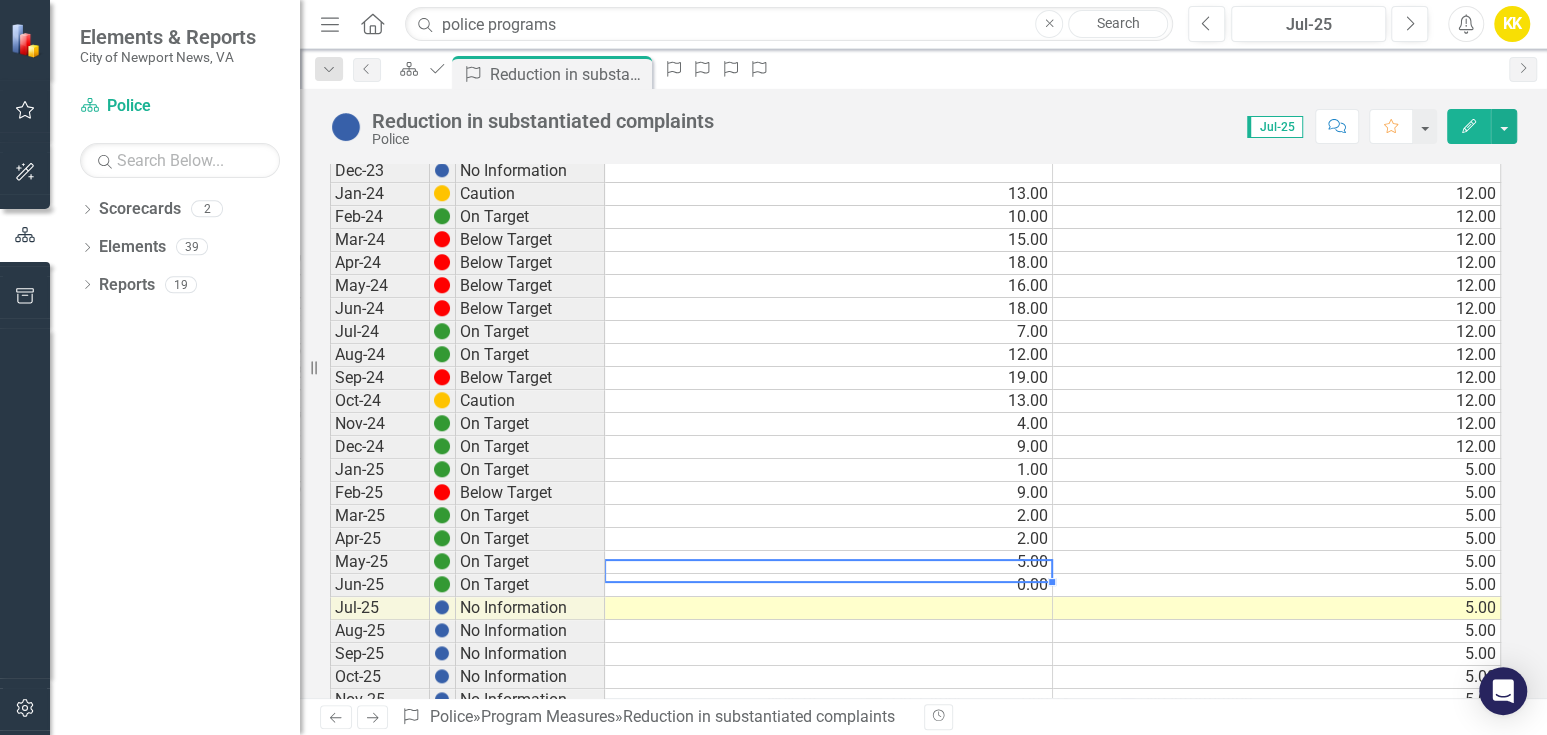 click on "0.00" at bounding box center (829, 585) 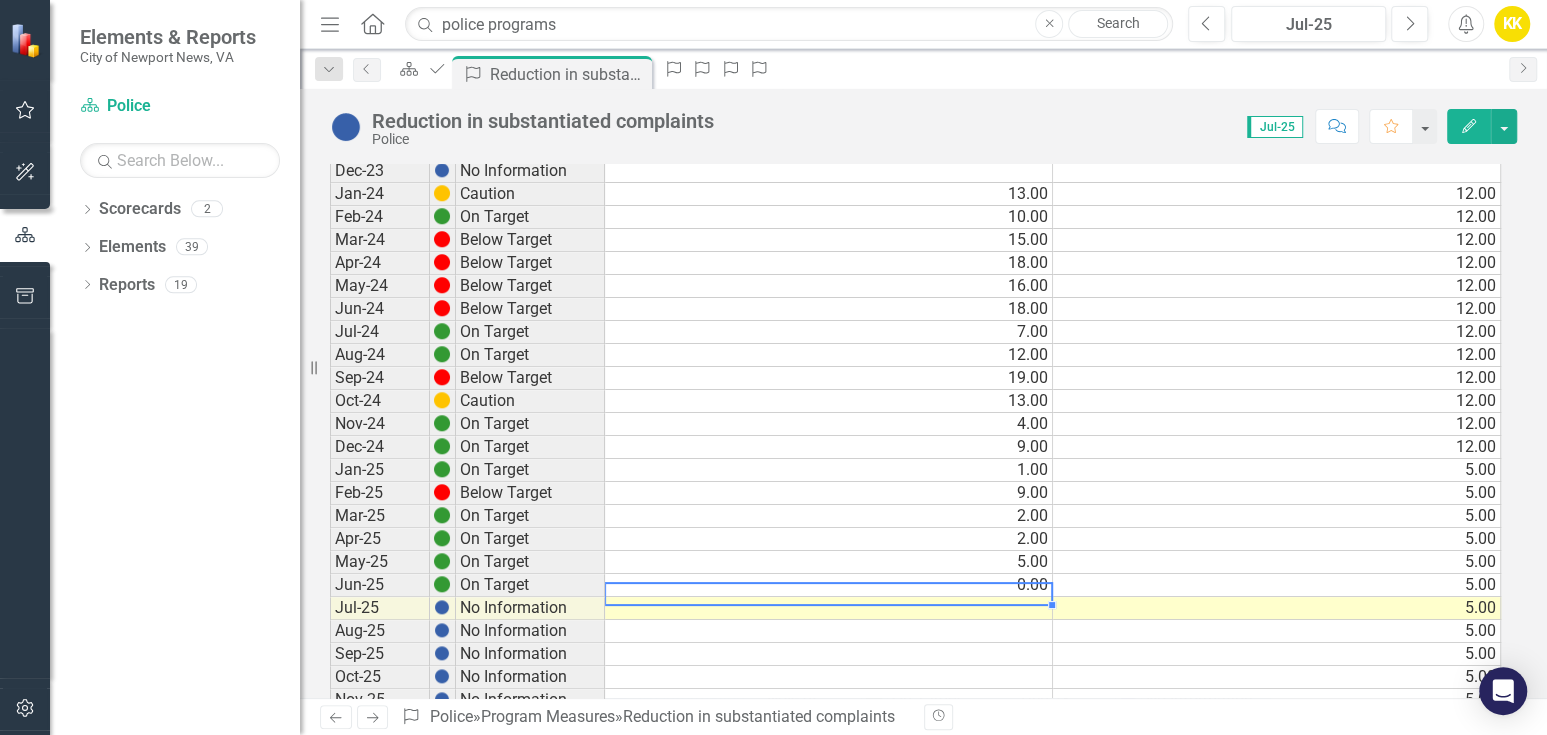 click at bounding box center [829, 608] 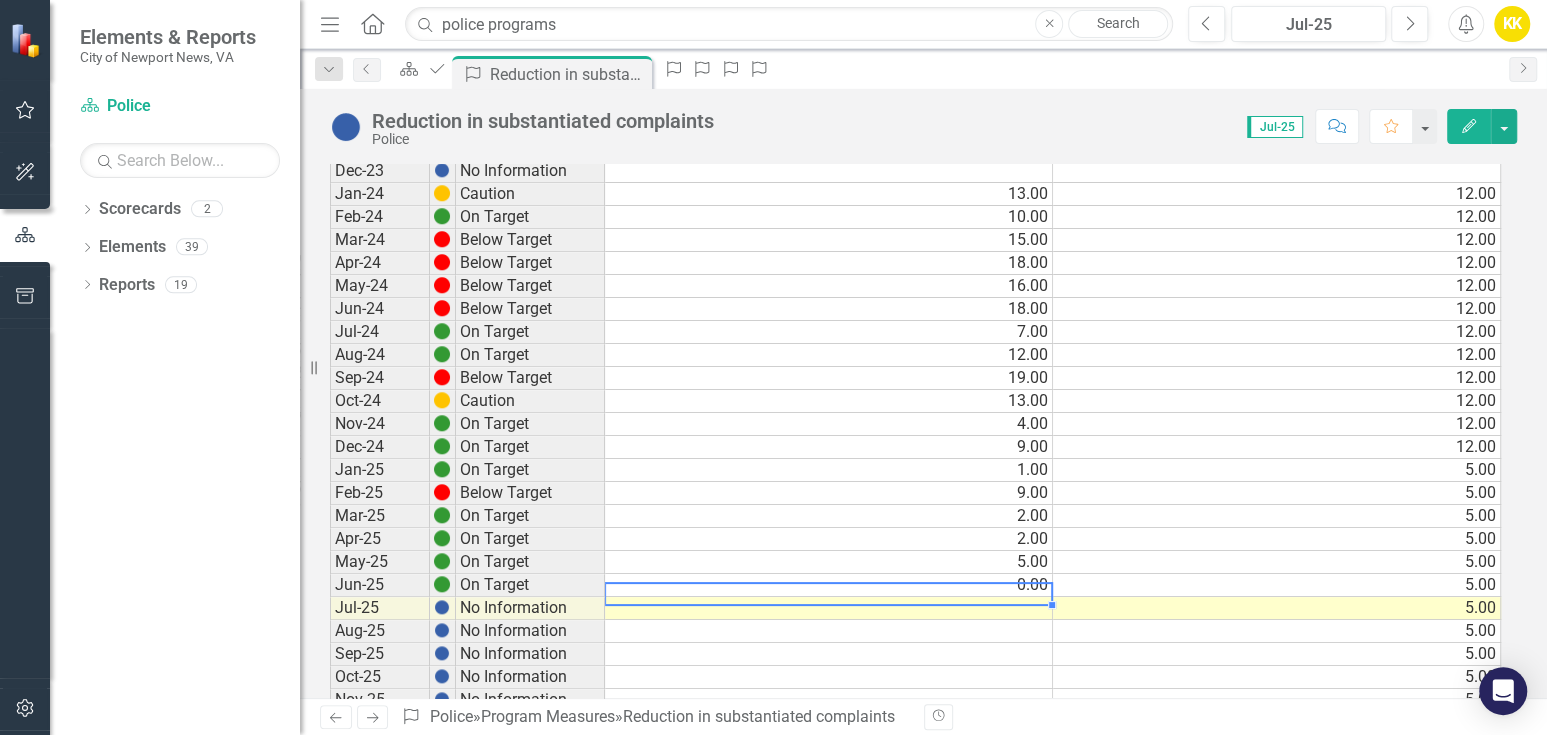 click on "0.00" at bounding box center (829, 585) 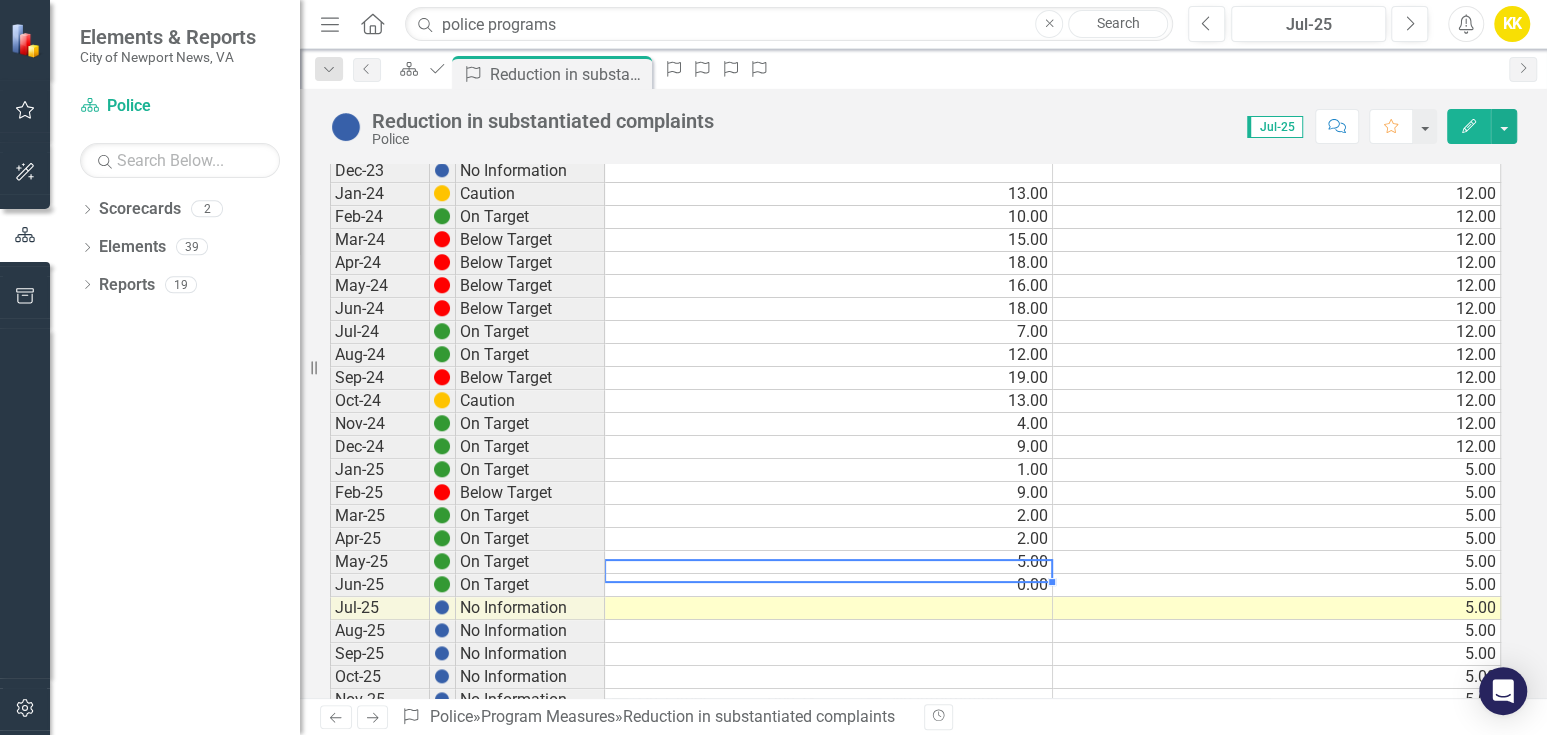 type on "1" 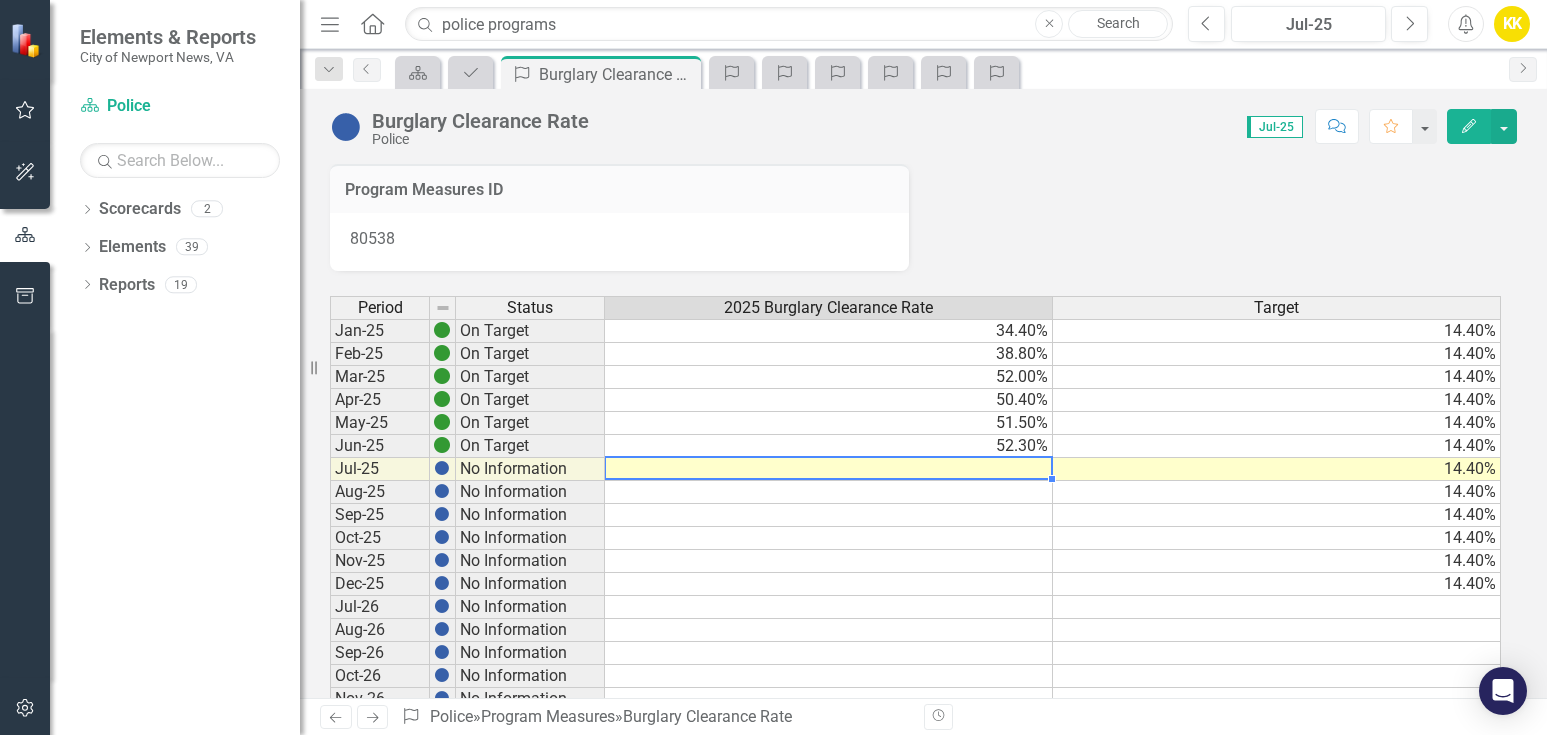 scroll, scrollTop: 0, scrollLeft: 0, axis: both 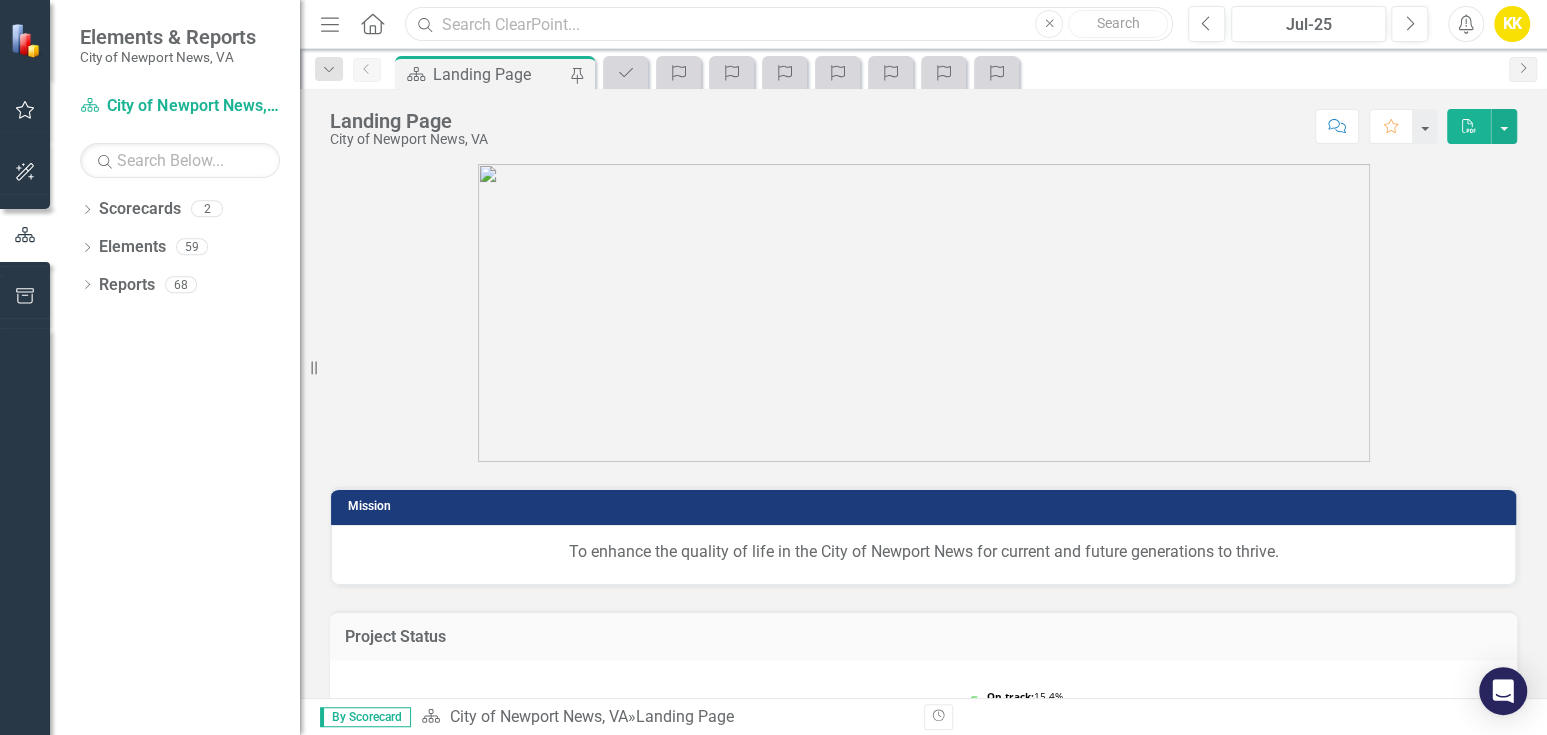 click at bounding box center [789, 24] 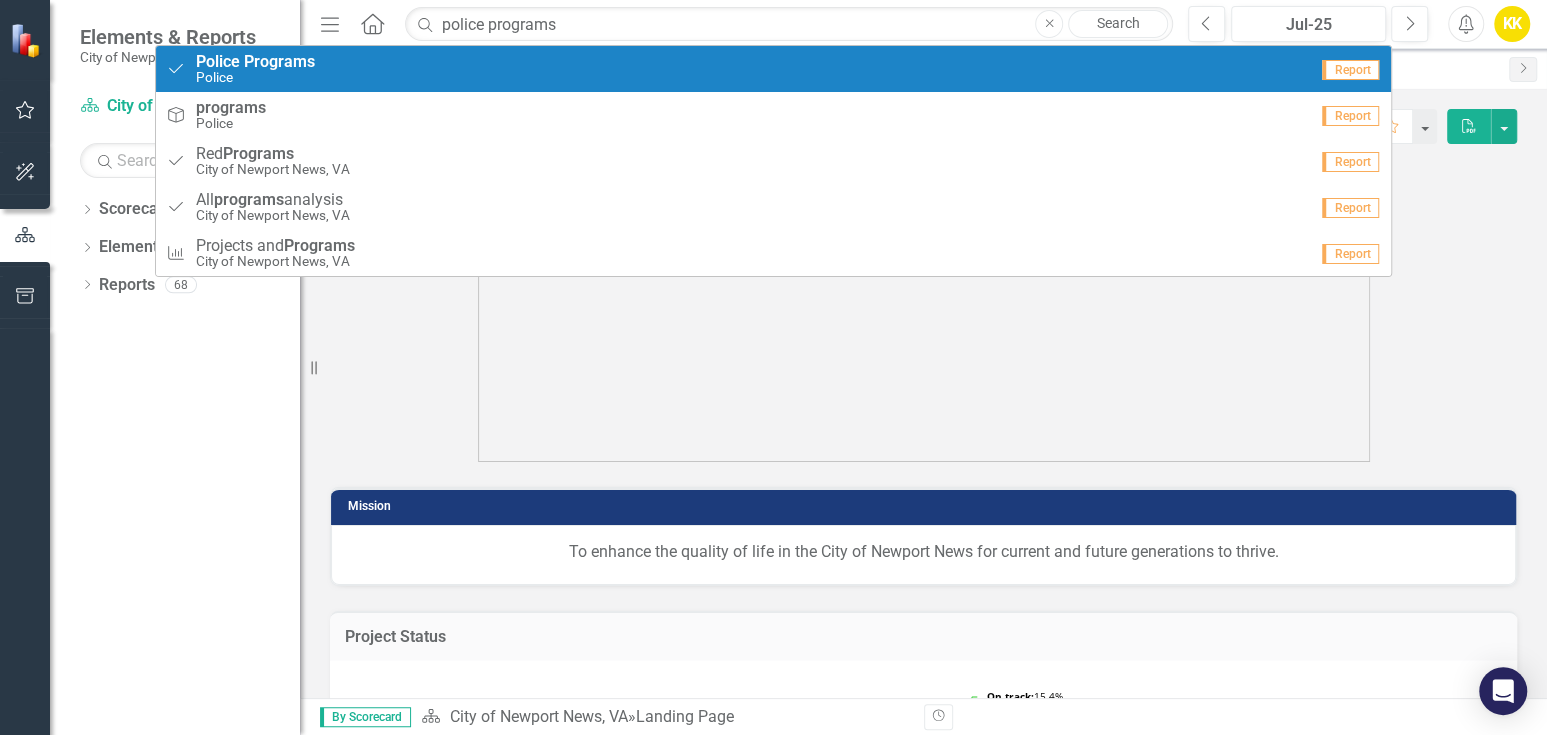 click on "Police" at bounding box center [218, 61] 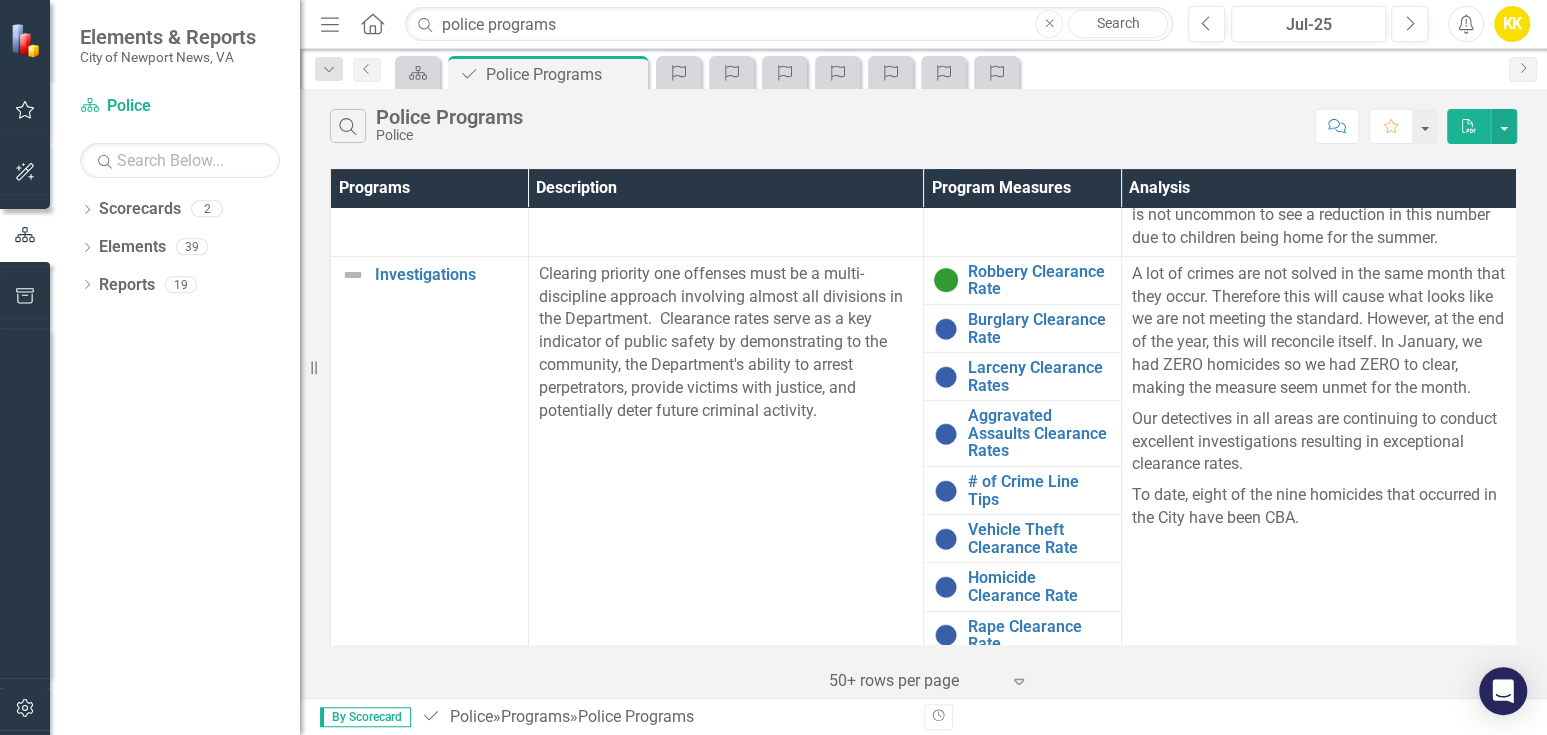 scroll, scrollTop: 333, scrollLeft: 0, axis: vertical 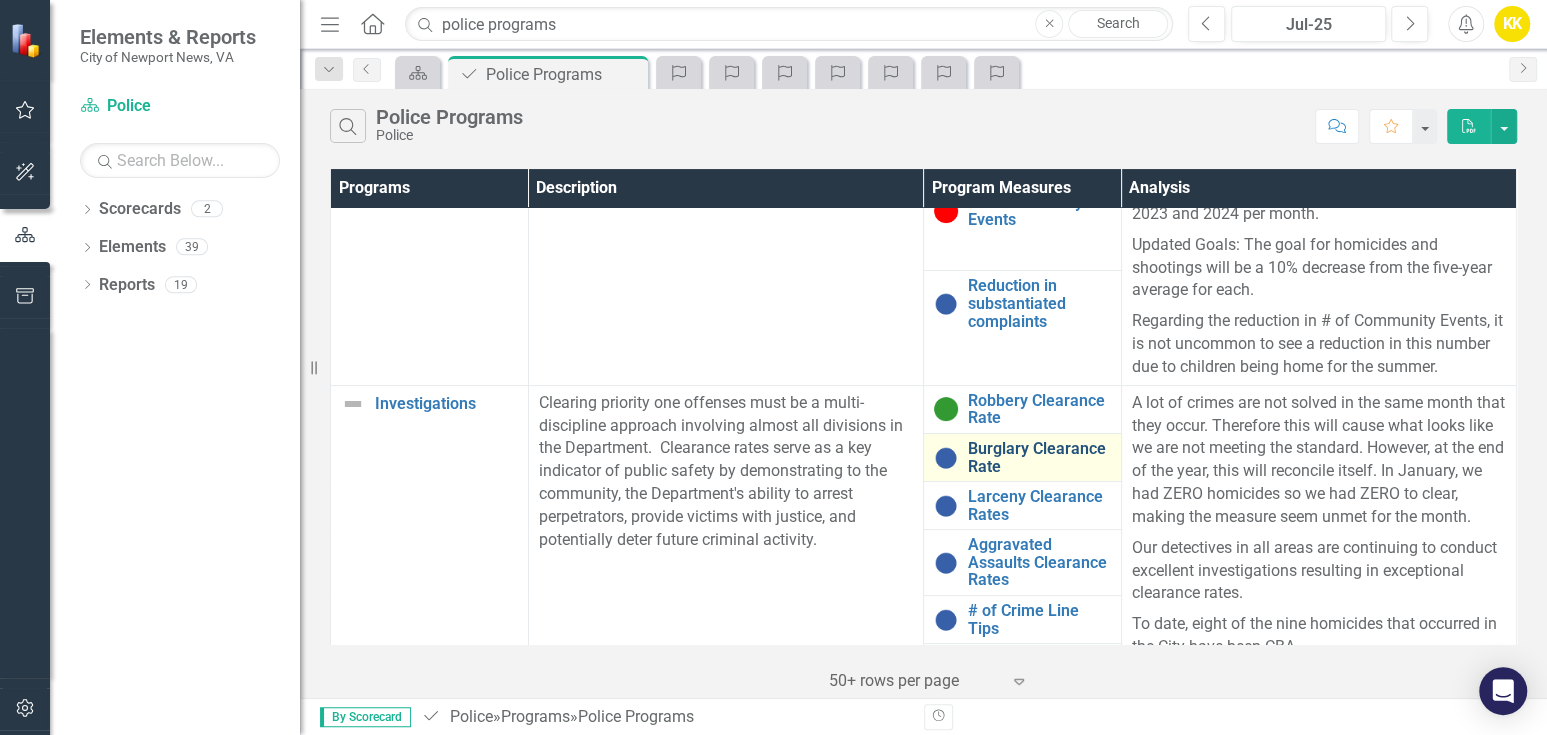 click on "Burglary Clearance Rate" at bounding box center [1039, 457] 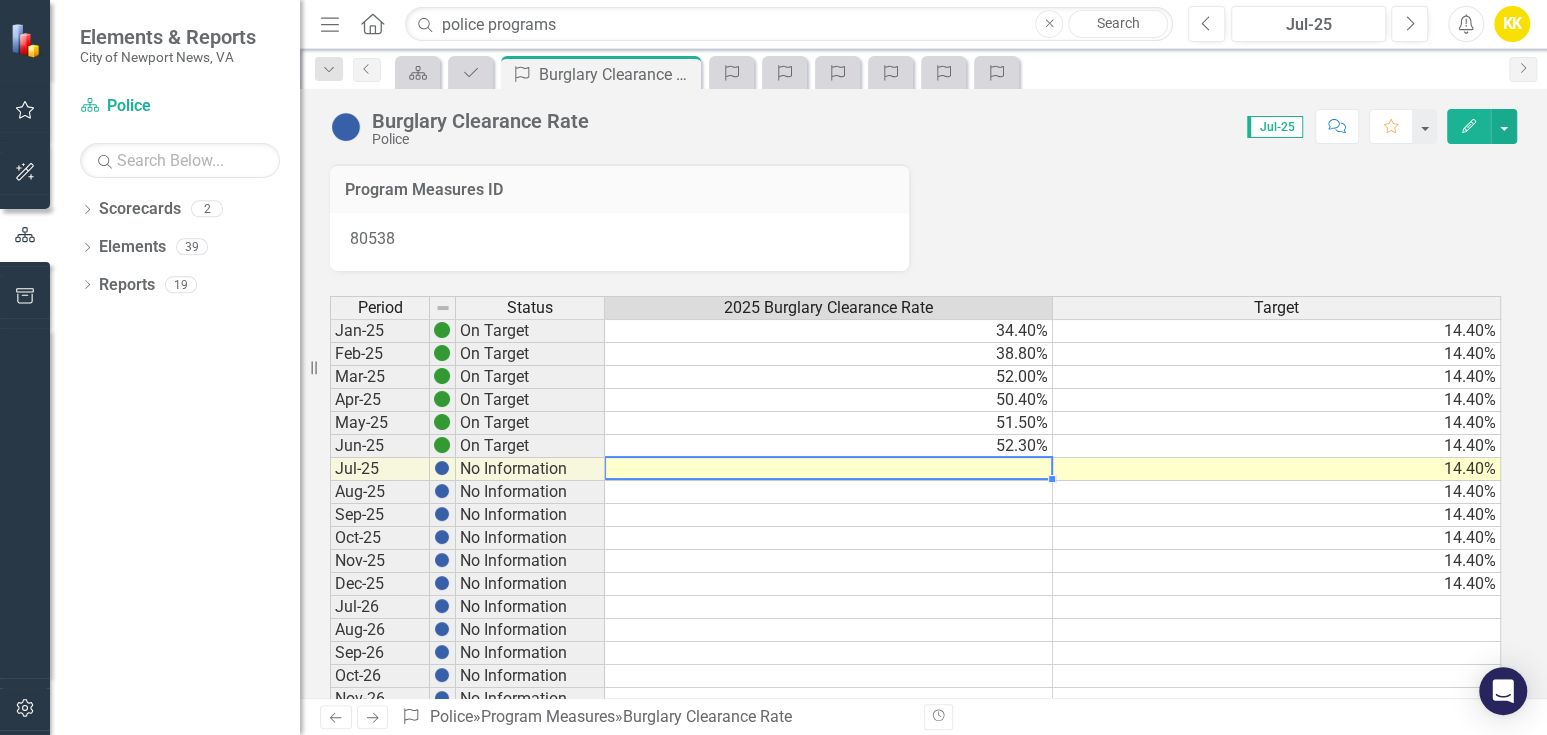 click at bounding box center (829, 469) 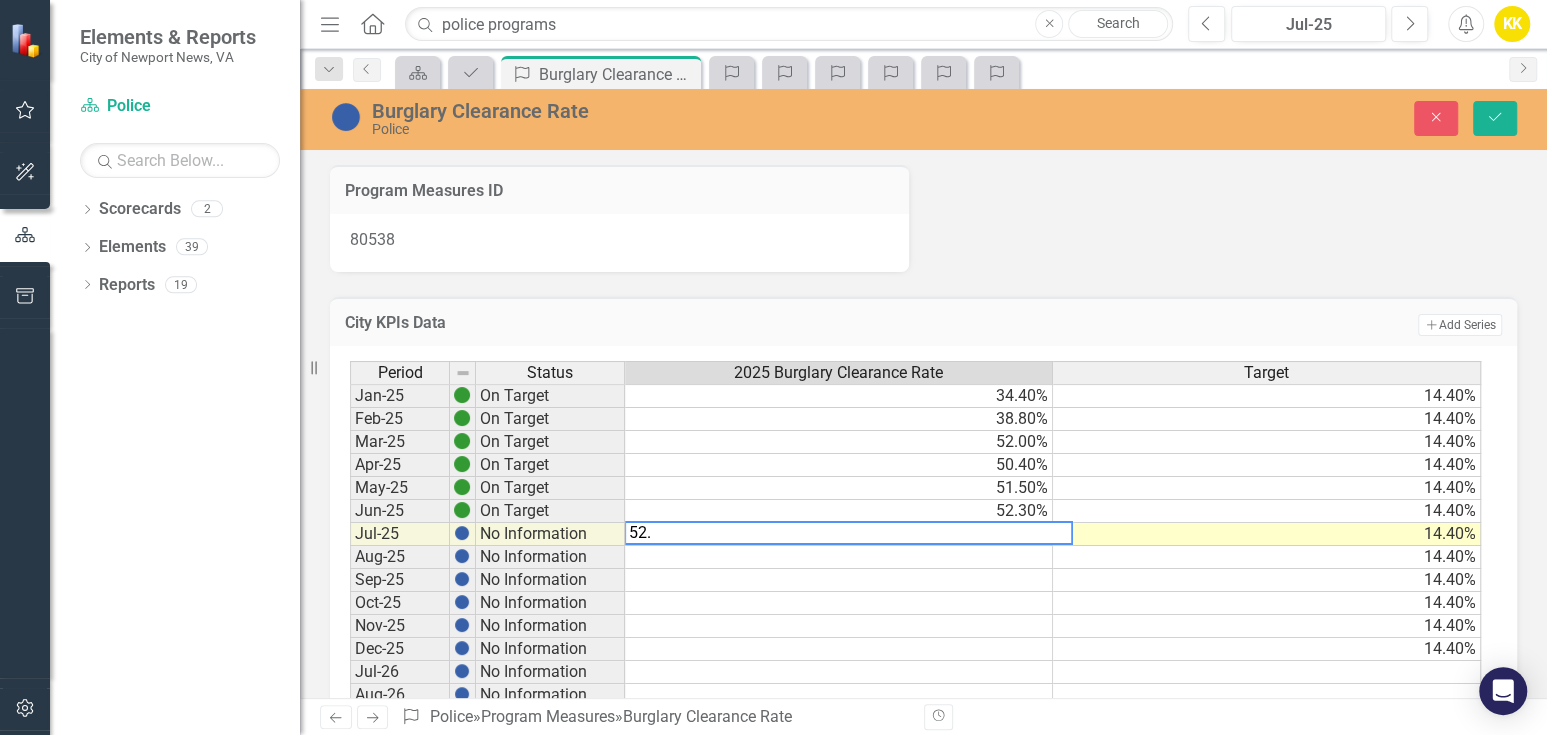 type on "52.2" 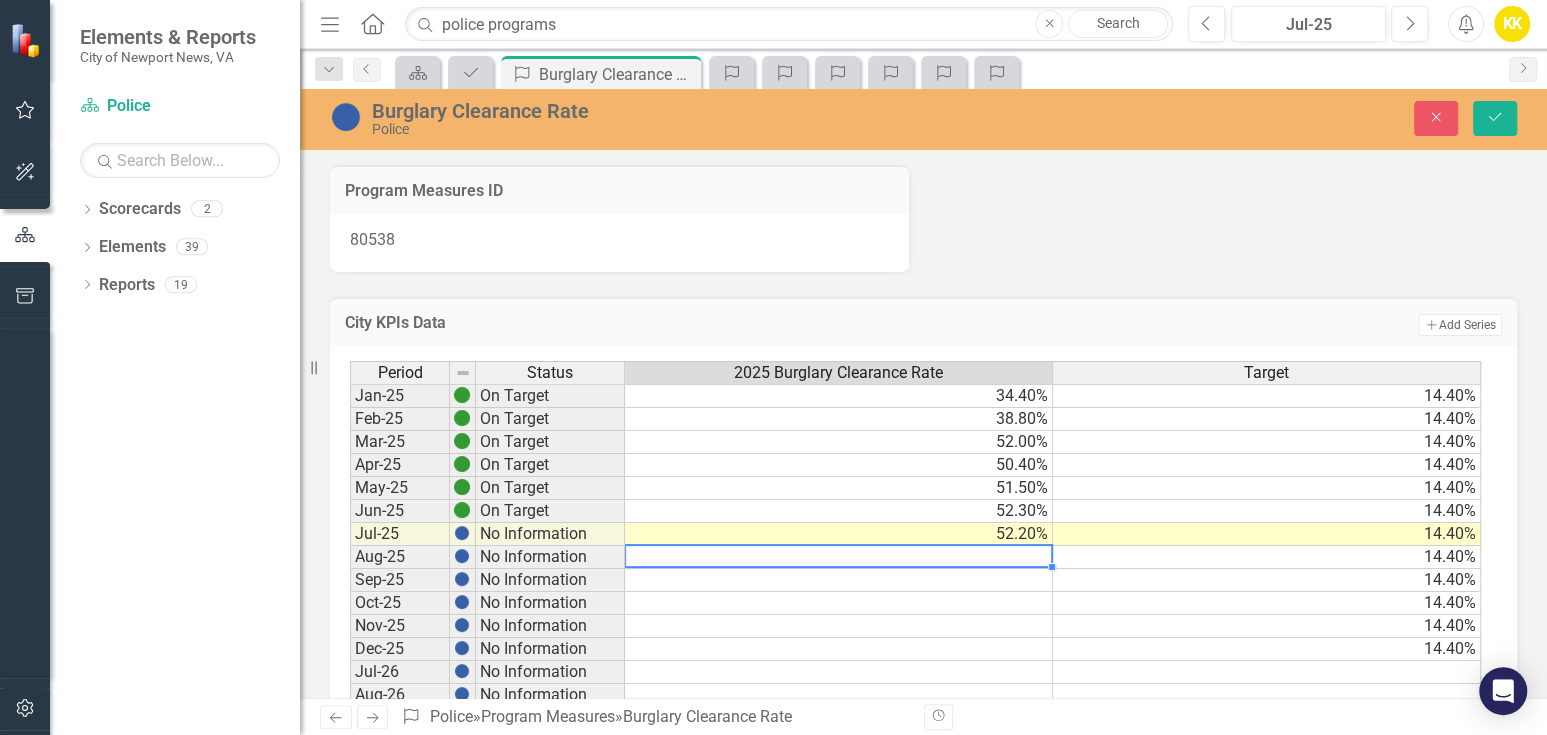type 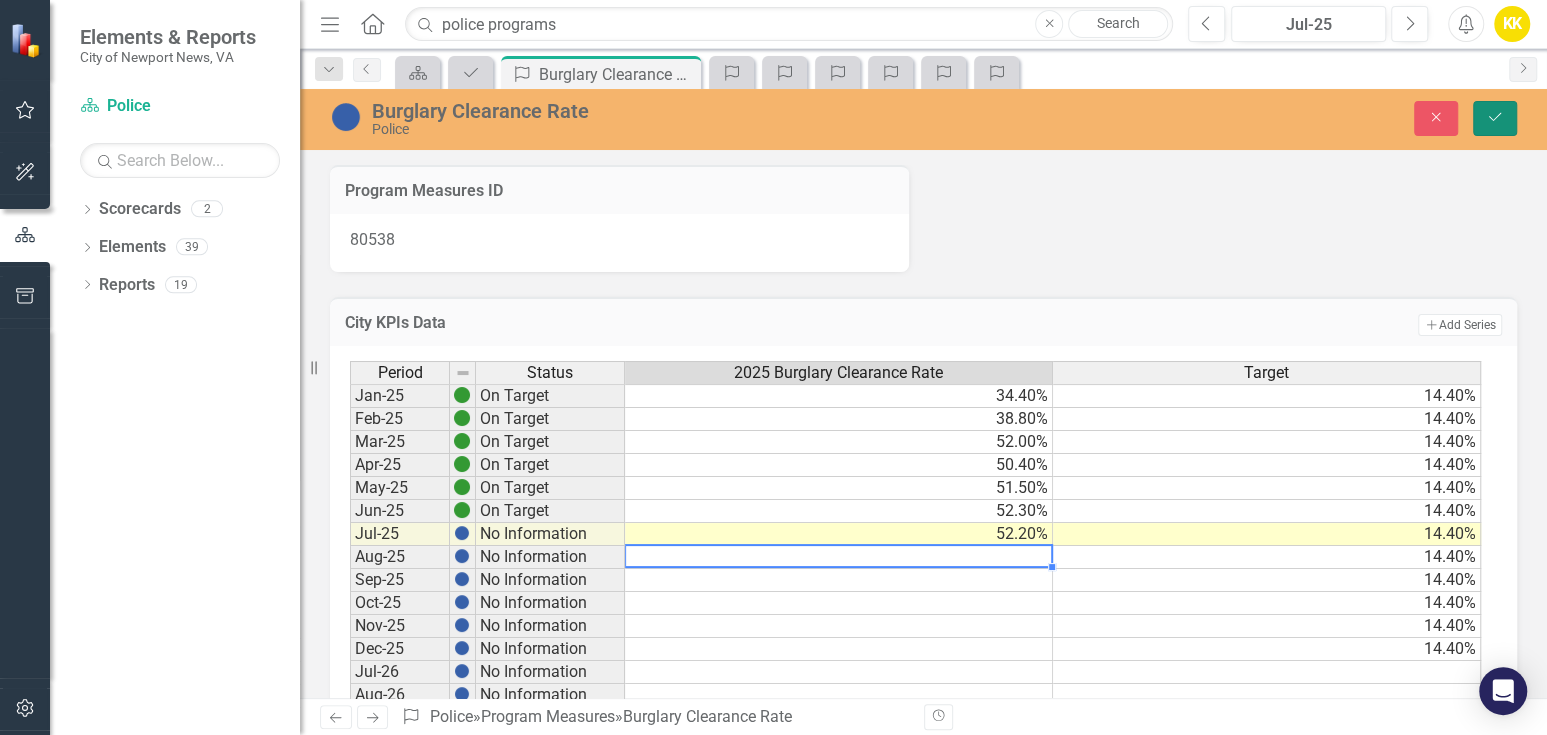 click on "Save" 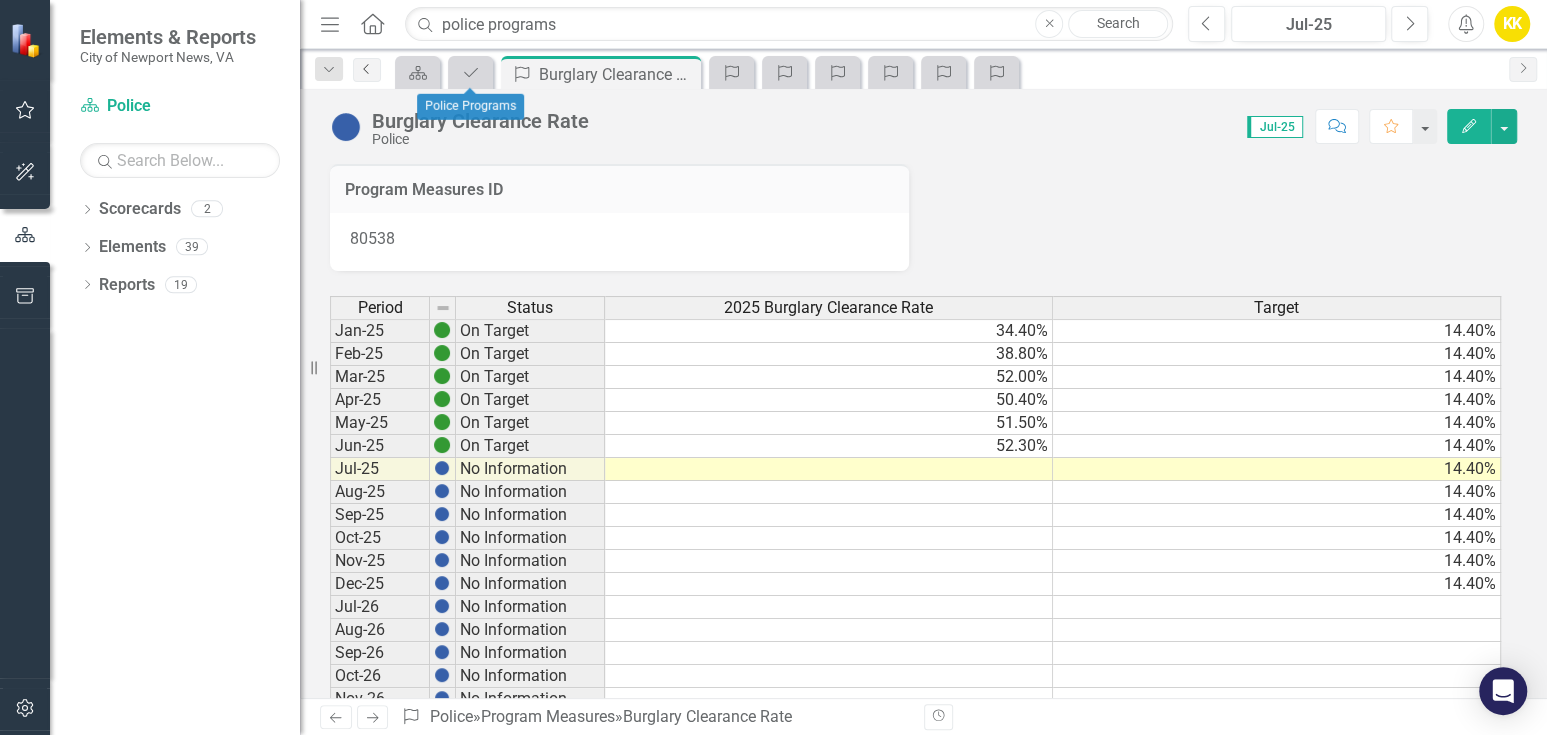 click on "Previous" 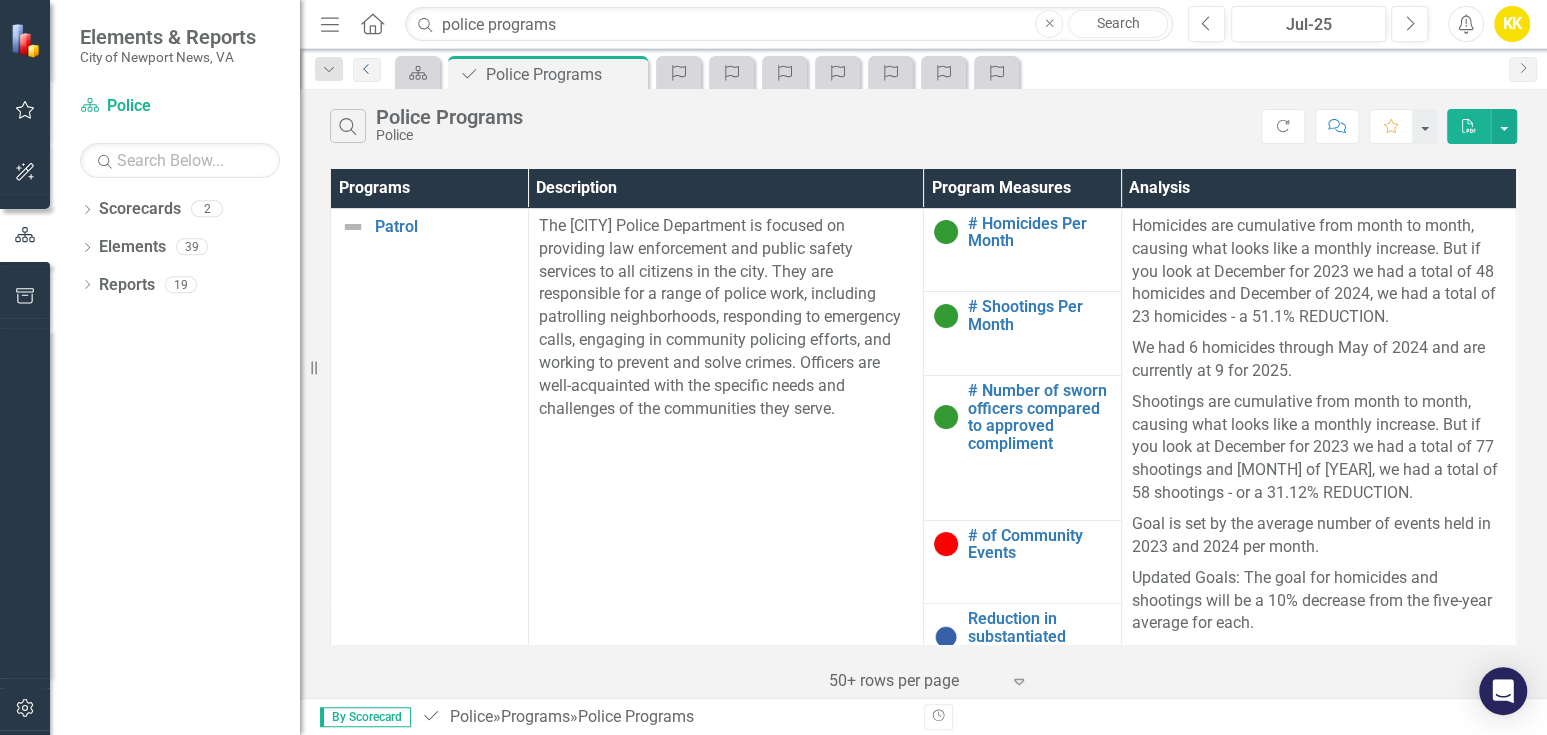 scroll, scrollTop: 444, scrollLeft: 0, axis: vertical 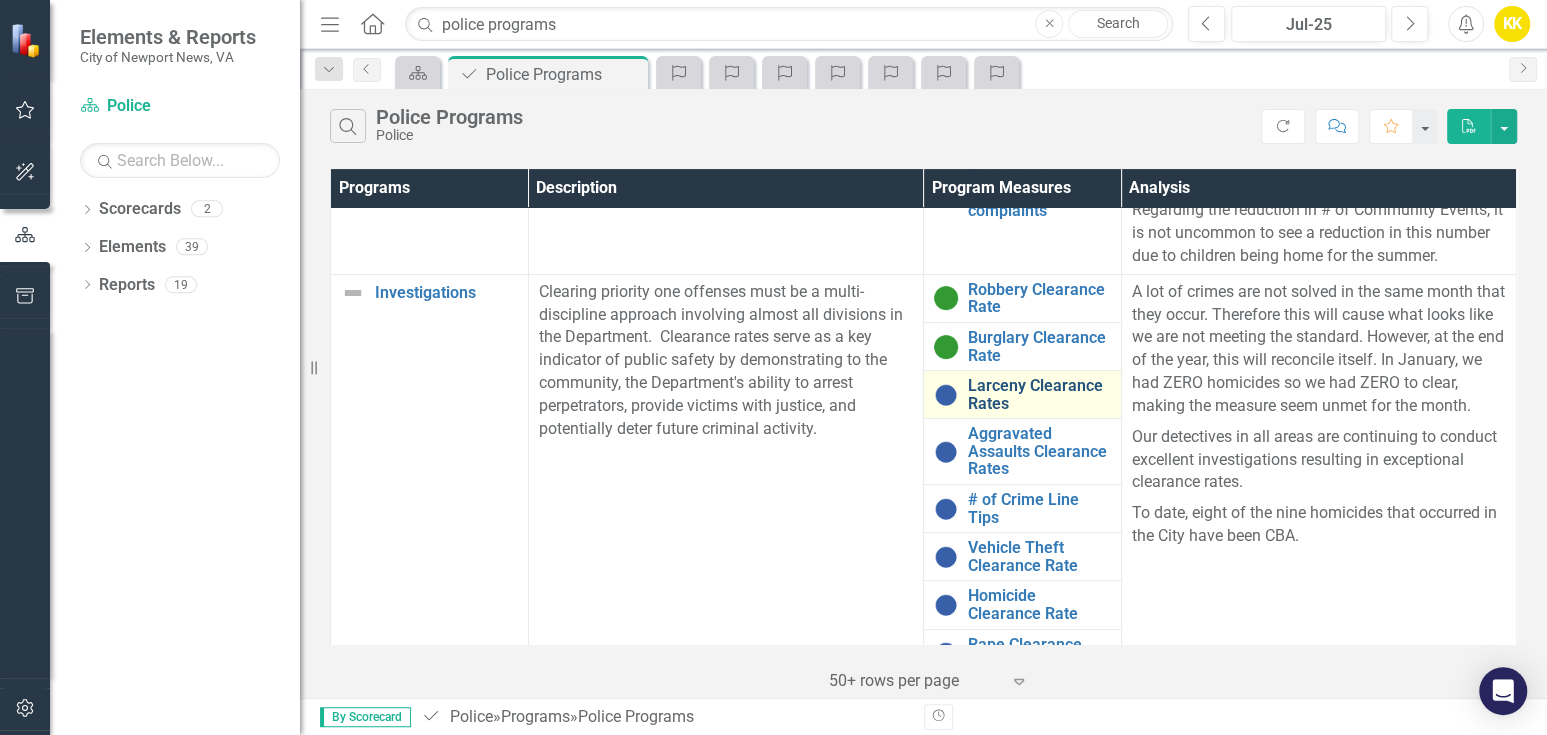 click on "Larceny Clearance Rates" at bounding box center [1039, 394] 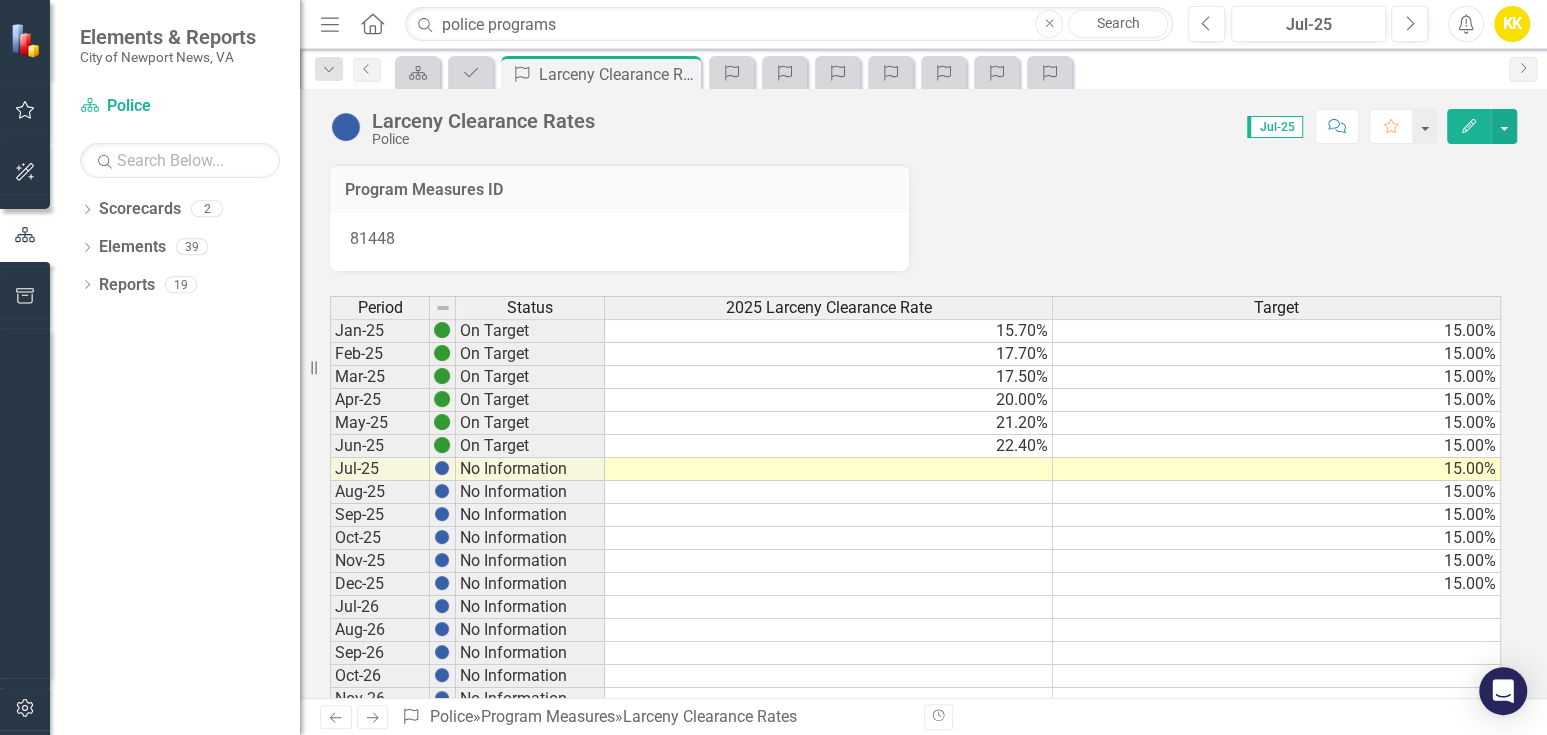 click at bounding box center (829, 469) 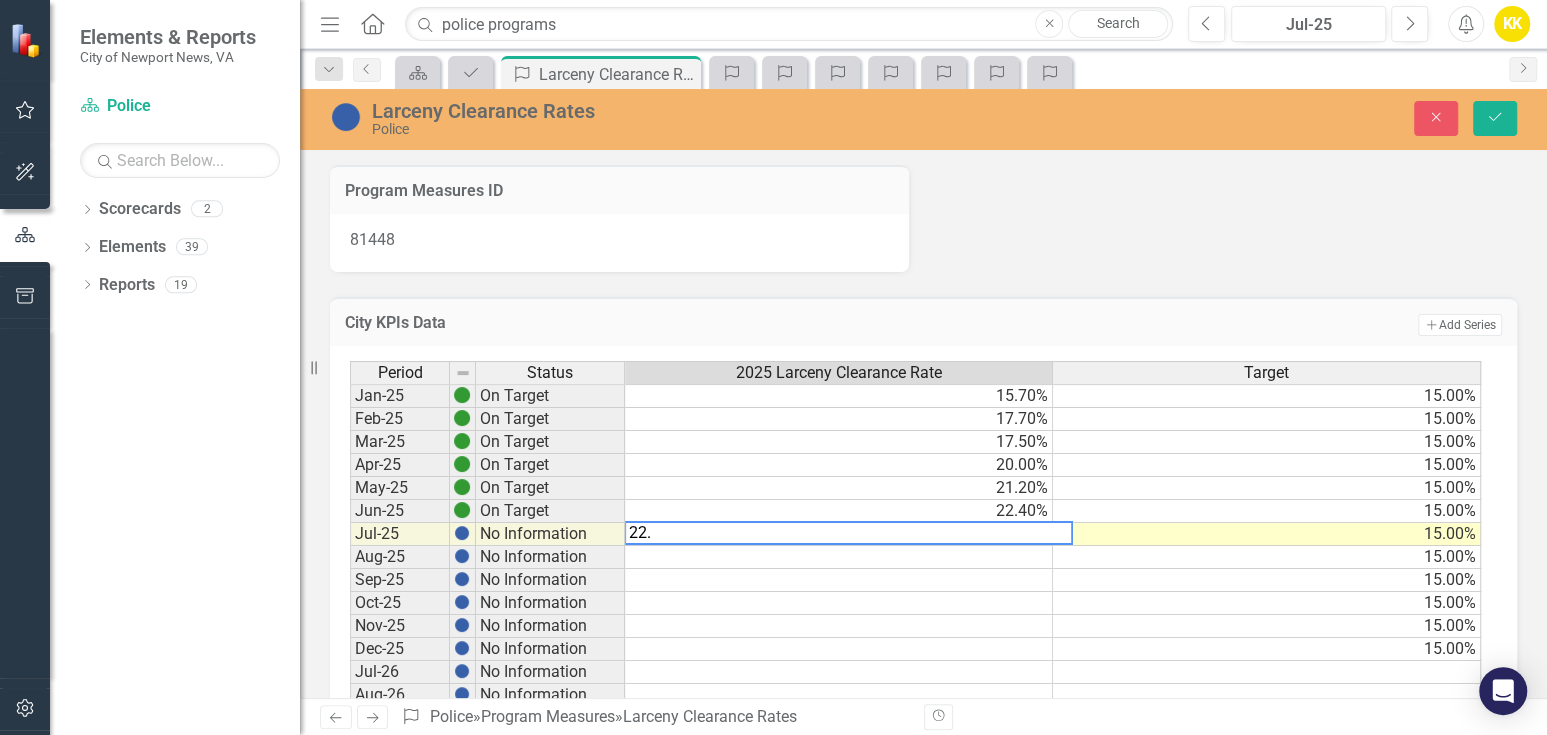 type on "22.7" 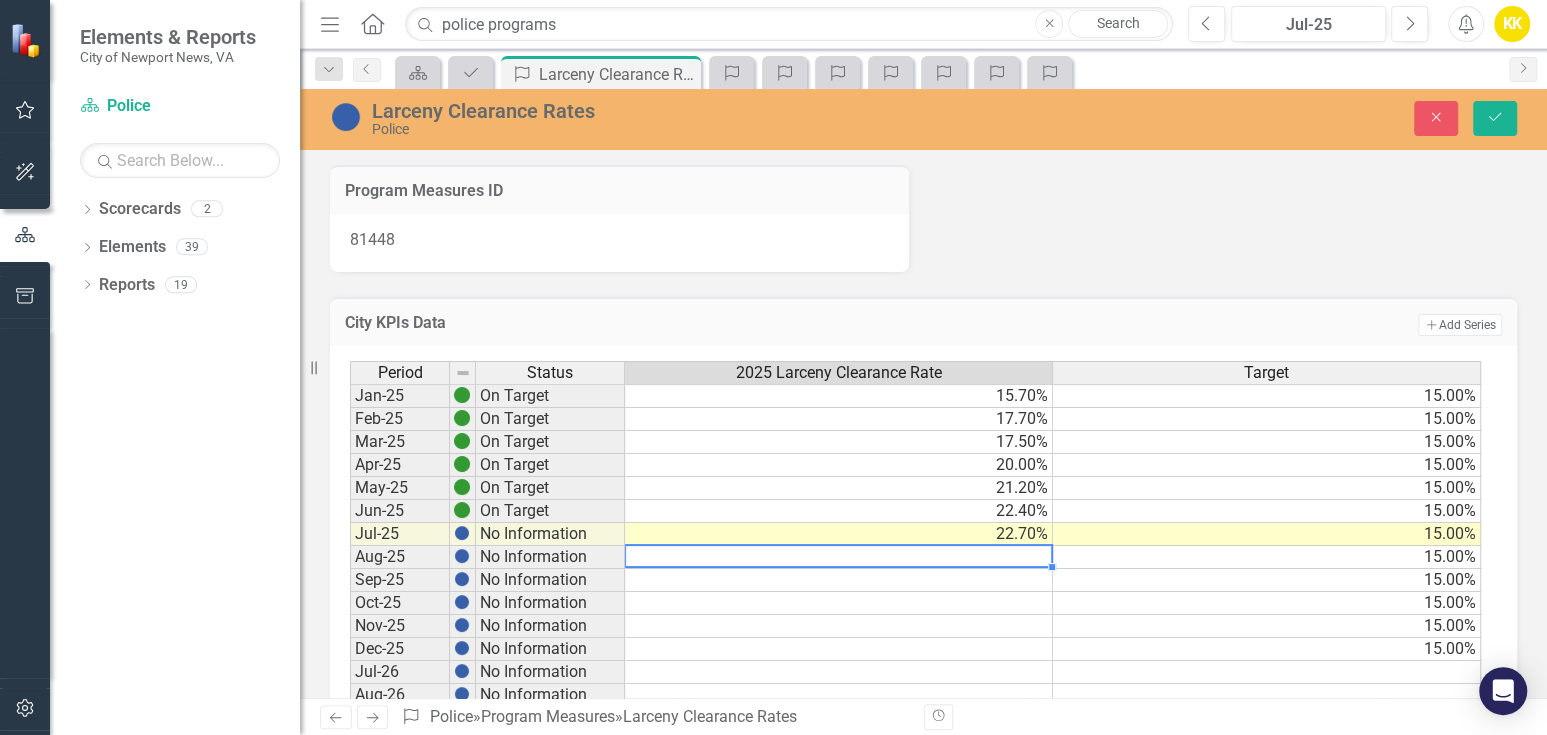 type 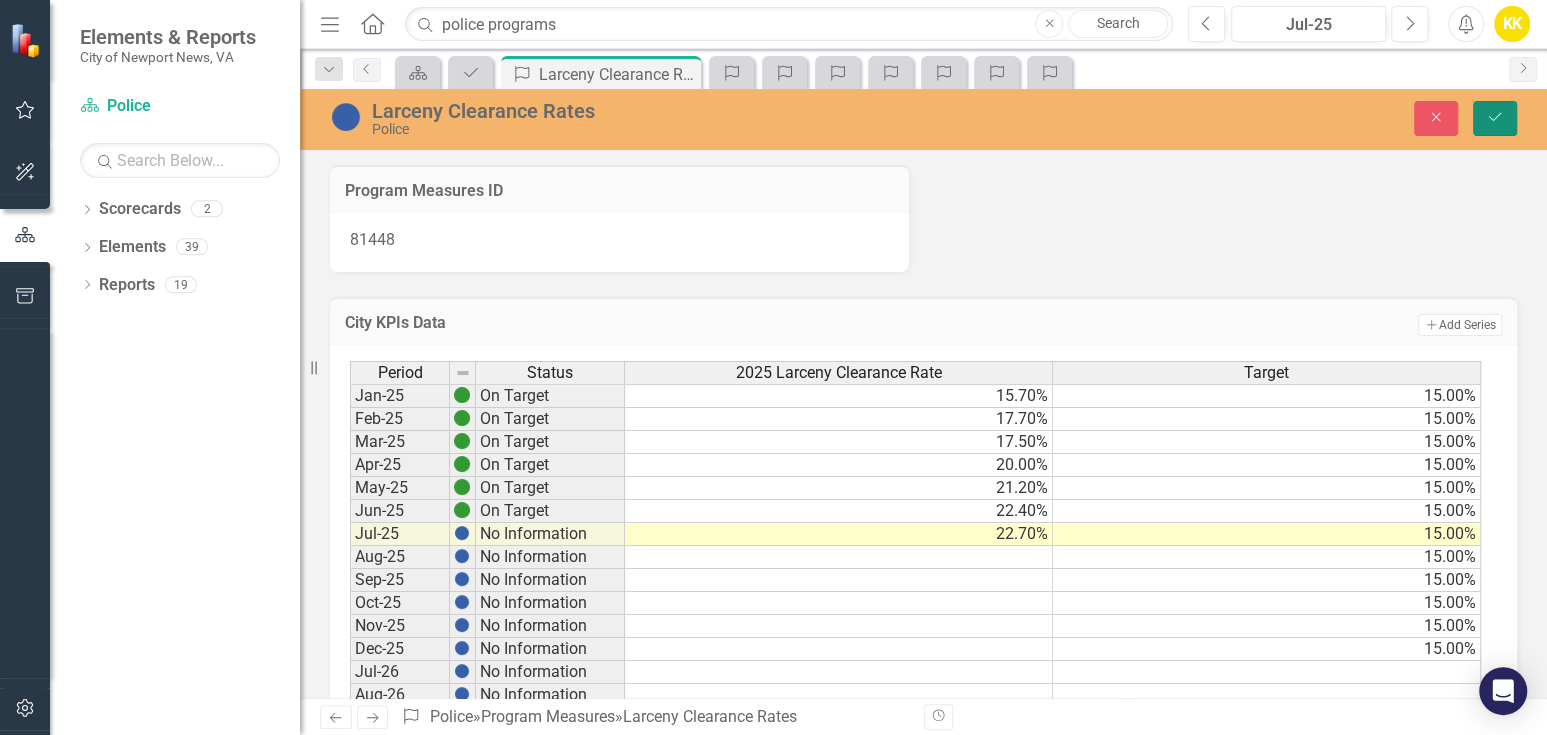 click on "Save" at bounding box center [1495, 118] 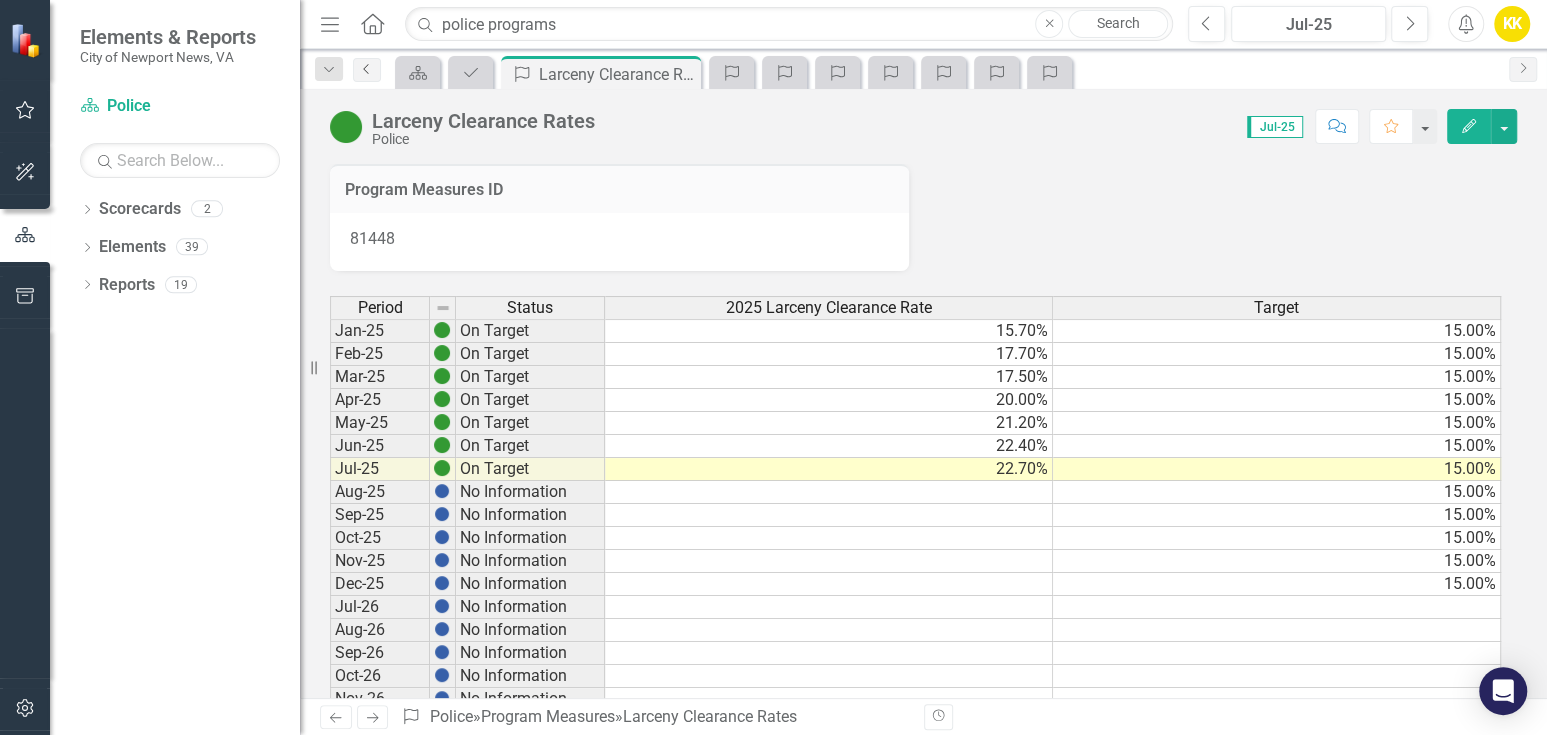 click on "Previous" 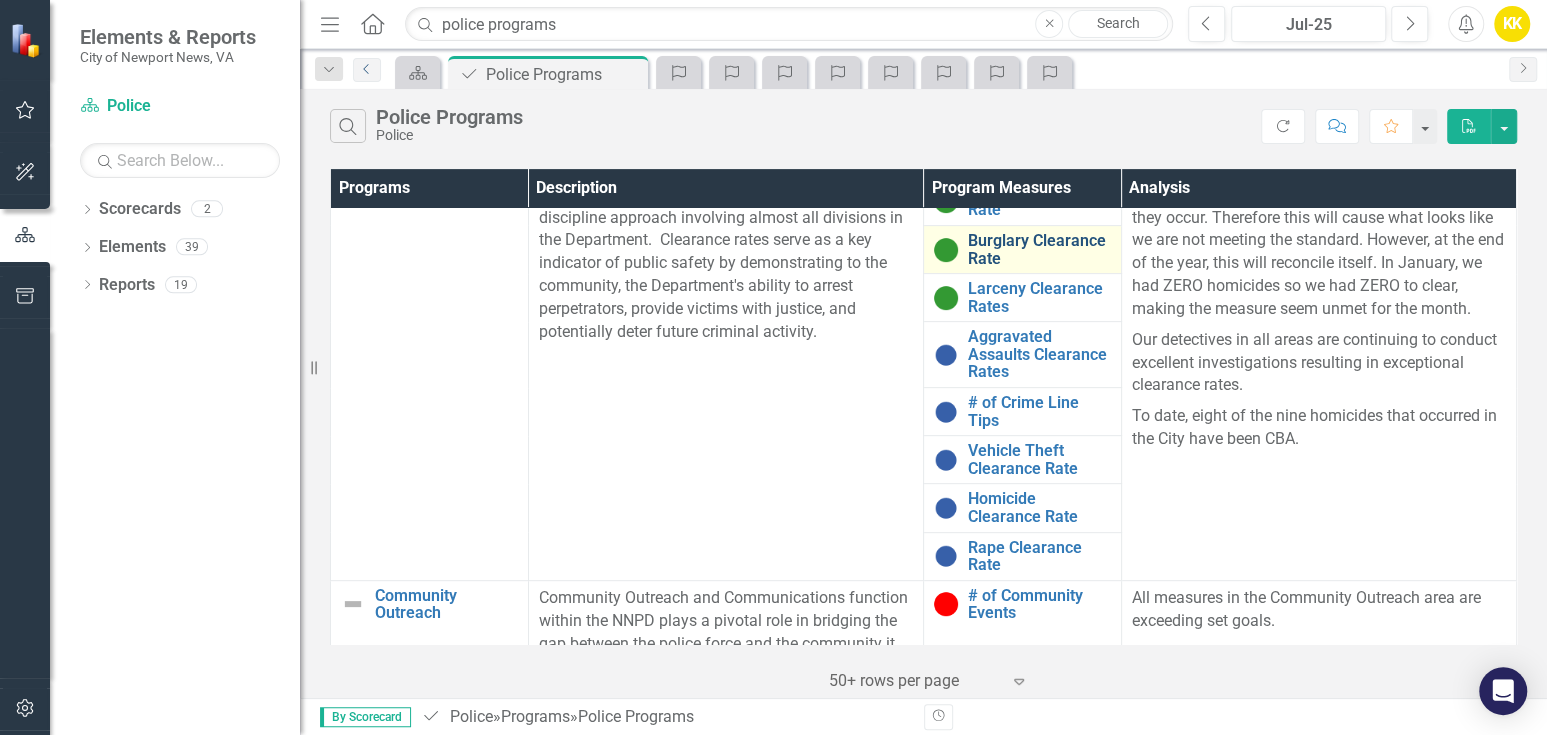 scroll, scrollTop: 555, scrollLeft: 0, axis: vertical 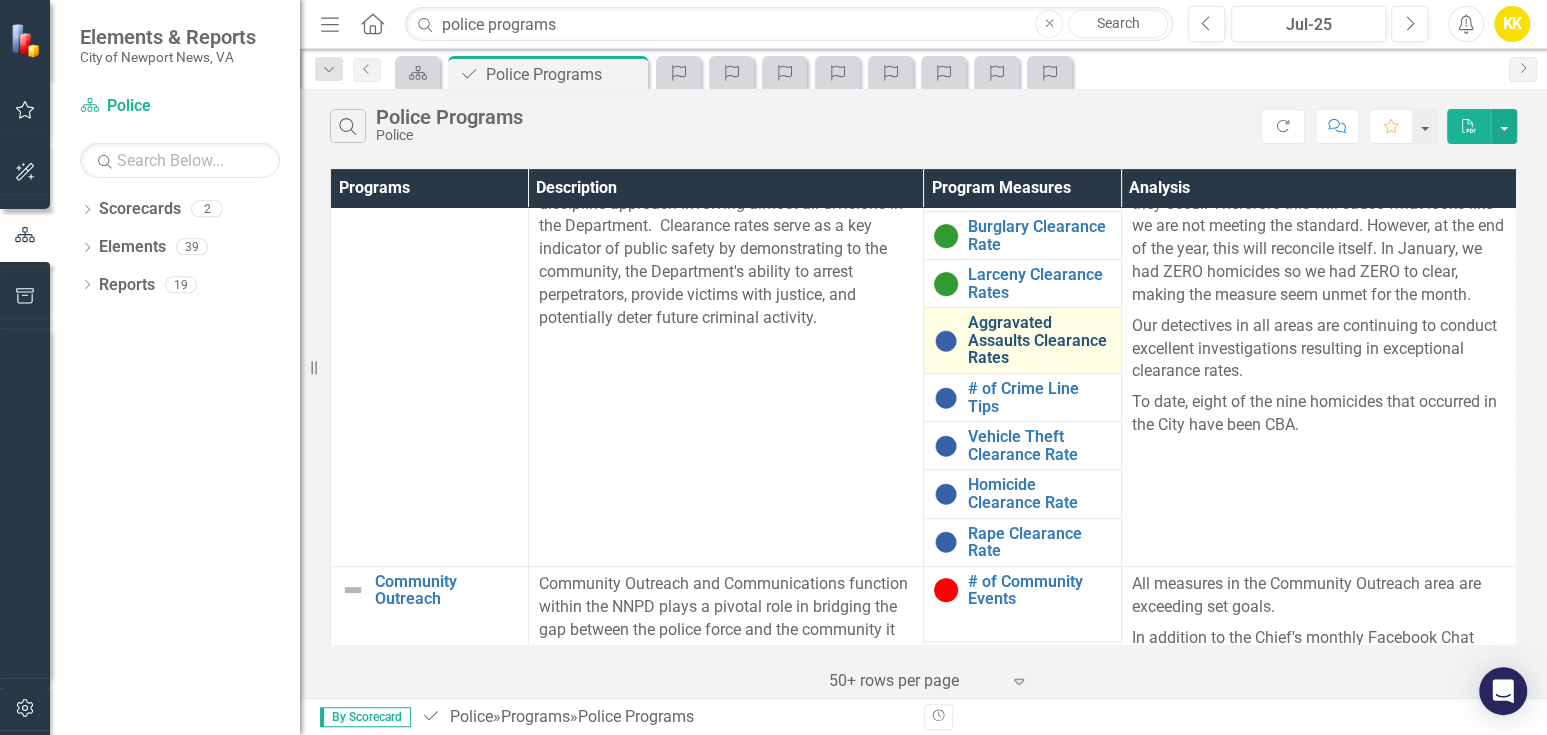 click on "Aggravated Assaults Clearance Rates" at bounding box center [1039, 340] 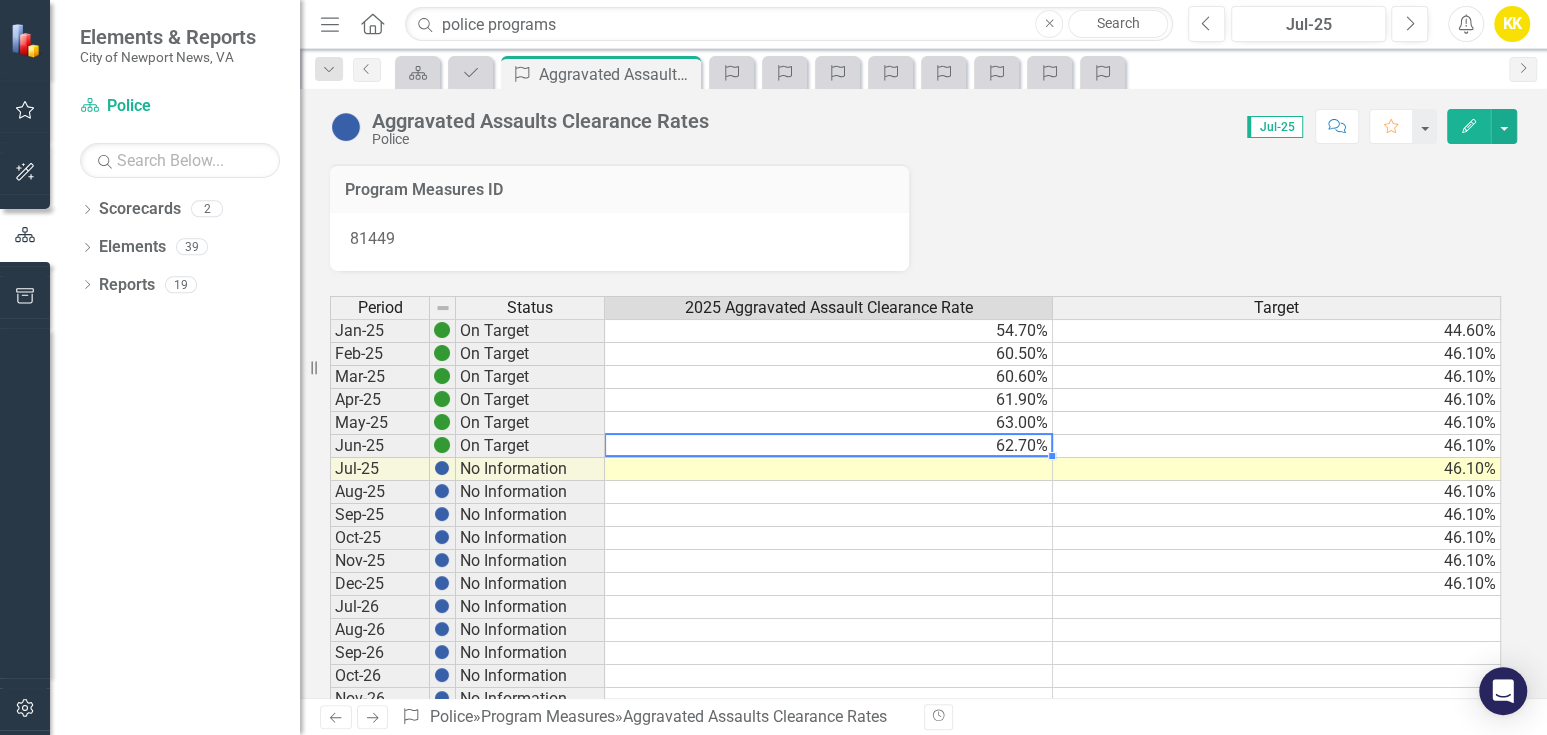 click on "[MONTH]-[YEAR] On Target 54.70% 44.60% [MONTH]-[YEAR] On Target 60.50% 46.10% [MONTH]-[YEAR] On Target 60.60% 46.10% [MONTH]-[YEAR] On Target 61.90% 46.10% [MONTH]-[YEAR] On Target 63.00% 46.10% [MONTH]-[YEAR] On Target 62.70% 46.10% [MONTH]-[YEAR] No Information 46.10% [MONTH]-[YEAR] No Information 46.10% [MONTH]-[YEAR] No Information 46.10% [MONTH]-[YEAR] No Information 46.10% [MONTH]-[YEAR] No Information 46.10% [MONTH]-[YEAR] No Information 46.10% [MONTH]-[YEAR] No Information 46.10% [MONTH]-[YEAR] No Information 46.10% [MONTH]-[YEAR] No Information 46.10% [MONTH]-[YEAR] No Information 46.10% [MONTH]-[YEAR] No Information 46.10% [MONTH]-[YEAR] No Information 46.10% [MONTH]-[YEAR] No Information 46.10% [MONTH]-[YEAR] No Information 46.10% [MONTH]-[YEAR] No Information 46.10% [MONTH]-[YEAR] No Information 46.10% [MONTH]-[YEAR] No Information 46.10% [MONTH]-[YEAR] No Information 46.10% [MONTH]-[YEAR] No Information 46.10% [MONTH]-[YEAR] No Information 46.10% [MONTH]-[YEAR] No Information 46.10% [MONTH]-[YEAR] No Information 46.10% [MONTH]-[YEAR] No Information 46.10% [MONTH]-[YEAR] No Information 46.10% [MONTH]-[YEAR] No Information 46.10% [MONTH]-[YEAR] No Information 46.10% [MONTH]-[YEAR] No Information 46.10% [MONTH]-[YEAR] No Information 46.10% [MONTH]-[YEAR] No Information 46.10%" at bounding box center (915, 664) 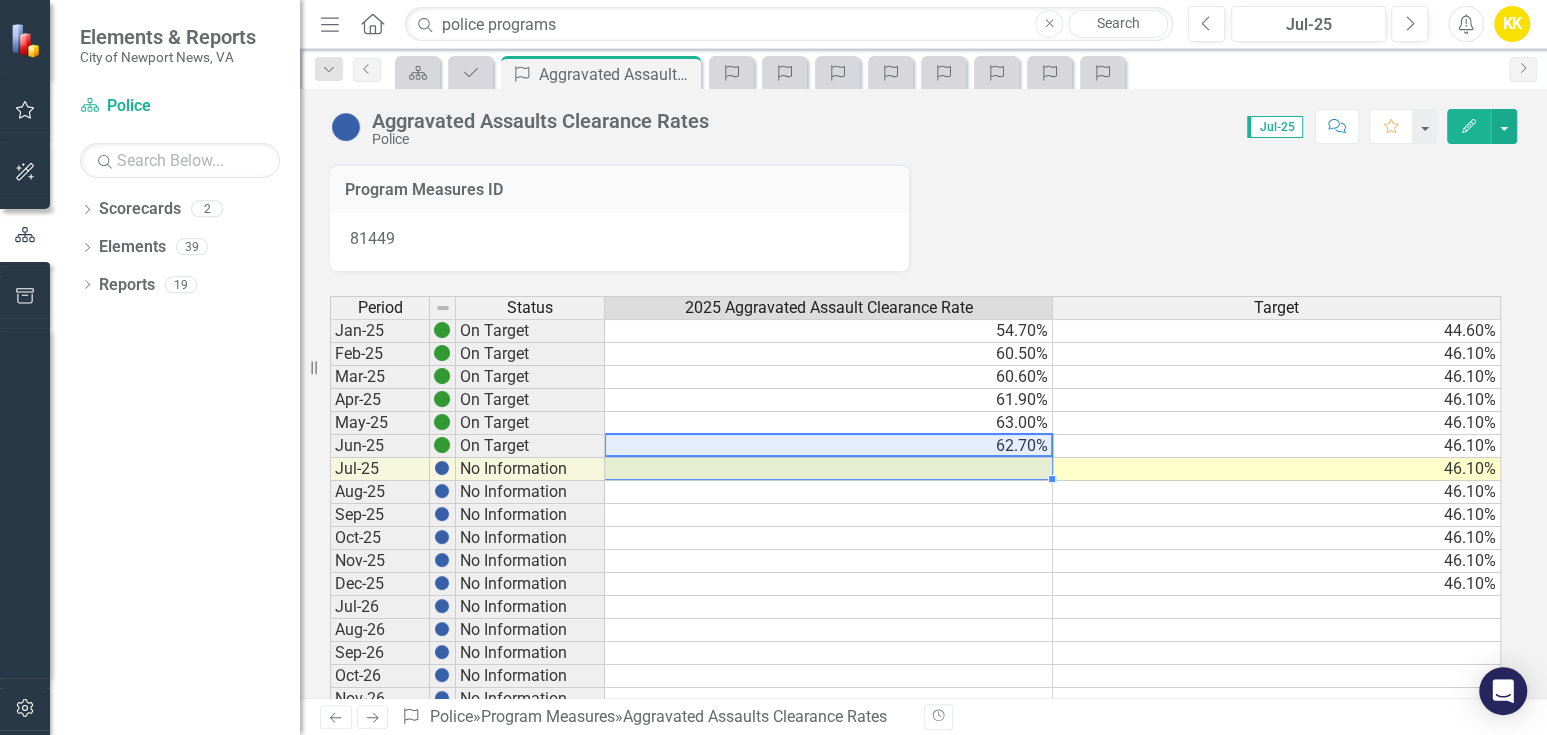 click at bounding box center [829, 469] 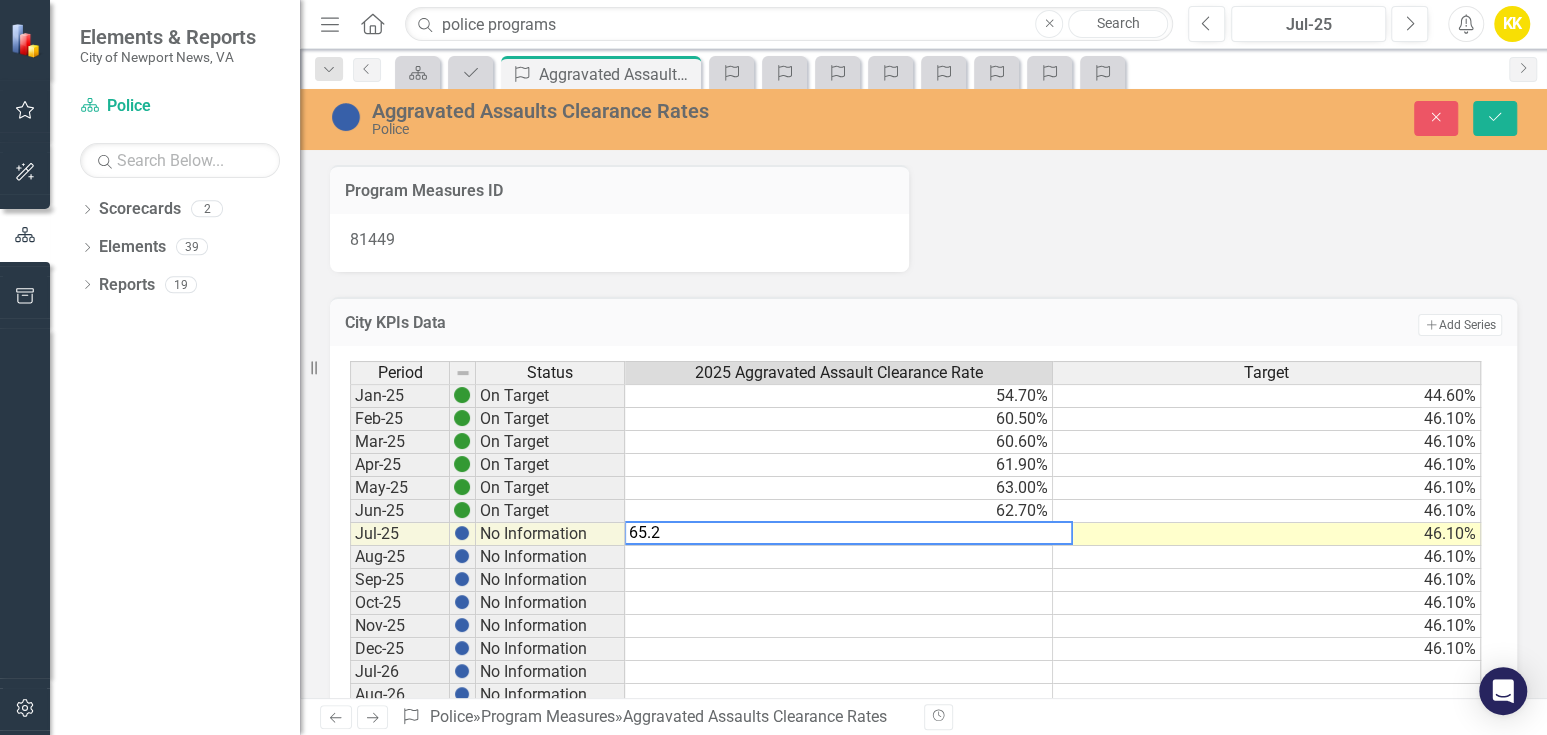 type on "65.2" 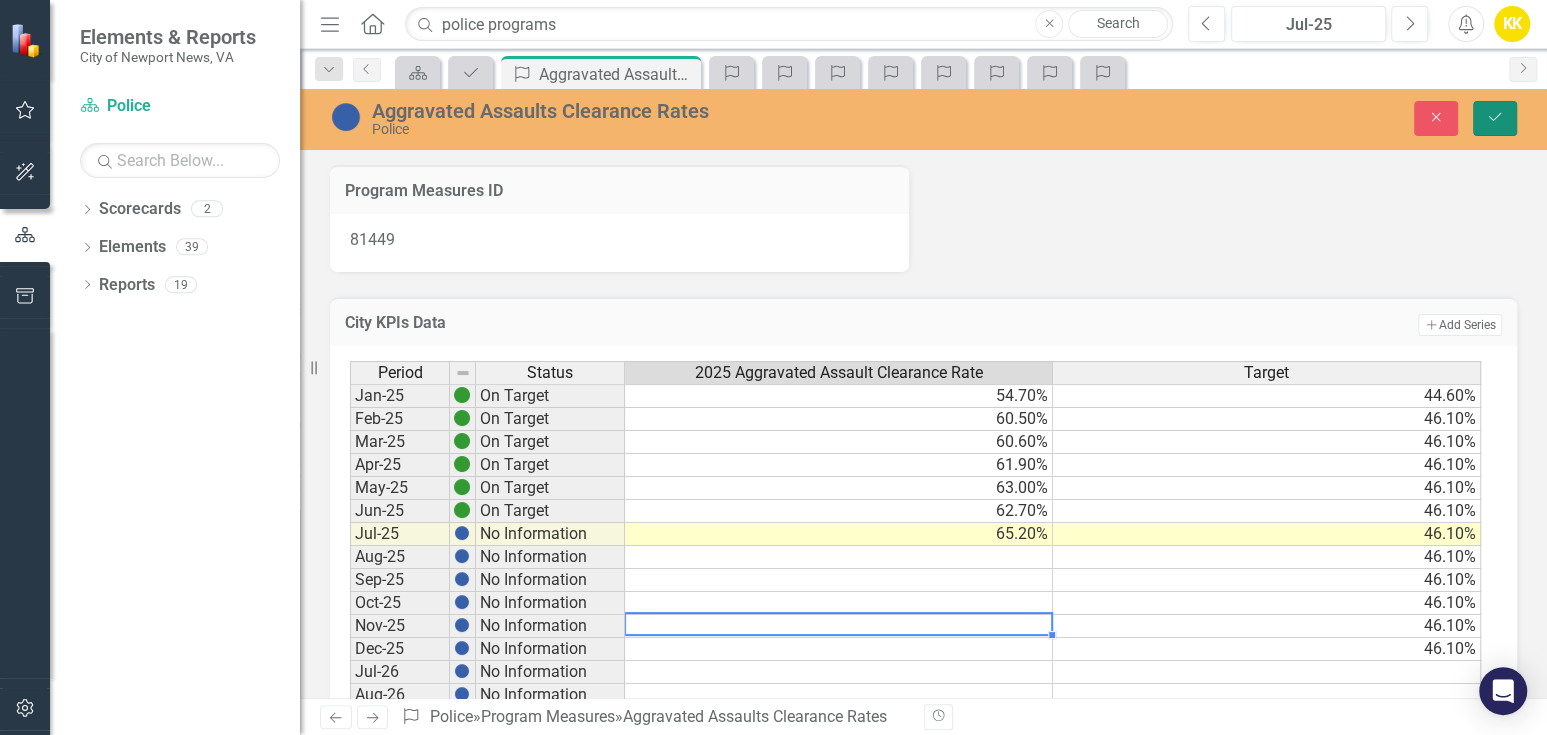 click on "Save" at bounding box center [1495, 118] 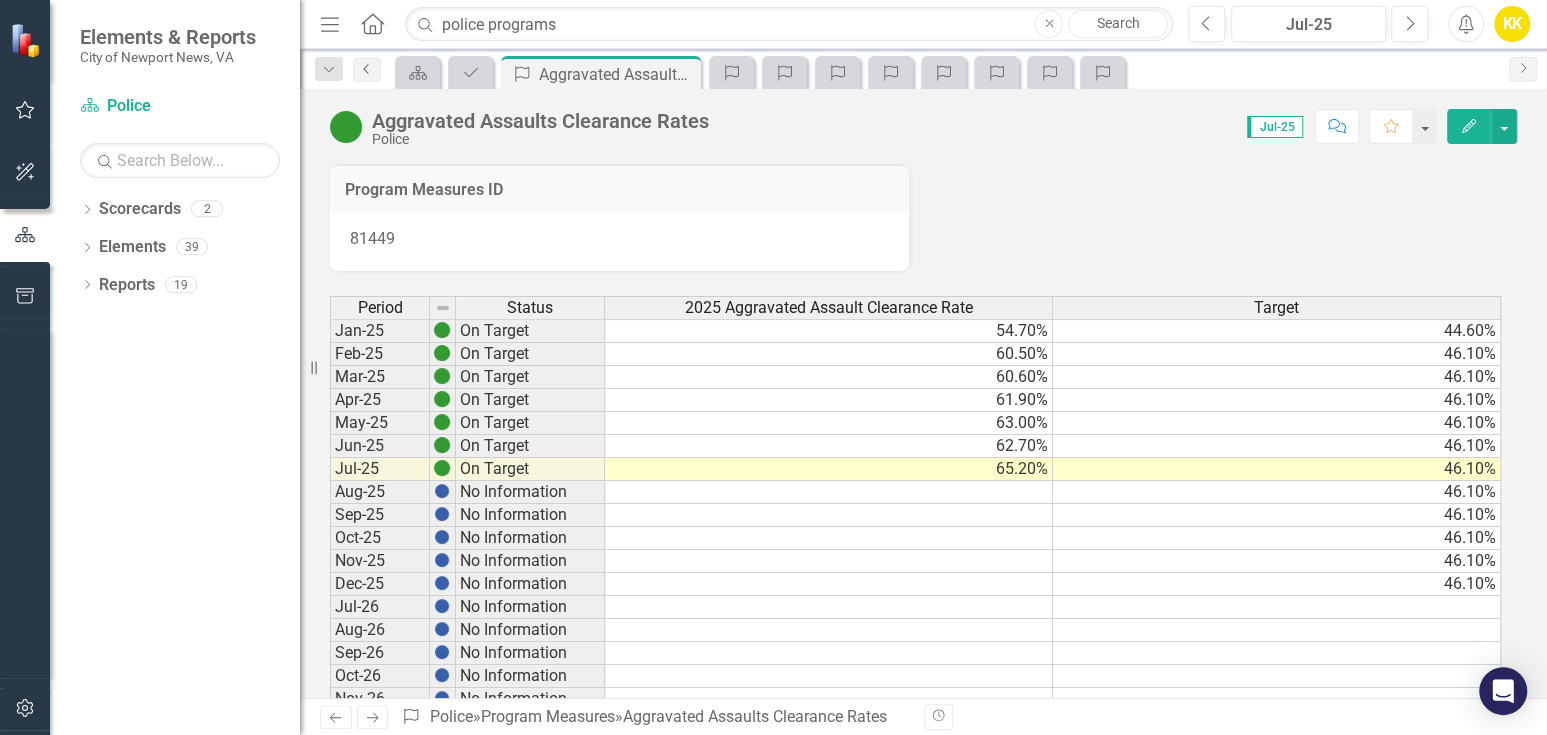 click on "Previous" 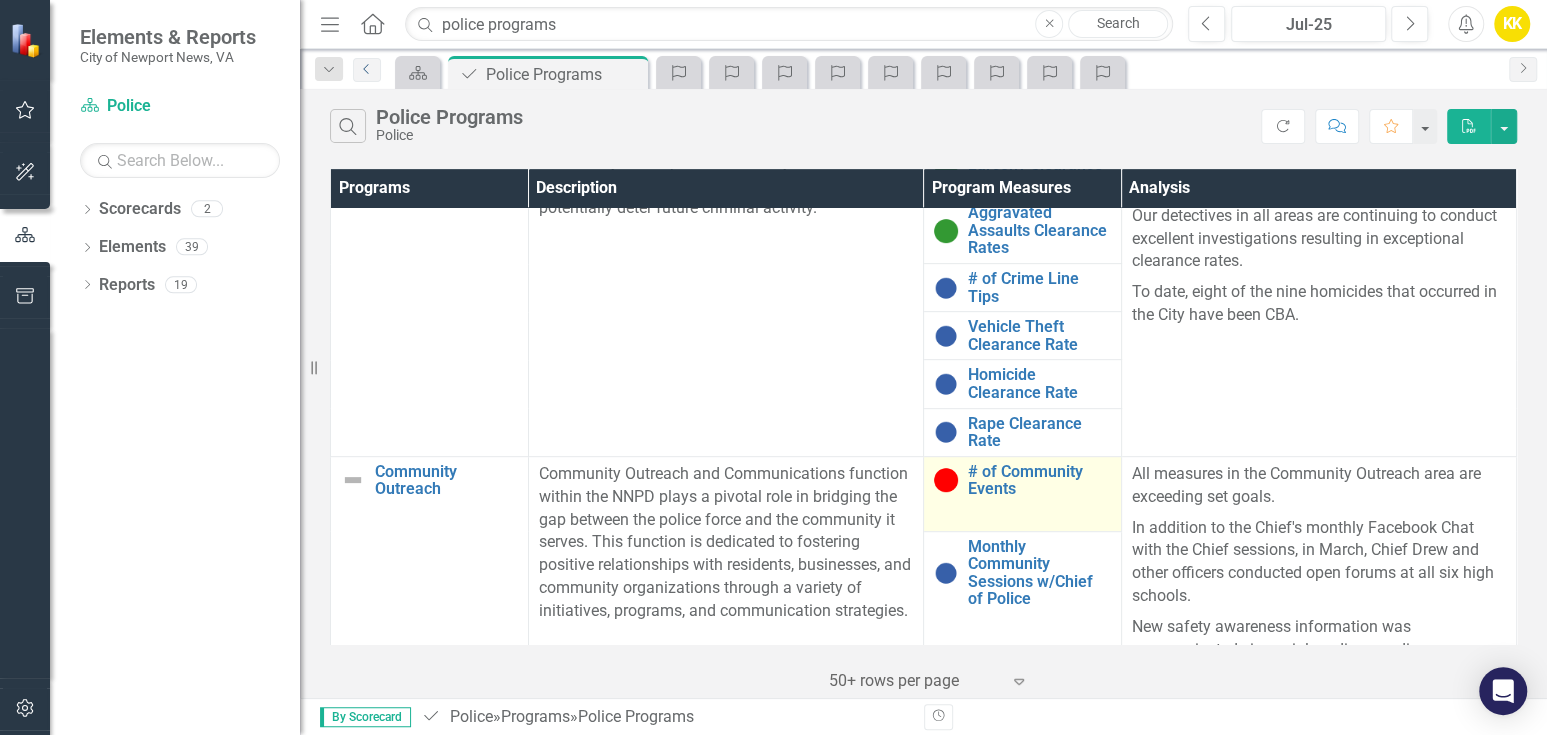 scroll, scrollTop: 666, scrollLeft: 0, axis: vertical 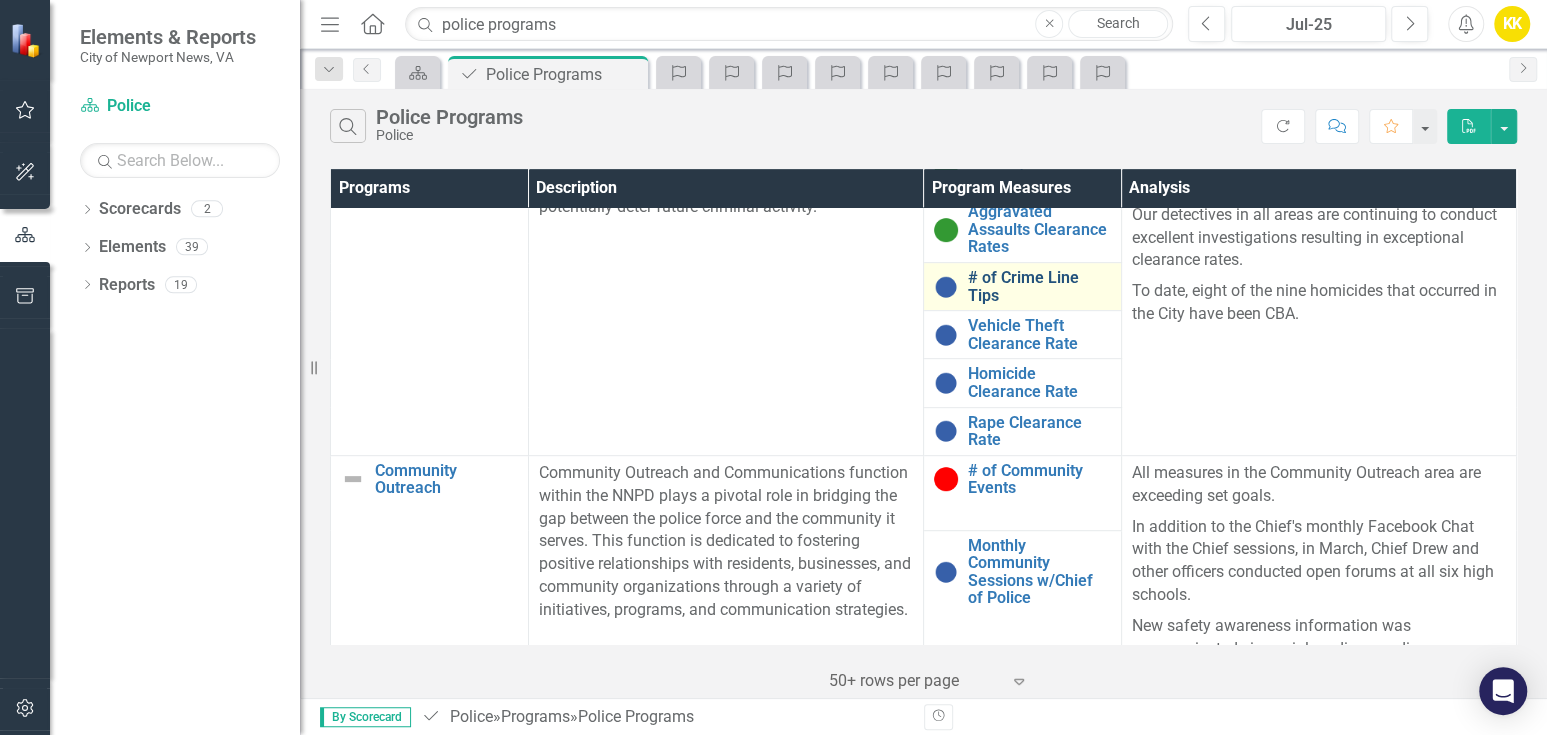 click on "# of Crime Line Tips" at bounding box center (1039, 286) 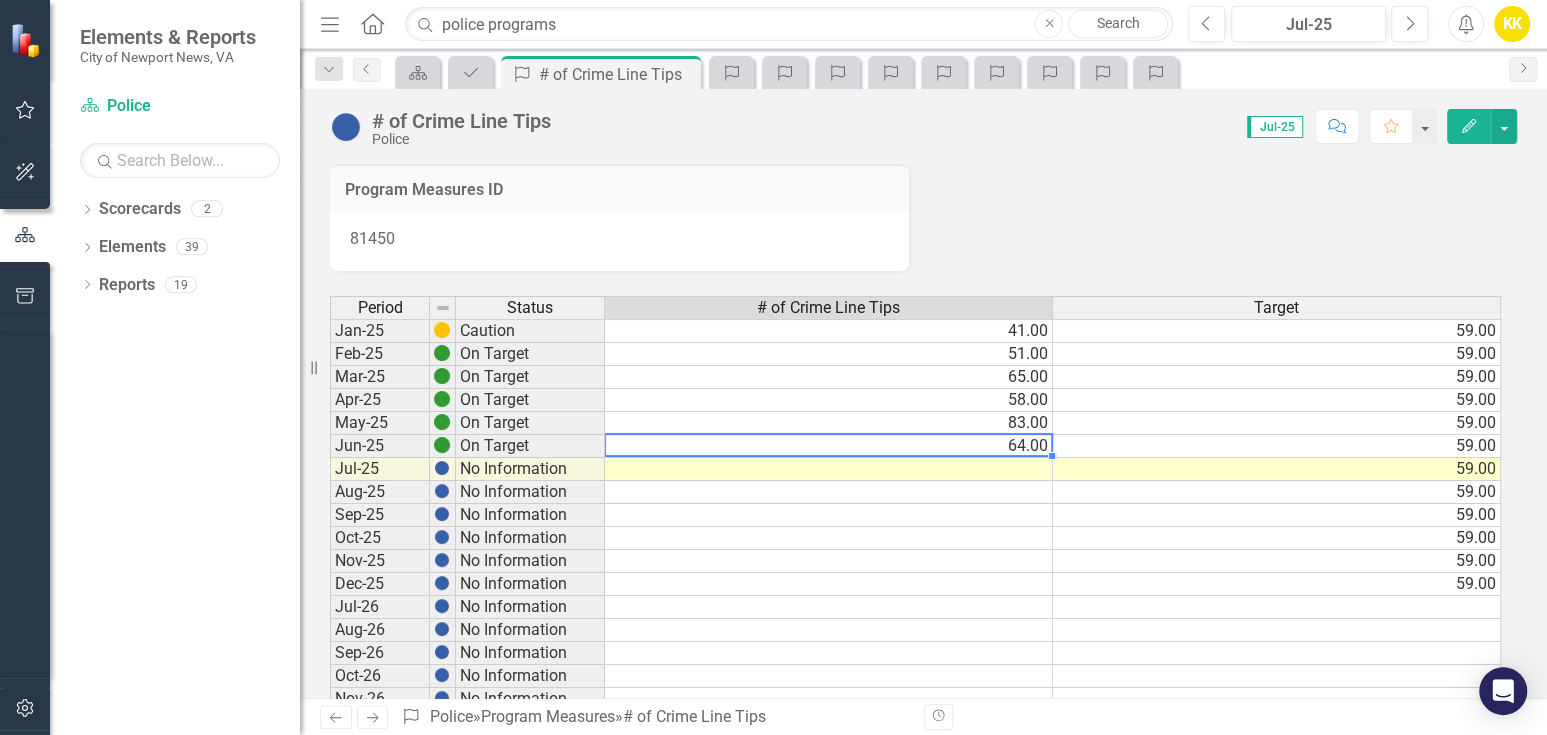 click on "64.00" at bounding box center (829, 446) 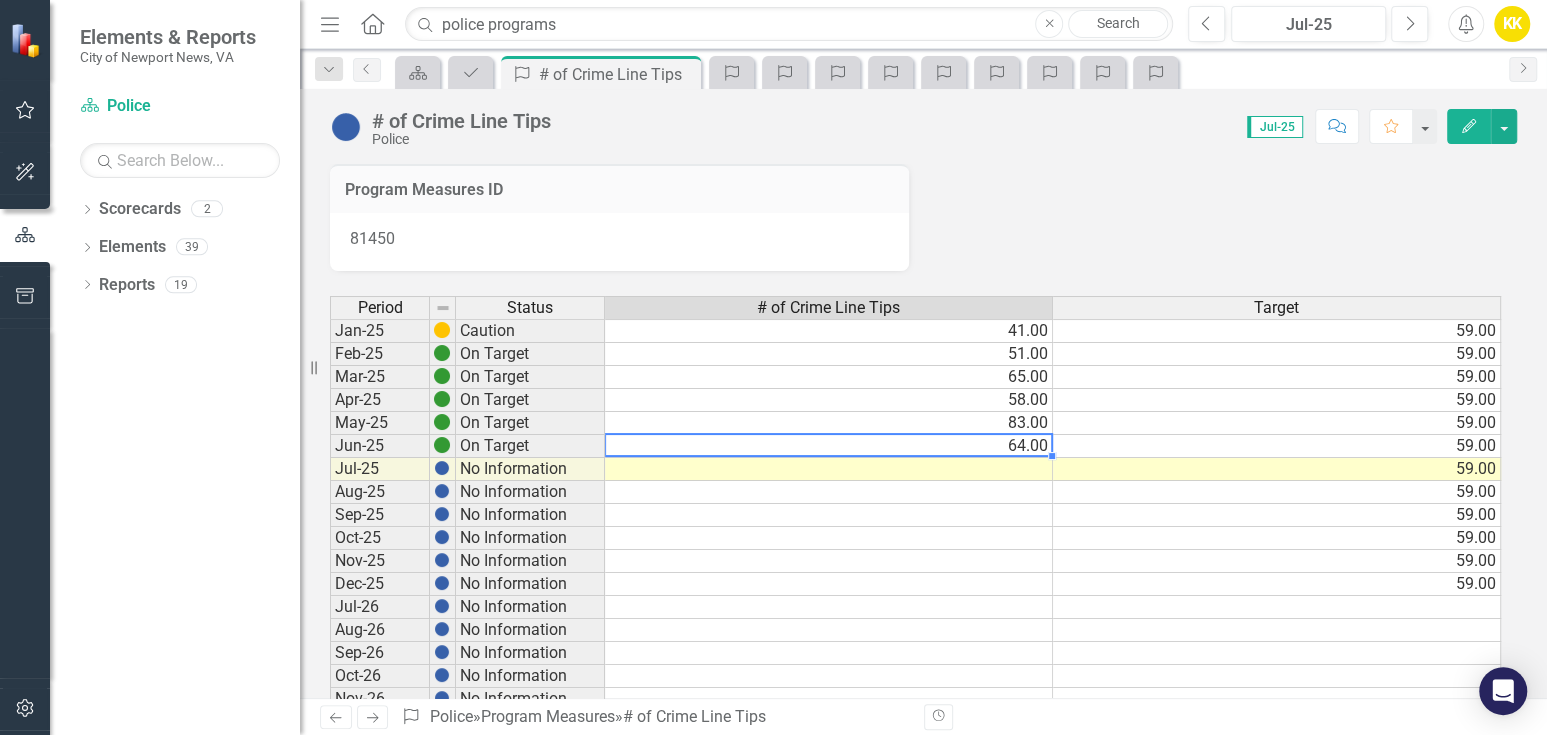 click at bounding box center [829, 515] 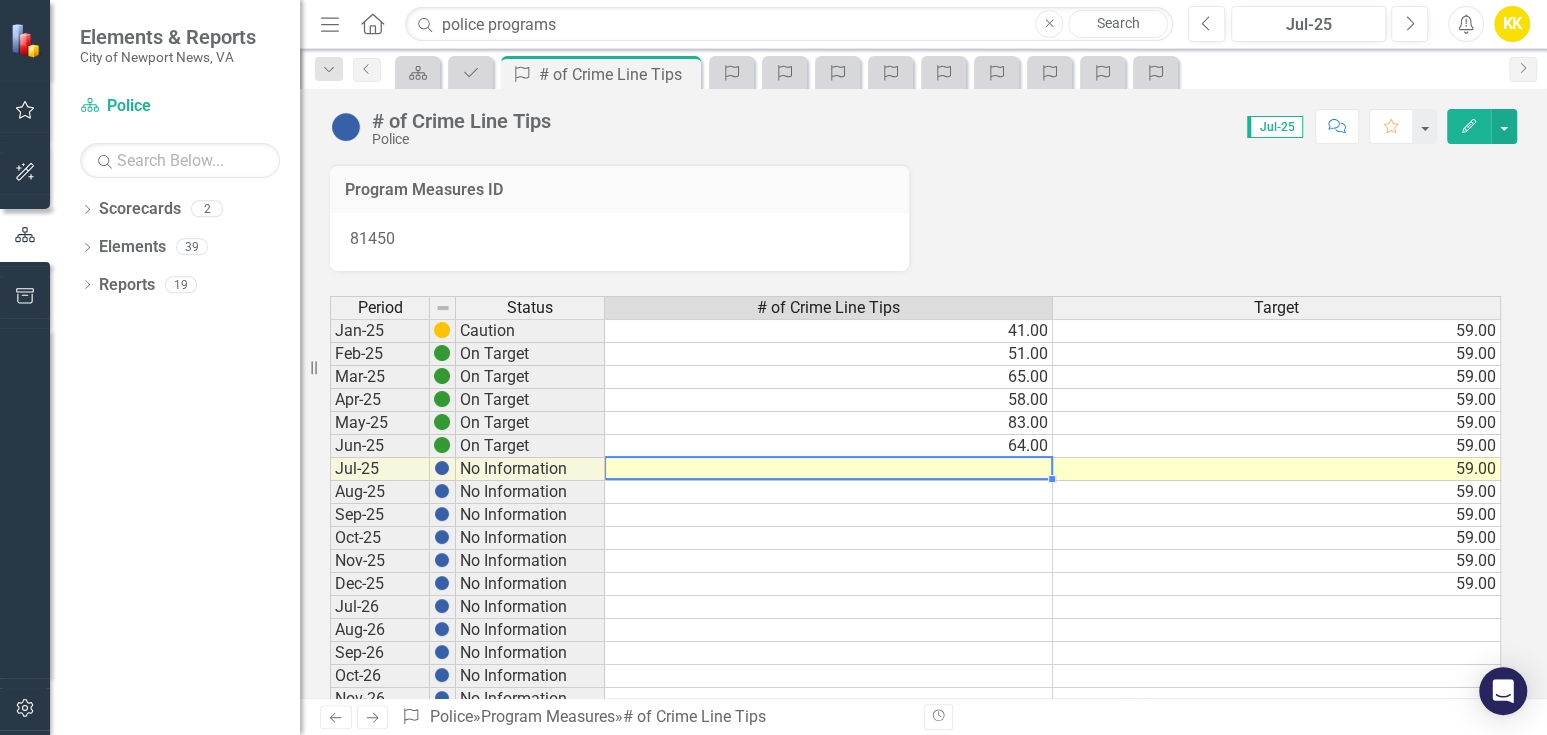 click on "Period Status # of Crime Line Tips Target [MONTH]-[YEAR] Caution 41.00 59.00 [MONTH]-[YEAR] On Target 51.00 59.00 [MONTH]-[YEAR] On Target 65.00 59.00 [MONTH]-[YEAR] On Target 58.00 59.00 [MONTH]-[YEAR] On Target 83.00 59.00 [MONTH]-[YEAR] On Target 64.00 59.00 [MONTH]-[YEAR] No Information 59.00 [MONTH]-[YEAR] No Information 59.00 [MONTH]-[YEAR] No Information 59.00 [MONTH]-[YEAR] No Information 59.00 [MONTH]-[YEAR] No Information 59.00 [MONTH]-[YEAR] No Information 59.00 [MONTH]-[YEAR] No Information 59.00 [MONTH]-[YEAR] No Information 59.00 [MONTH]-[YEAR] No Information 59.00 [MONTH]-[YEAR] No Information 59.00 [MONTH]-[YEAR] No Information 59.00 [MONTH]-[YEAR] No Information 59.00 [MONTH]-[YEAR] No Information 59.00 [MONTH]-[YEAR] No Information 59.00 [MONTH]-[YEAR] No Information 59.00 [MONTH]-[YEAR] No Information 59.00 [MONTH]-[YEAR] No Information 59.00 [MONTH]-[YEAR] No Information 59.00 [MONTH]-[YEAR] No Information 59.00 [MONTH]-[YEAR] No Information 59.00 [MONTH]-[YEAR] No Information 59.00 [MONTH]-[YEAR] No Information 59.00 [MONTH]-[YEAR] No Information 59.00 [MONTH]-[YEAR] No Information 59.00 [MONTH]-[YEAR] No Information 59.00 [MONTH]-[YEAR] No Information 59.00" at bounding box center (330, 653) 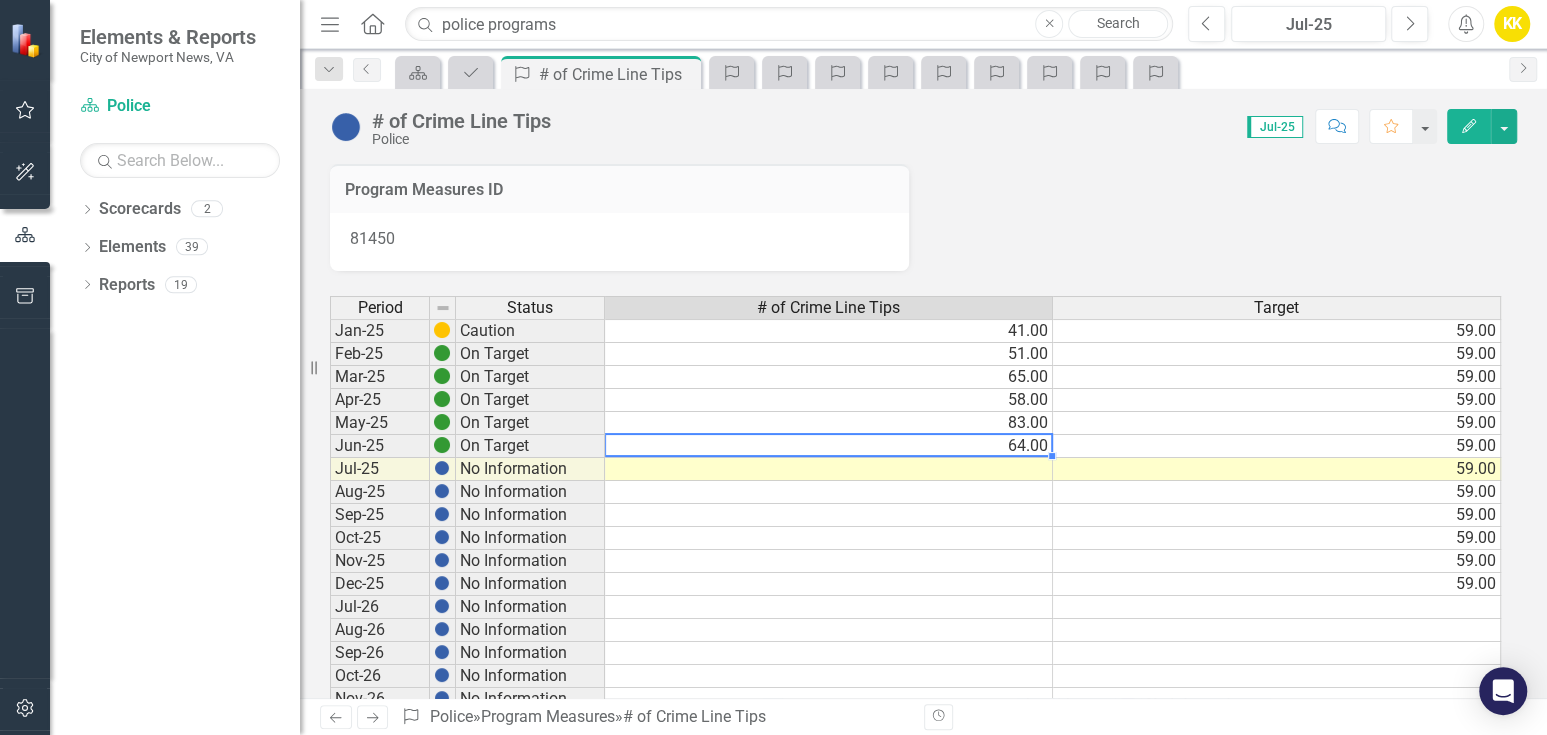 click on "64.00" at bounding box center [829, 446] 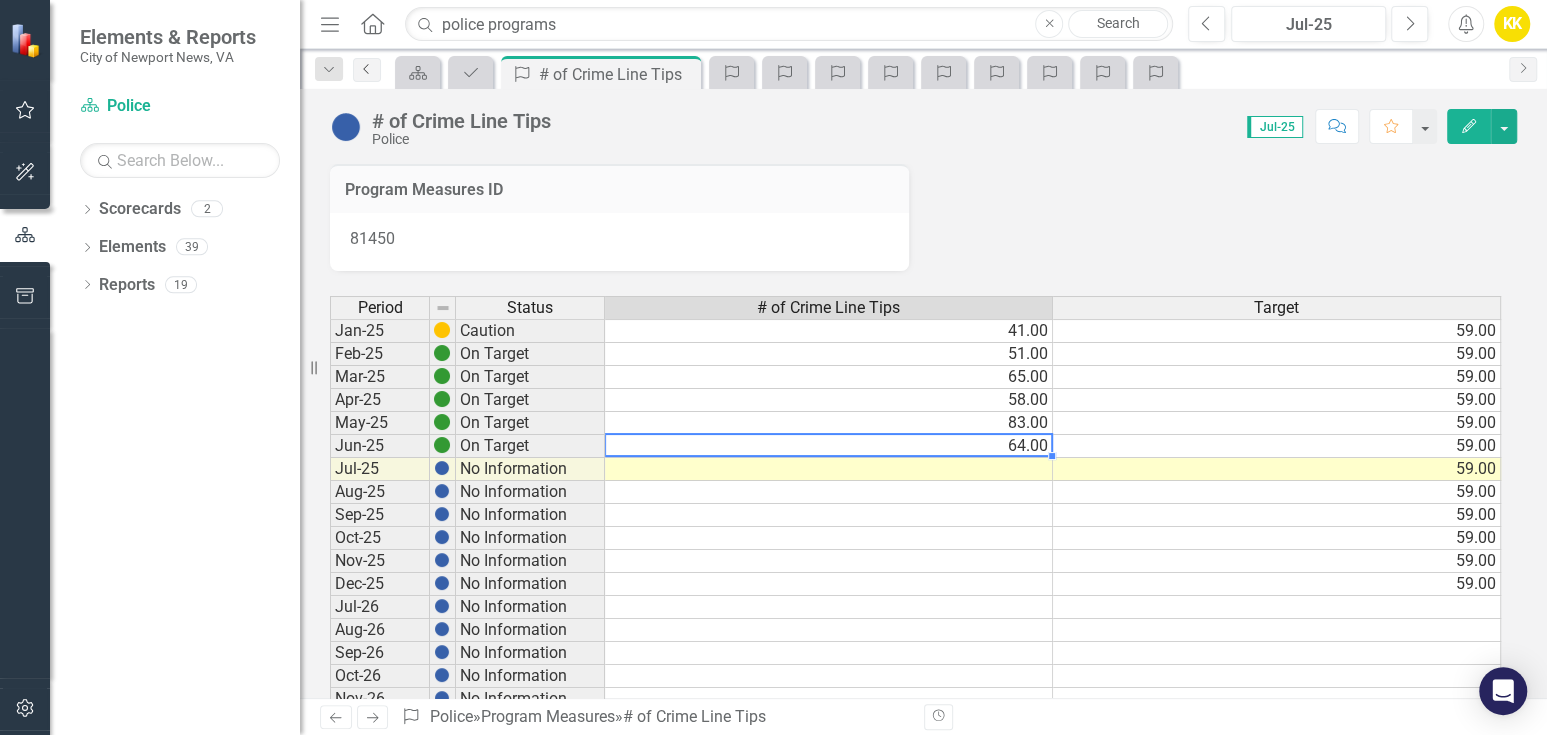 click on "Previous" at bounding box center [367, 70] 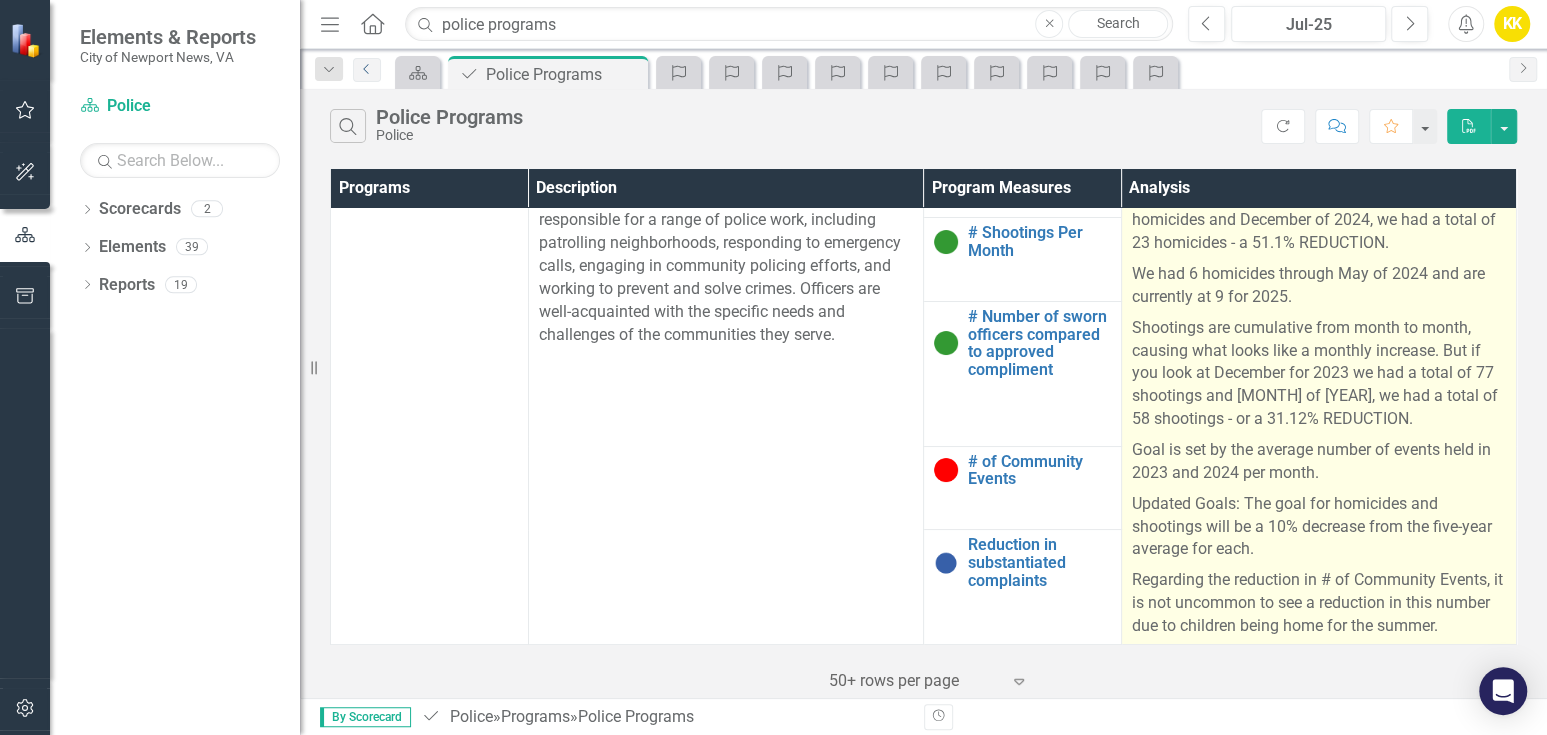 scroll, scrollTop: 111, scrollLeft: 0, axis: vertical 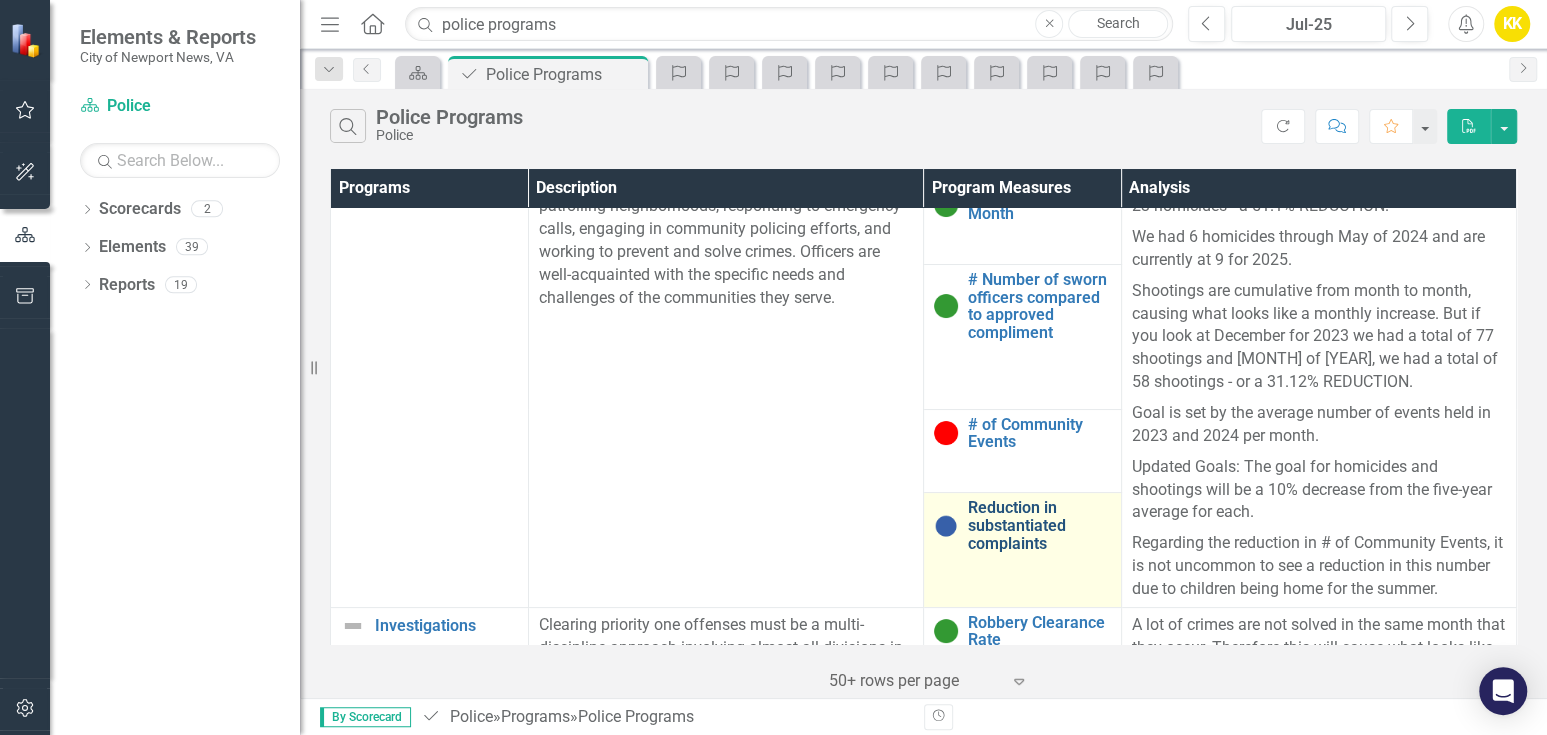 click on "Reduction in substantiated complaints" at bounding box center [1039, 525] 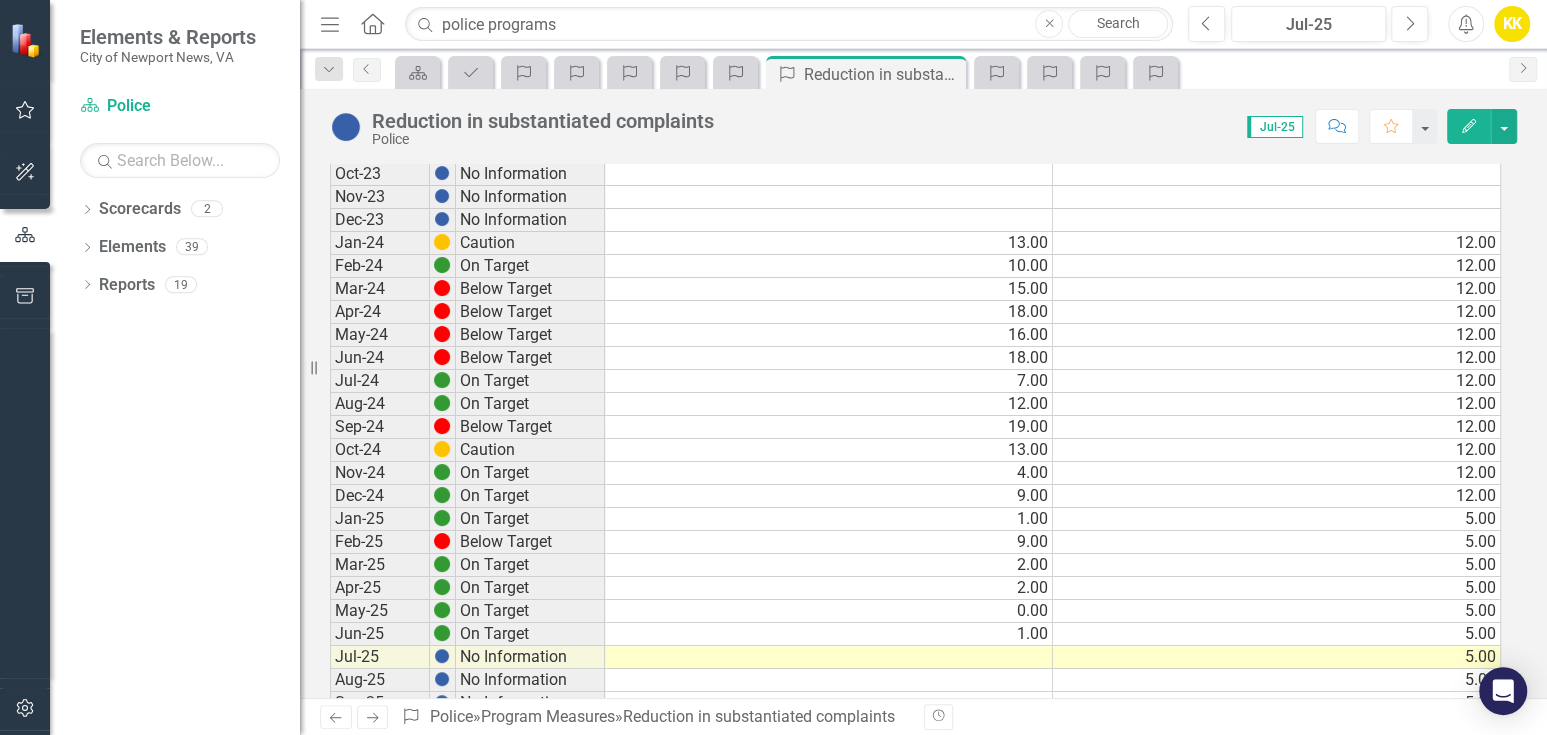 scroll, scrollTop: 1333, scrollLeft: 0, axis: vertical 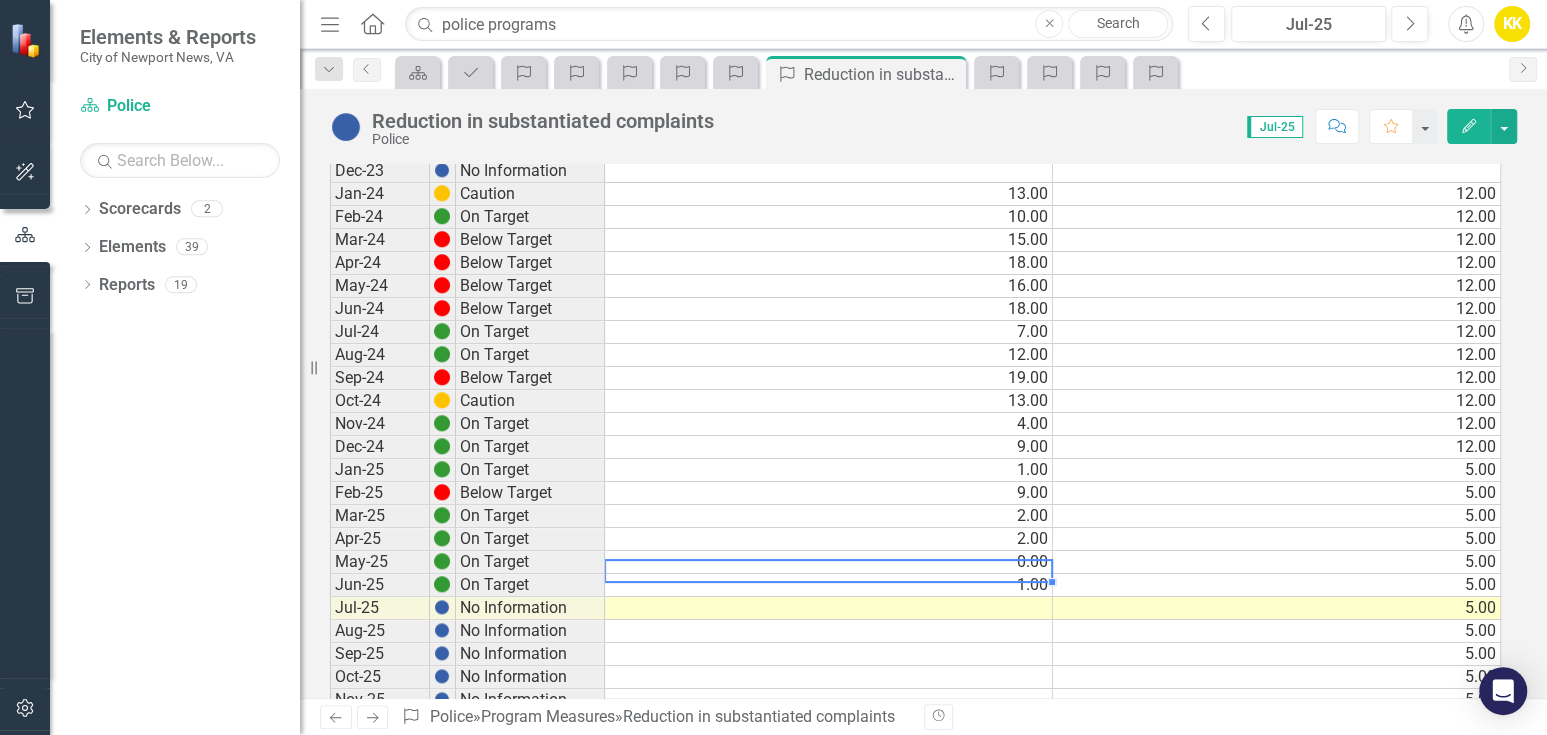 click on "1.00" at bounding box center (829, 585) 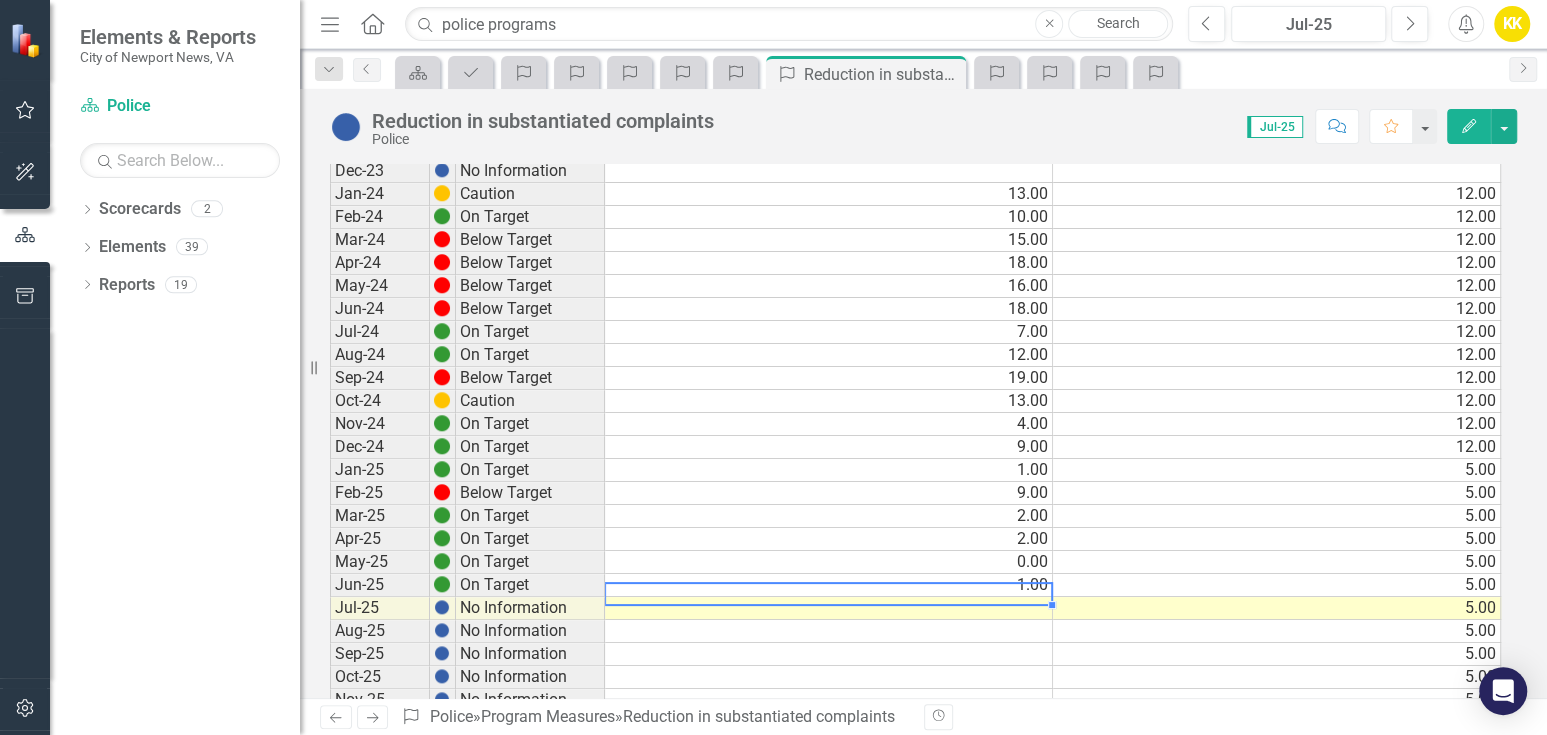 click at bounding box center [829, 608] 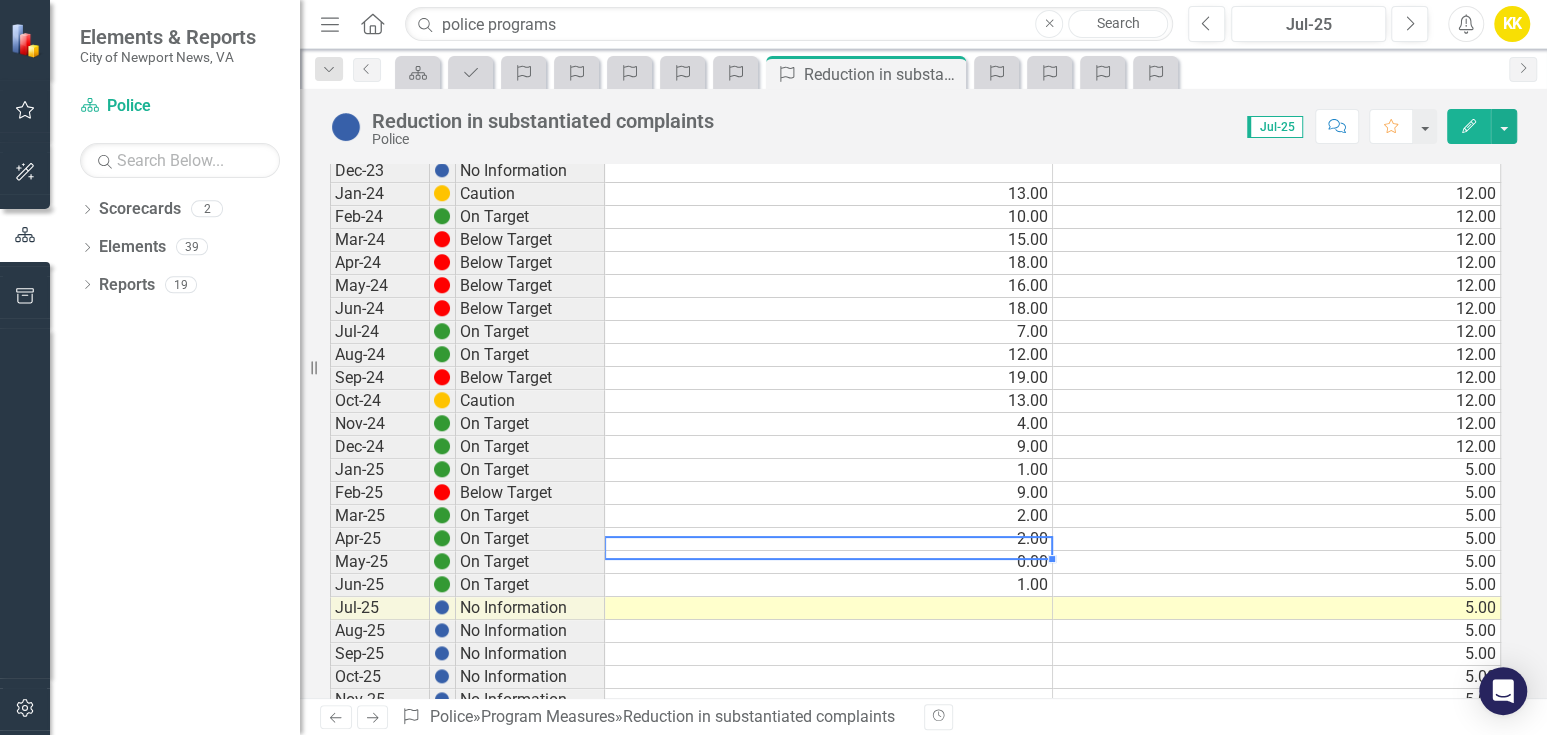 click on "0.00" at bounding box center (829, 562) 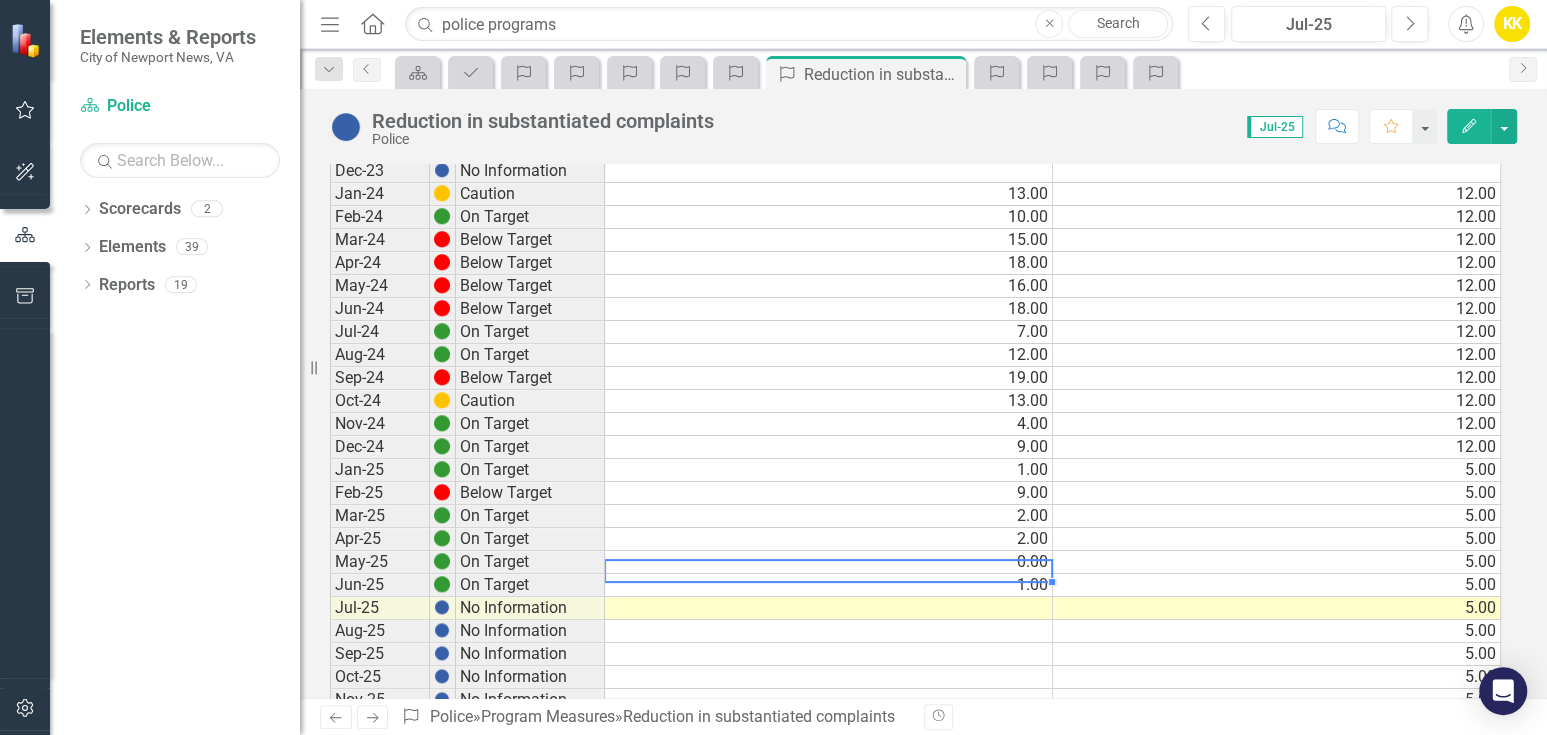 click on "1.00" at bounding box center (829, 585) 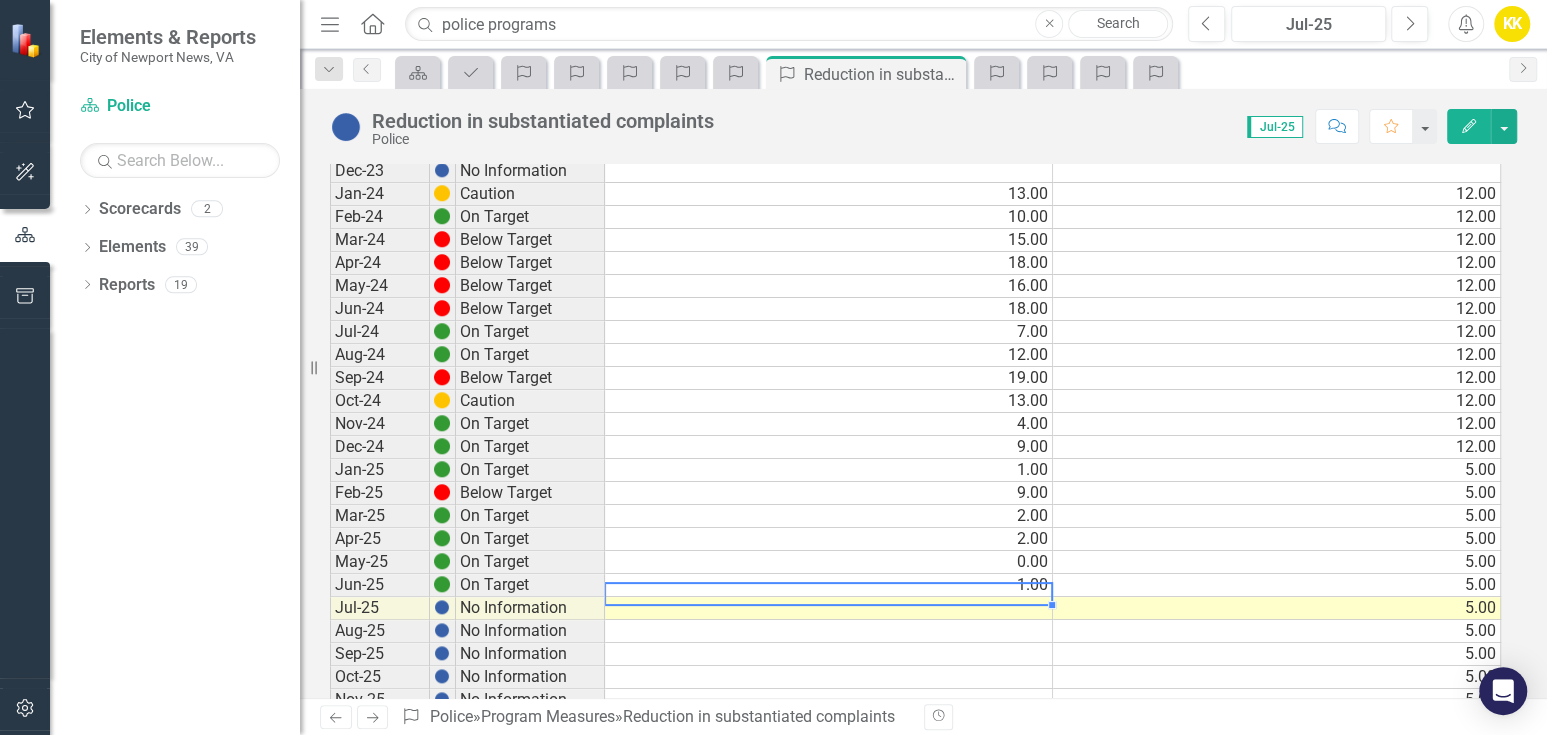 click at bounding box center (829, 608) 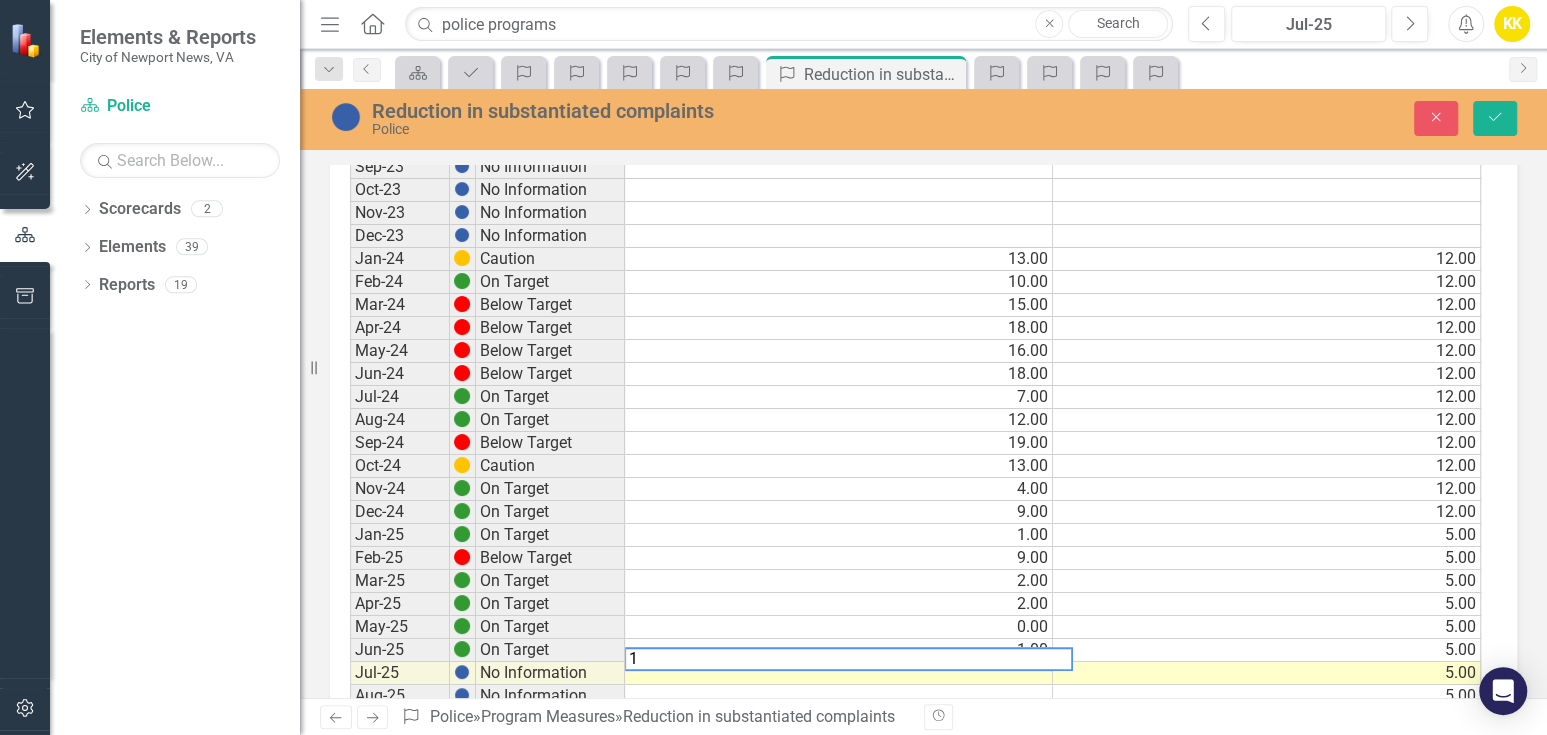 type 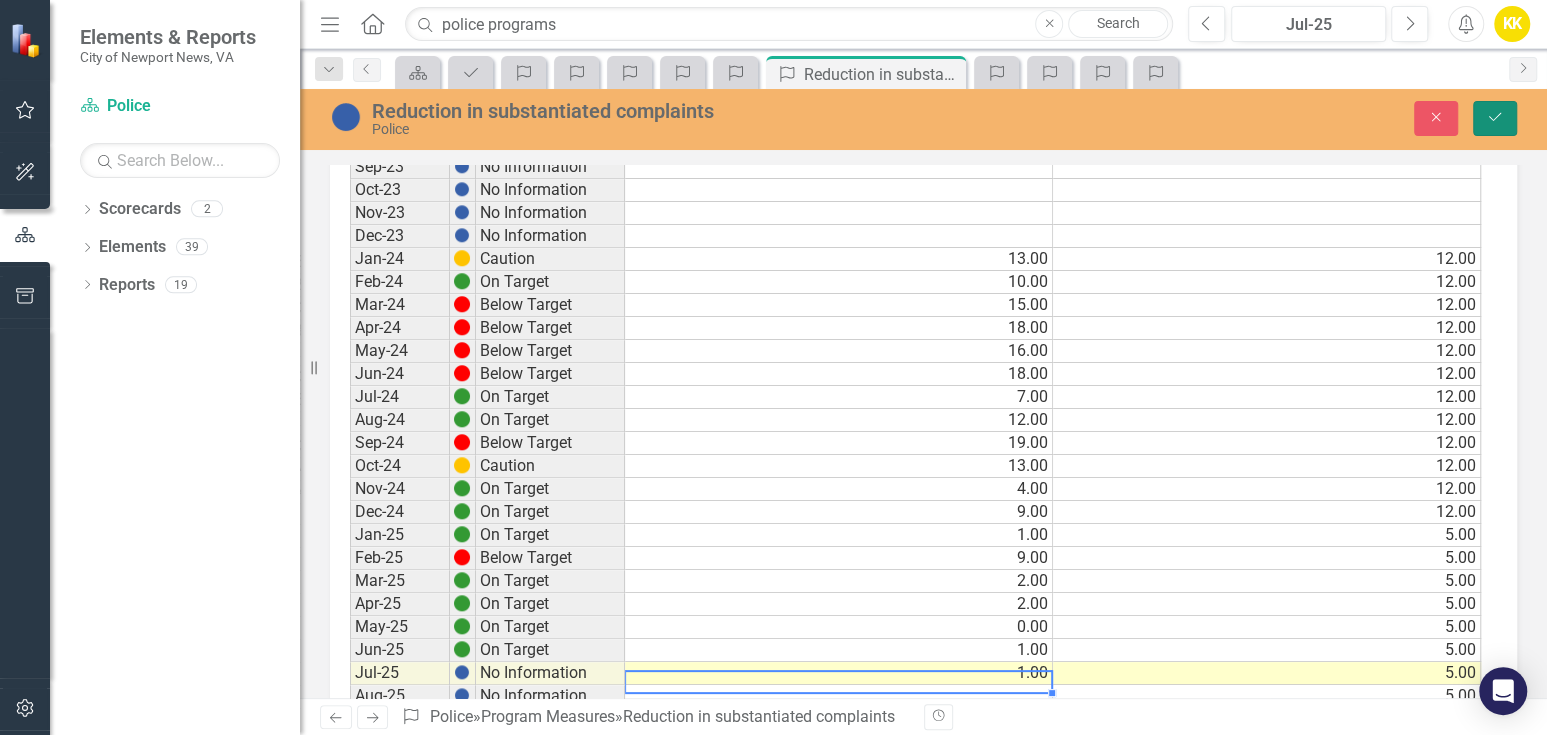click on "Save" 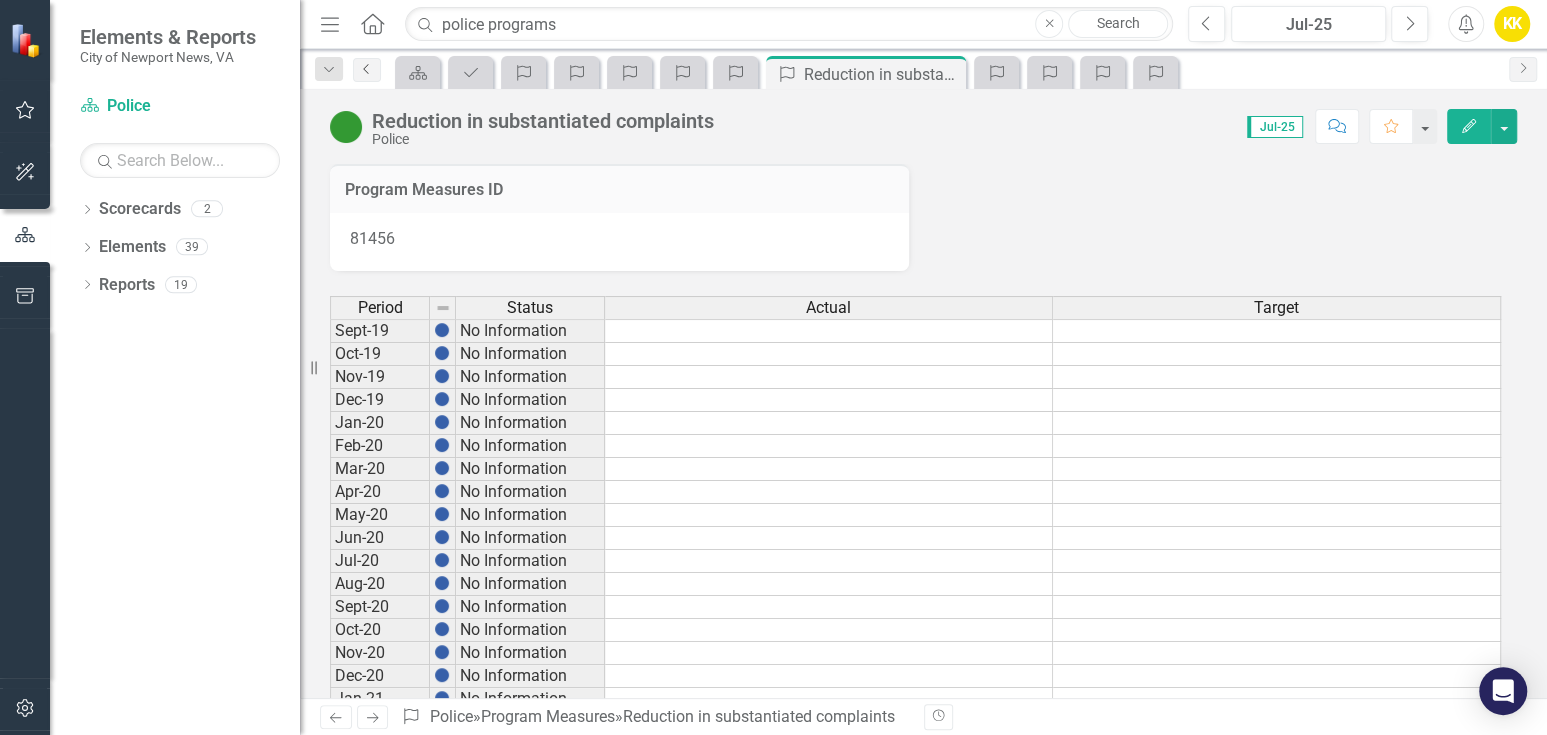 click on "Previous" 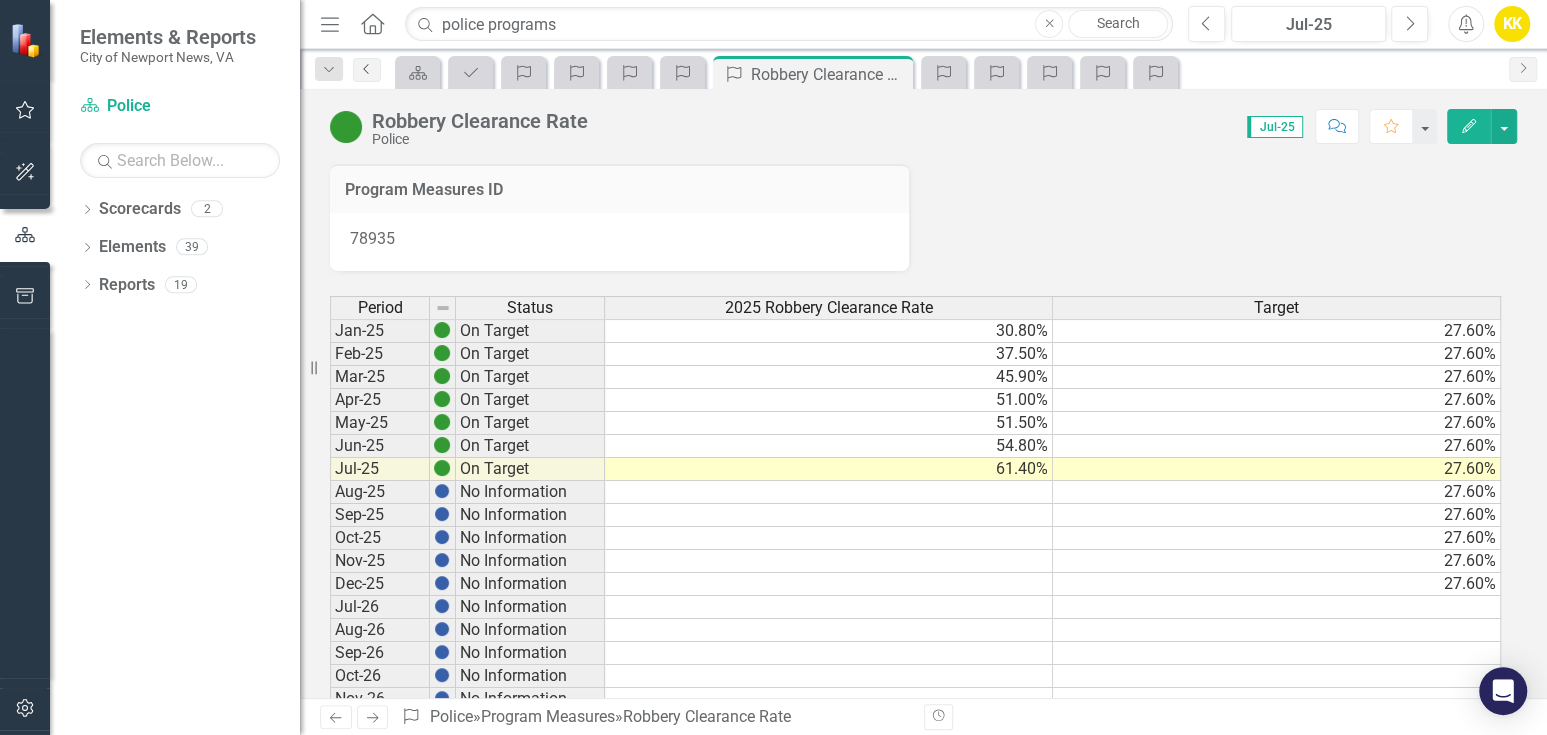 click on "Previous" at bounding box center [367, 70] 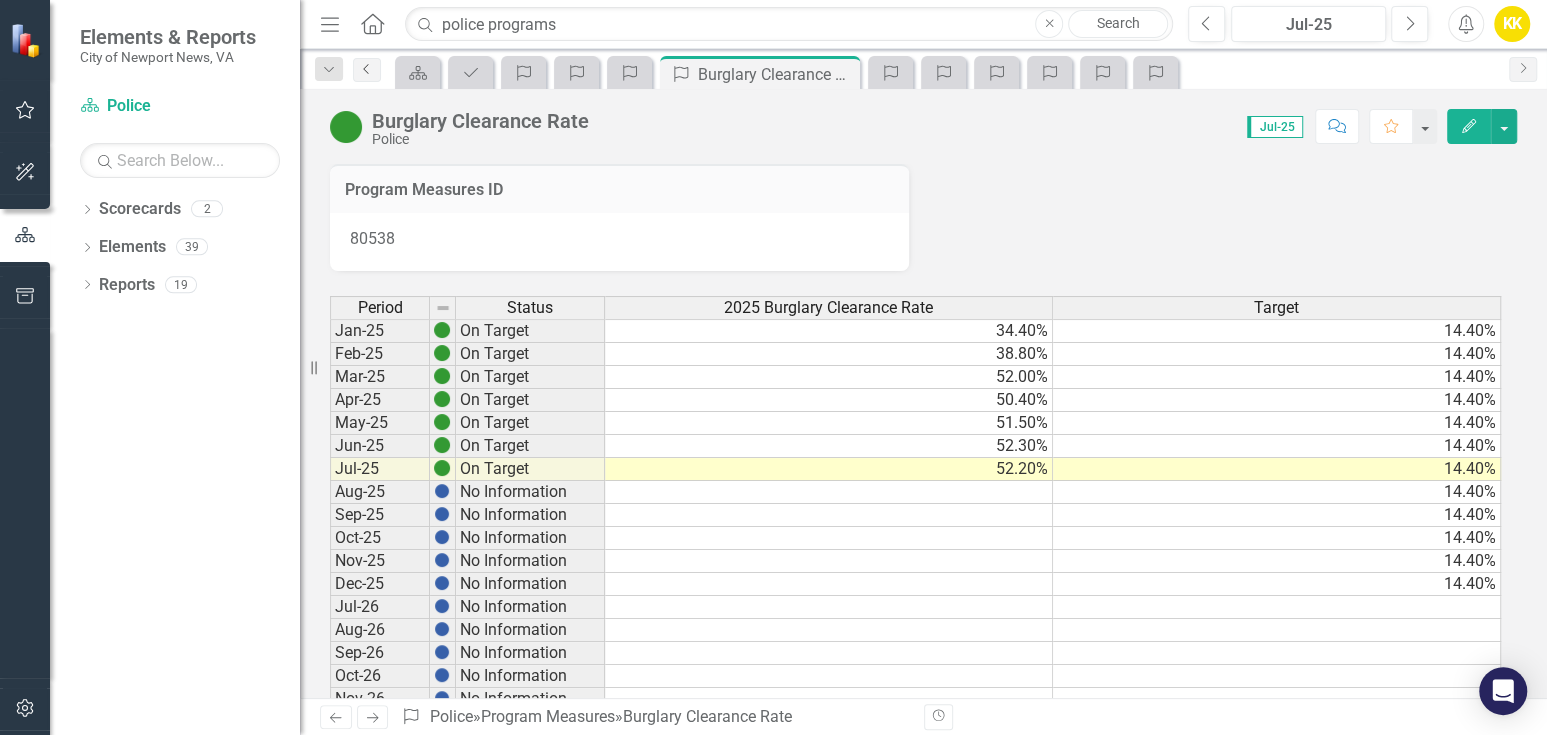 click on "Previous" 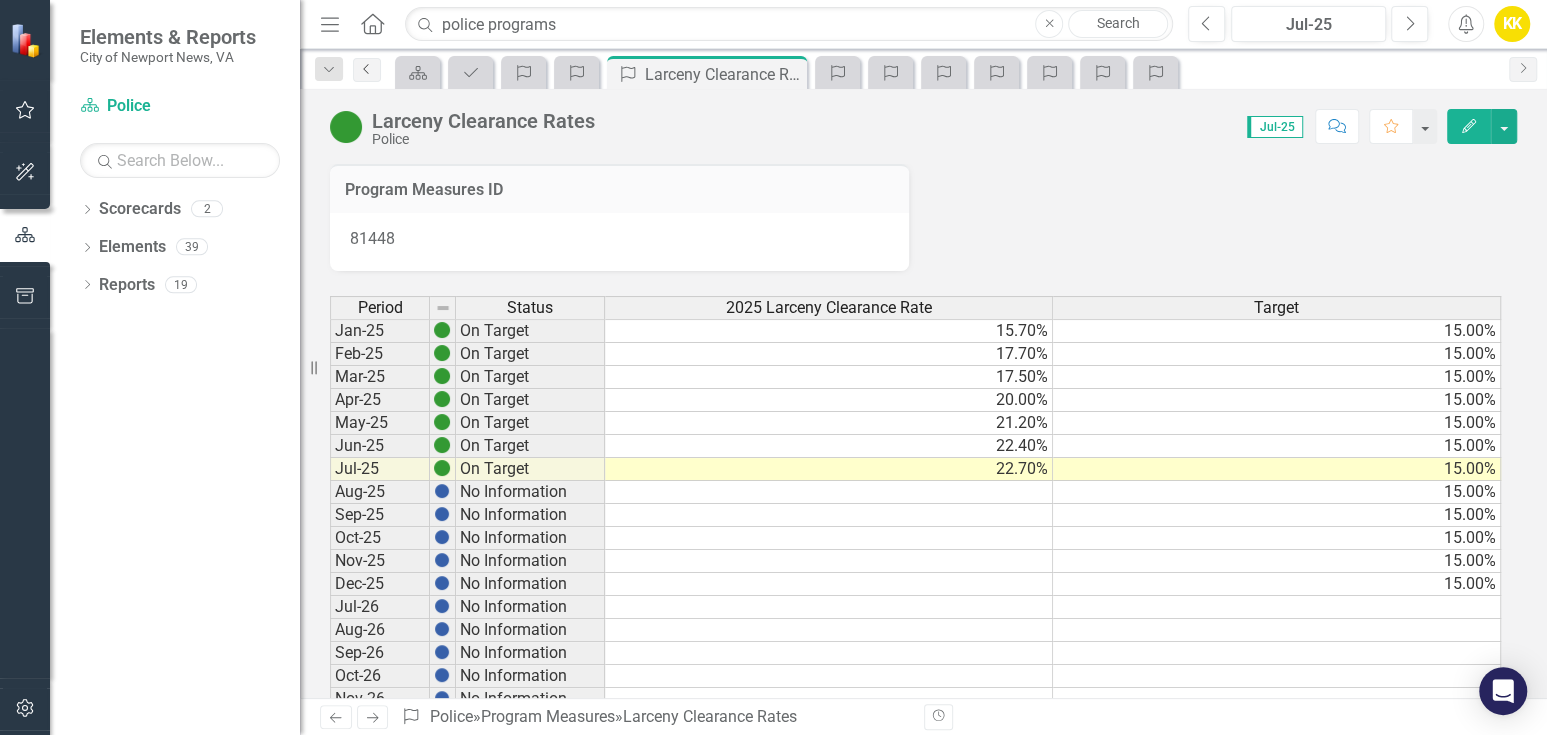 click on "Previous" 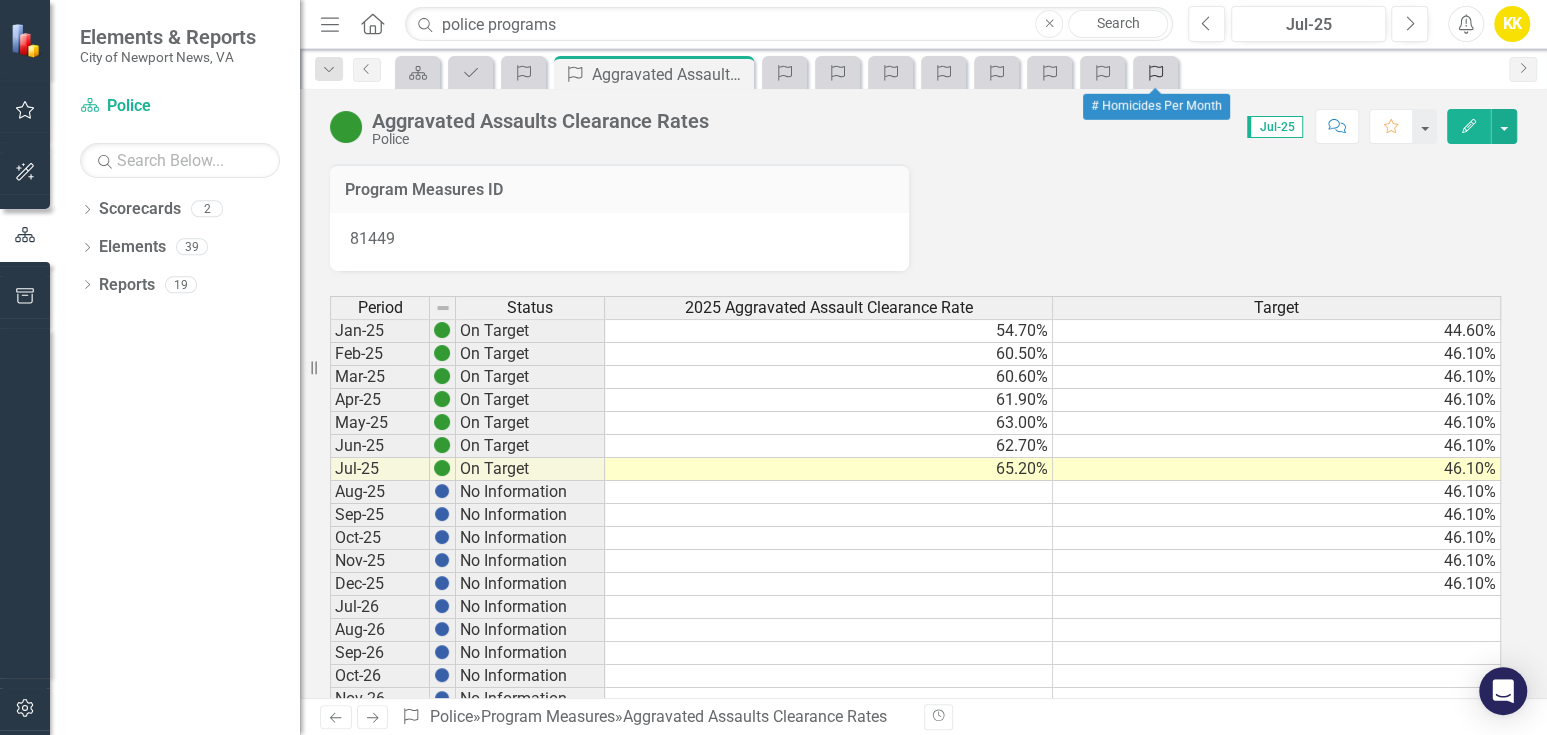 click on "Program Measures" 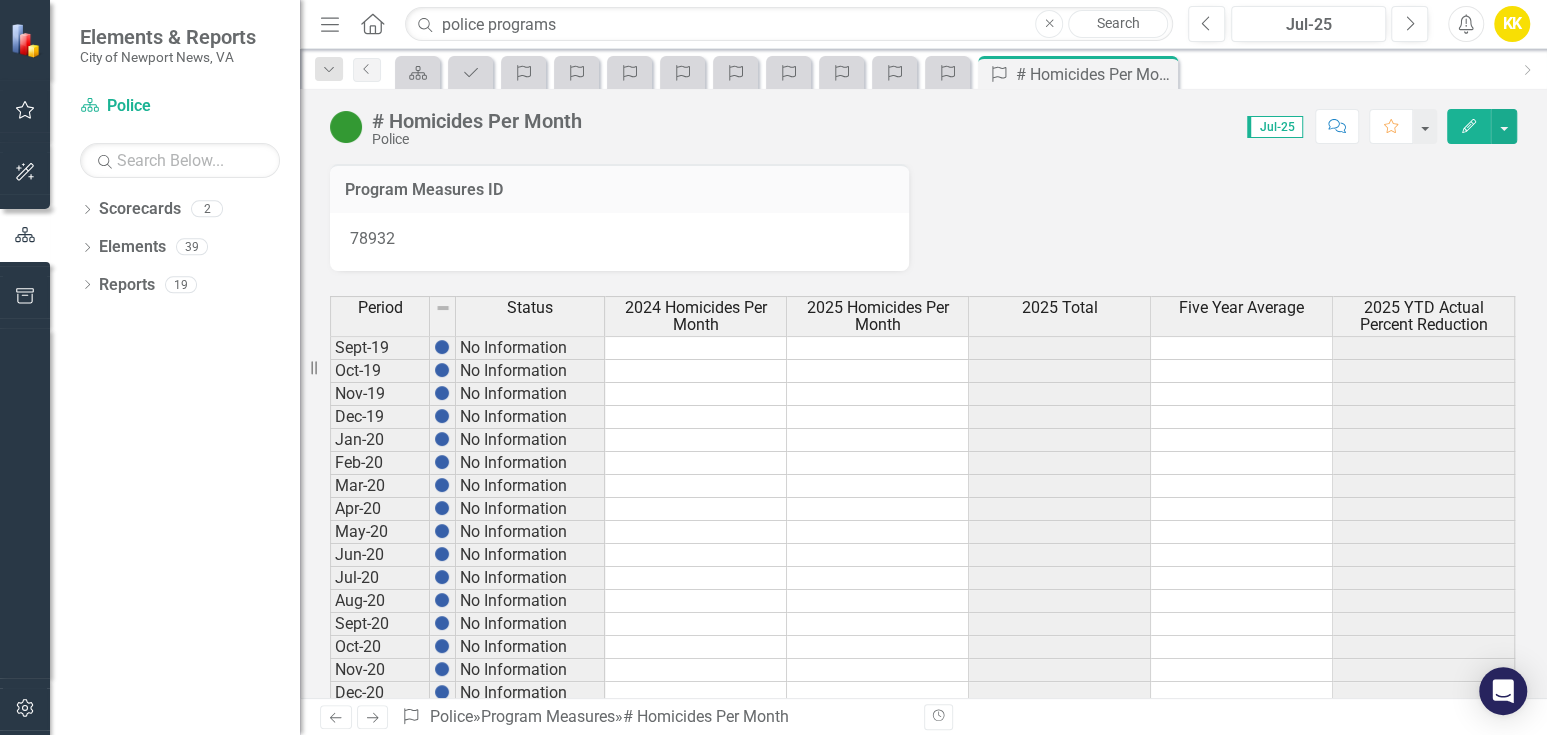 click on "Program Measures" at bounding box center [947, 72] 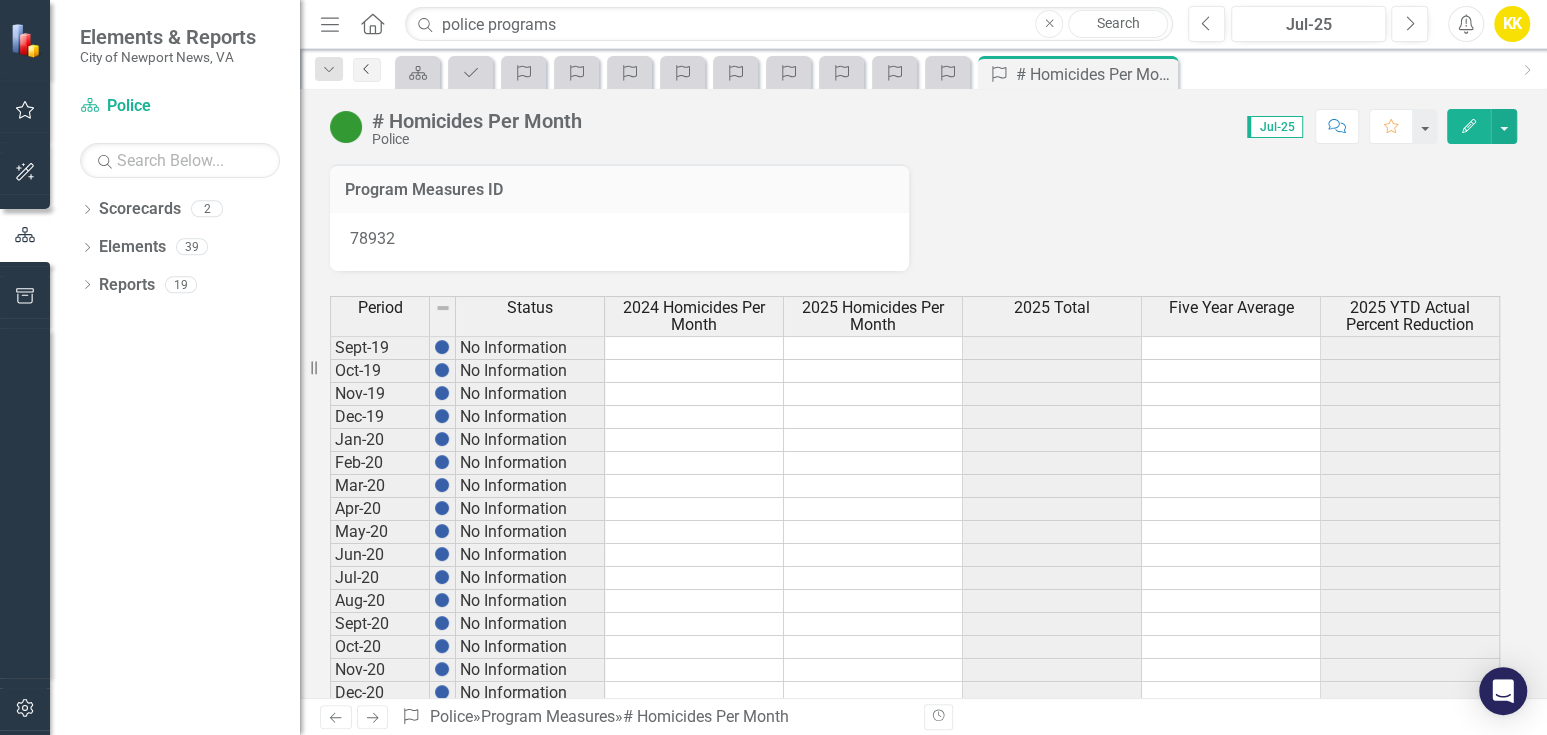 click on "Previous" at bounding box center [367, 70] 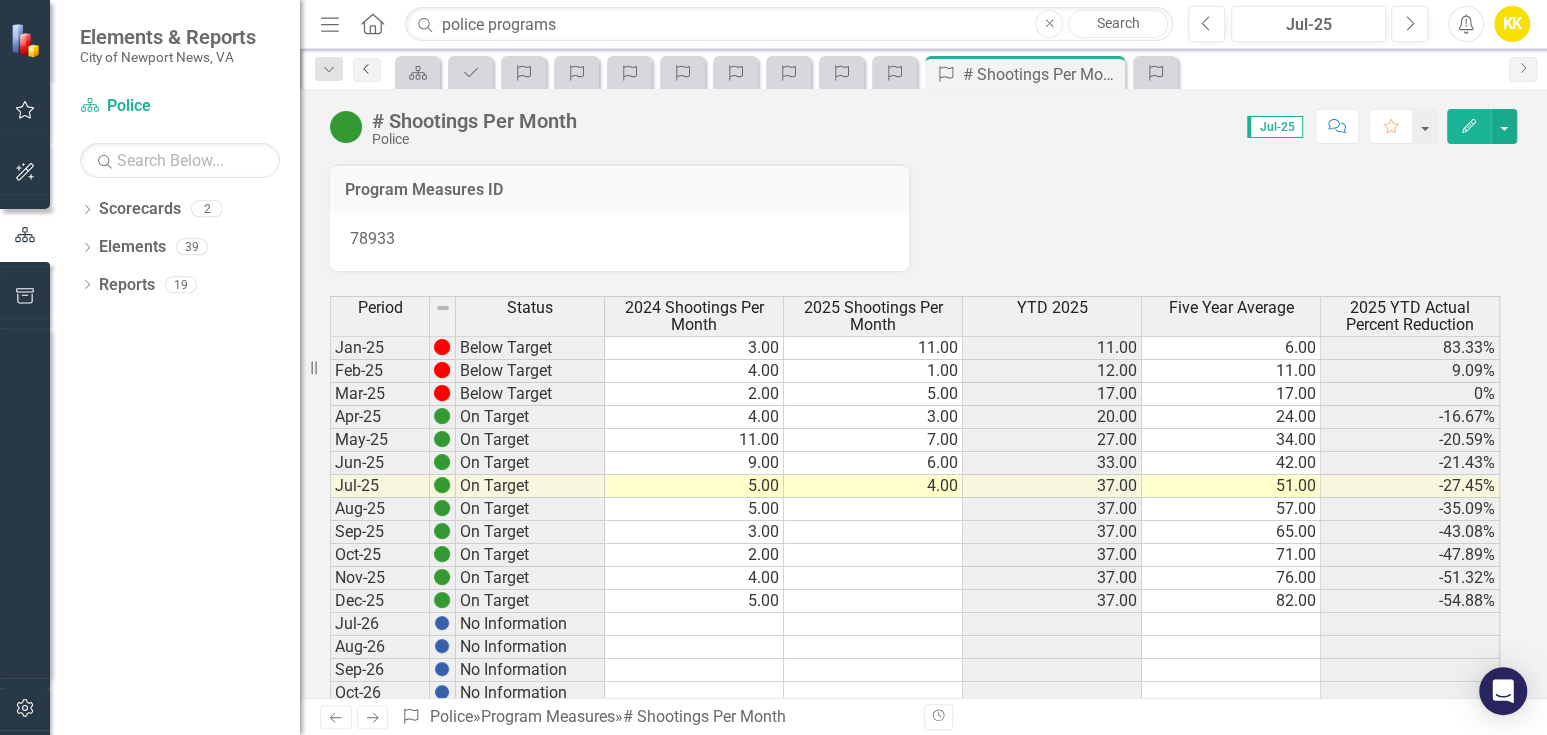 click on "Previous" at bounding box center (367, 70) 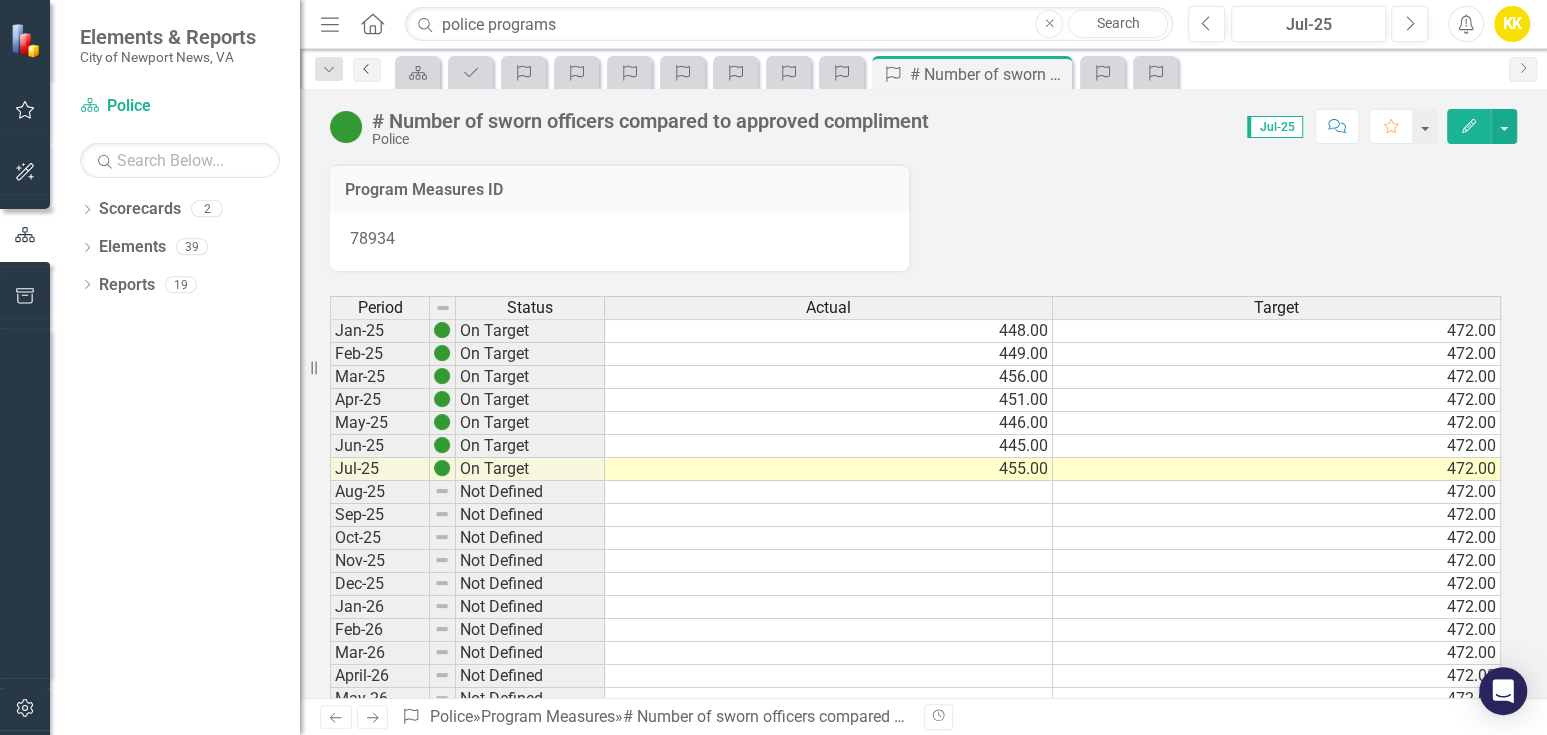 click on "Previous" at bounding box center [367, 70] 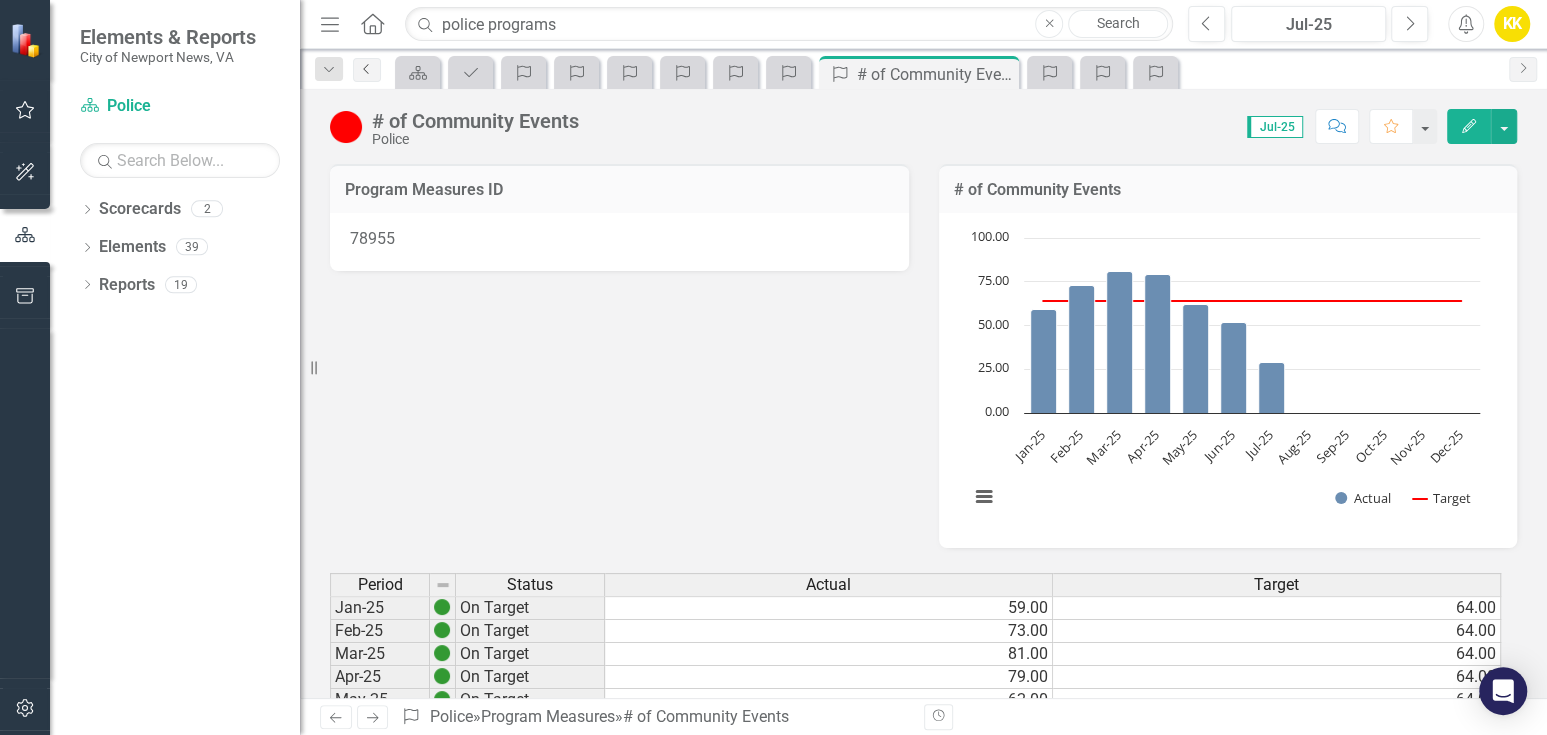 click on "Previous" at bounding box center [367, 70] 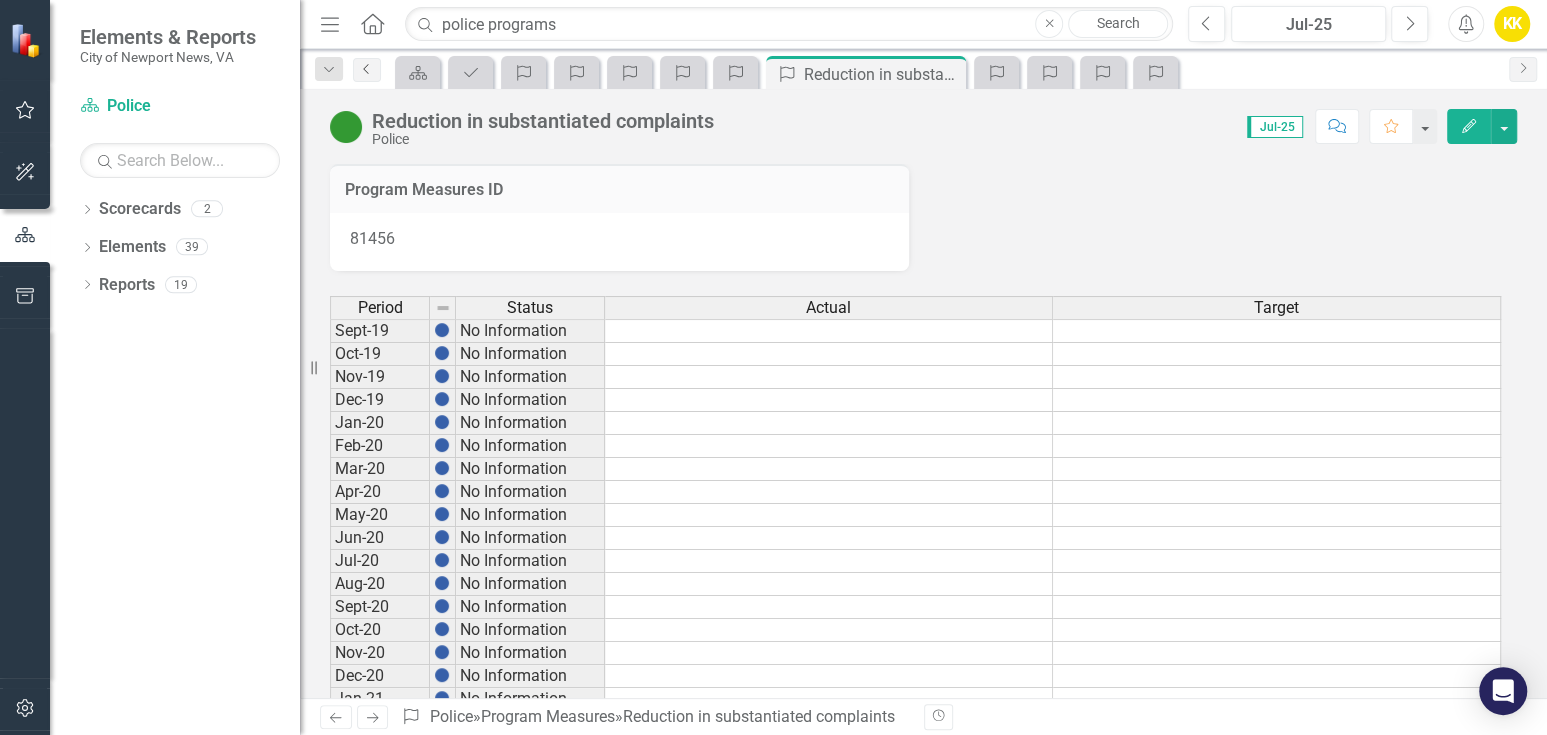 click on "Previous" at bounding box center [367, 70] 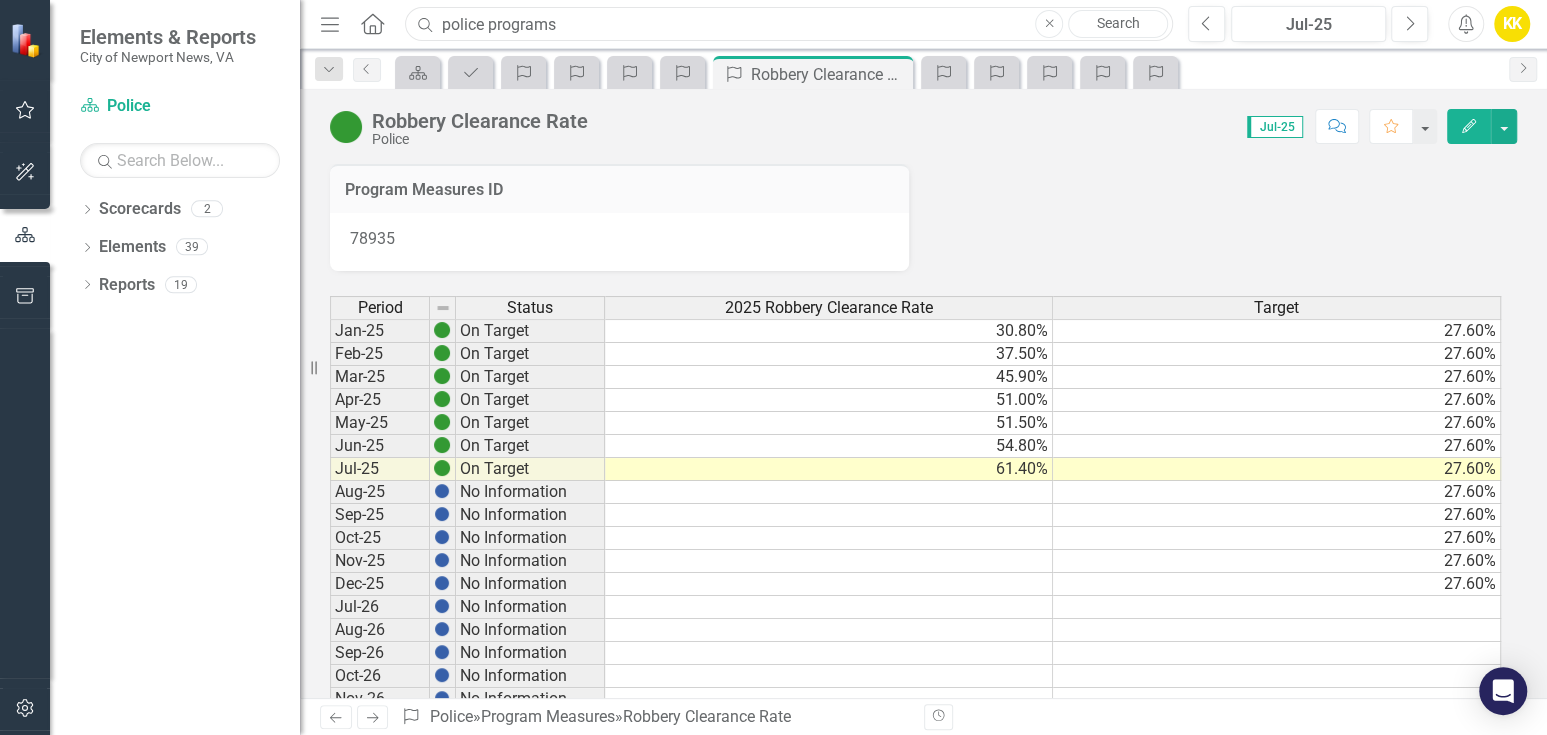 drag, startPoint x: 621, startPoint y: 16, endPoint x: 601, endPoint y: 3, distance: 23.853722 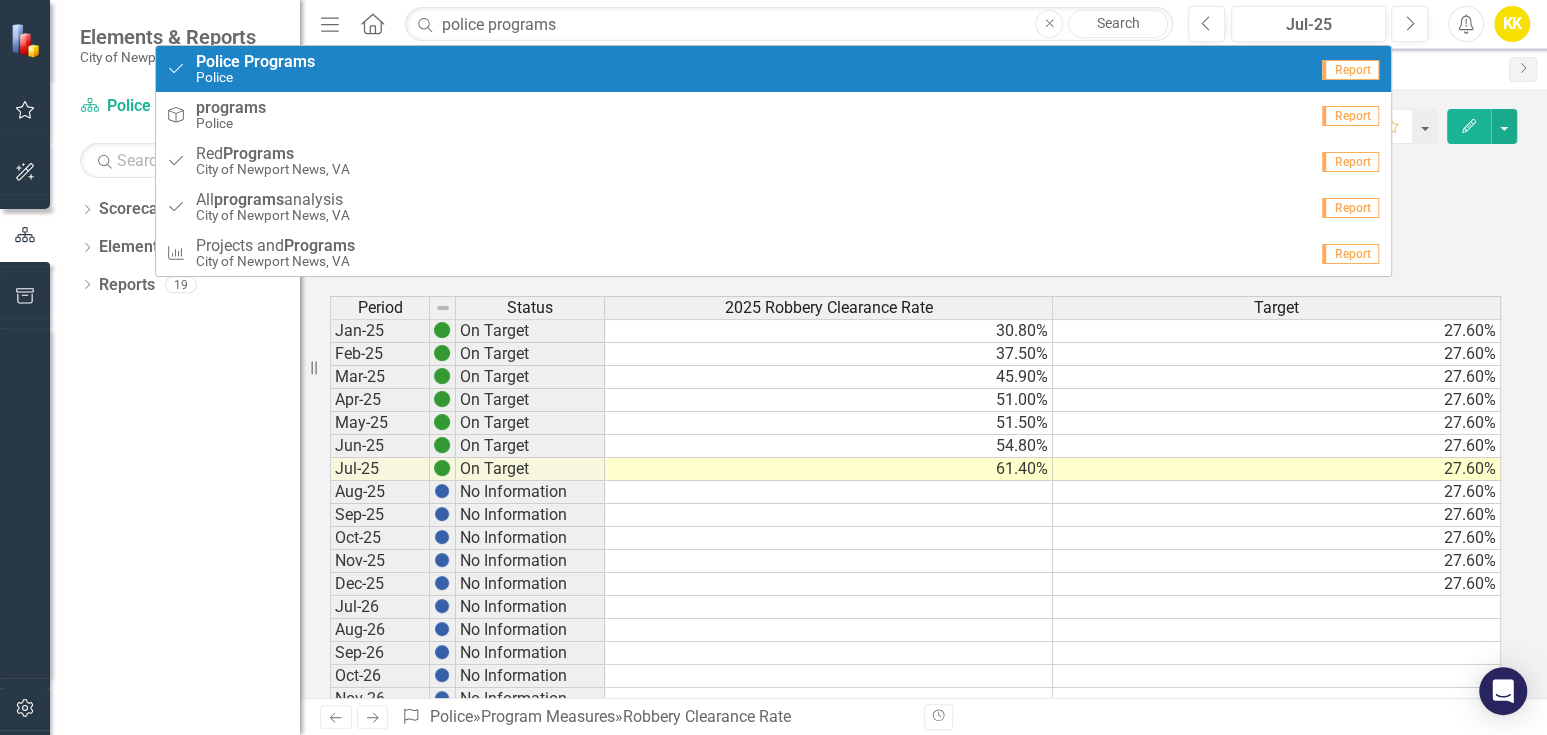 click on "Police" at bounding box center [255, 77] 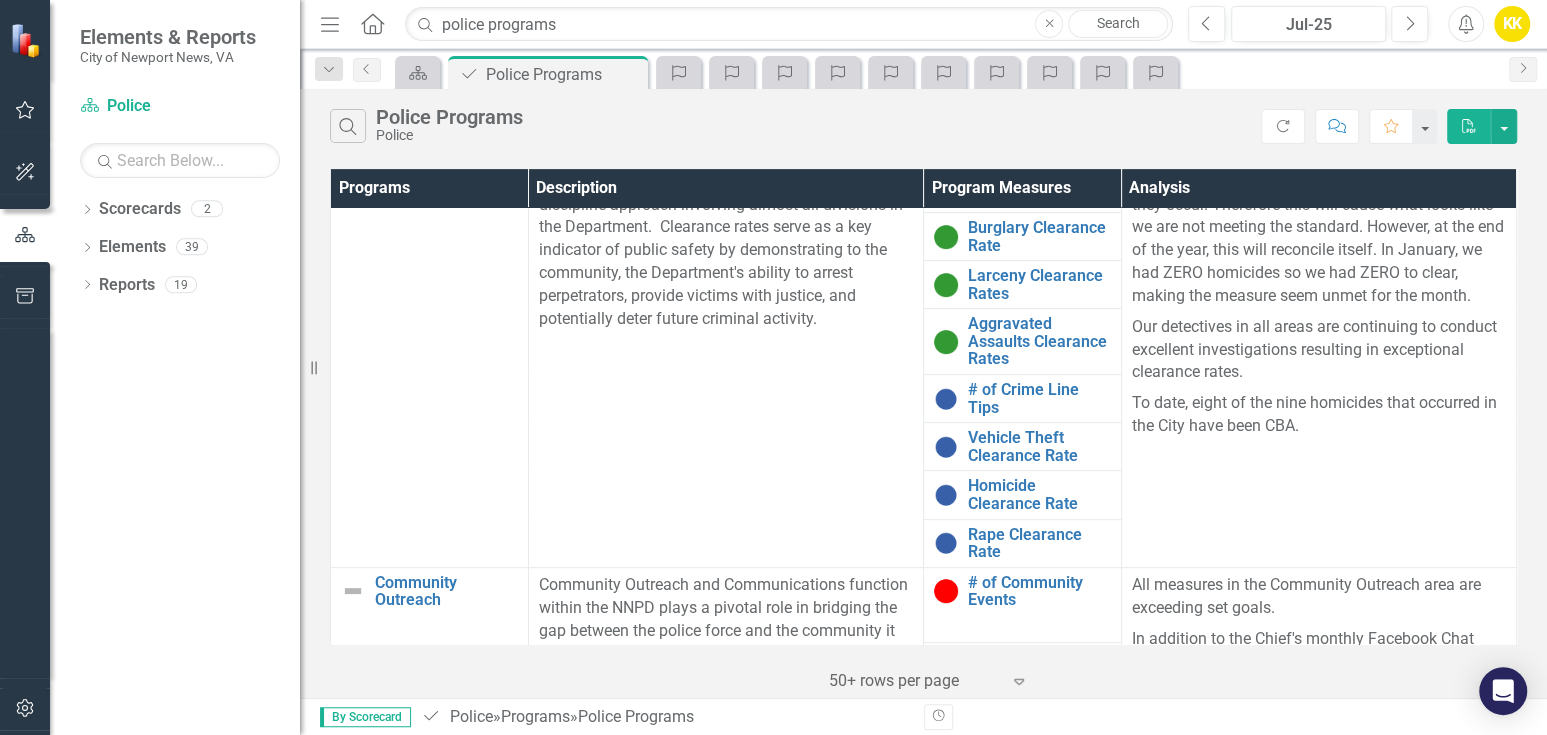 scroll, scrollTop: 555, scrollLeft: 0, axis: vertical 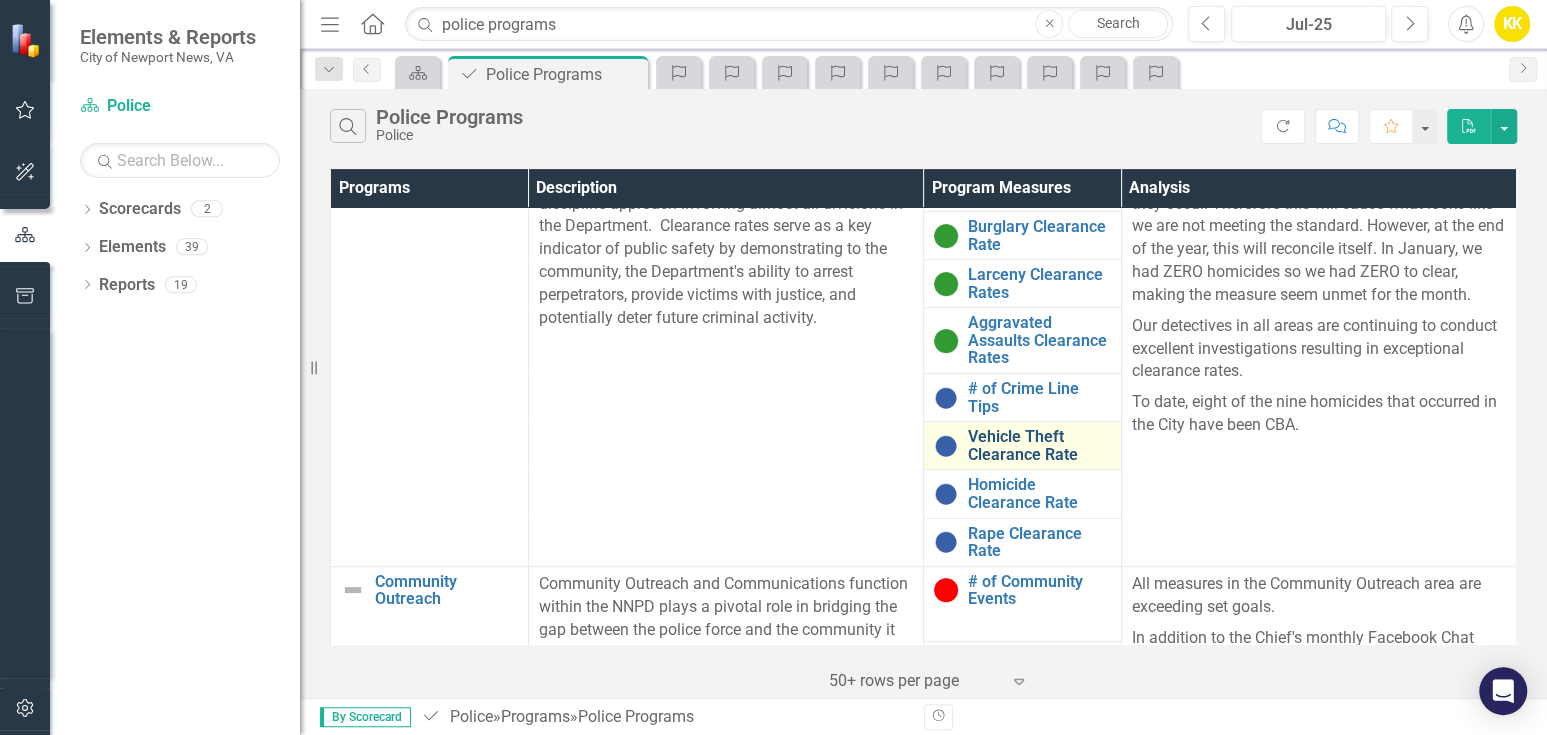 click on "Vehicle Theft Clearance Rate" at bounding box center (1039, 445) 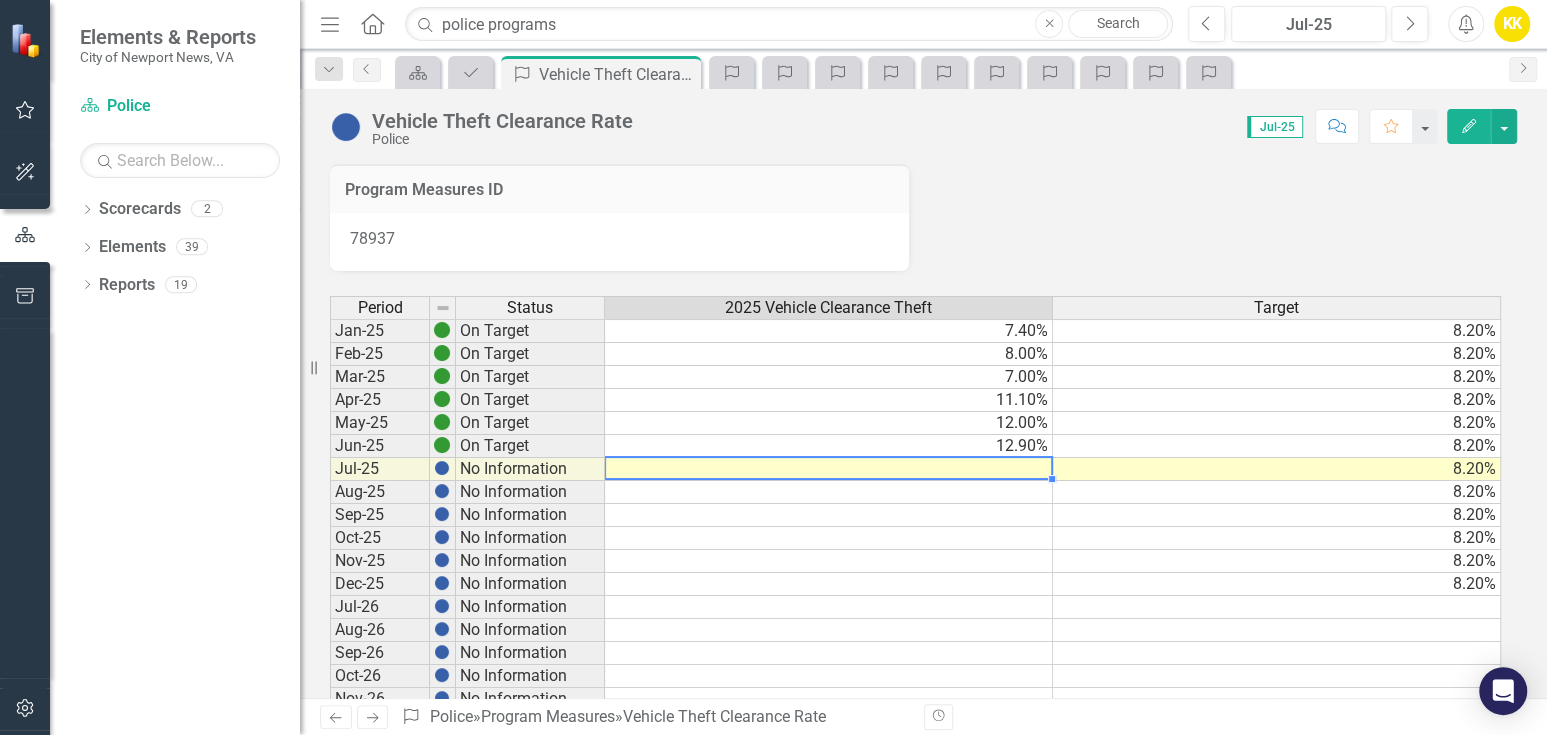 click at bounding box center (829, 469) 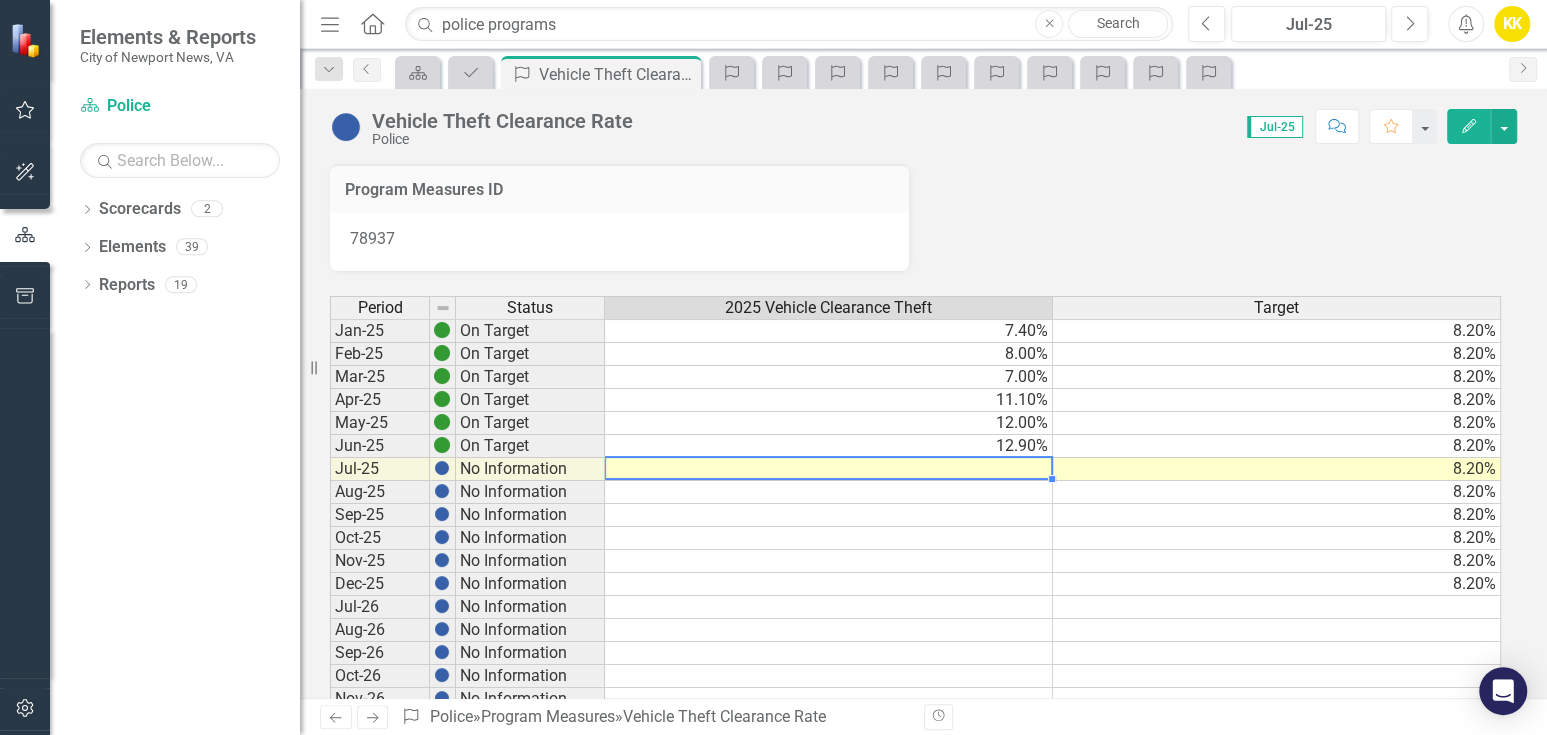 click at bounding box center [829, 469] 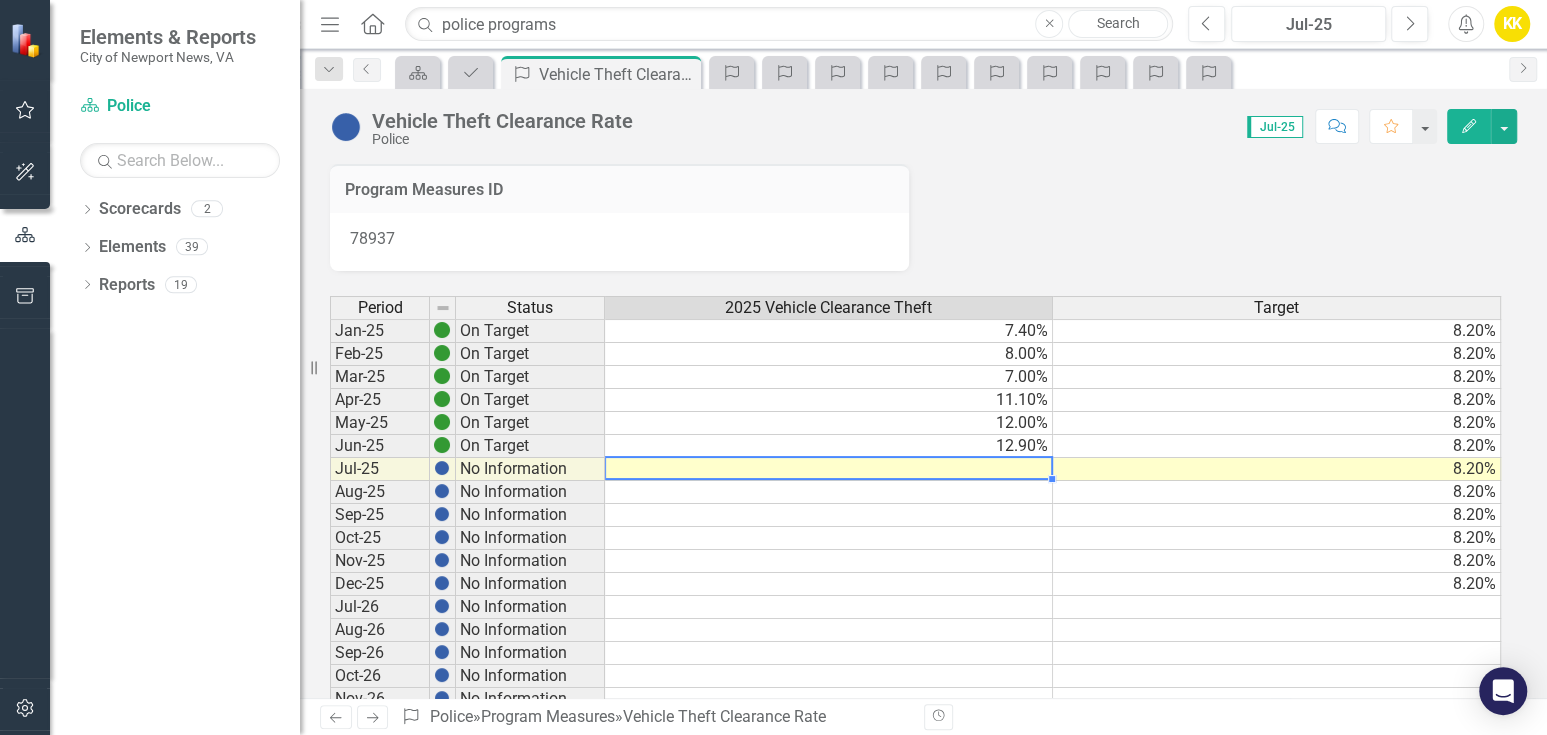 click at bounding box center (829, 469) 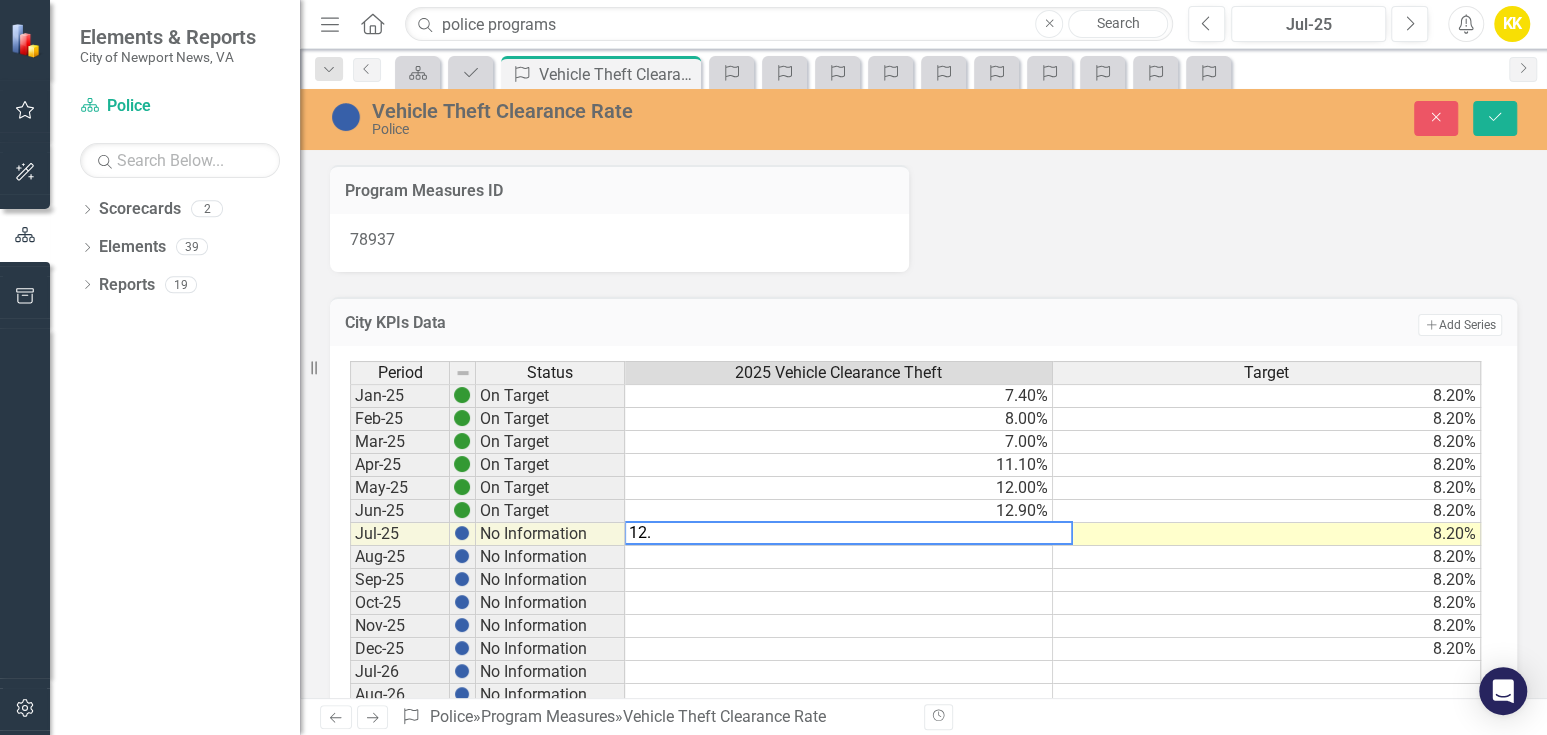 type on "12.9" 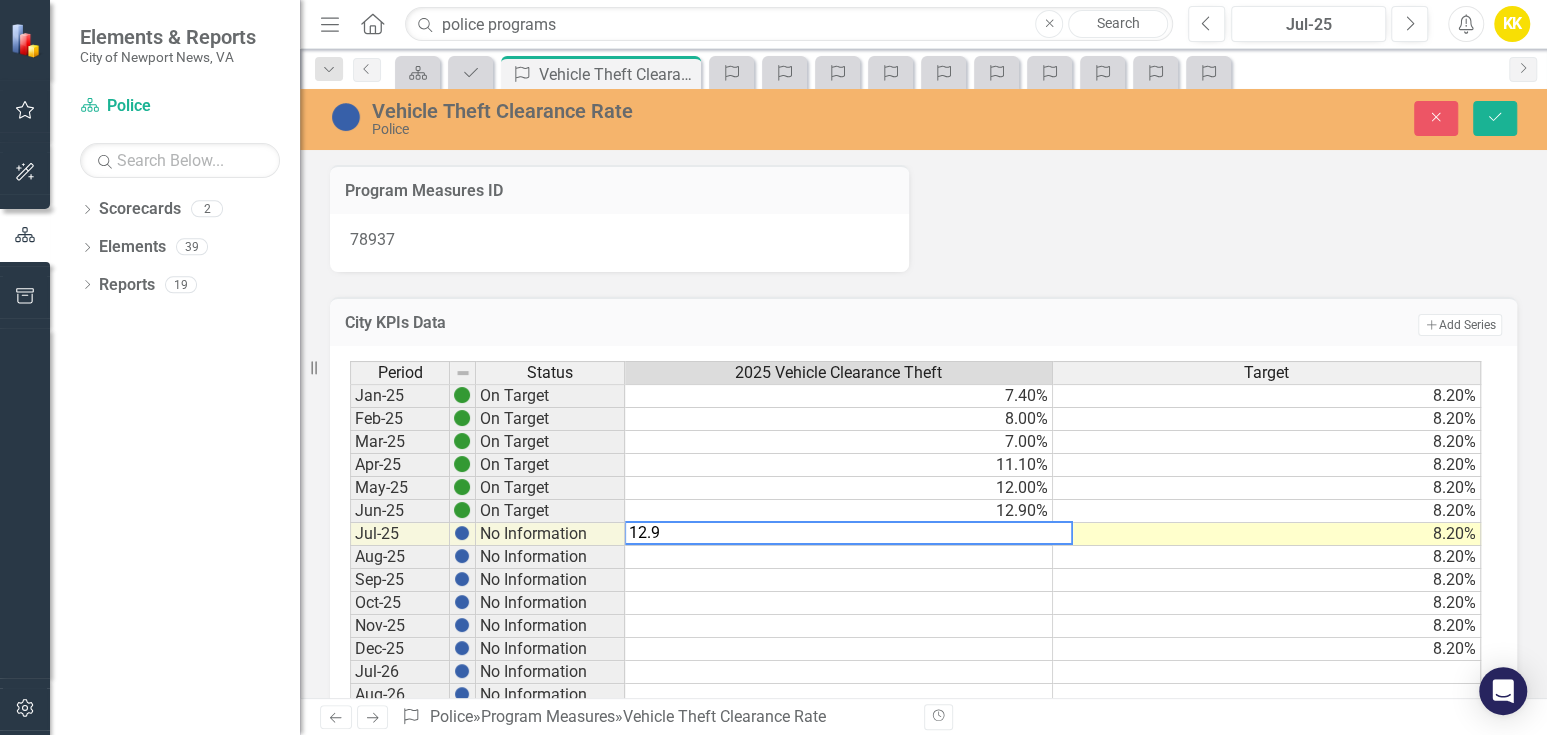 type 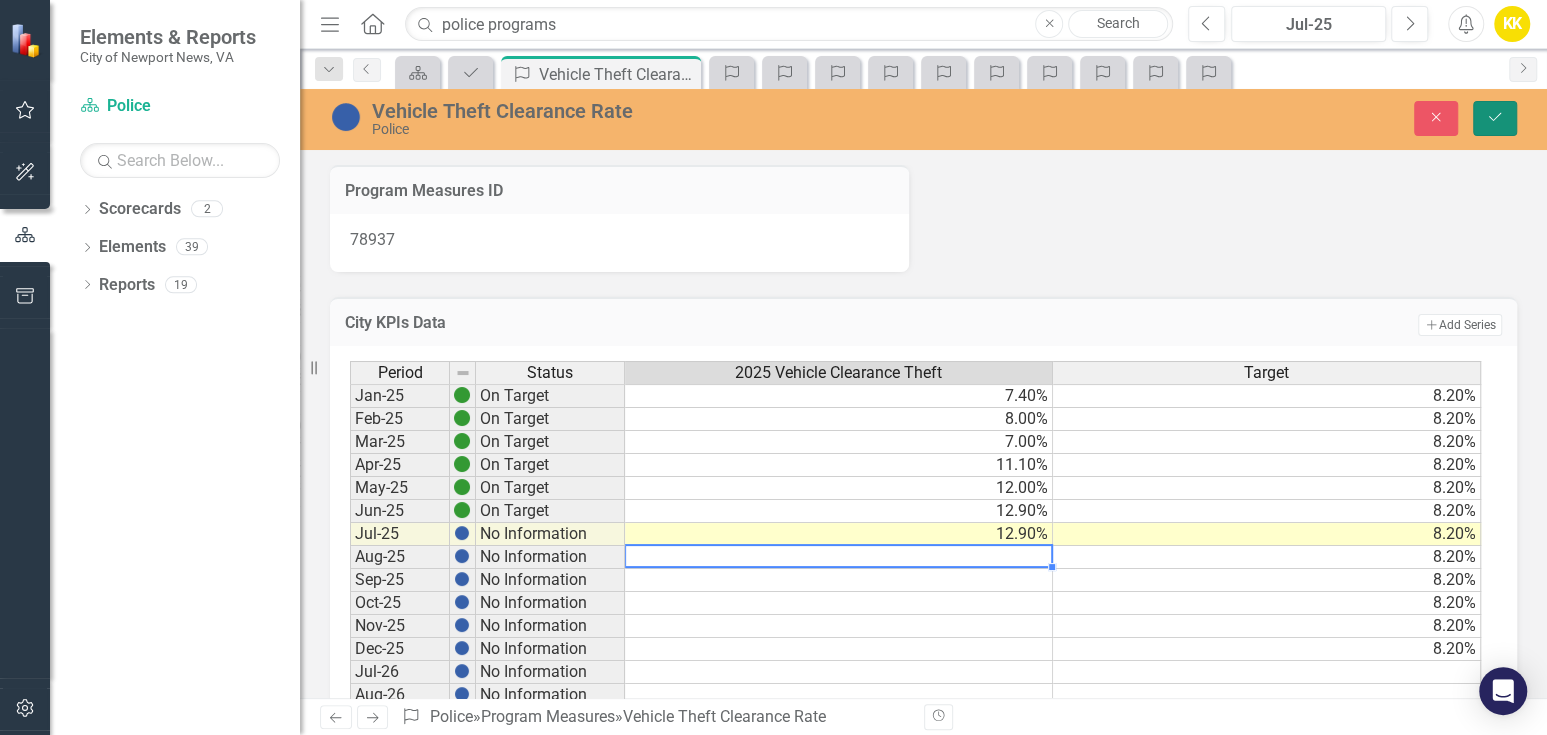 click on "Save" 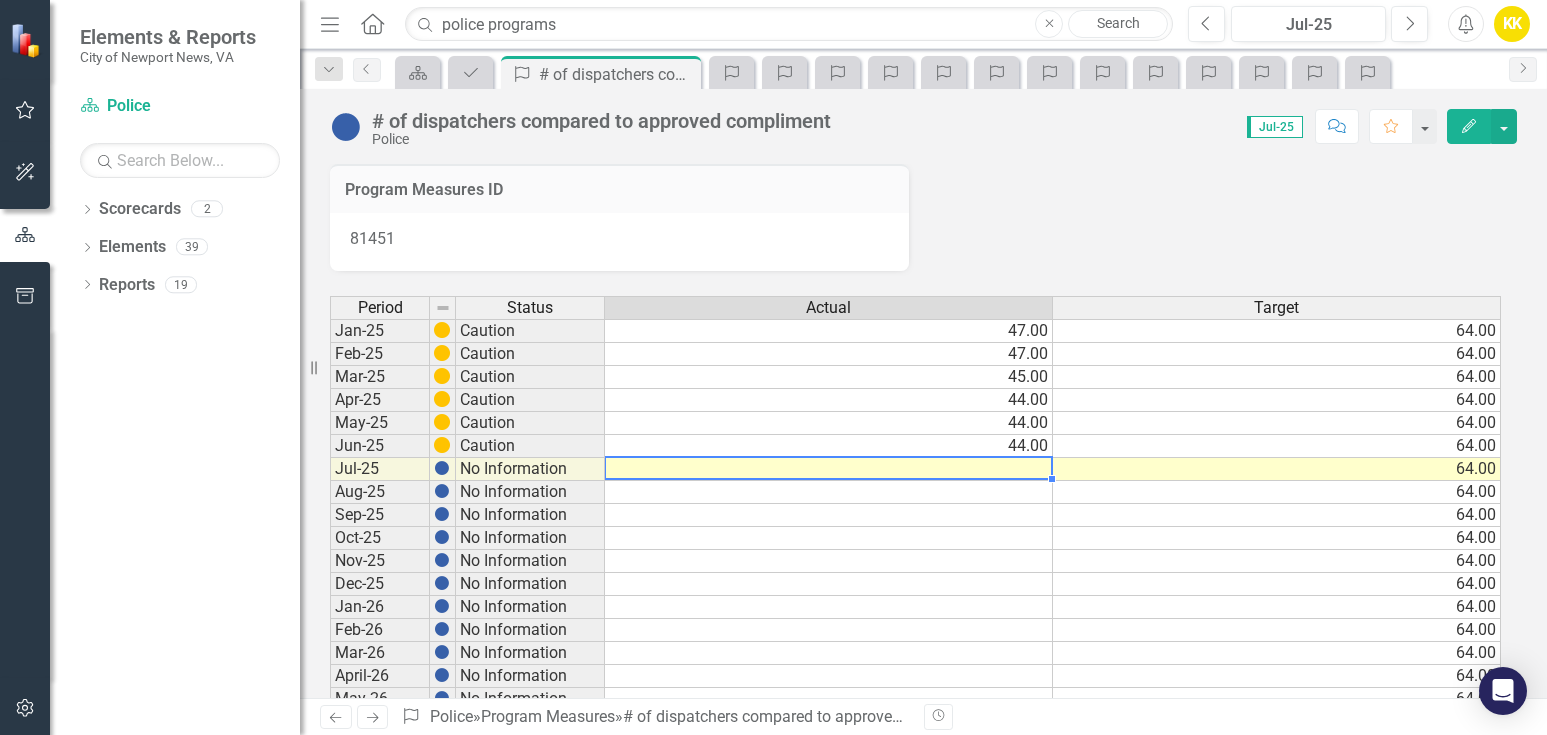 scroll, scrollTop: 0, scrollLeft: 0, axis: both 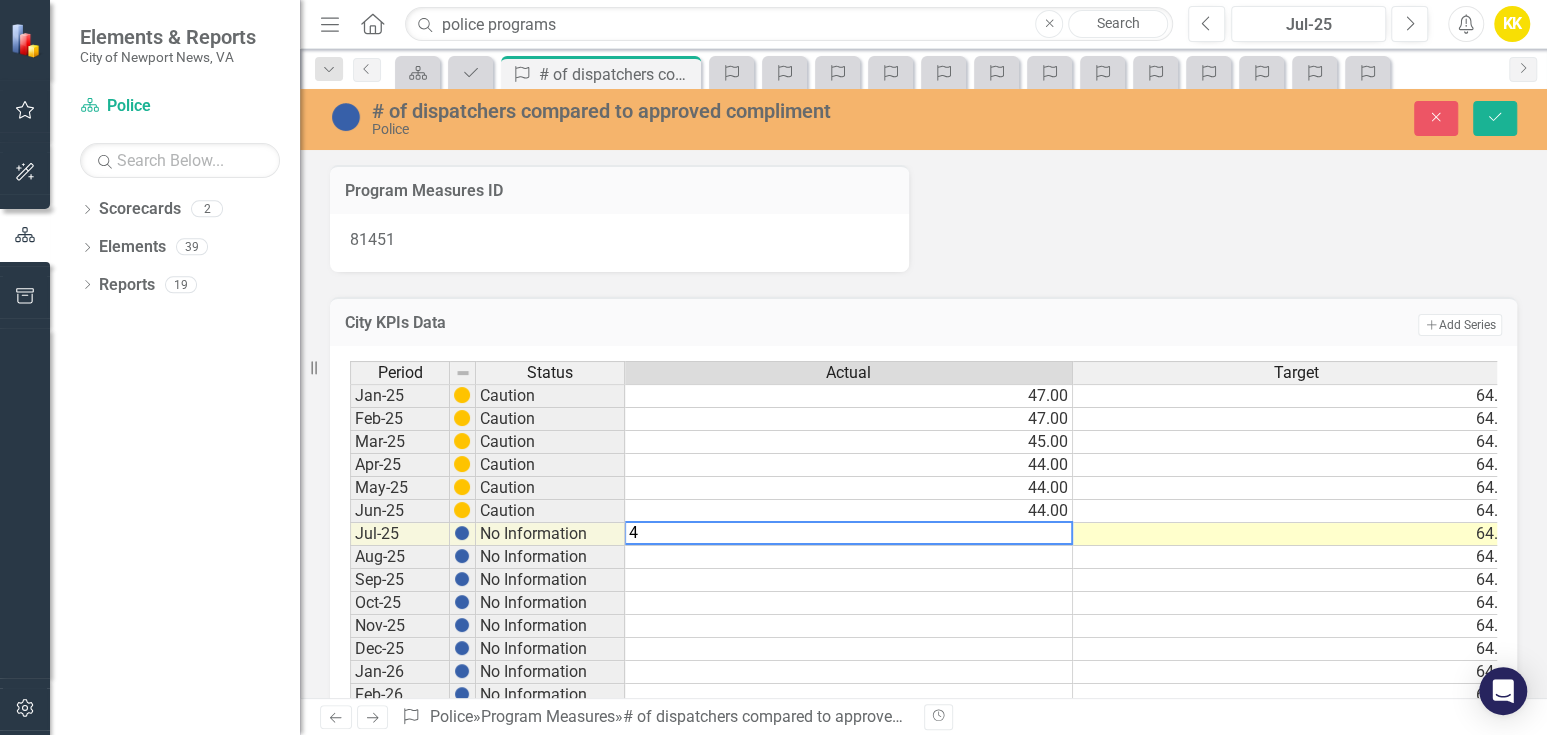 type on "43" 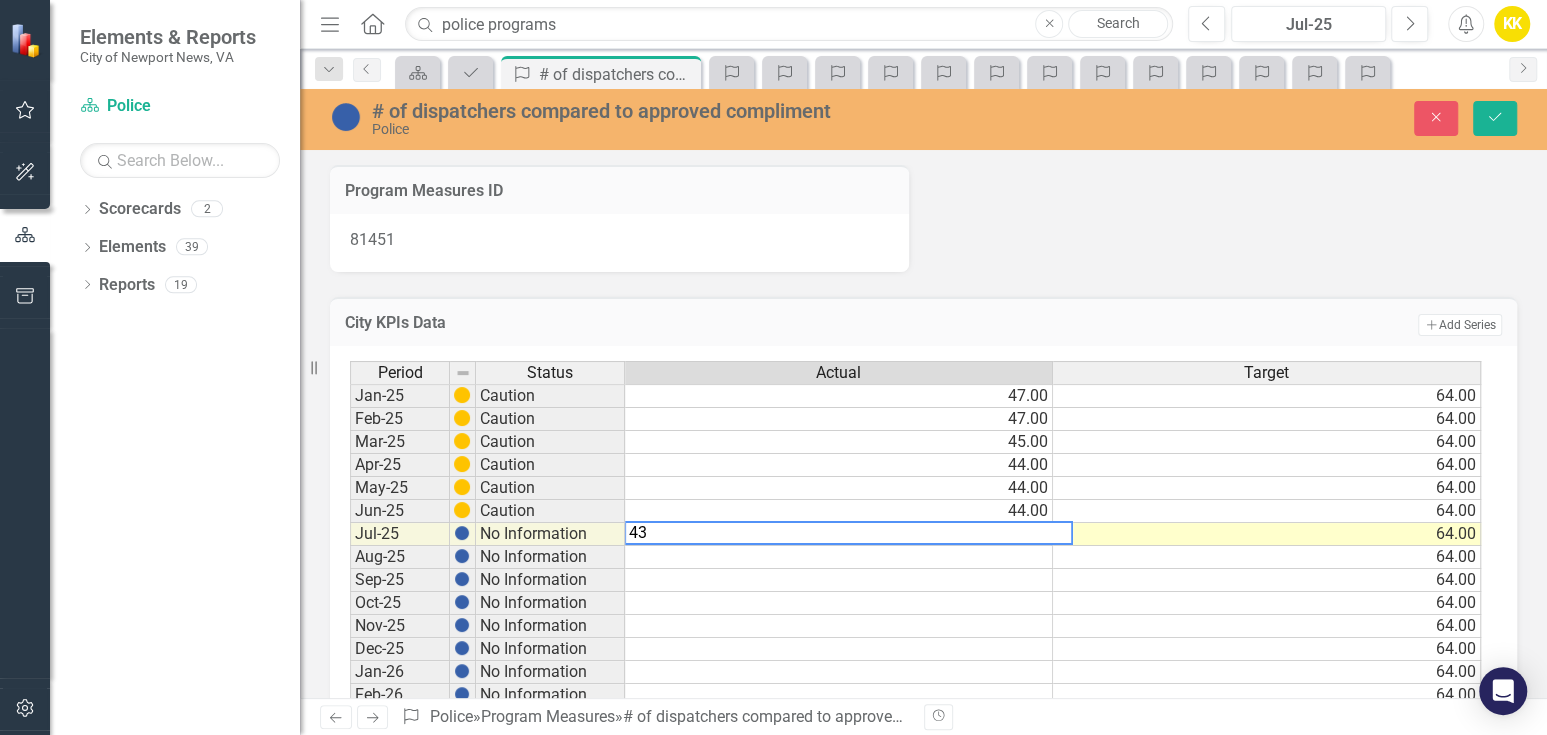 type 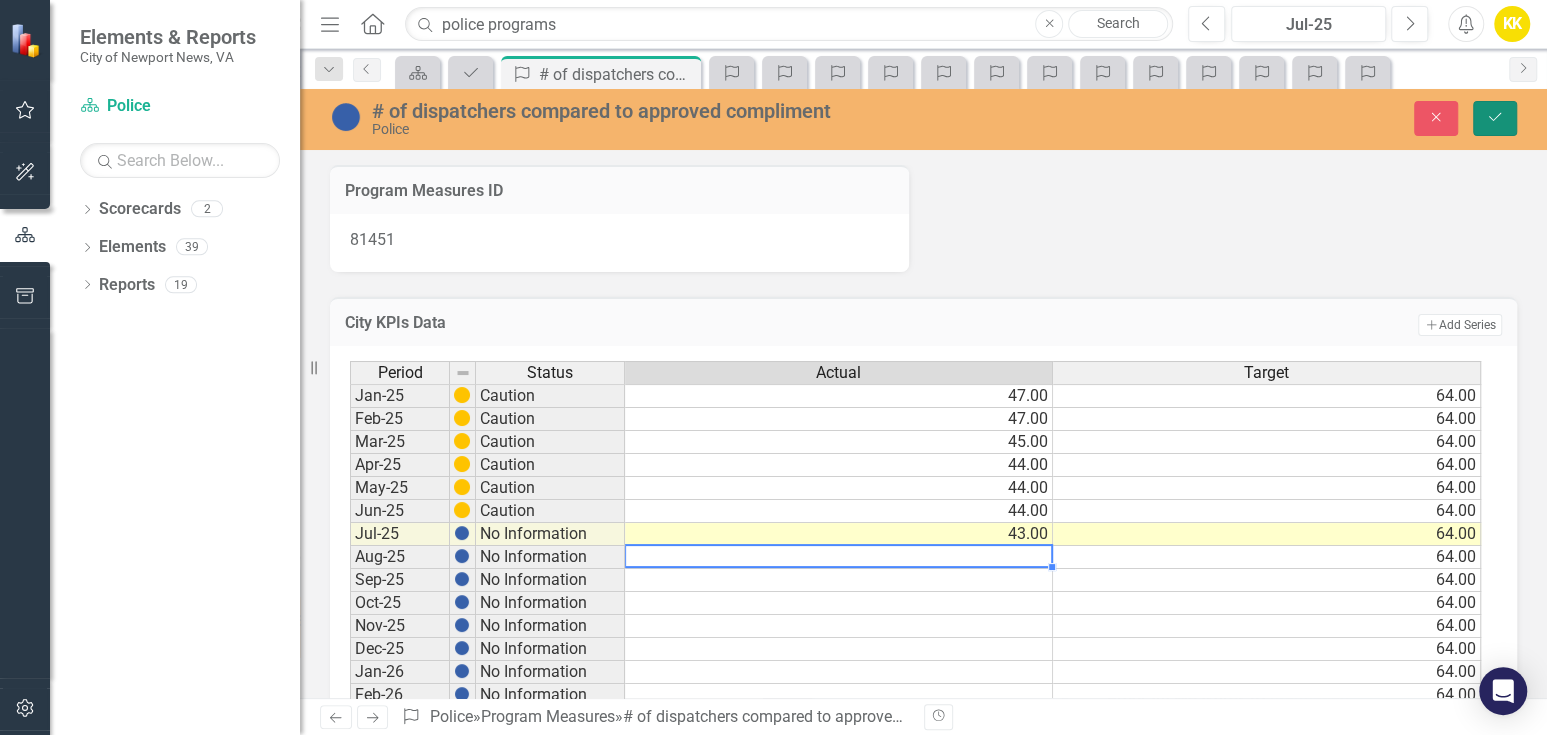 click on "Save" at bounding box center (1495, 118) 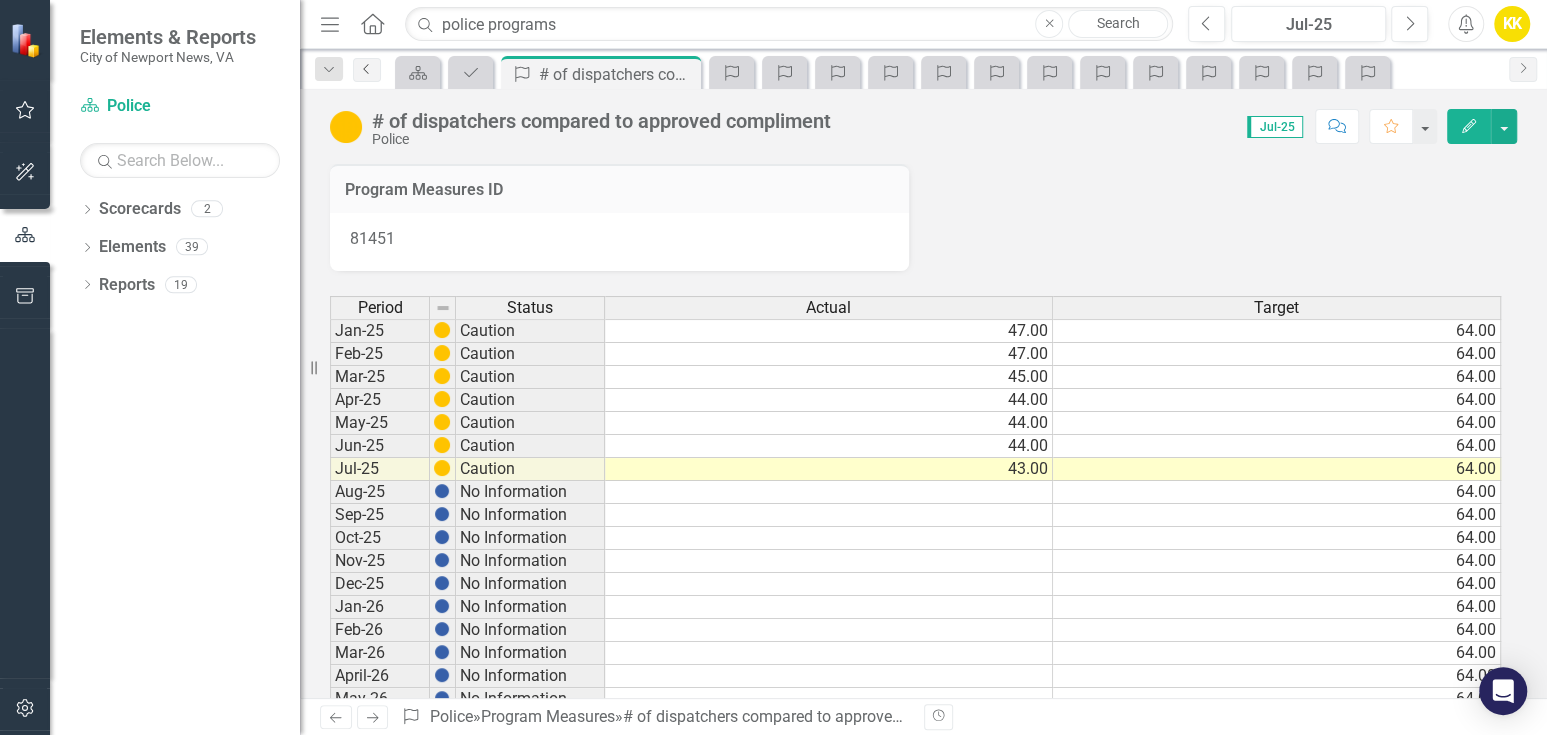 click on "Previous" 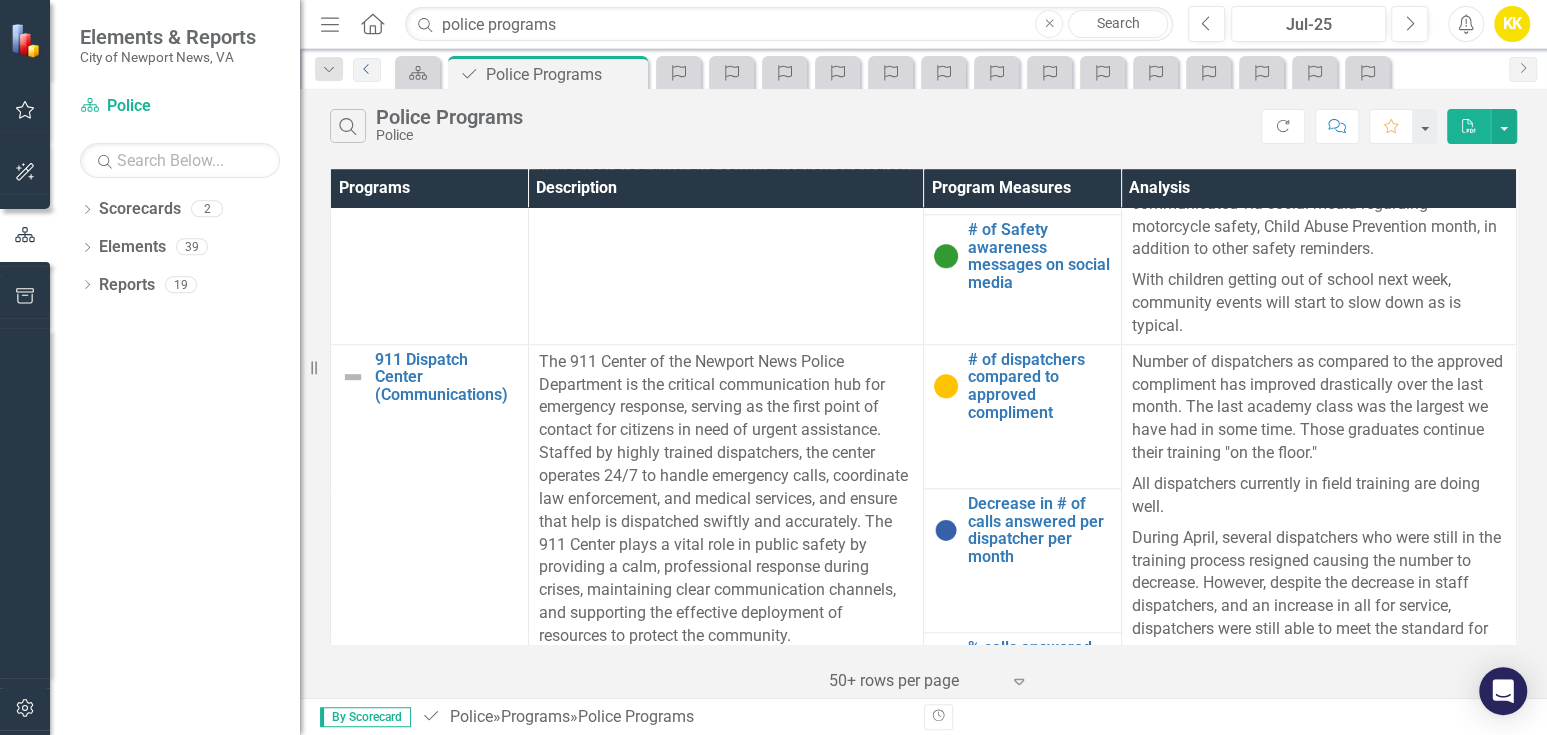 scroll, scrollTop: 1210, scrollLeft: 0, axis: vertical 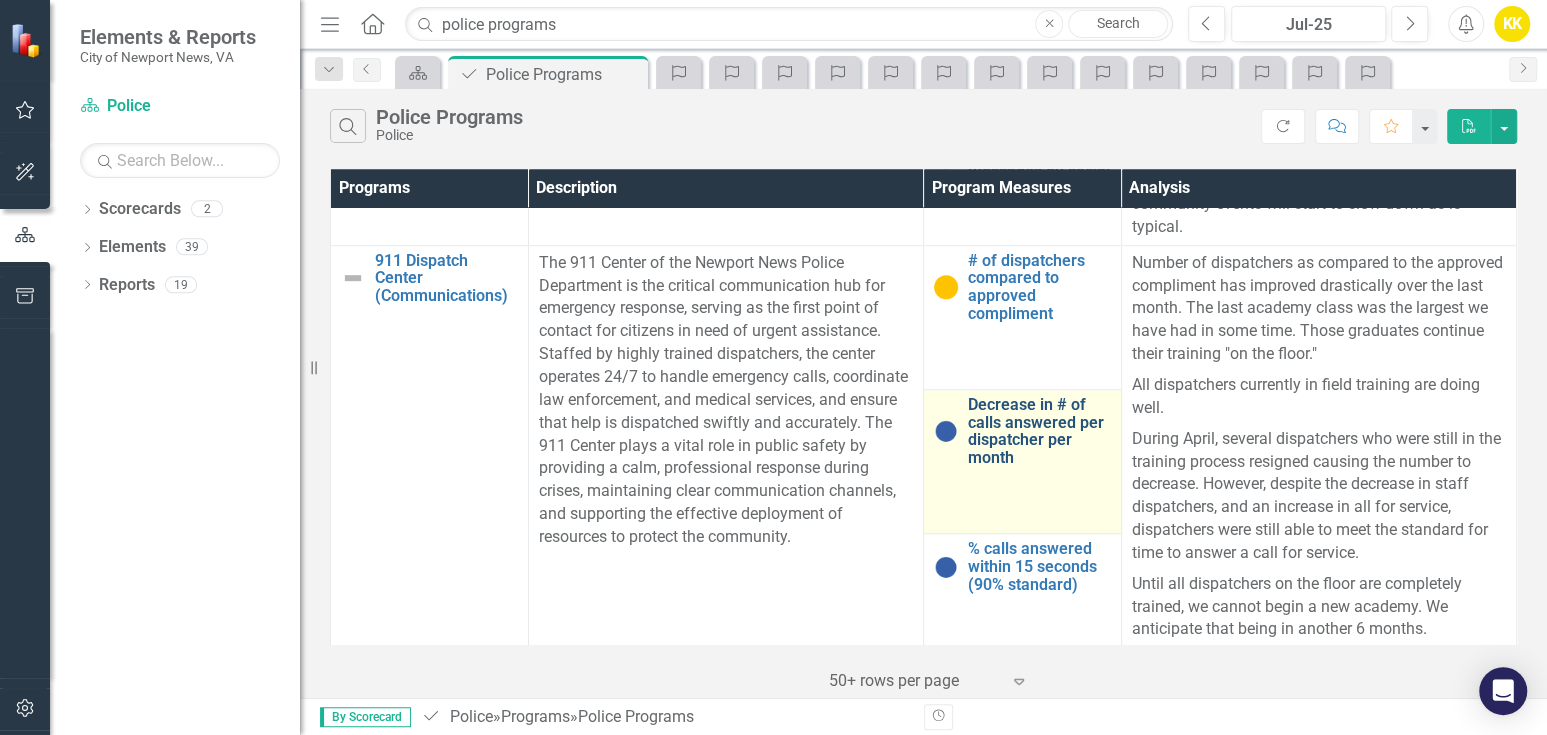 click on "Decrease in # of calls answered per dispatcher per month" at bounding box center (1039, 431) 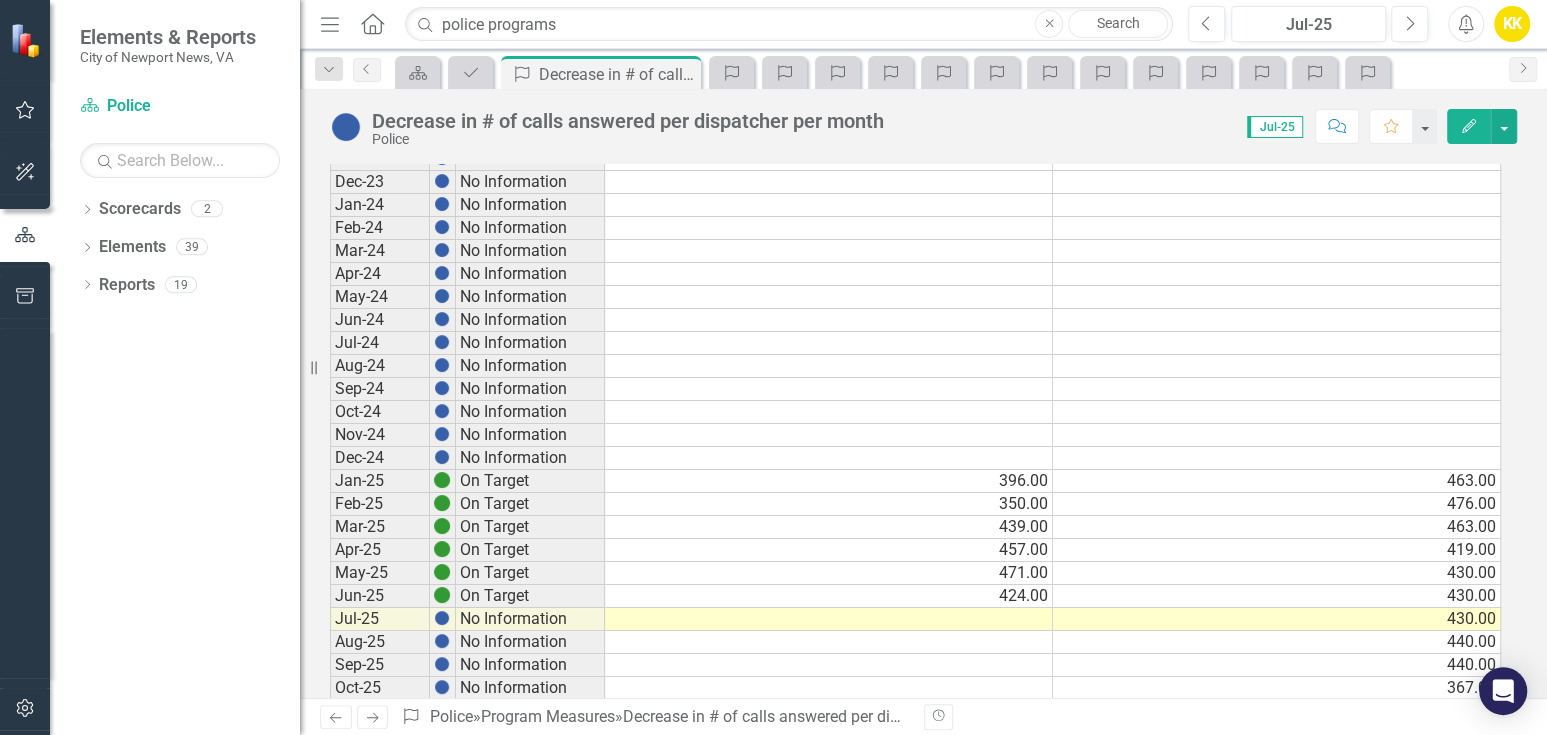 scroll, scrollTop: 1555, scrollLeft: 0, axis: vertical 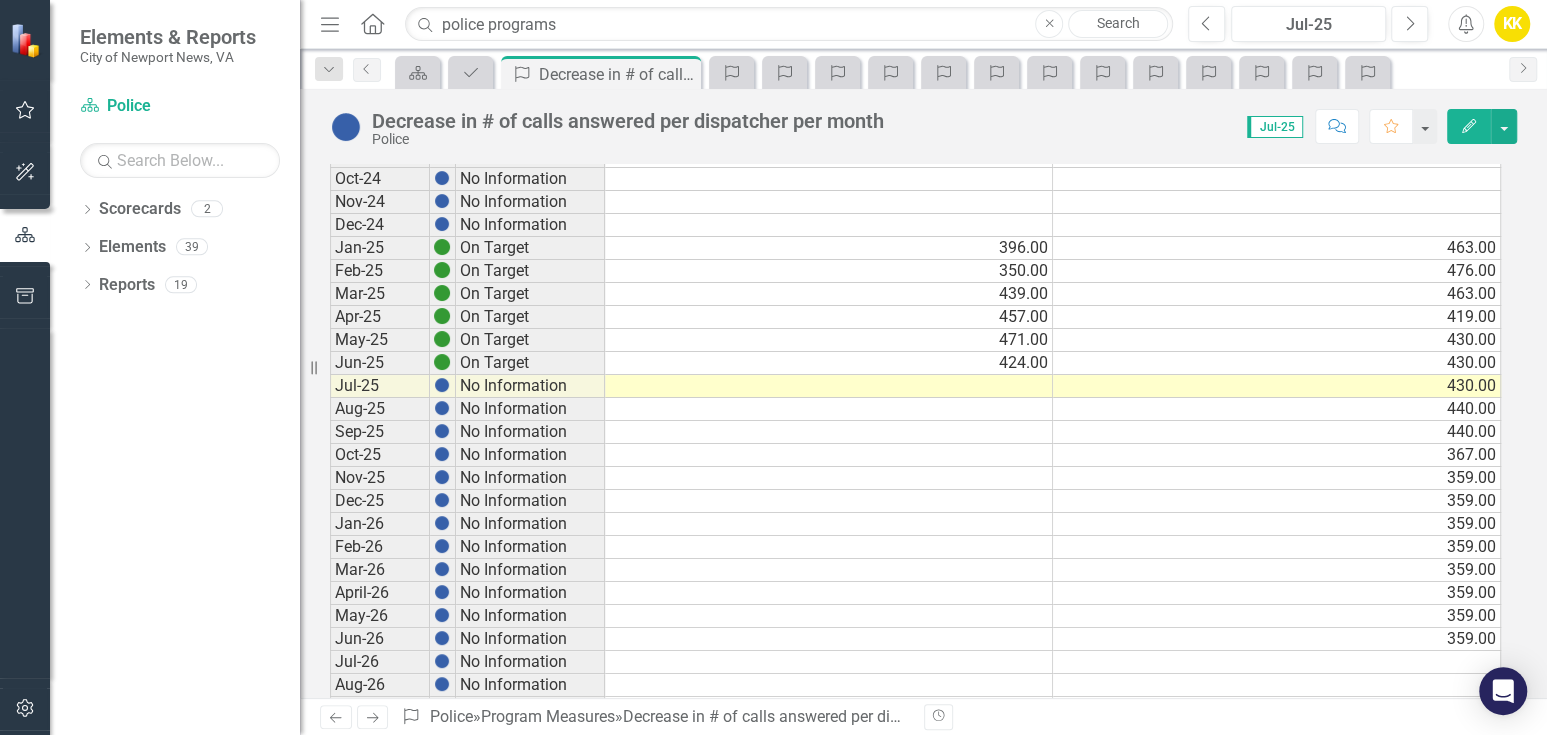 click at bounding box center [829, 386] 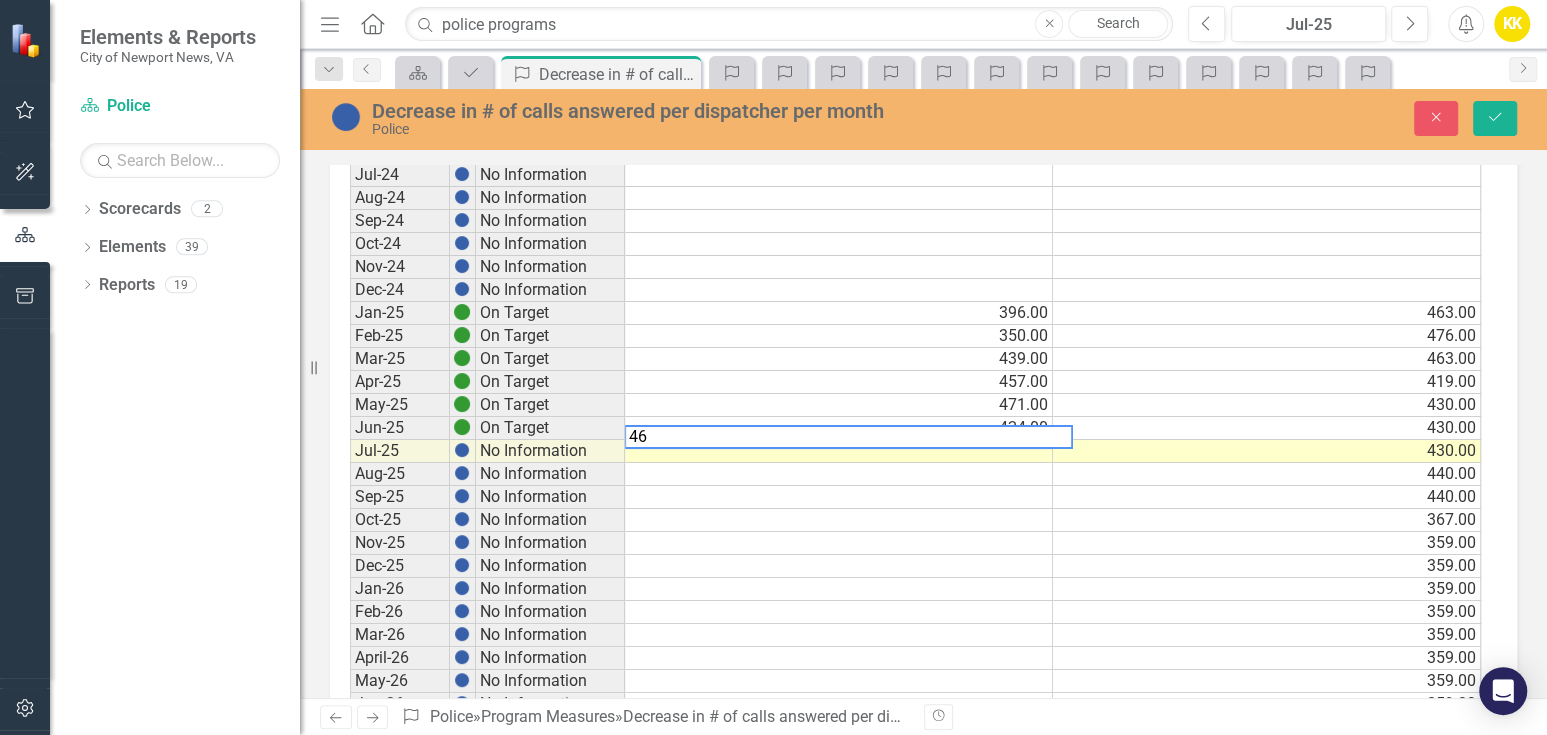 type on "461" 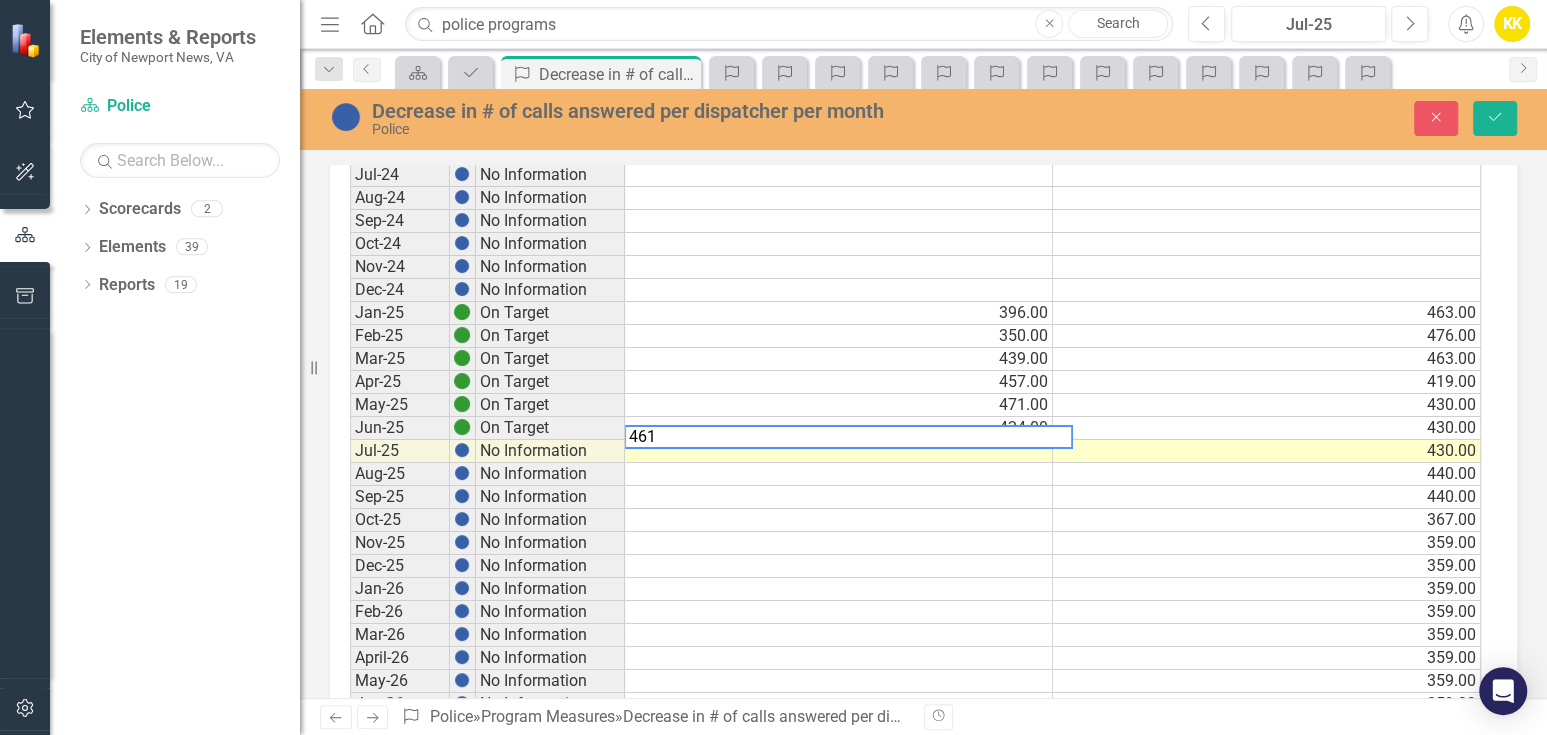 type 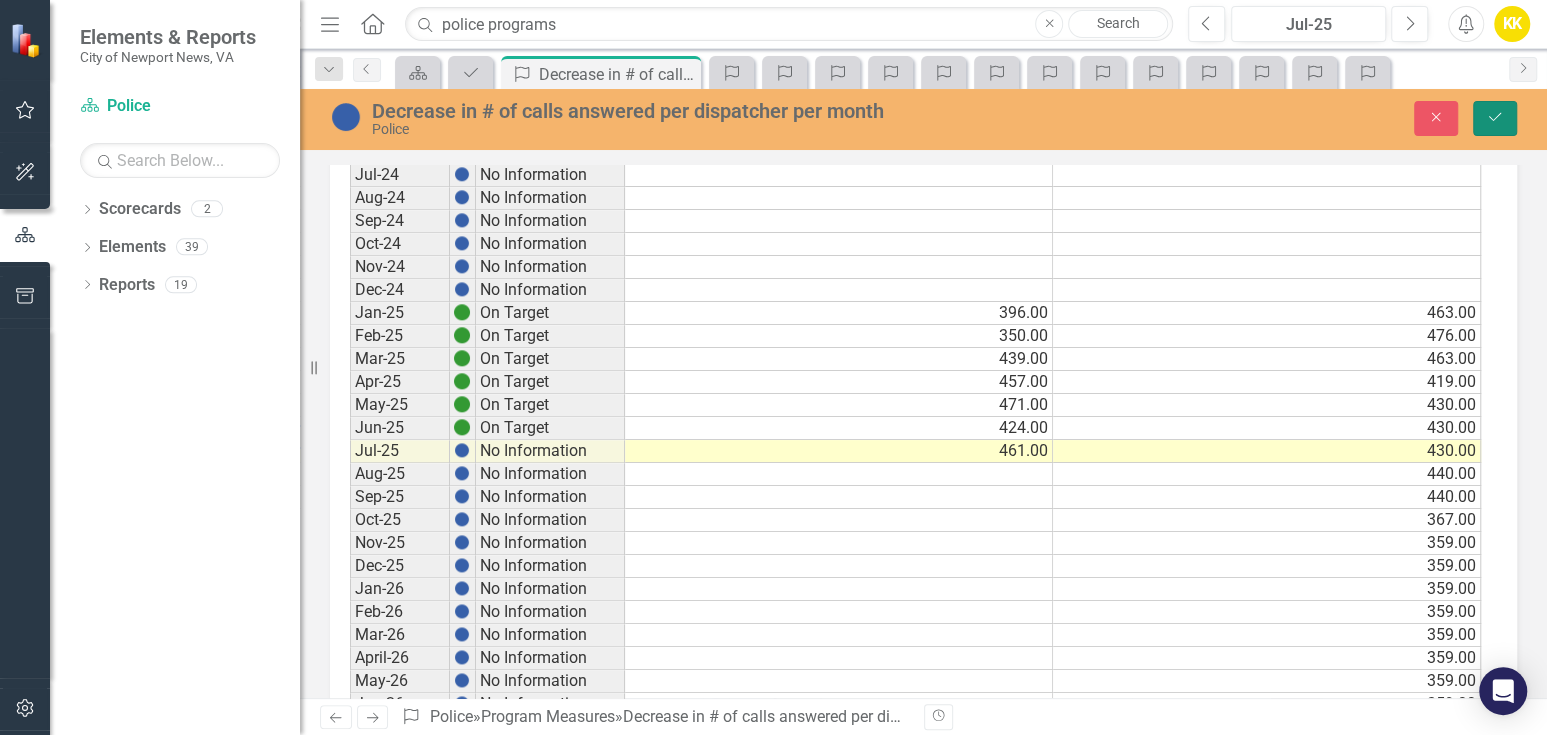 click on "Save" 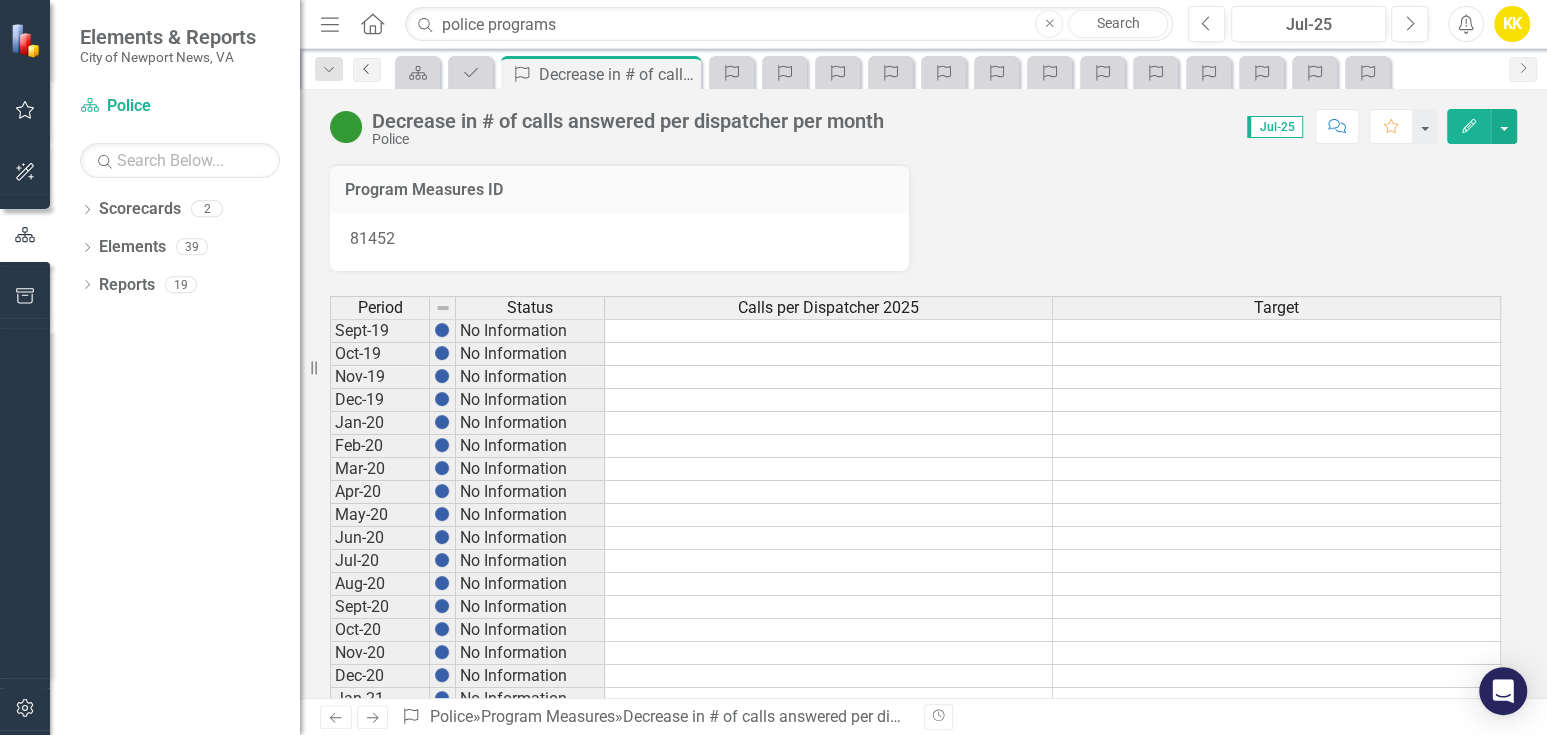 click on "Previous" 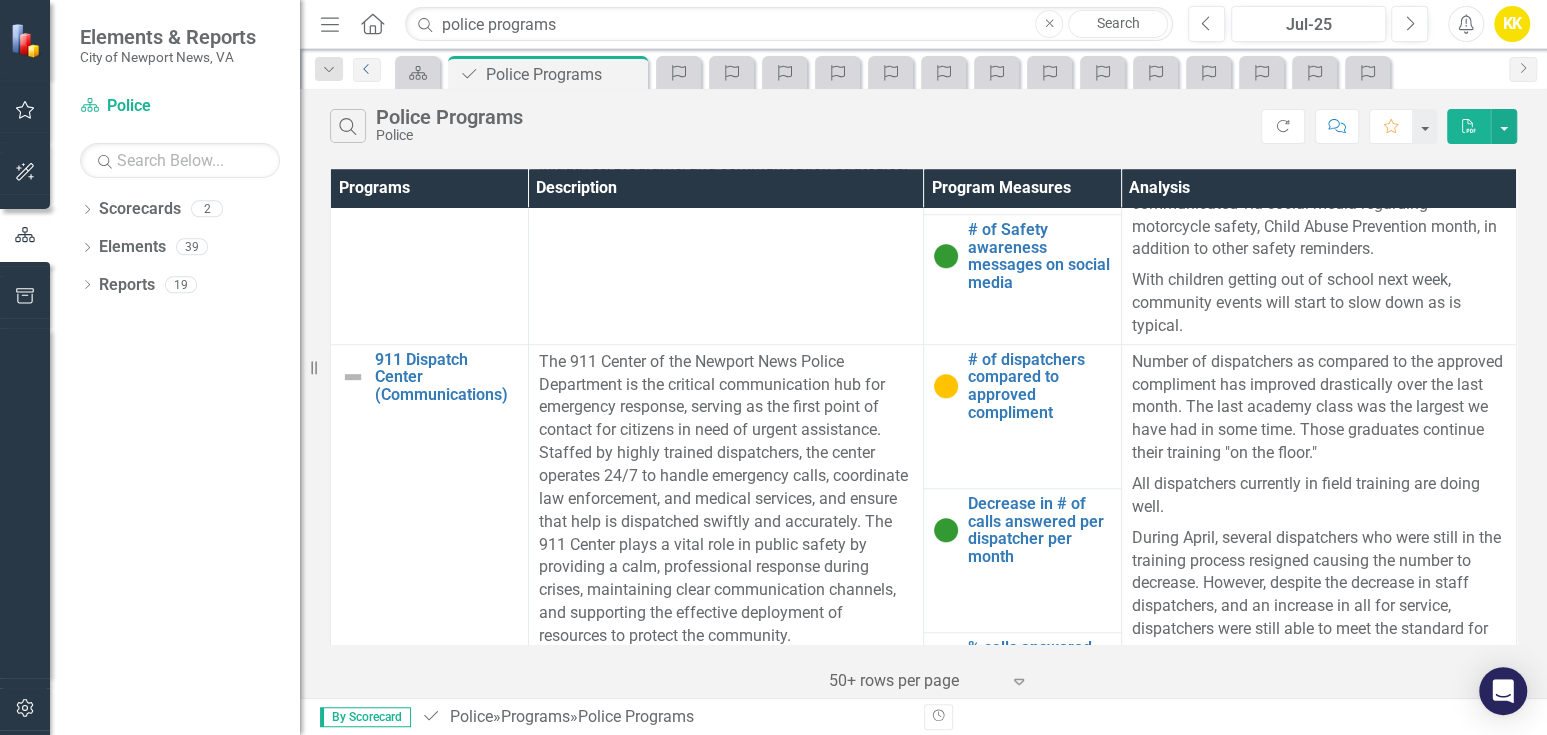 scroll, scrollTop: 1210, scrollLeft: 0, axis: vertical 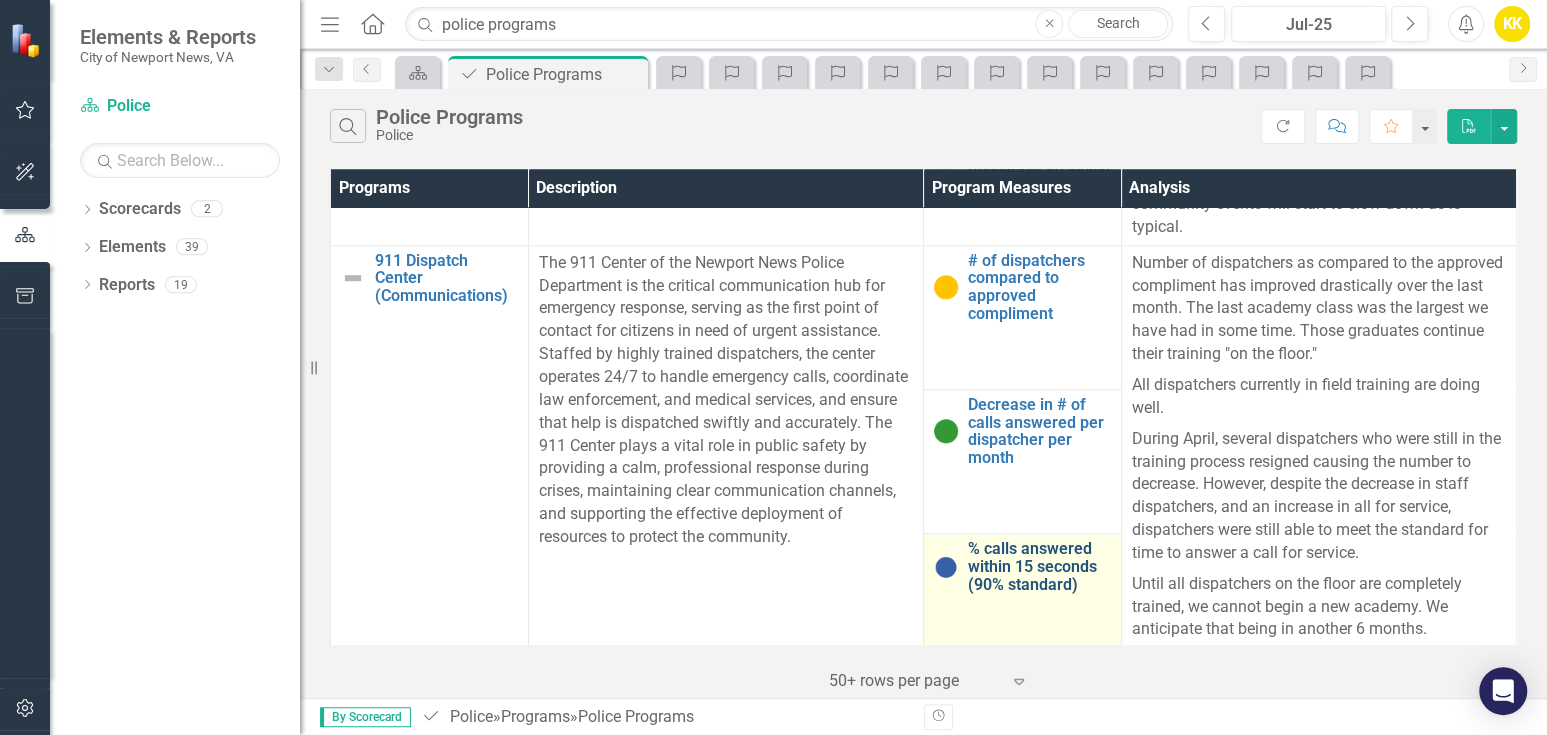 click on "% calls answered within 15 seconds (90% standard)" at bounding box center (1039, 566) 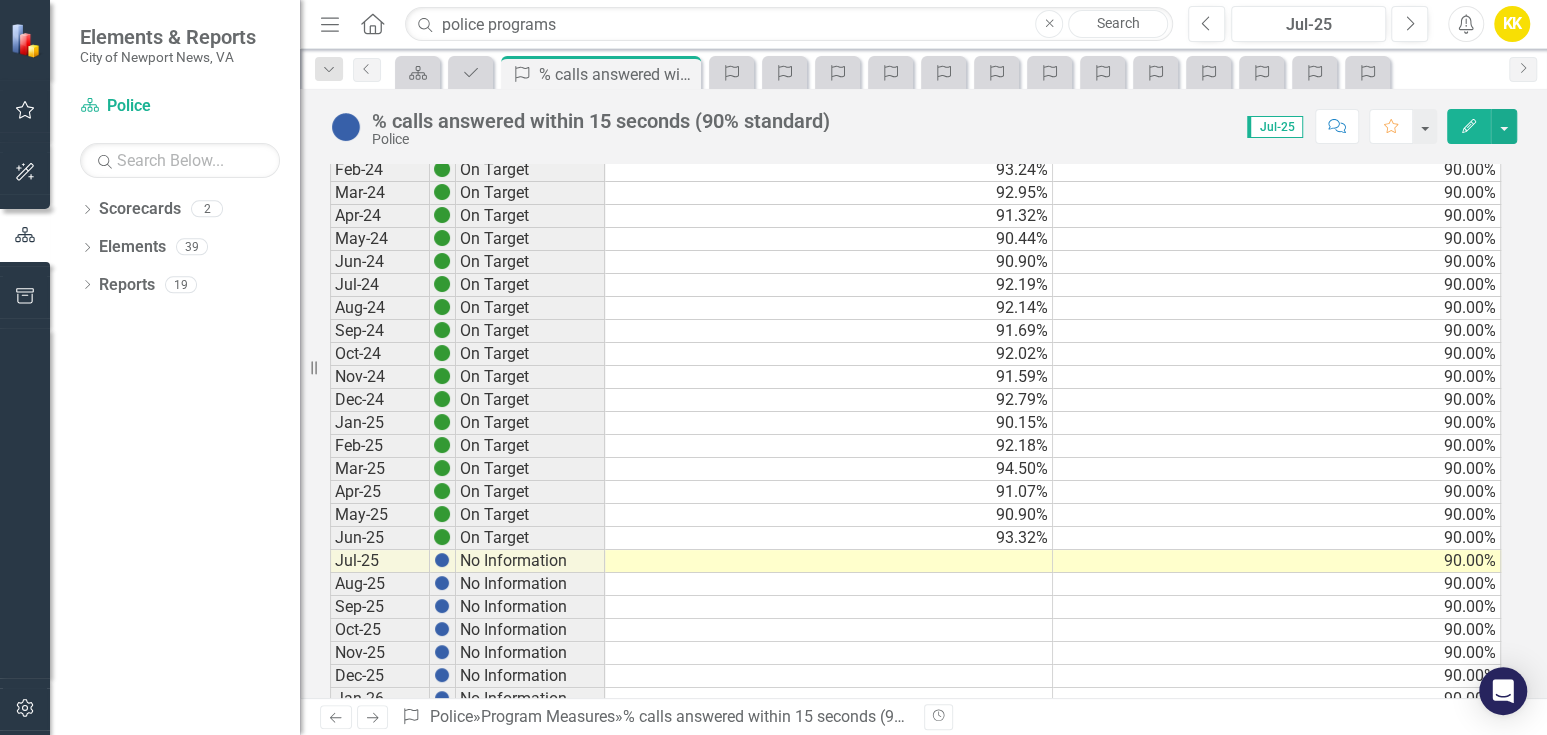 scroll, scrollTop: 1444, scrollLeft: 0, axis: vertical 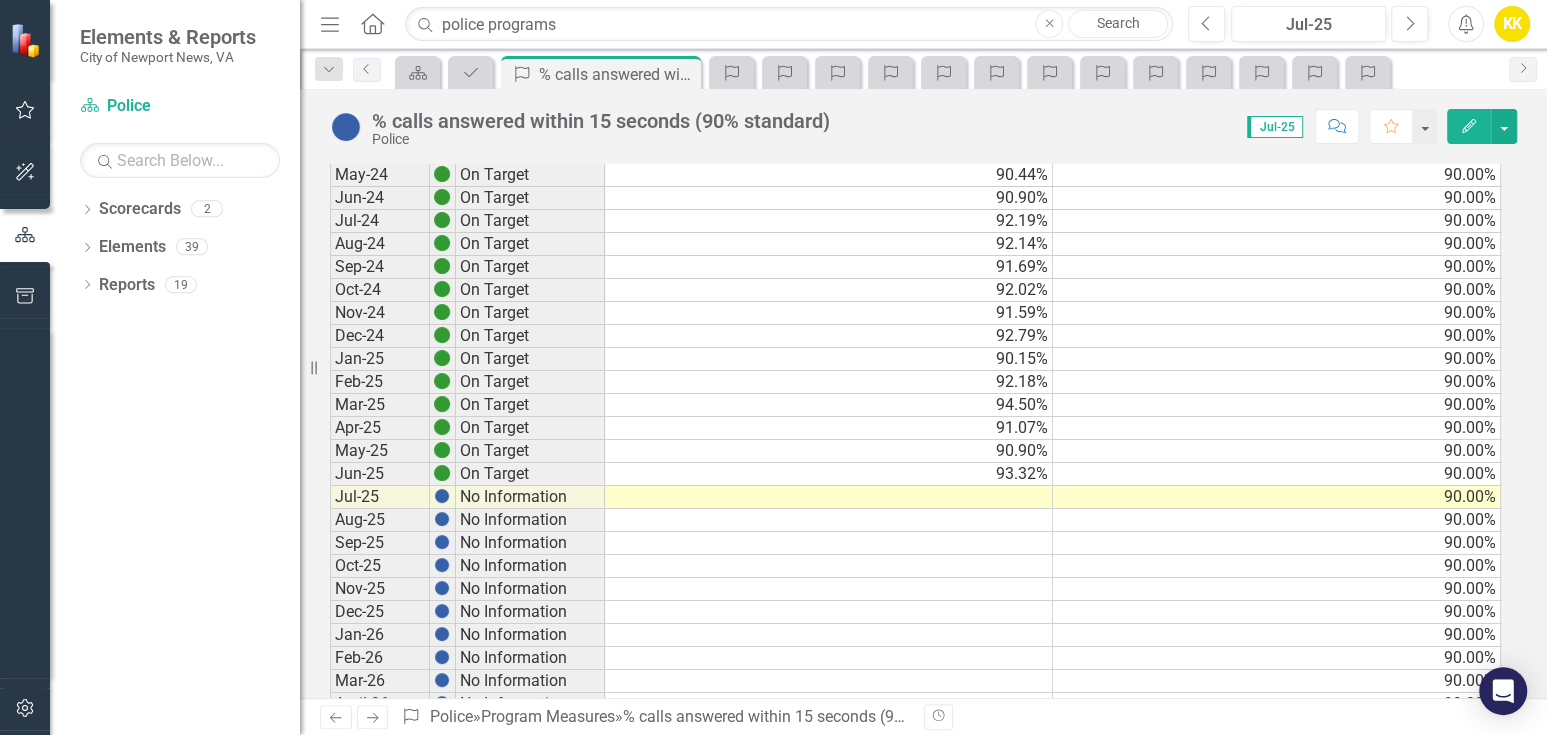 click at bounding box center [829, 497] 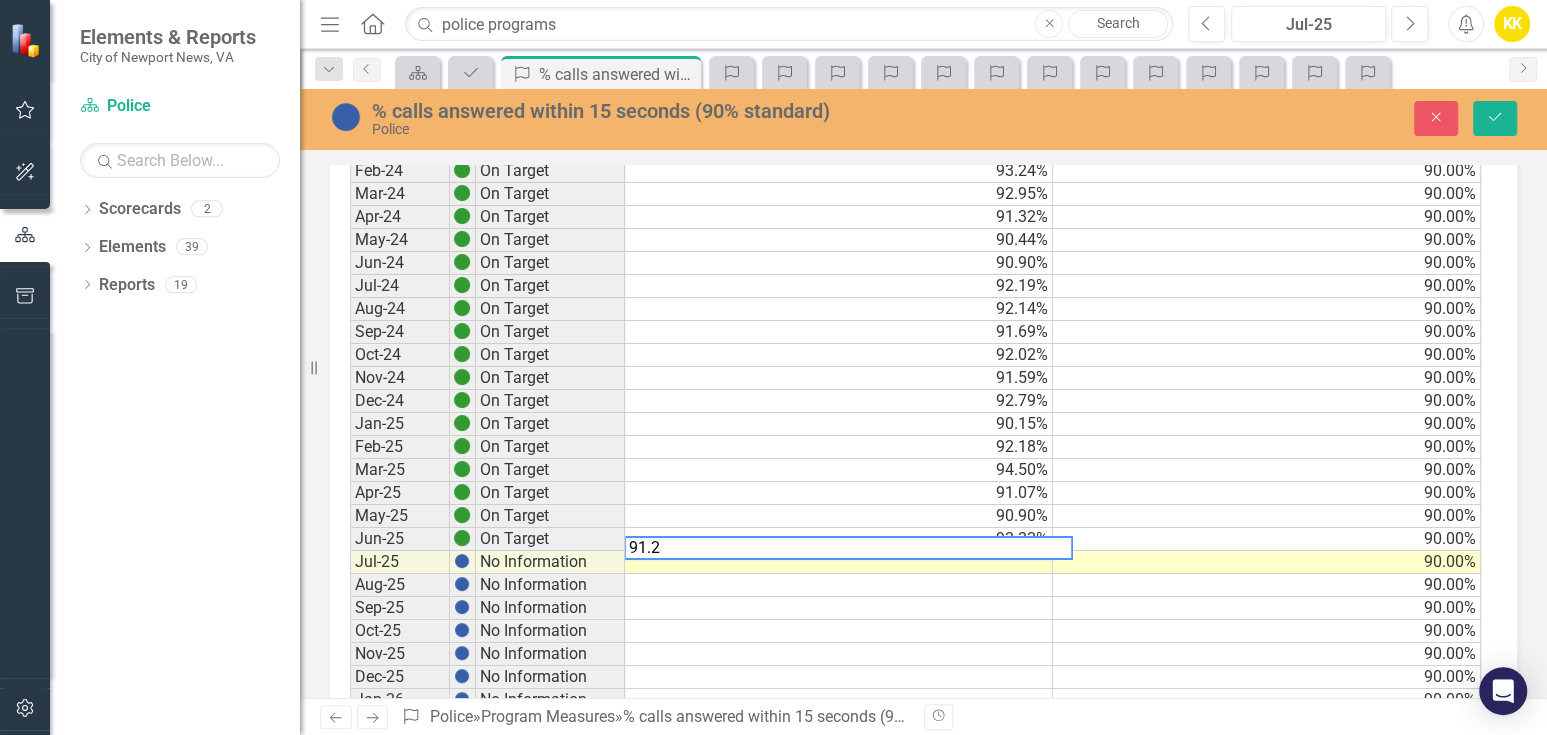 type on "91.24" 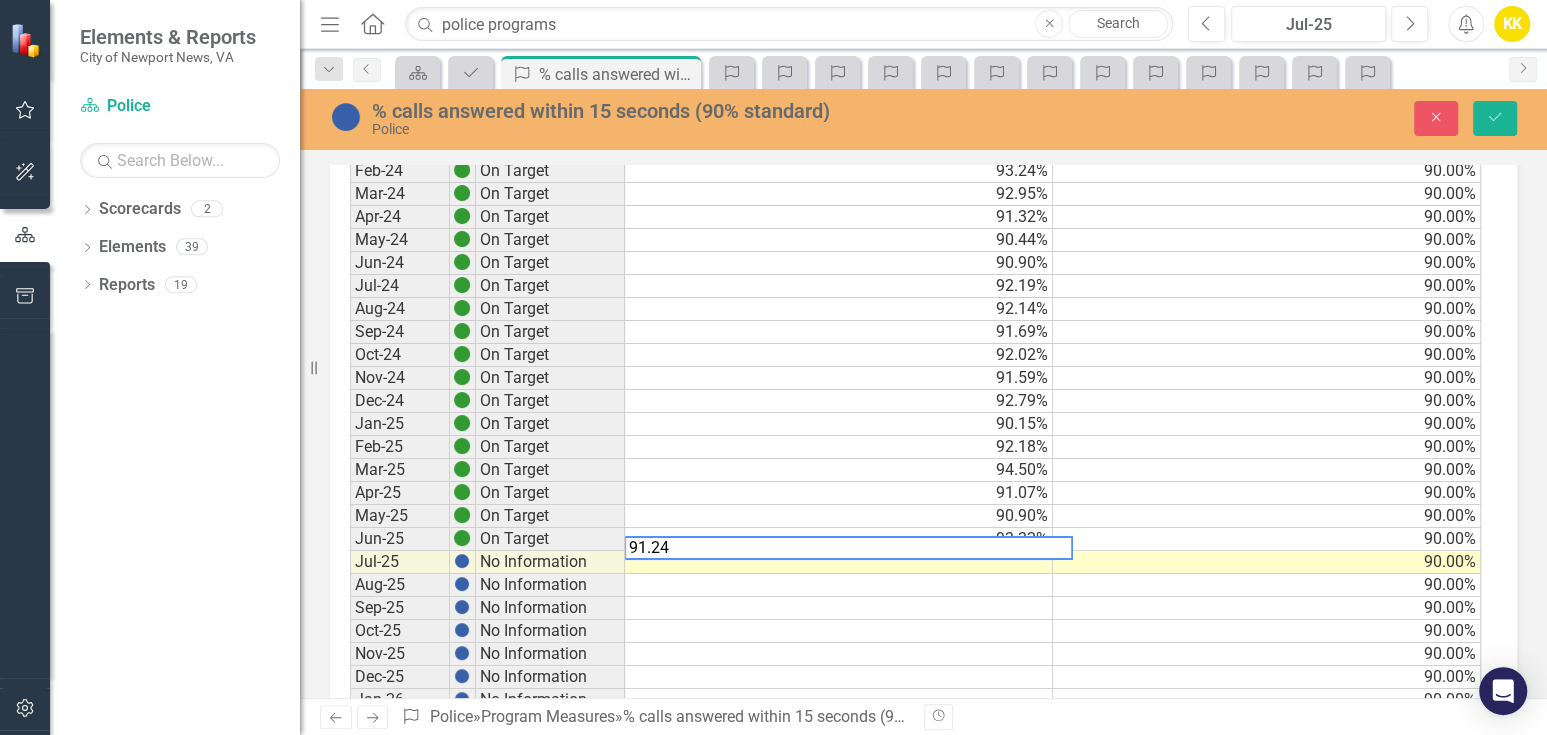 type 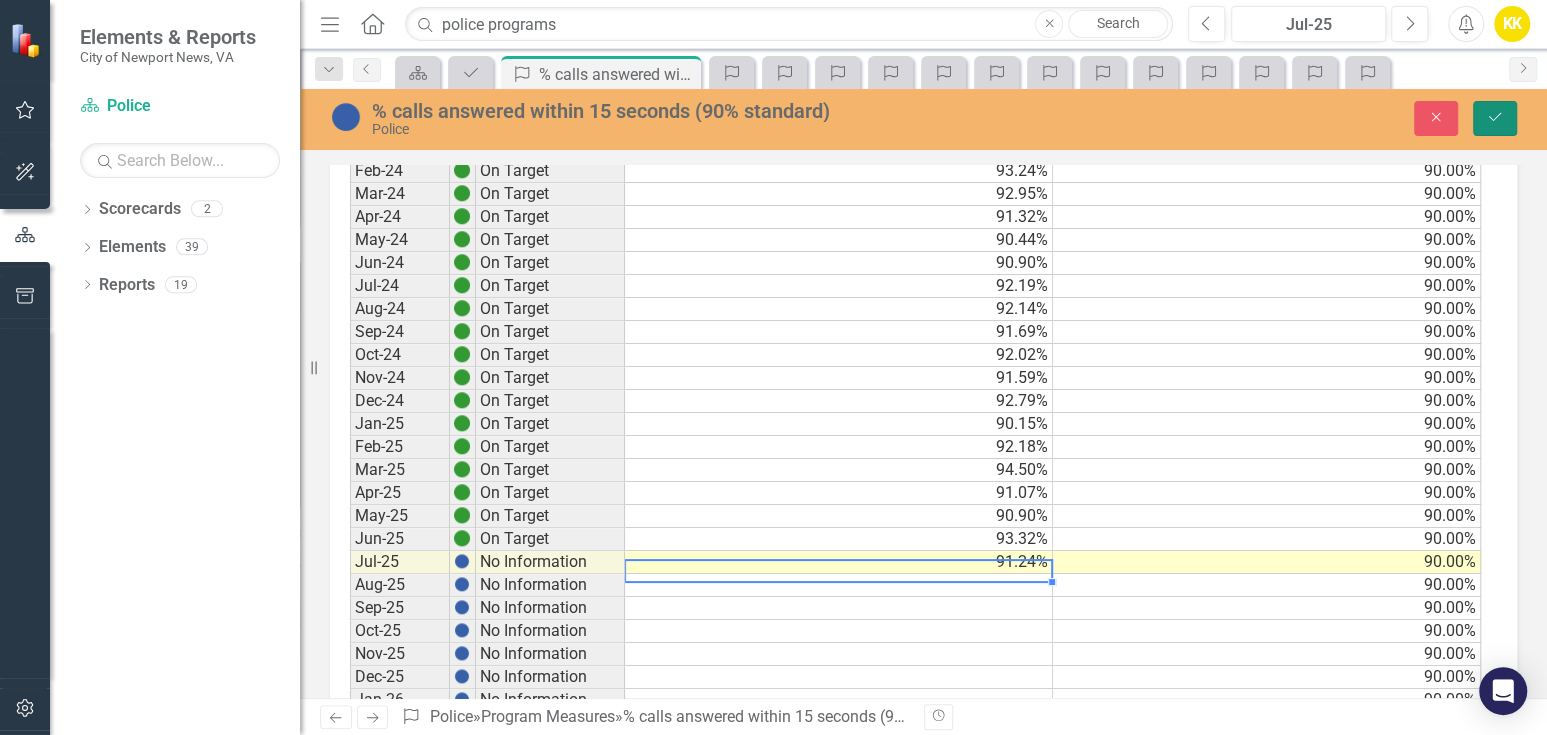 click on "Save" at bounding box center [1495, 118] 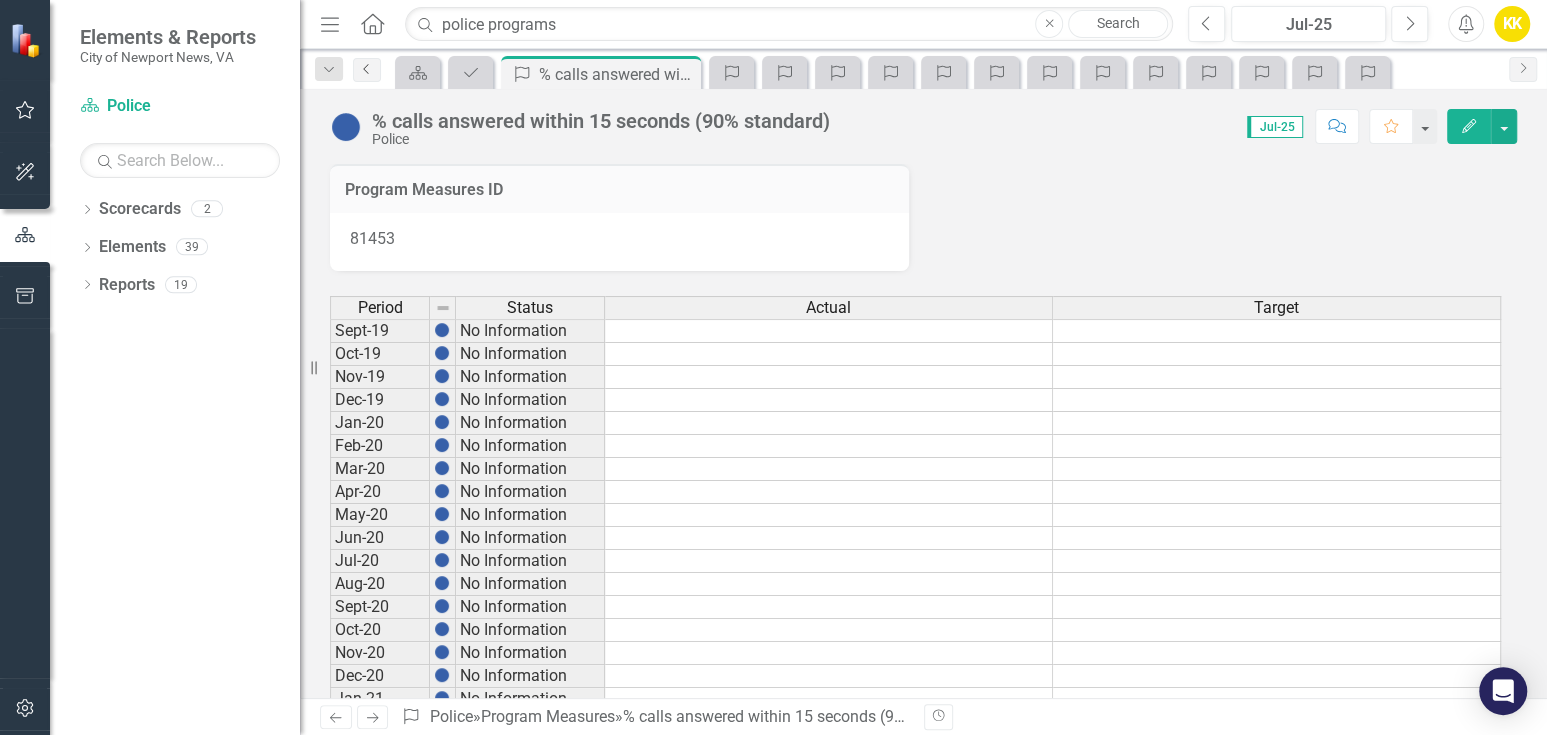 click on "Previous" 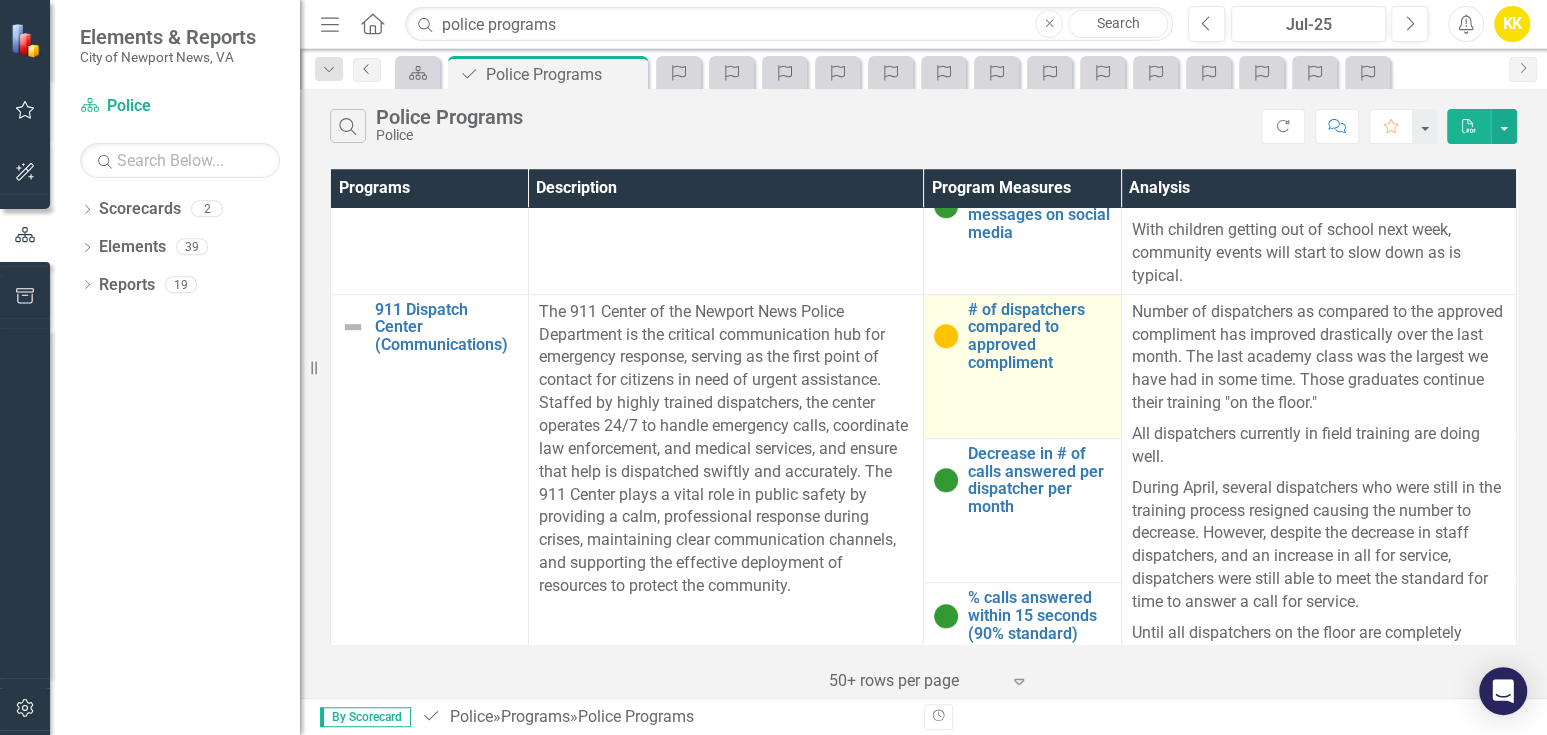 scroll, scrollTop: 1210, scrollLeft: 0, axis: vertical 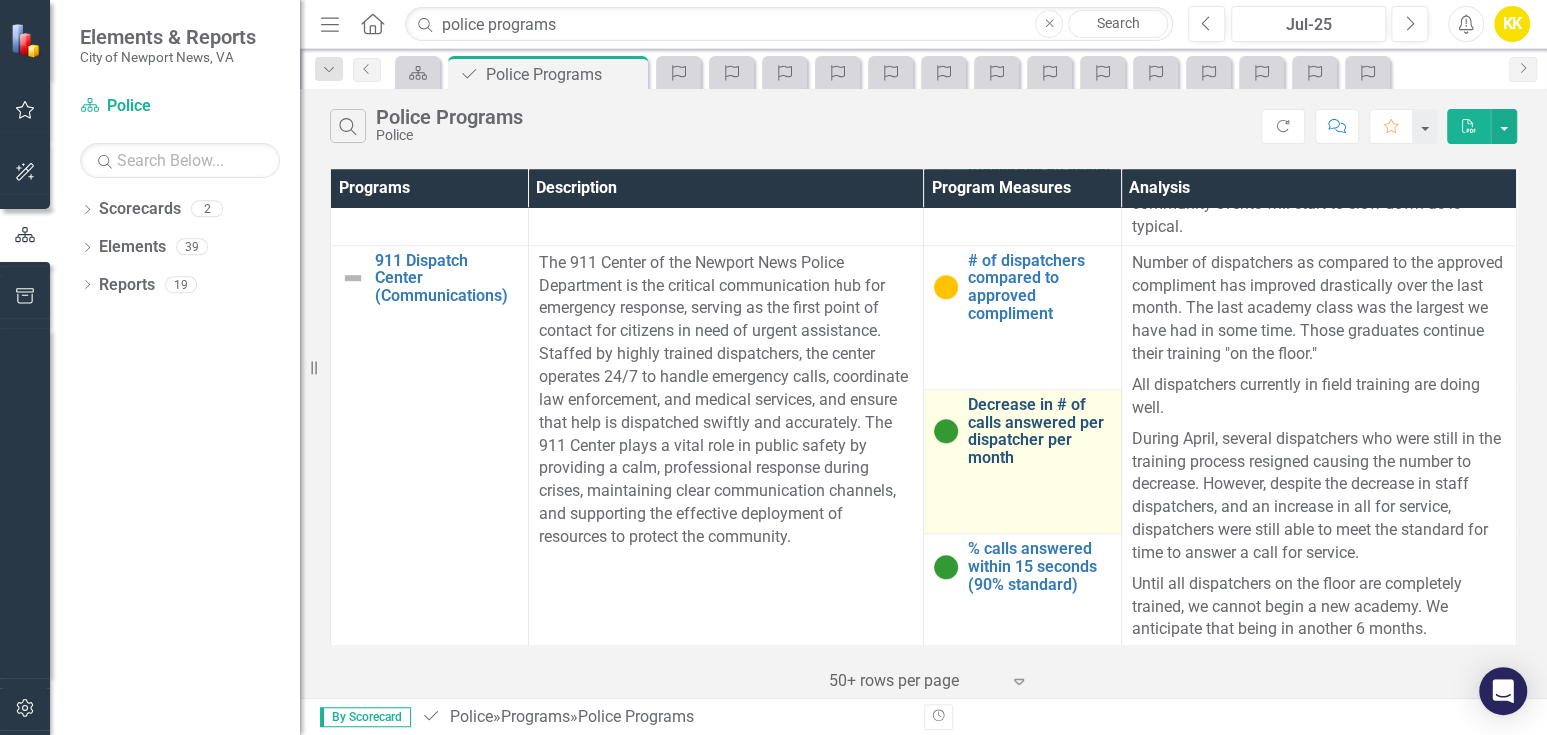 click on "Decrease in # of calls answered per dispatcher per month" at bounding box center (1039, 431) 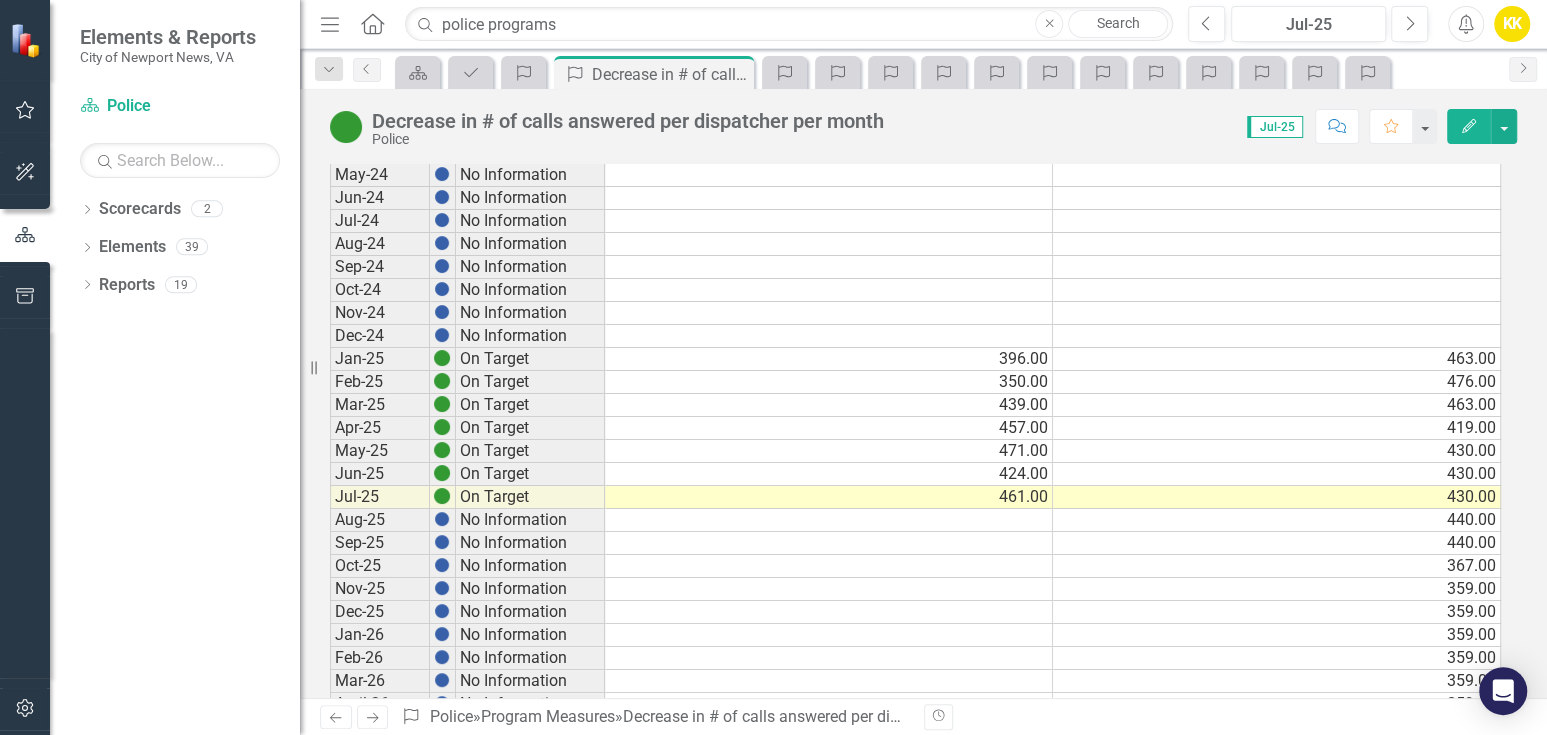 scroll, scrollTop: 1666, scrollLeft: 0, axis: vertical 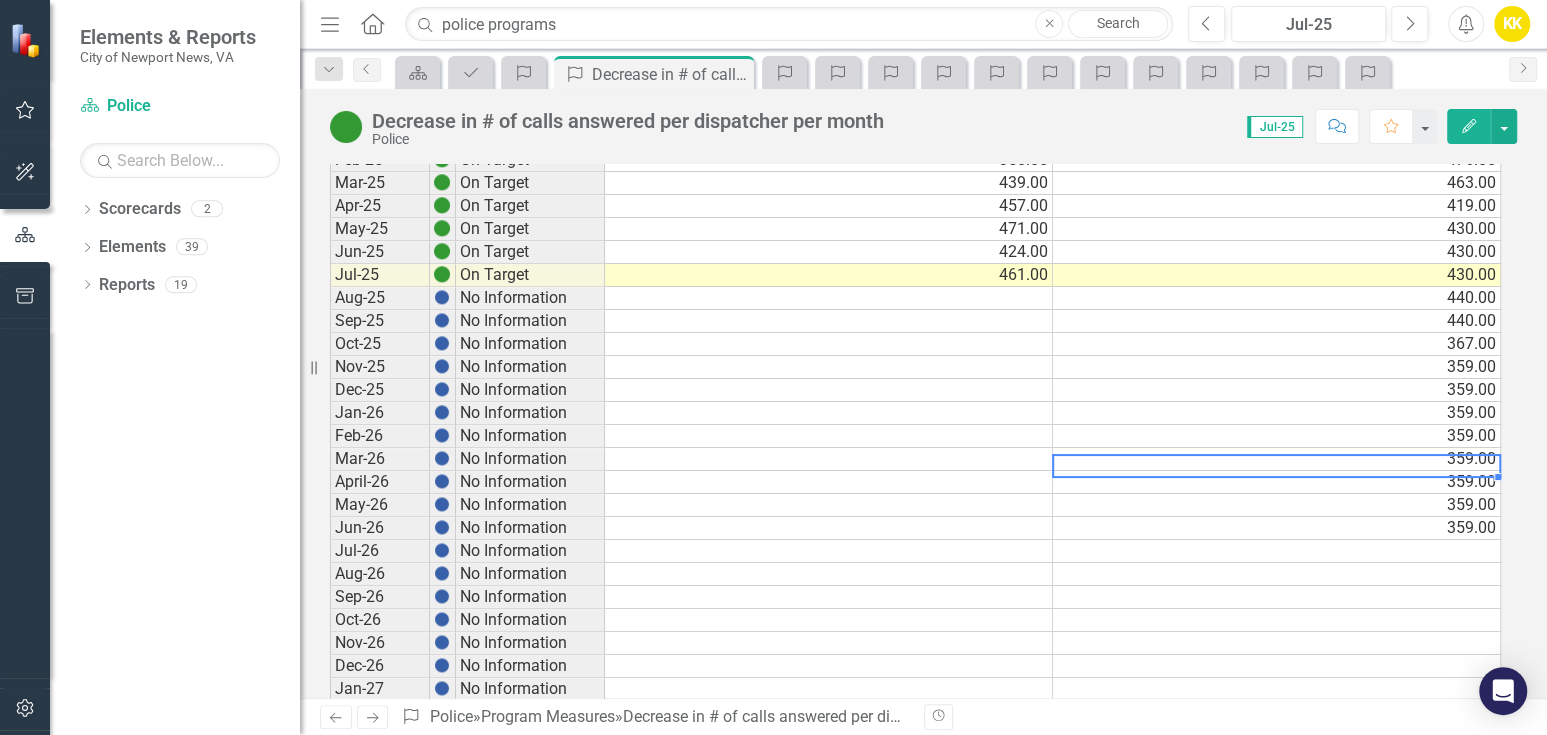 click on "Period Status Calls per Dispatcher 2025 Target Sept-19 No Information Oct-19 No Information Nov-19 No Information Dec-19 No Information Jan-20 No Information Feb-20 No Information Mar-20 No Information Apr-20 No Information May-20 No Information Jun-20 No Information Jul-20 No Information Aug-20 No Information Sept-20 No Information Oct-20 No Information Nov-20 No Information Dec-20 No Information Jan-21 No Information Feb-21 No Information Mar-21 No Information Apr-21 No Information May-21 No Information Jun-21 No Information Jul-21 No Information Aug-21 No Information Sep-21 No Information Oct-21 No Information Nov-21 No Information Dec-21 No Information Jan-22 No Information Feb-22 No Information Mar-22 No Information Apr-22 No Information May-22 No Information Jun-22 No Information Jul-22 No Information Aug-22 No Information Sep-22 No Information Oct-22 No Information Nov-22 No Information Dec-22 No Information Jan-23 No Information Feb-23 No Information Mar-23 No Information Apr-23 No Information May-23" at bounding box center [330, -208] 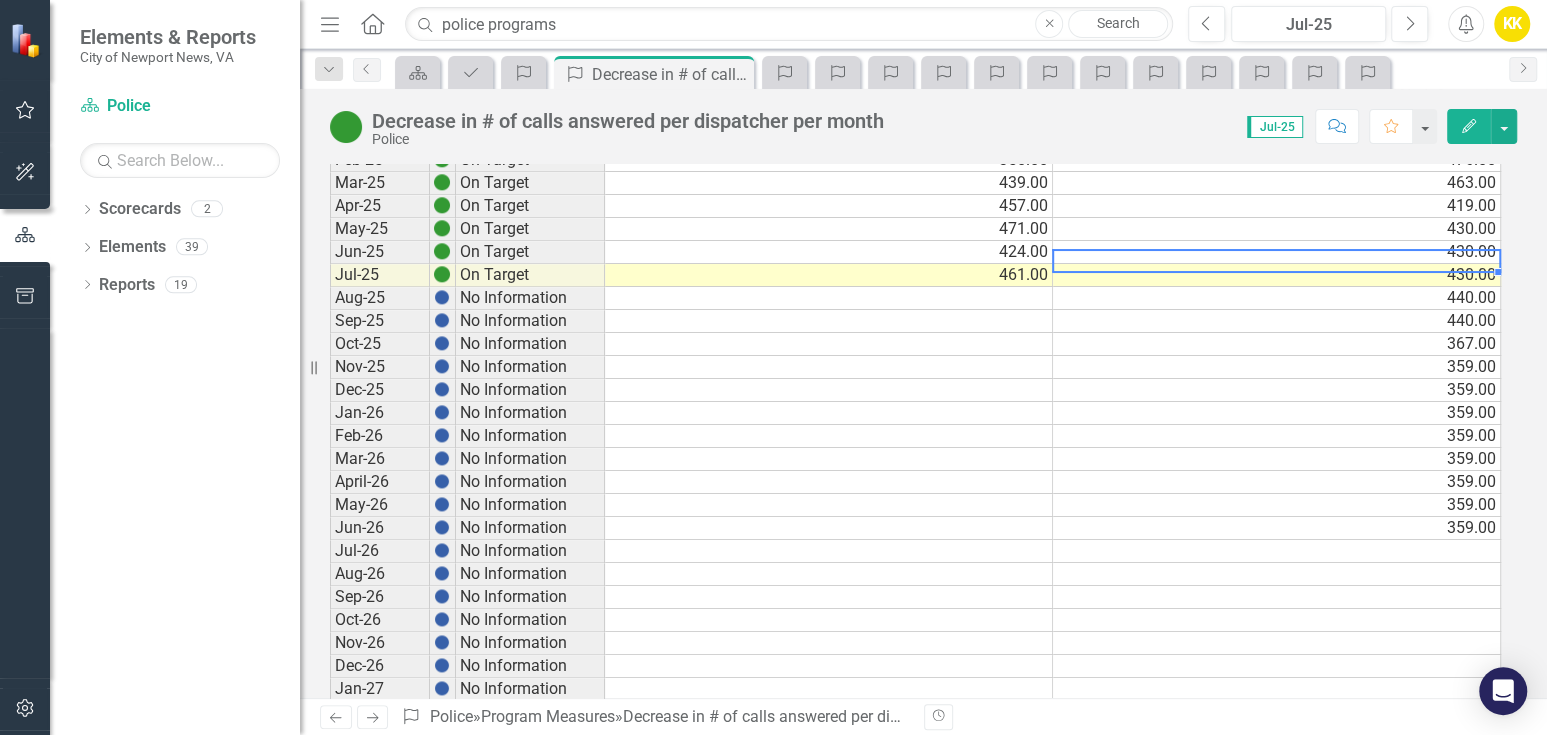click on "430.00" at bounding box center [1277, 275] 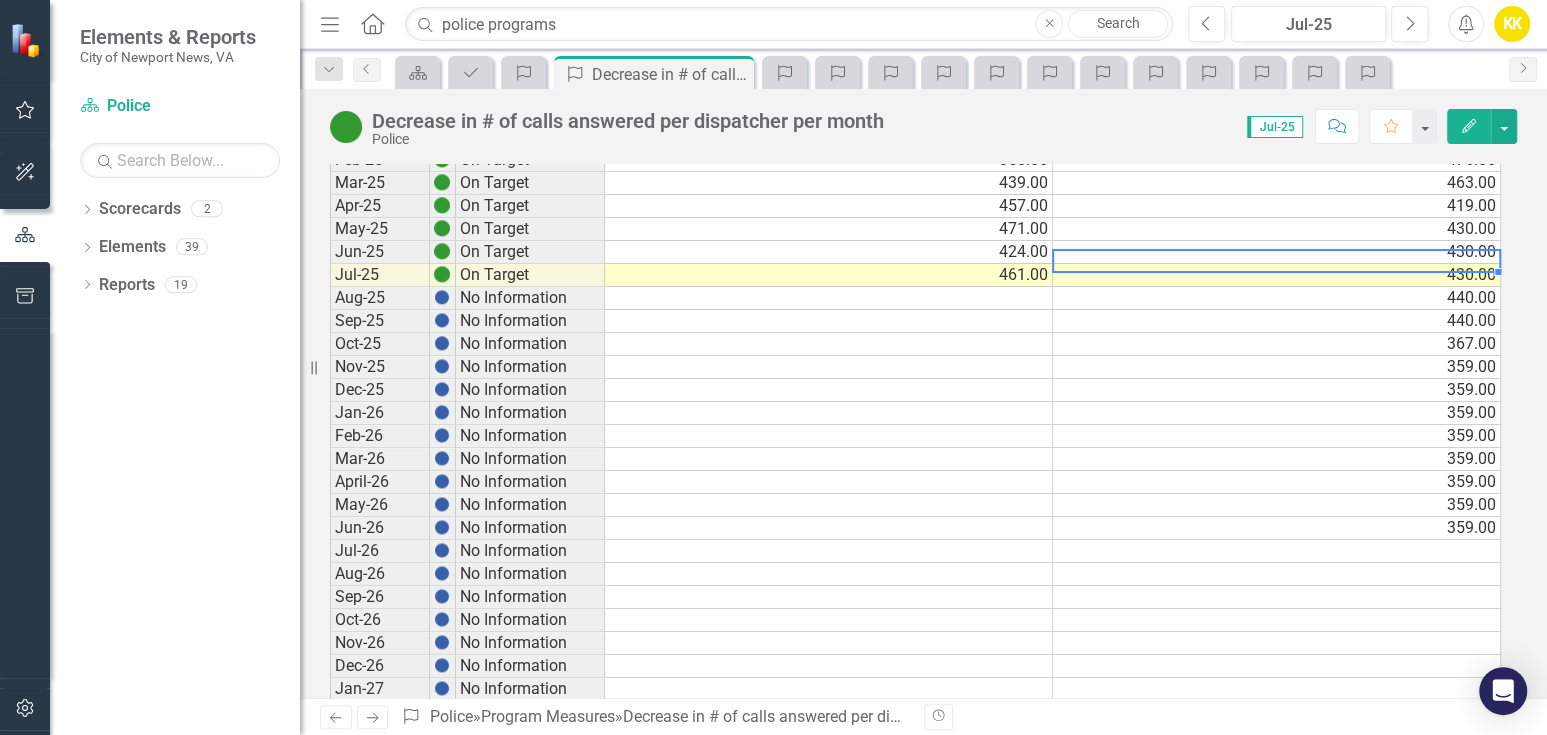 scroll, scrollTop: 1444, scrollLeft: 0, axis: vertical 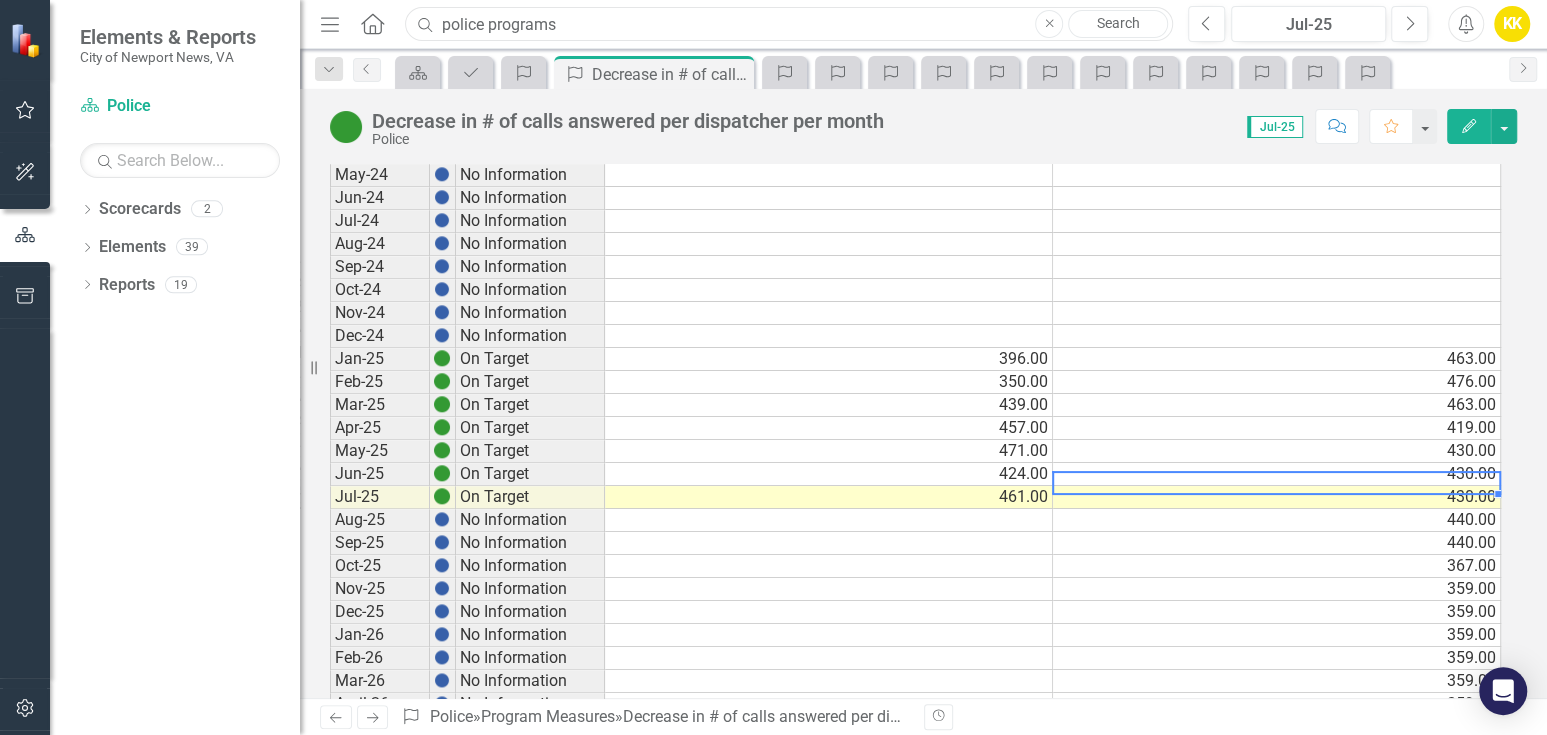 drag, startPoint x: 576, startPoint y: 12, endPoint x: 570, endPoint y: 21, distance: 10.816654 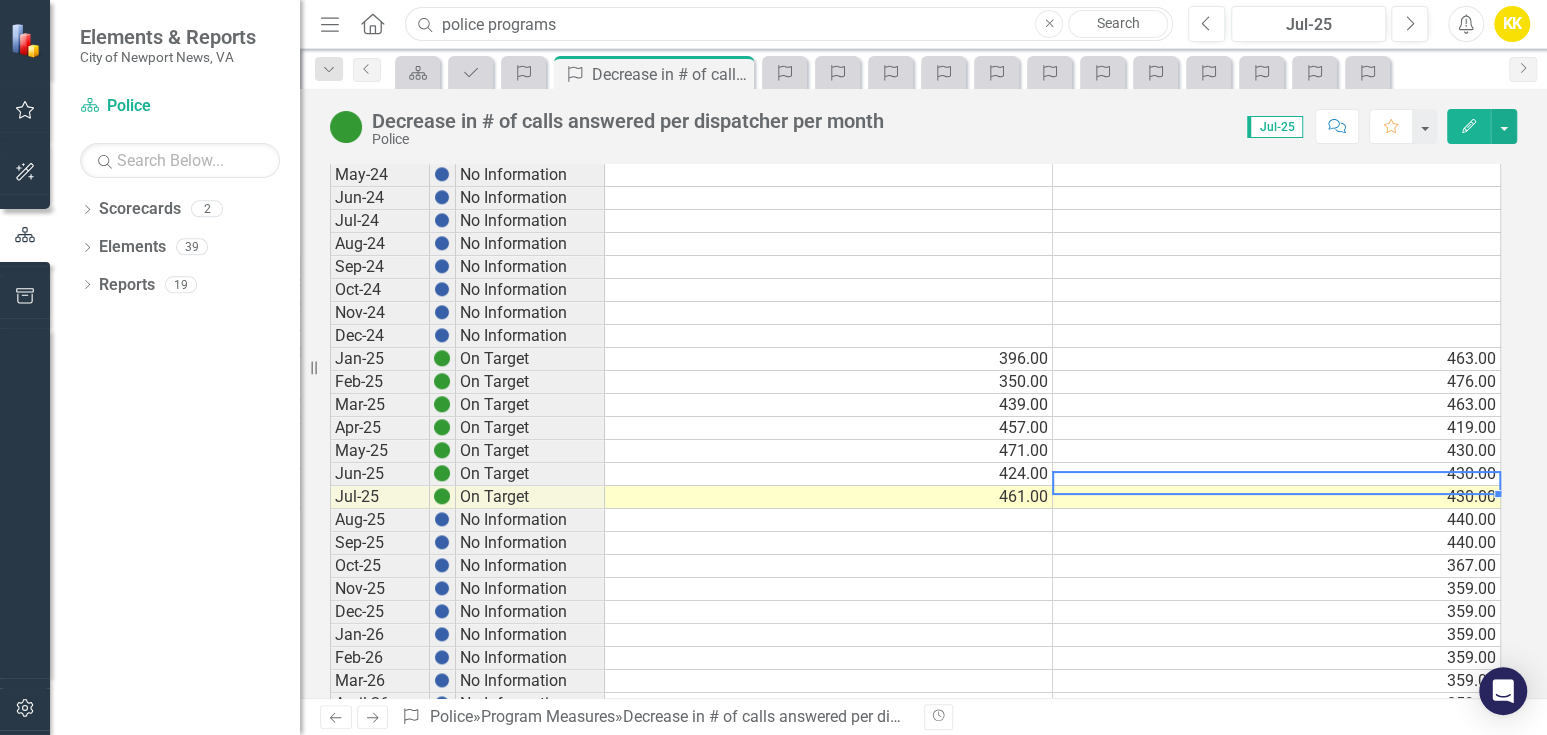 click on "police programs" at bounding box center [789, 24] 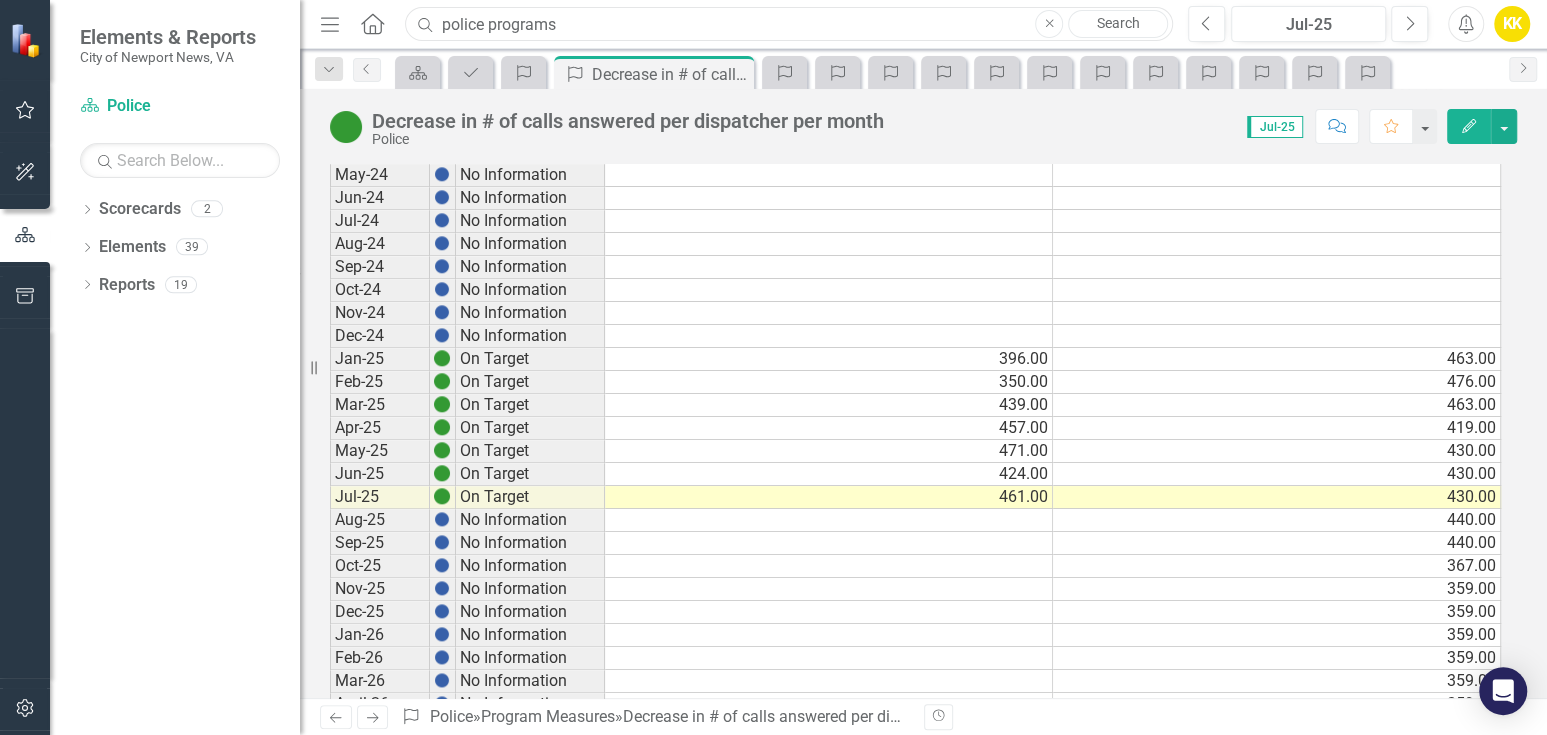 drag, startPoint x: 546, startPoint y: 20, endPoint x: 485, endPoint y: 29, distance: 61.66036 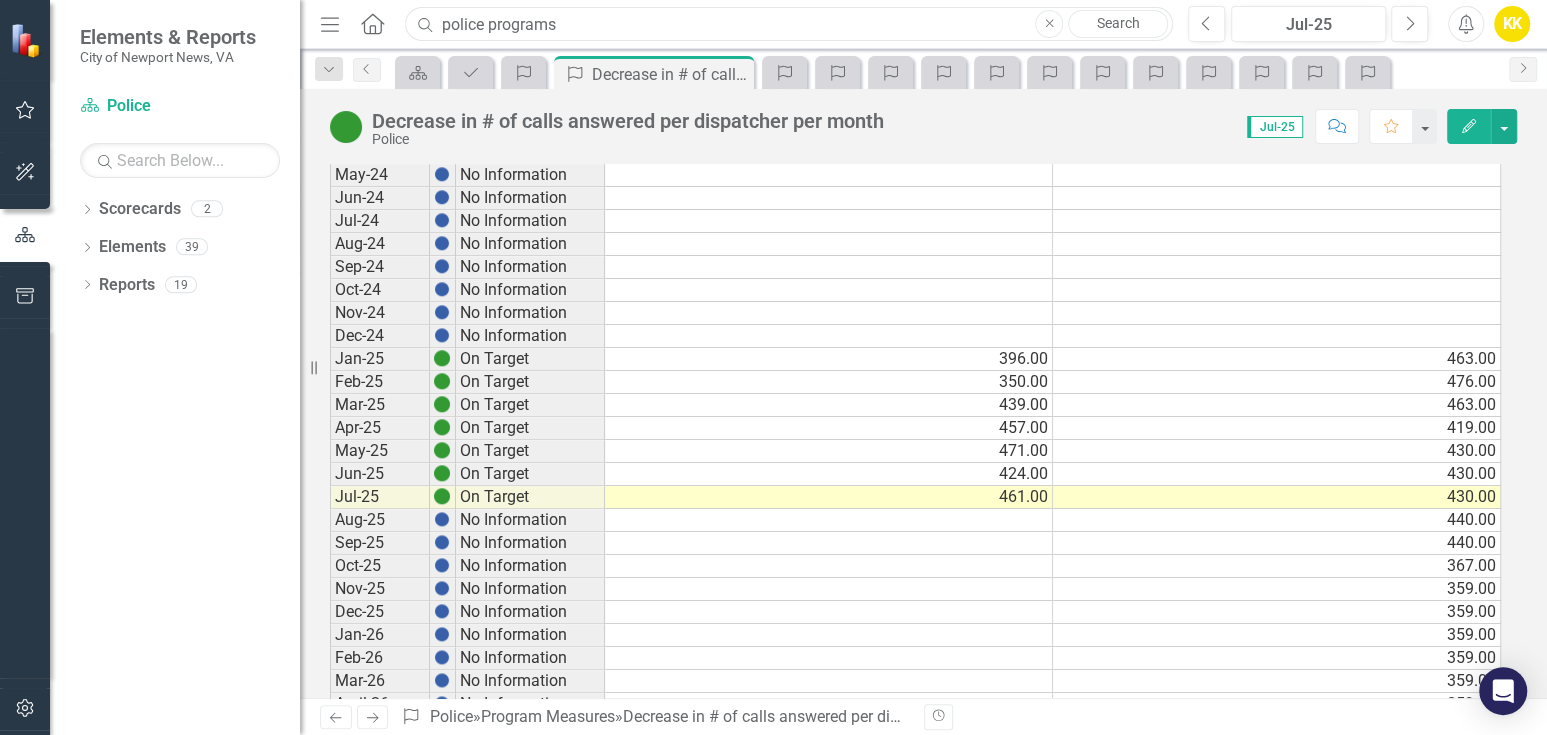 click on "police programs" at bounding box center (789, 24) 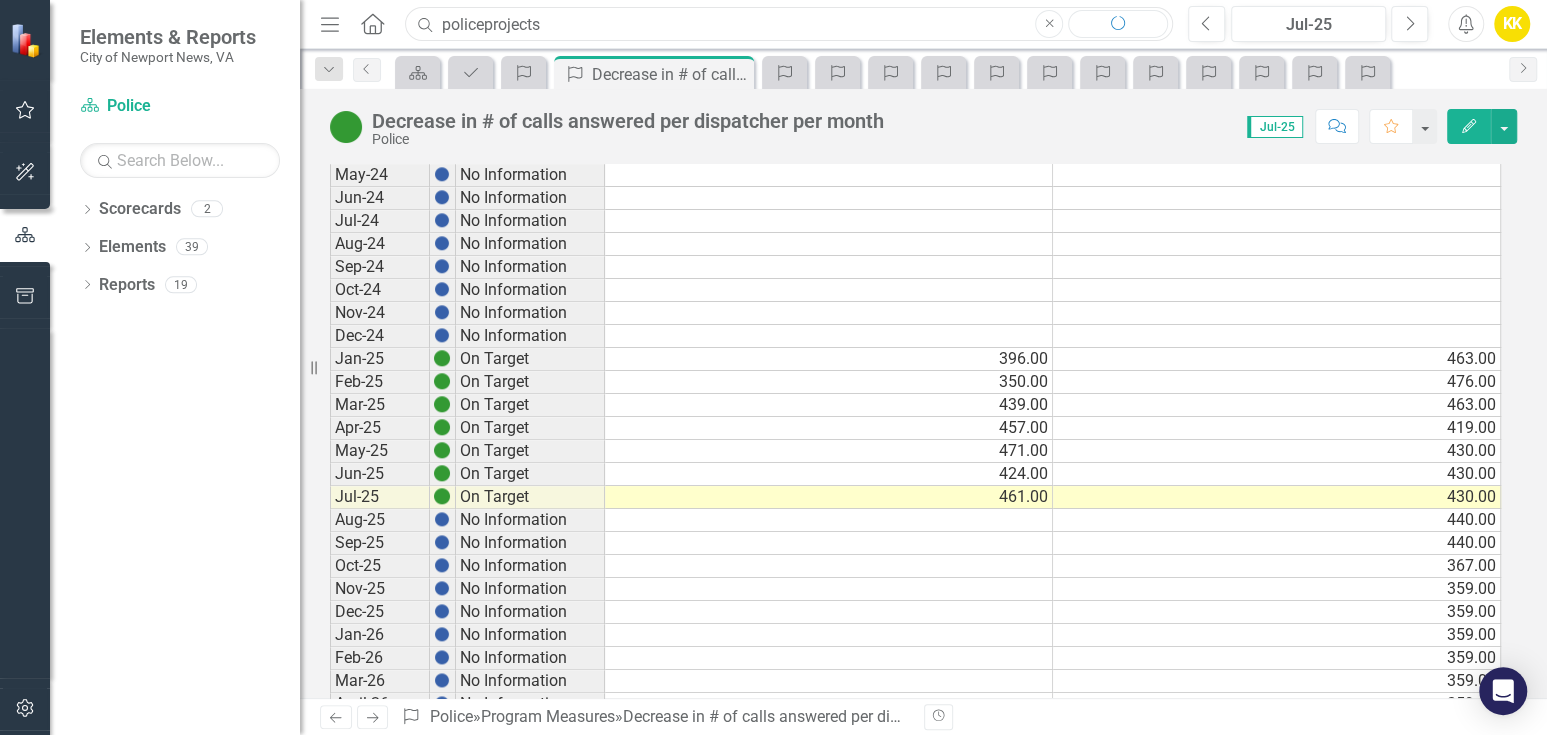 type on "policeprojects" 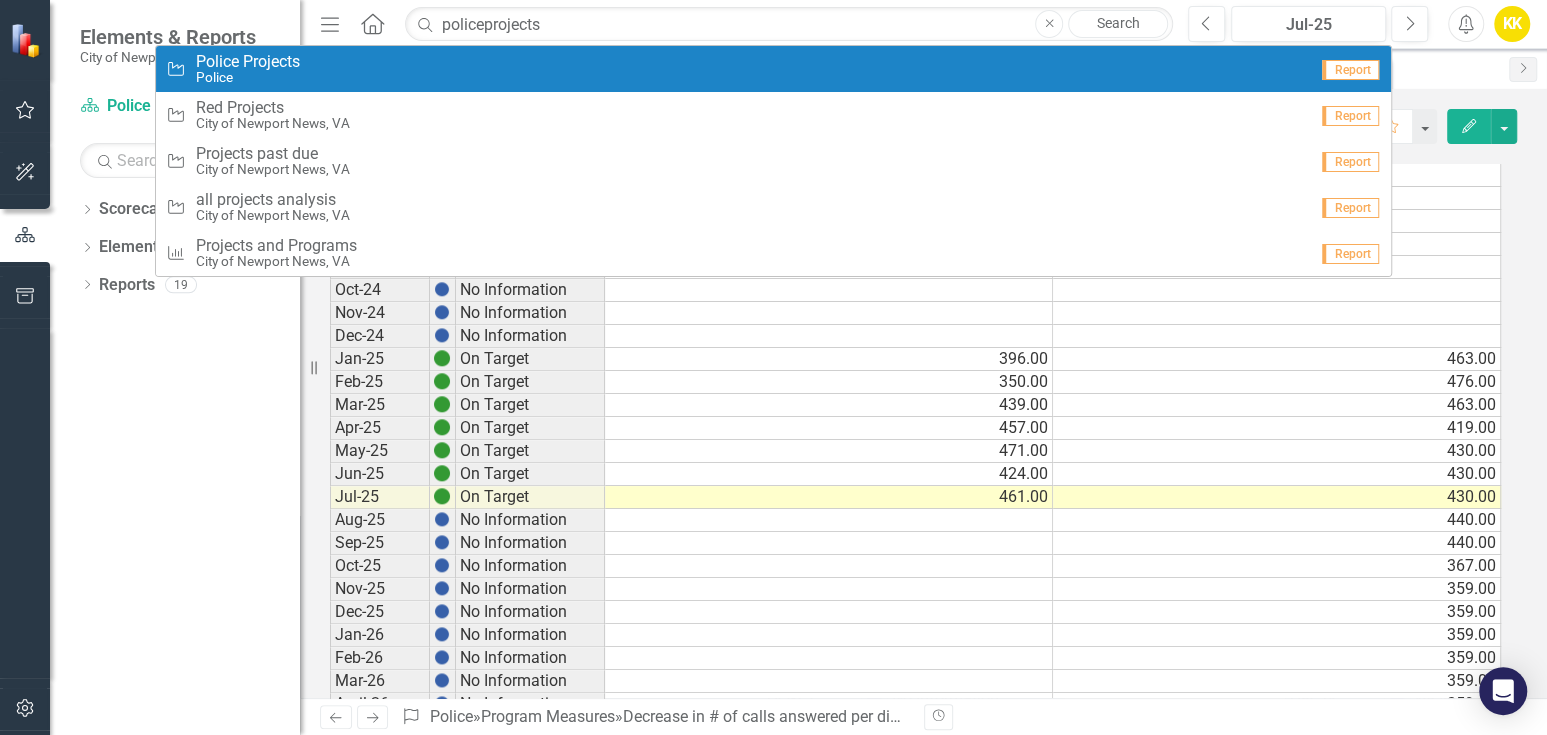 click on "Project Police Projects  Police Report" at bounding box center (774, 69) 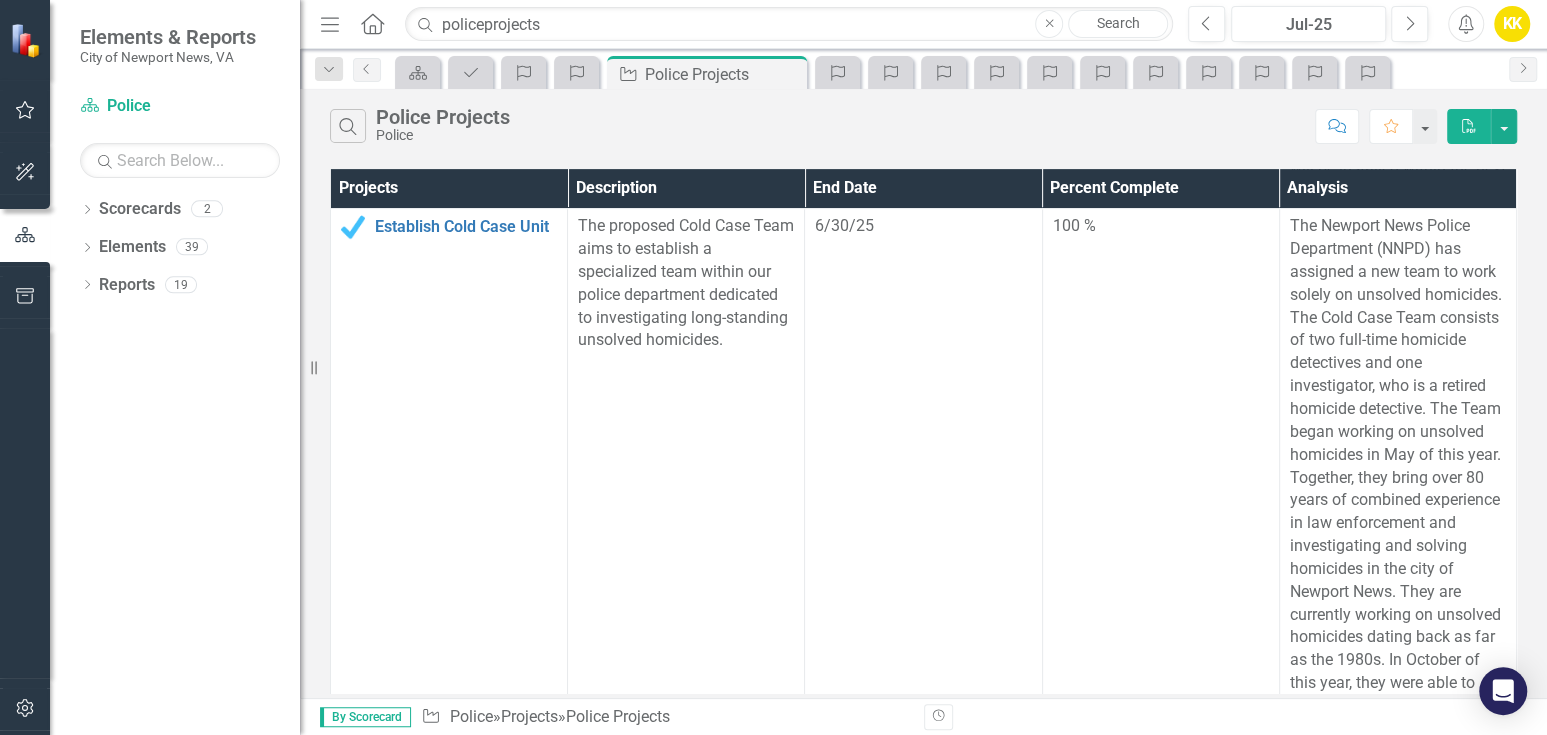 scroll, scrollTop: 777, scrollLeft: 0, axis: vertical 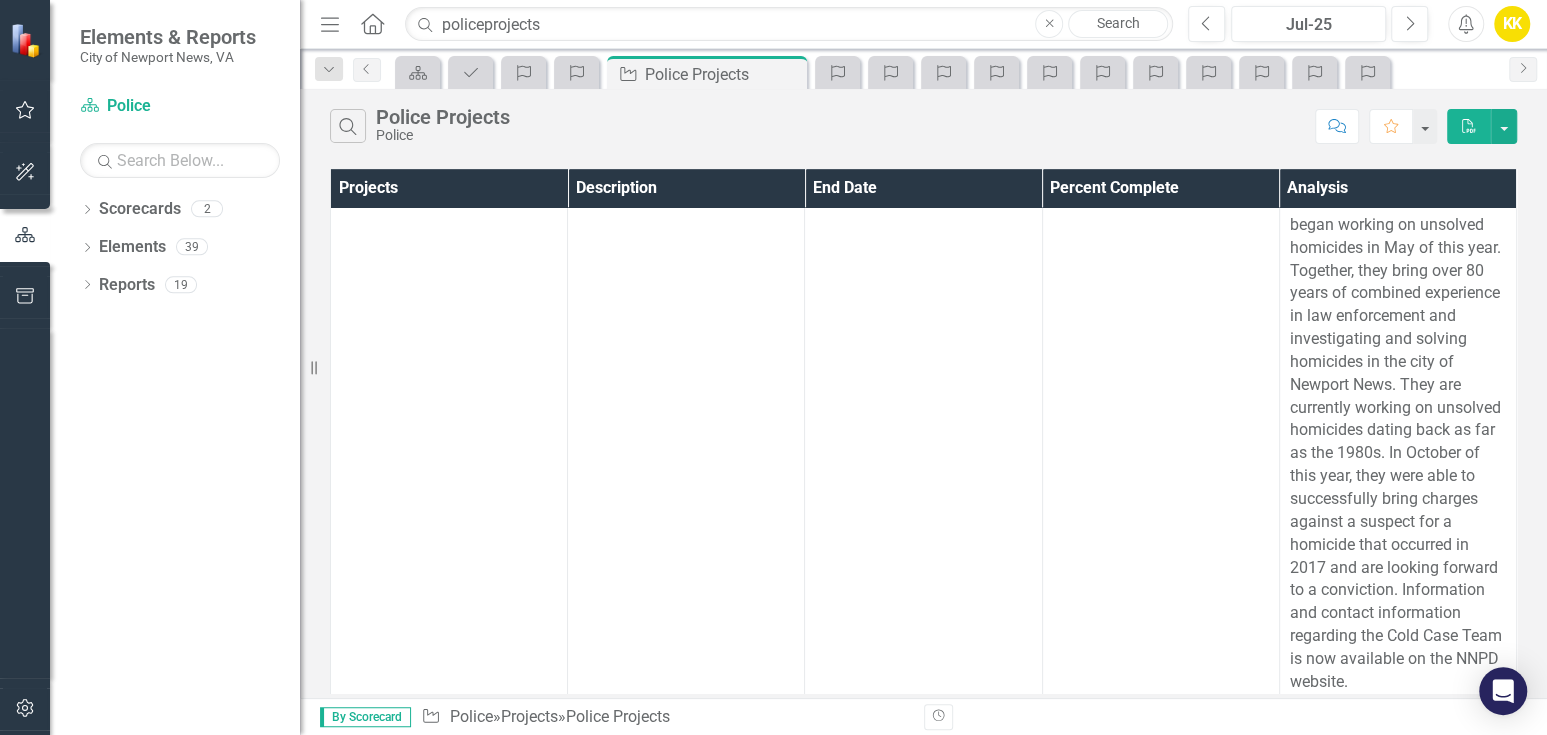 click on "The Environmental Officer Program aims to establish a dedicated divisions with our police department focused on addressing issues related to the environment throughout the City. This initiative will prioritize issues such as blight, homelessness, vandalism and  littering. They will work to build strong relationships with the community and community partners in order to keep the environment safe and attractive." at bounding box center [686, 878] 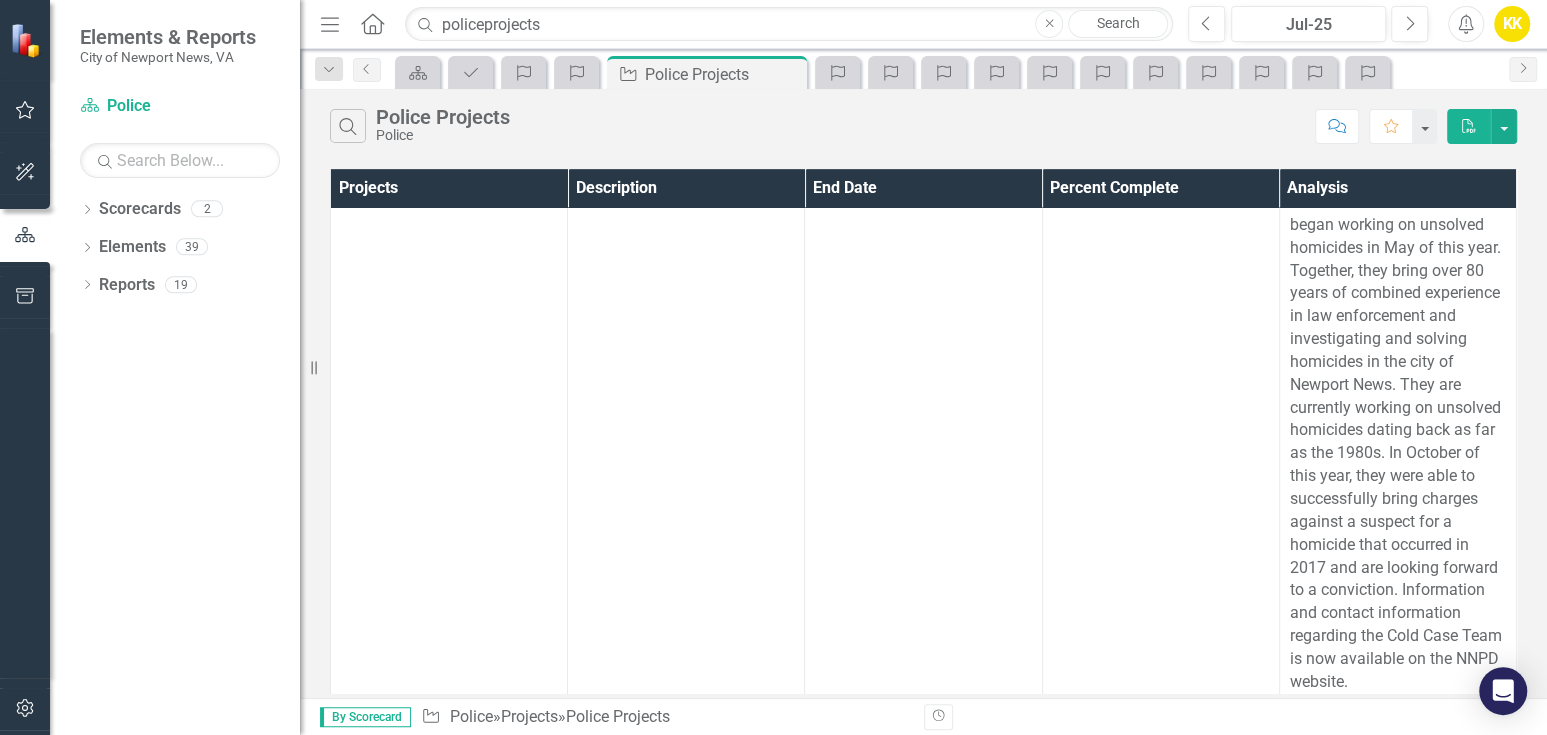 click at bounding box center (1398, 719) 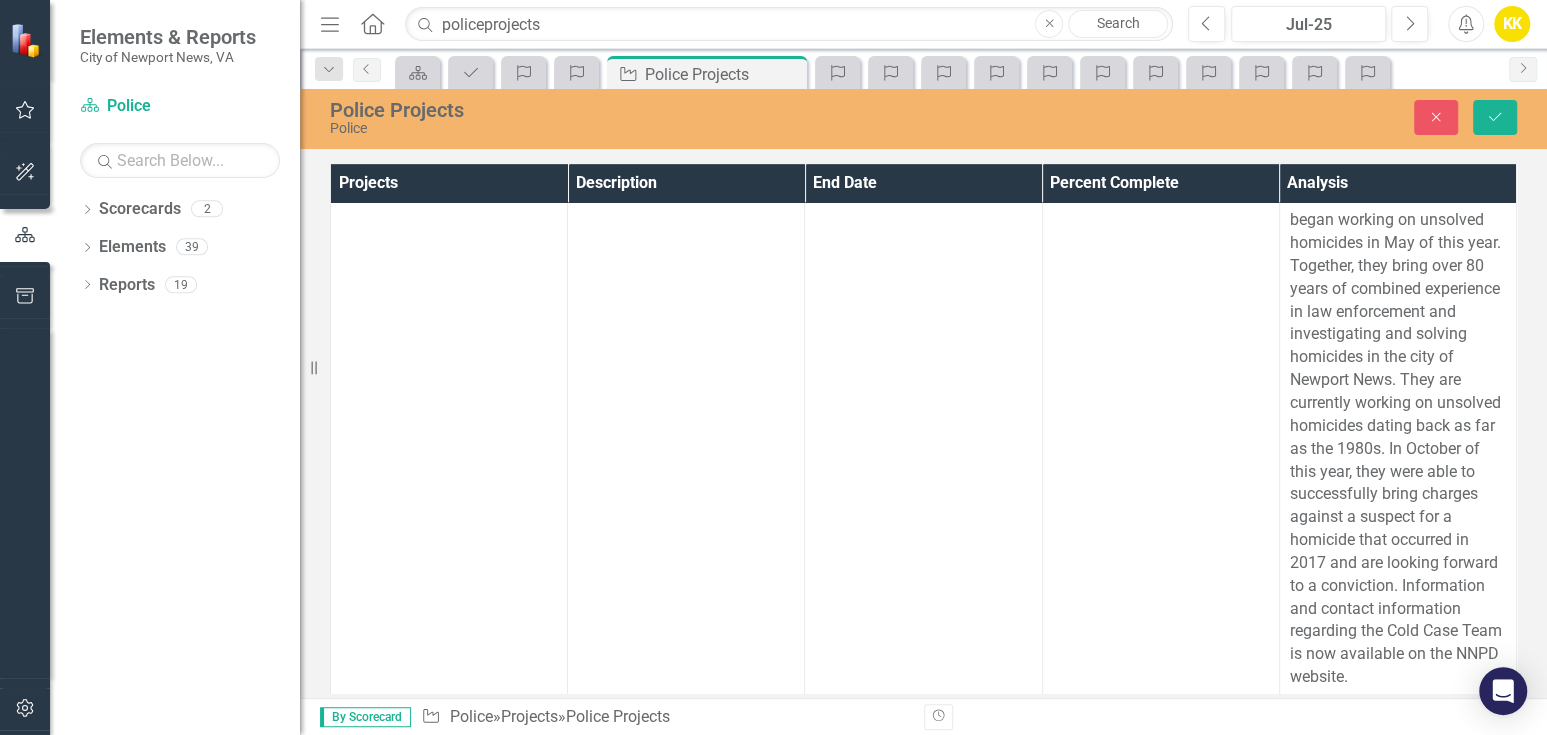 scroll, scrollTop: 0, scrollLeft: 0, axis: both 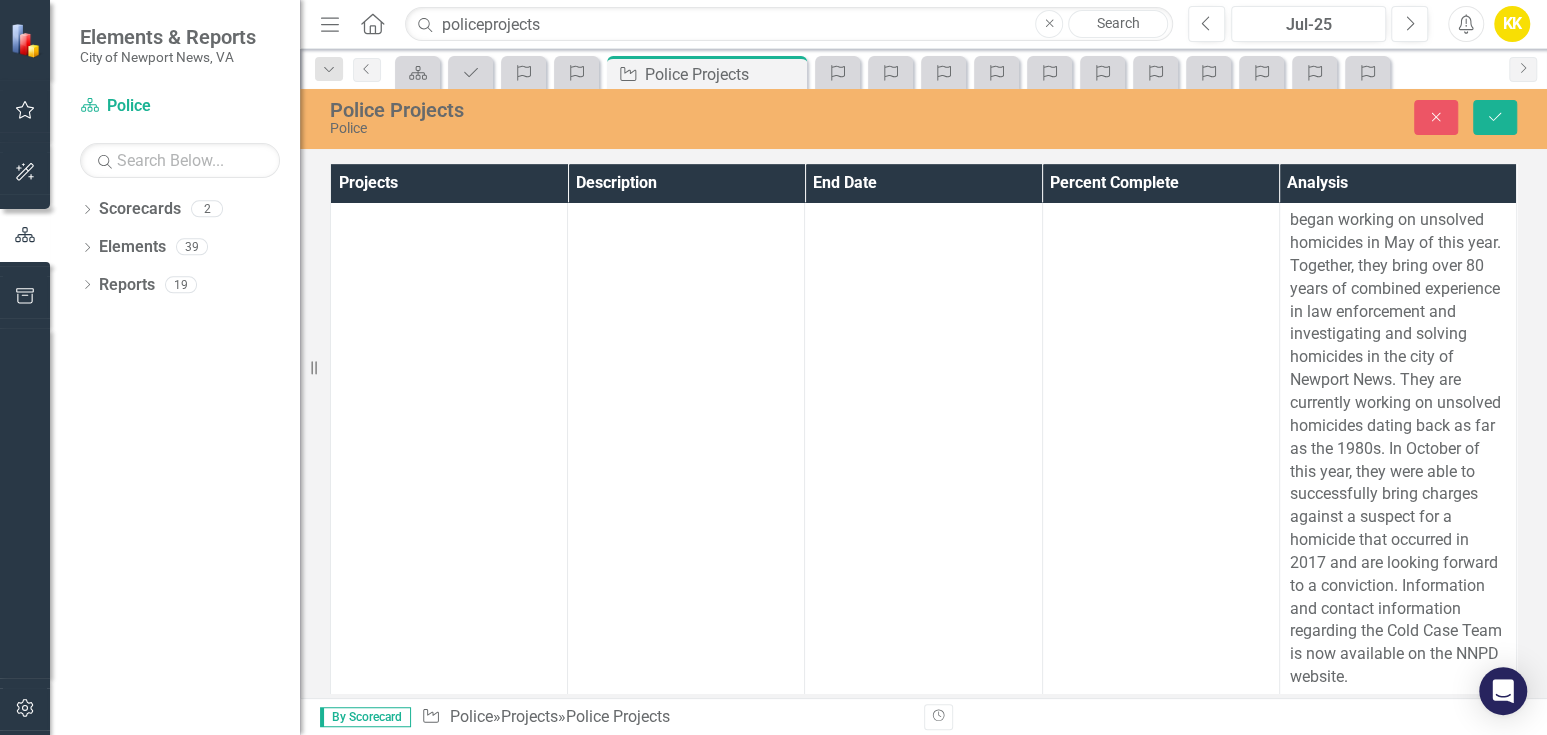 type 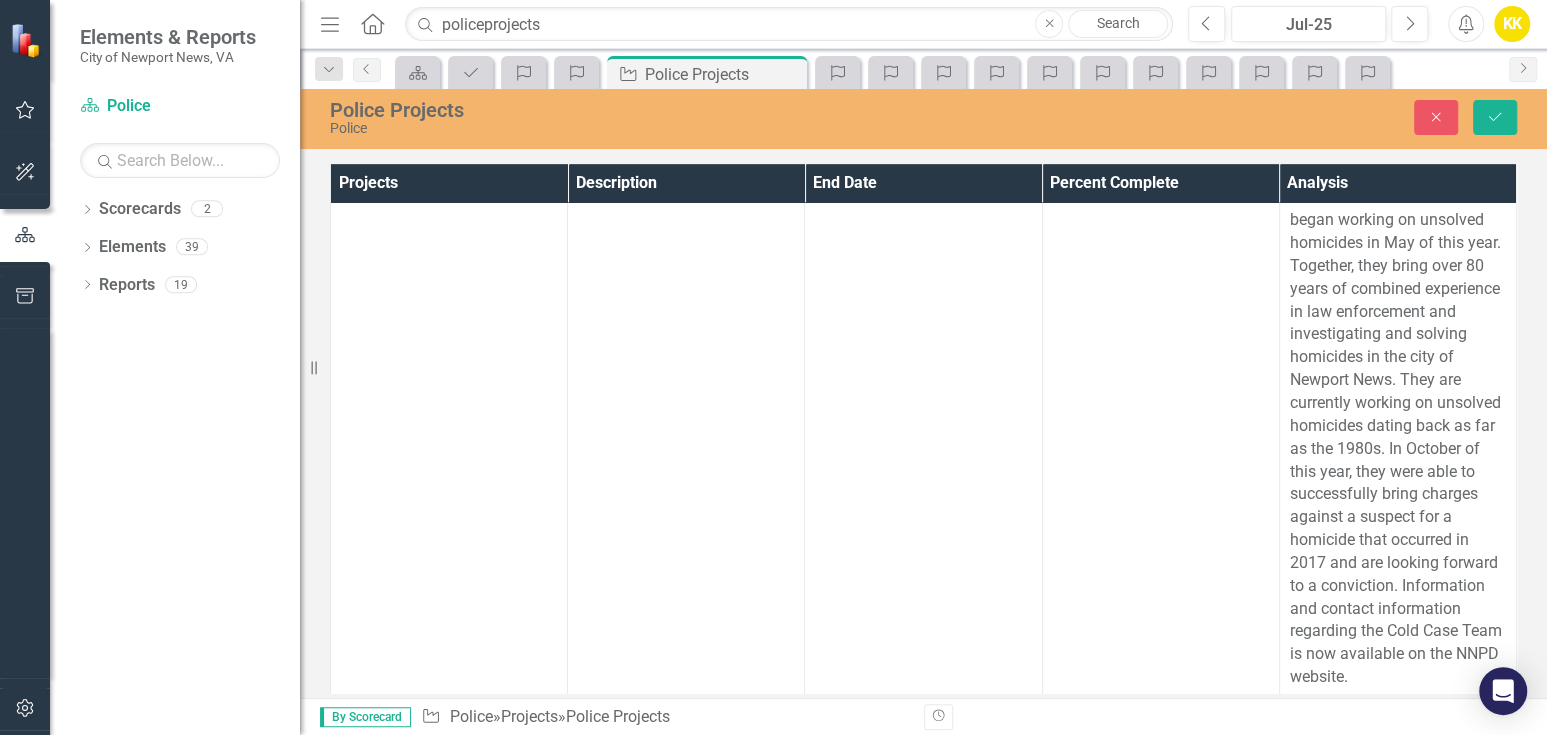 click 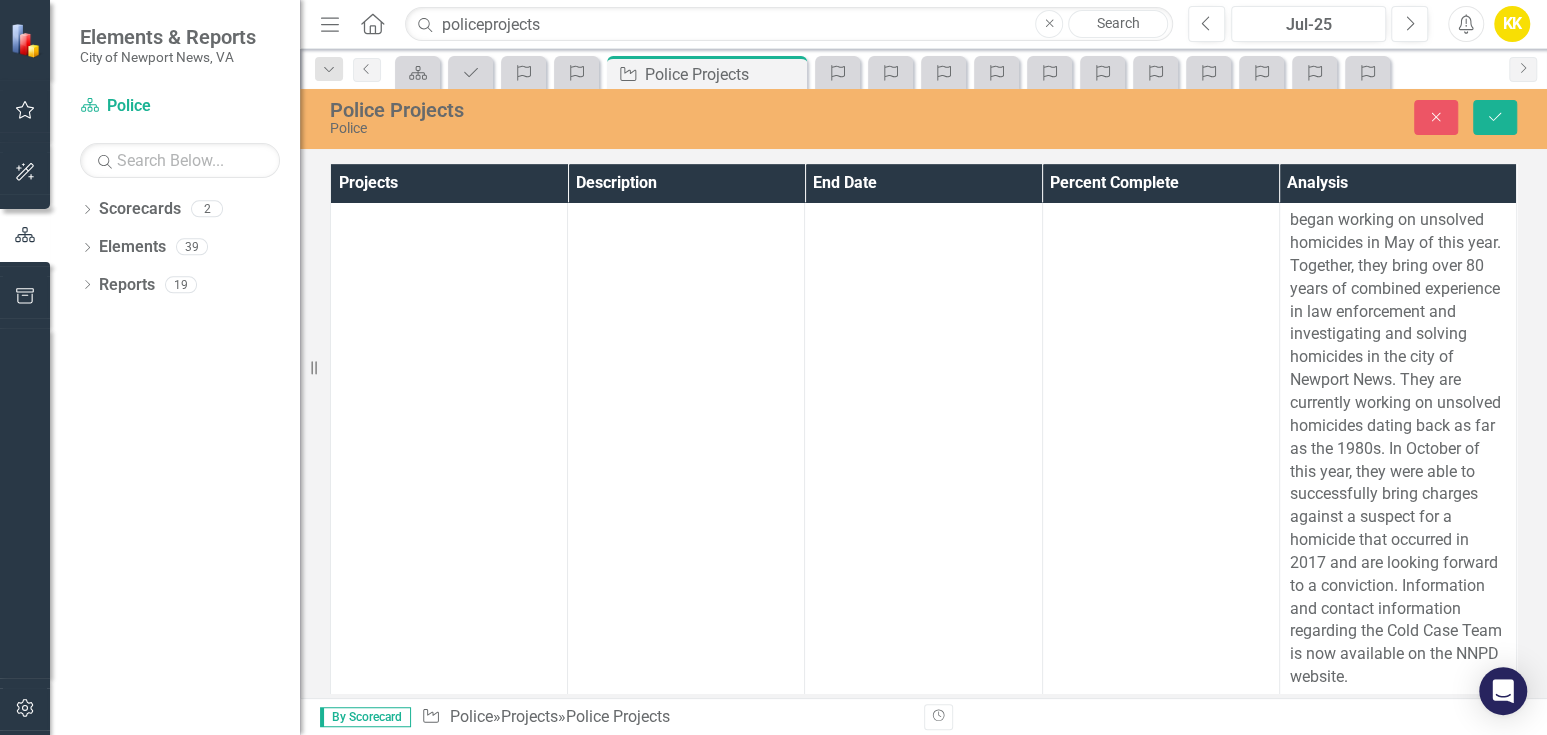 drag, startPoint x: 1374, startPoint y: 789, endPoint x: 2494, endPoint y: 1101, distance: 1162.6453 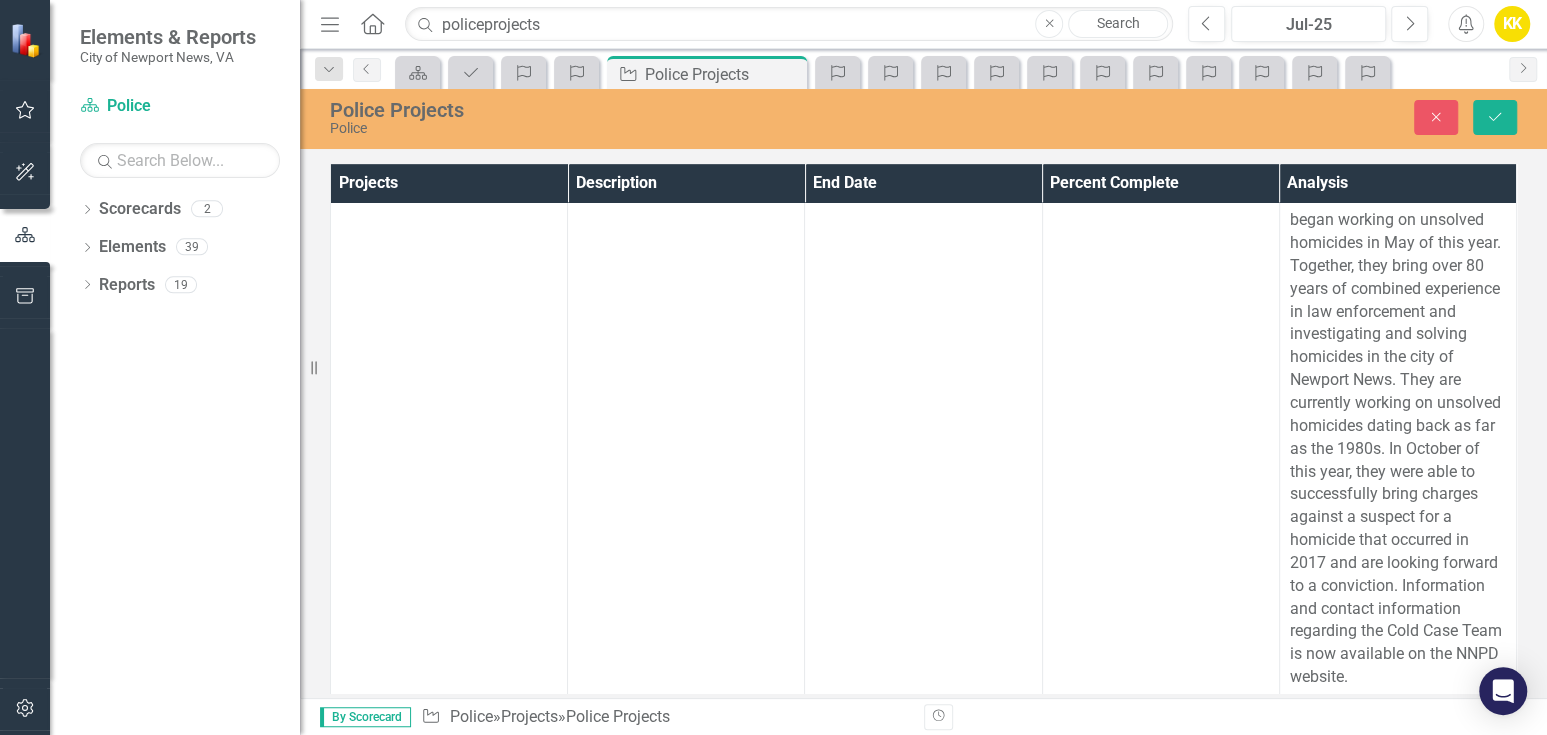 click on "﻿Waiting for staffing issues to fill third position.  ﻿" at bounding box center [1398, 901] 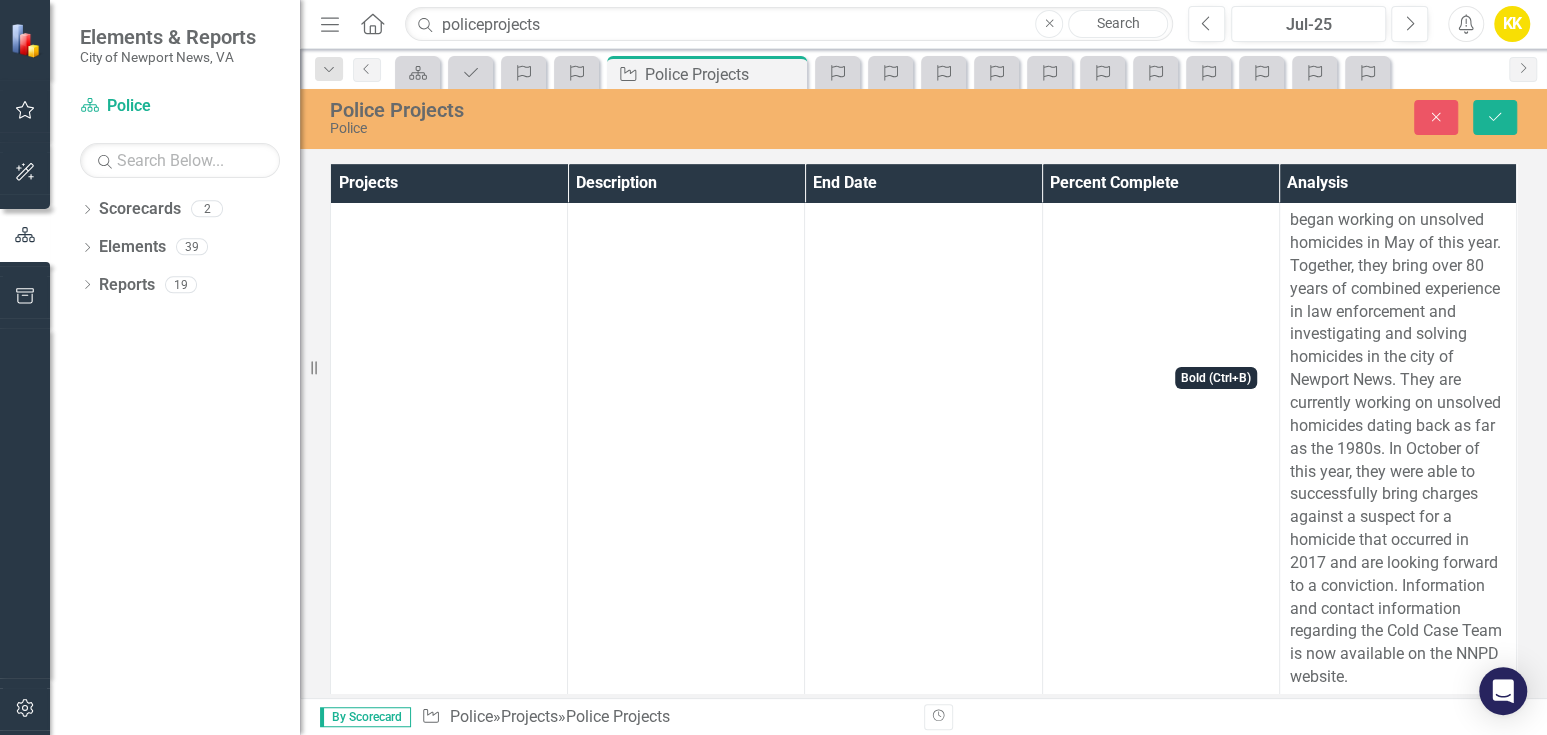 click on "﻿Waiting for staffing issues to fill third position.  ﻿" at bounding box center [1398, 901] 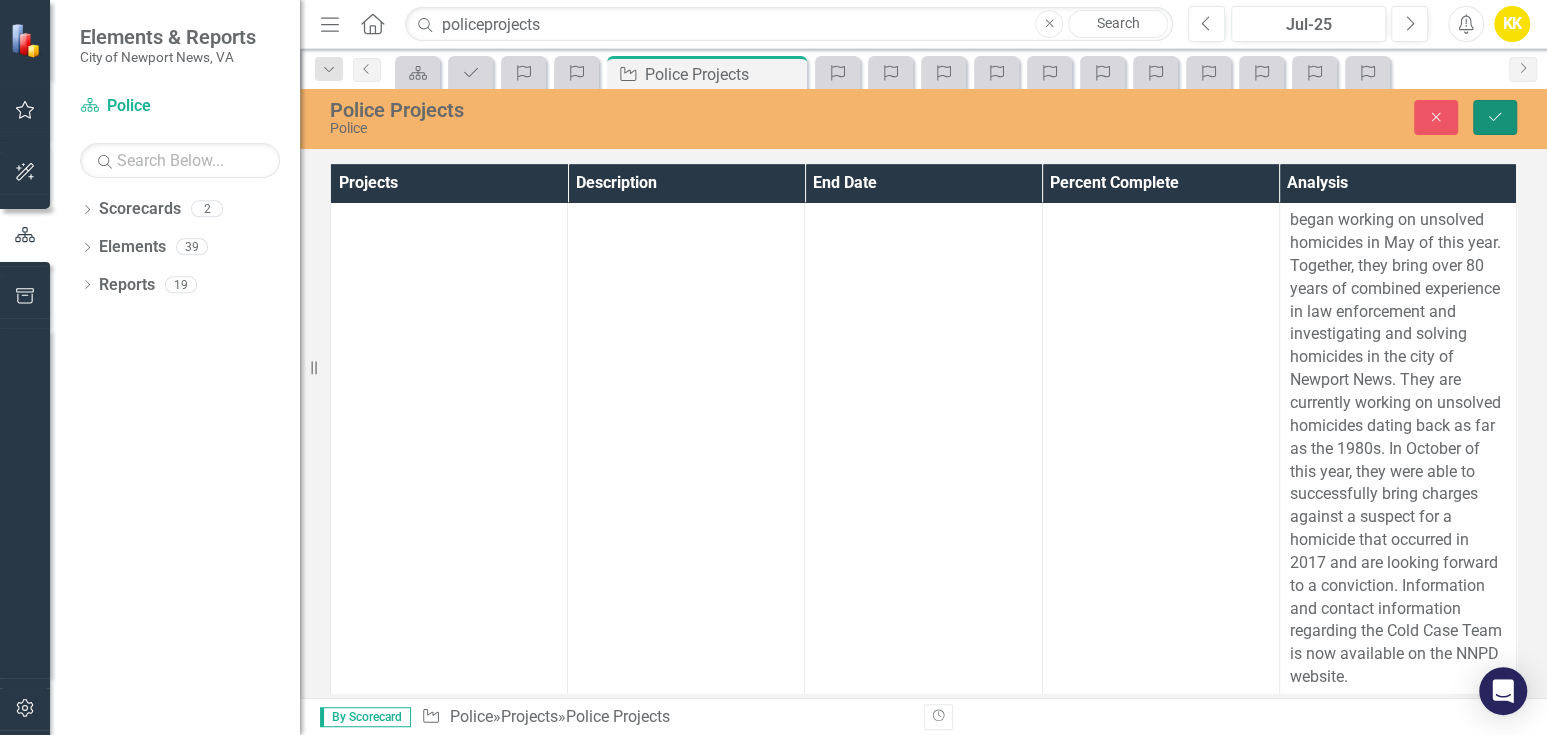 click on "Save" 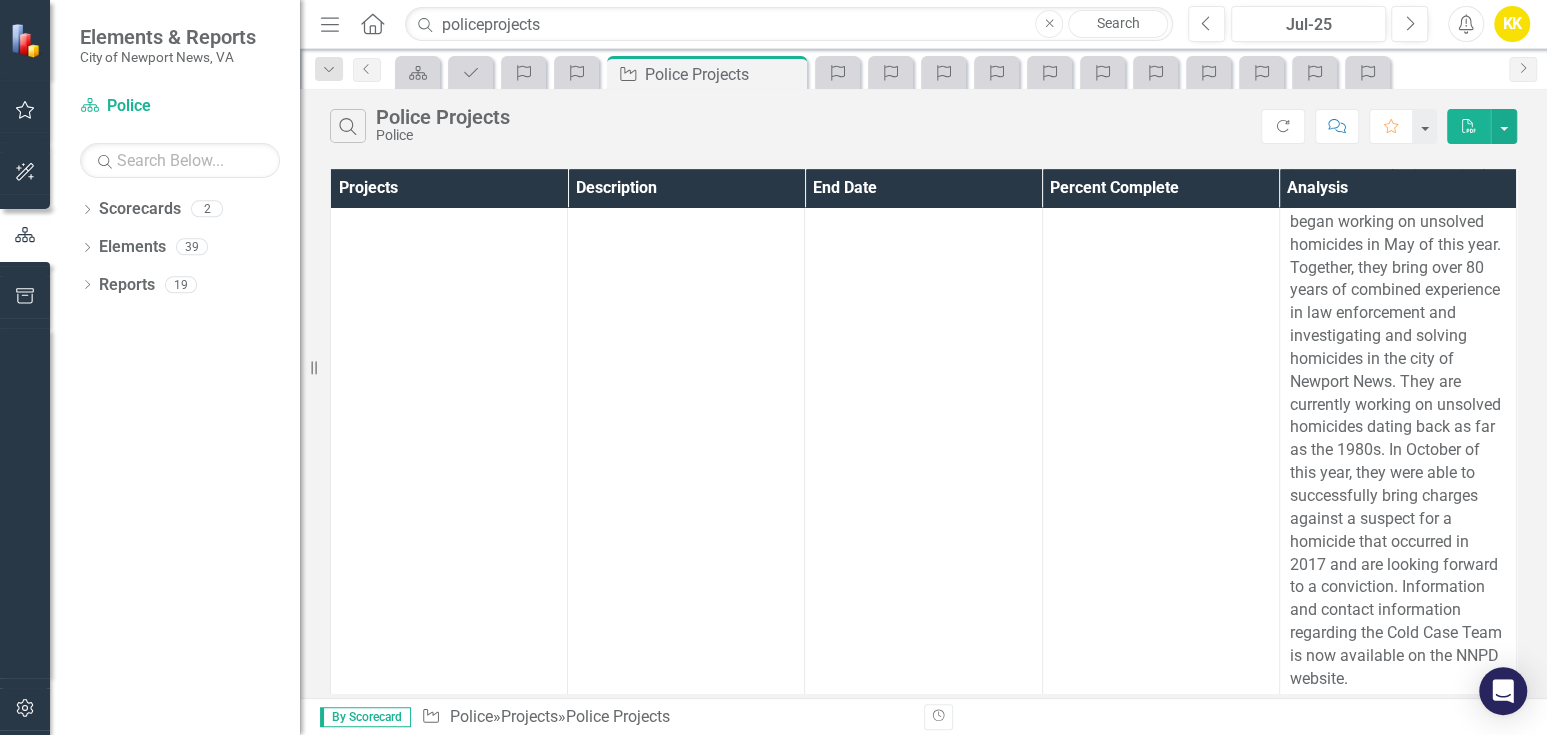 scroll, scrollTop: 777, scrollLeft: 0, axis: vertical 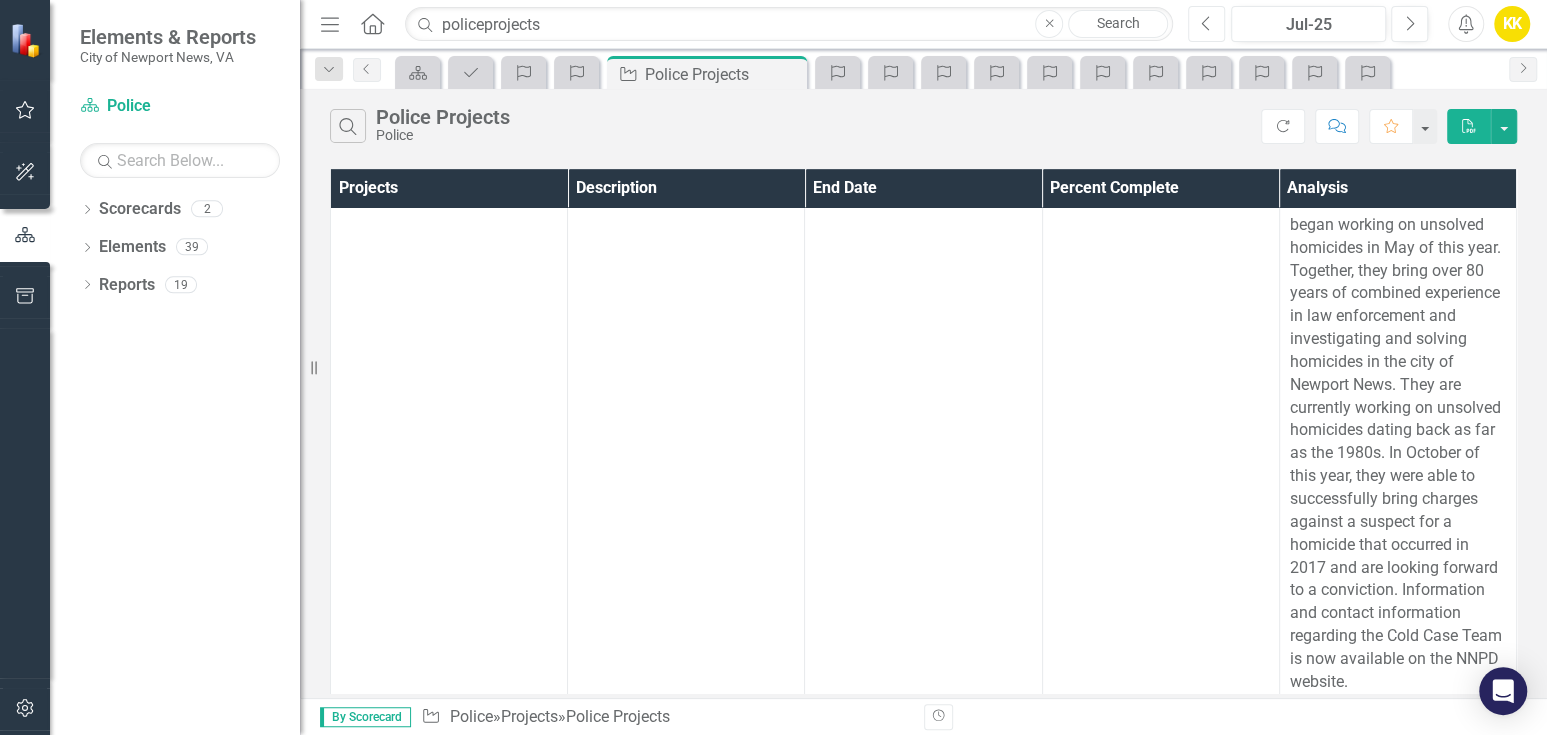 click on "Previous" at bounding box center [1206, 24] 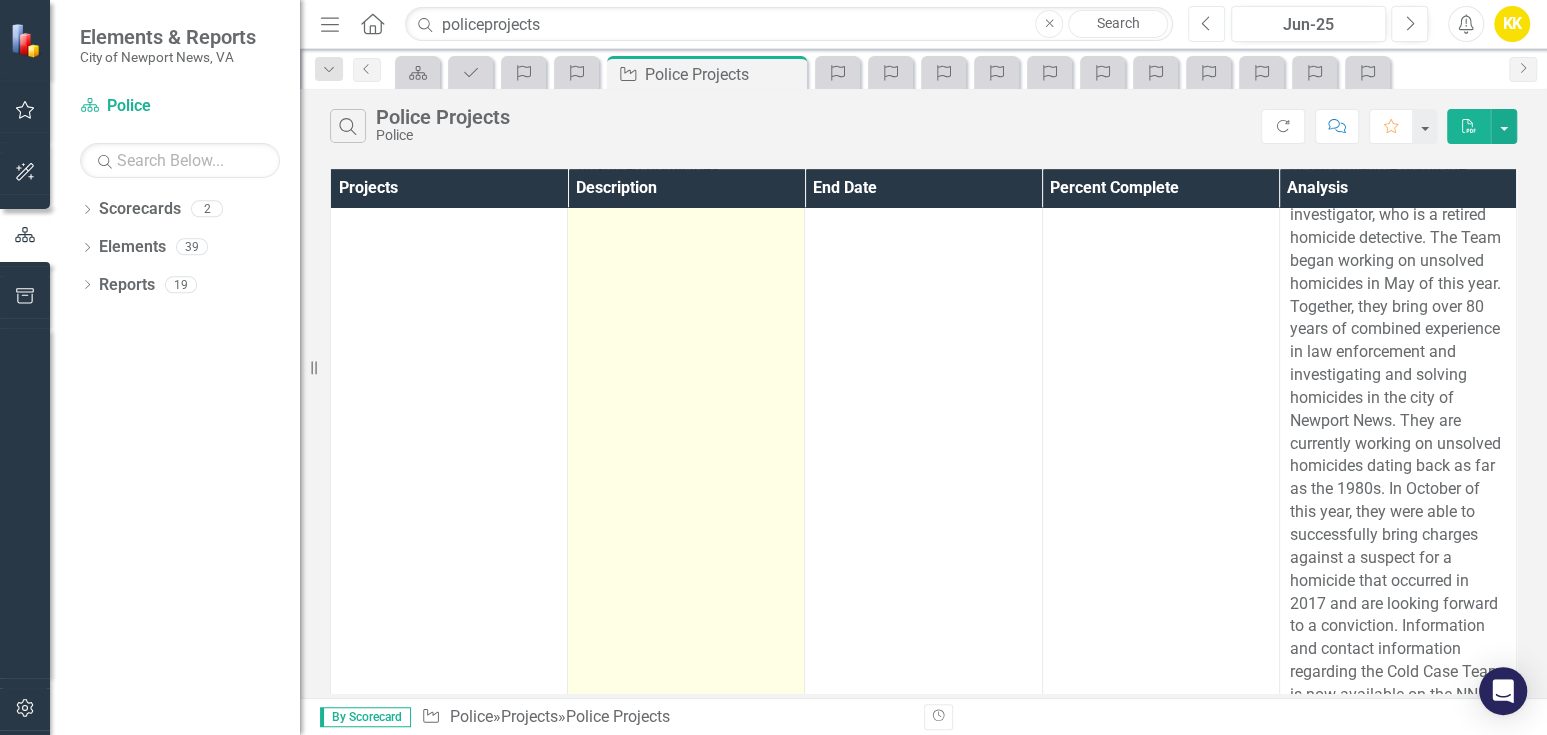scroll, scrollTop: 777, scrollLeft: 0, axis: vertical 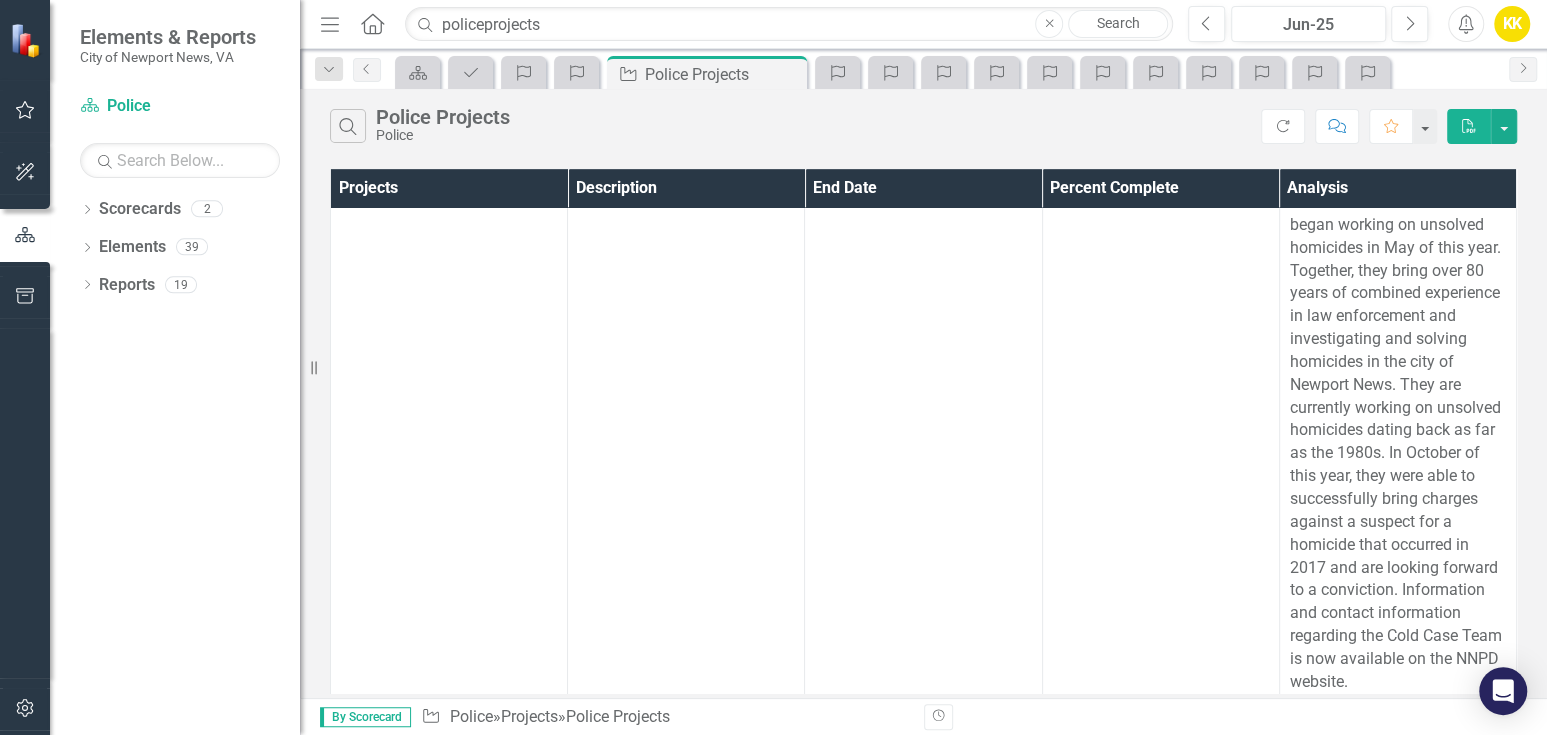 click on "Expand the Environmental Officer Program" at bounding box center (466, 733) 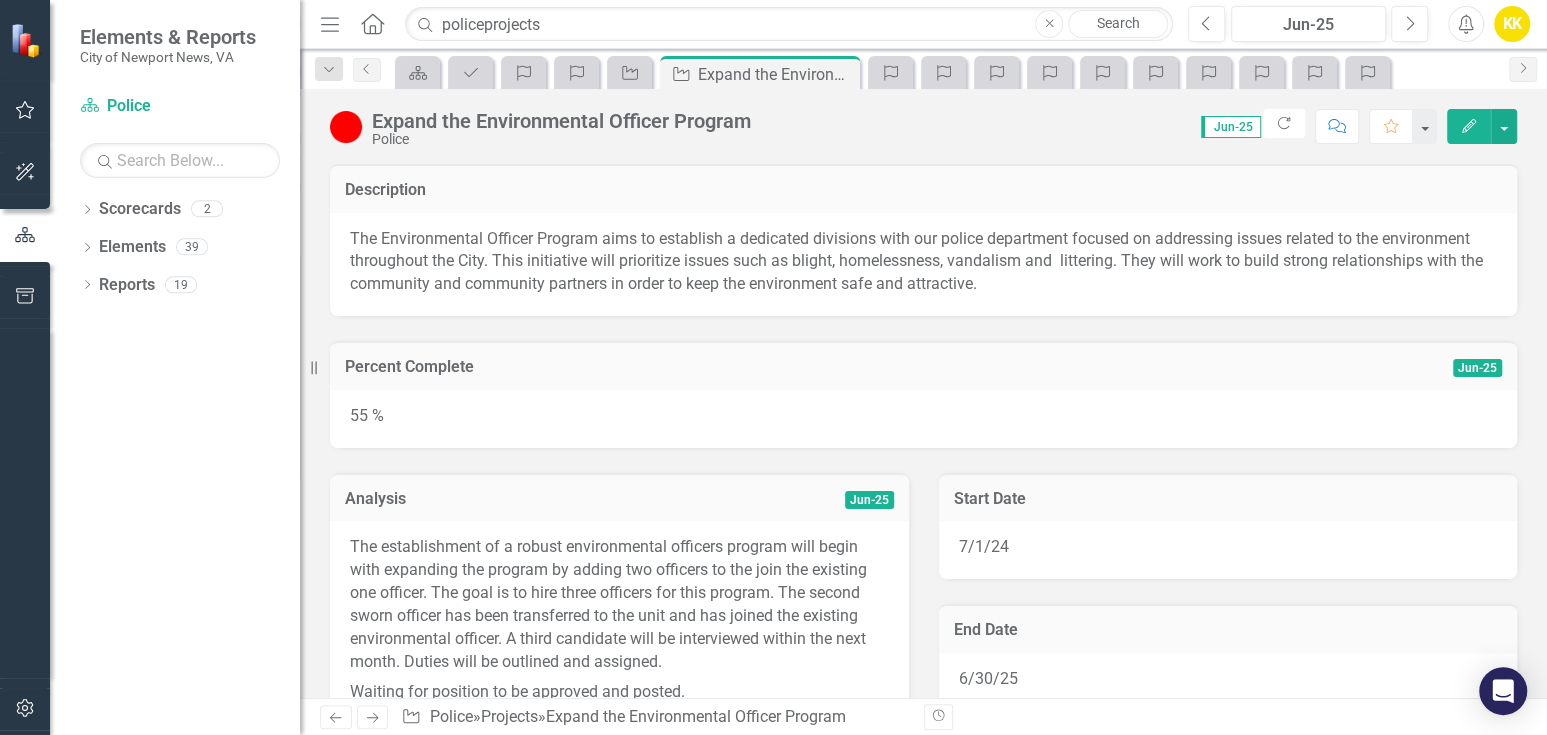 click on "55 %" at bounding box center [923, 419] 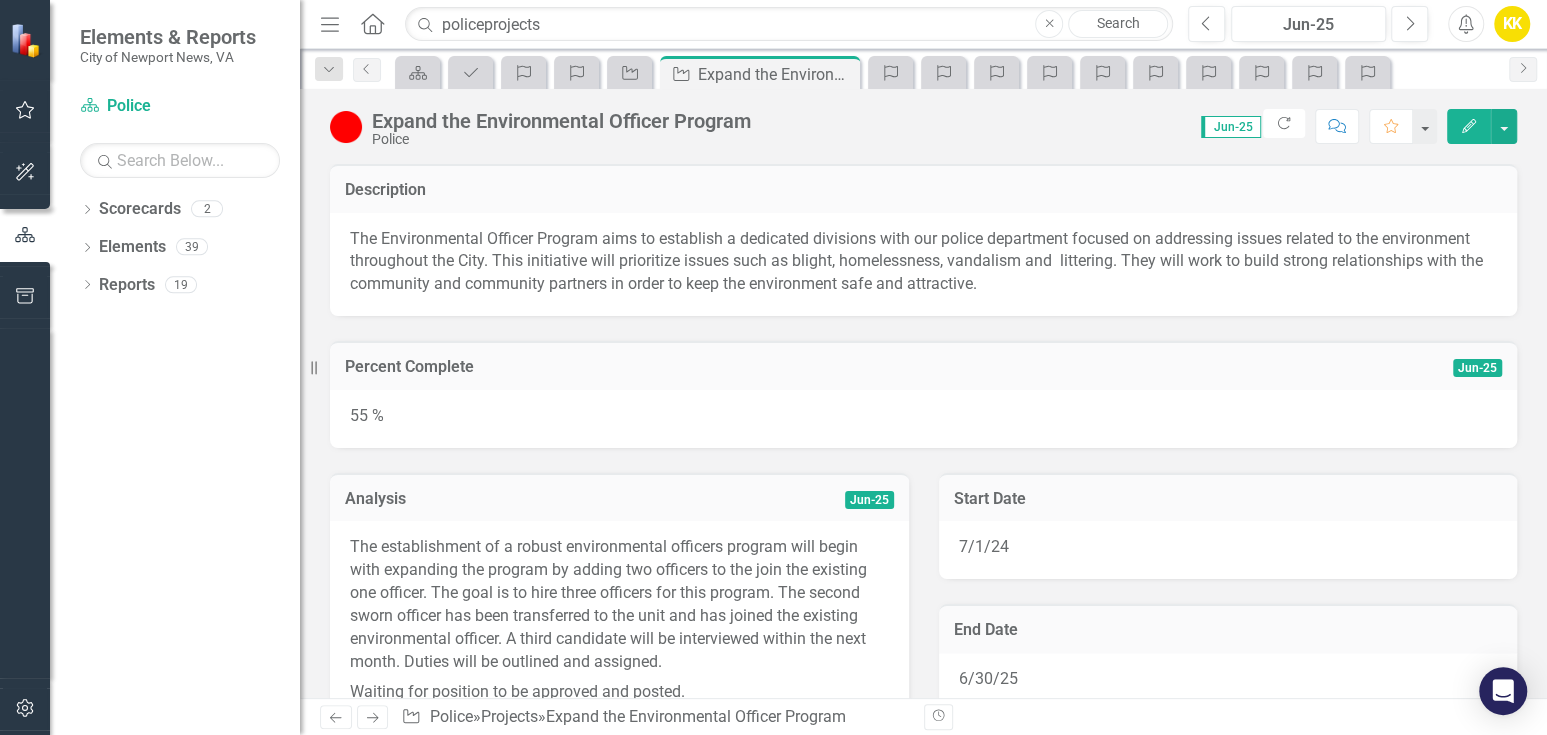 drag, startPoint x: 950, startPoint y: 402, endPoint x: 790, endPoint y: 403, distance: 160.00313 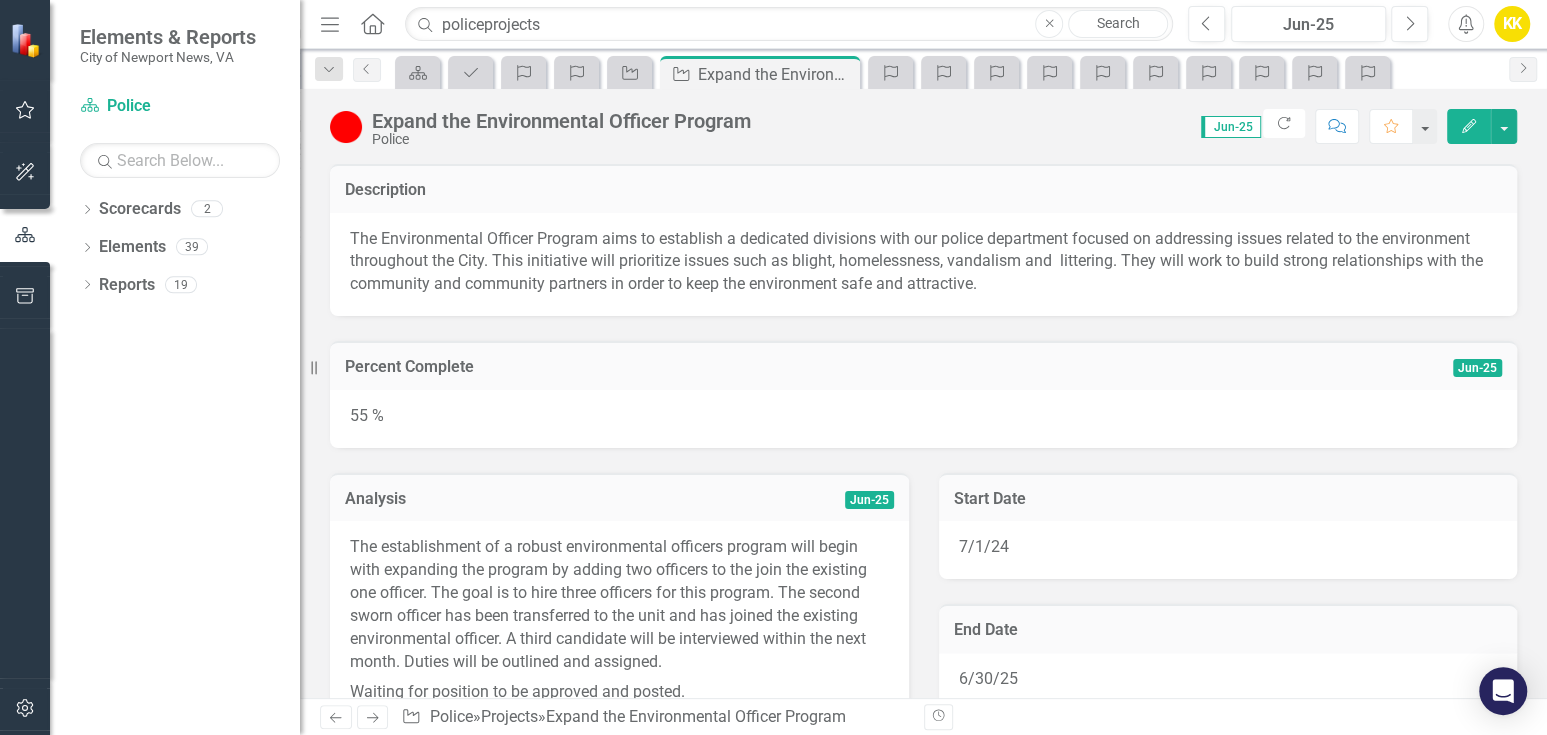 click on "Percent Complete" at bounding box center [765, 367] 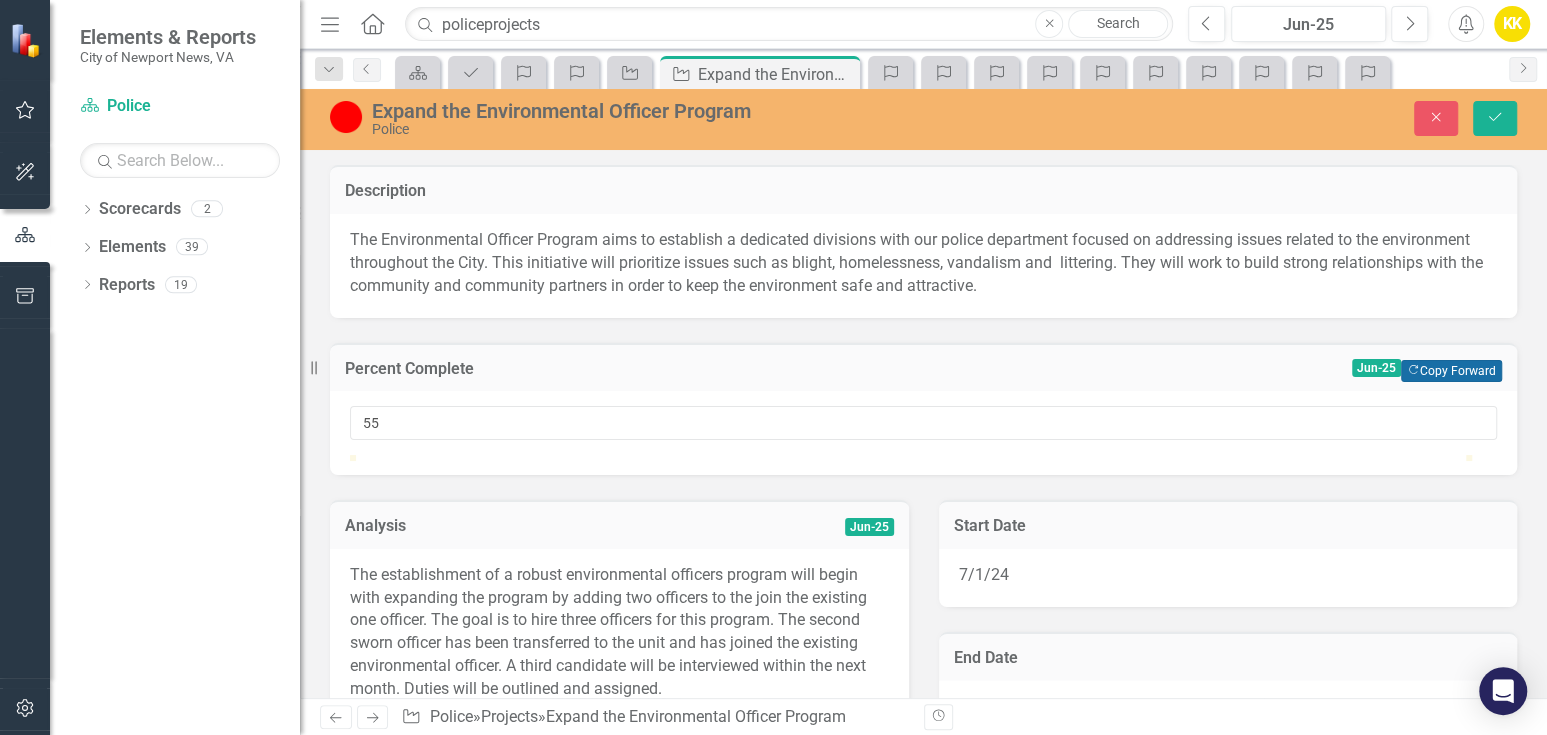 click on "Copy Forward  Copy Forward" at bounding box center (1451, 371) 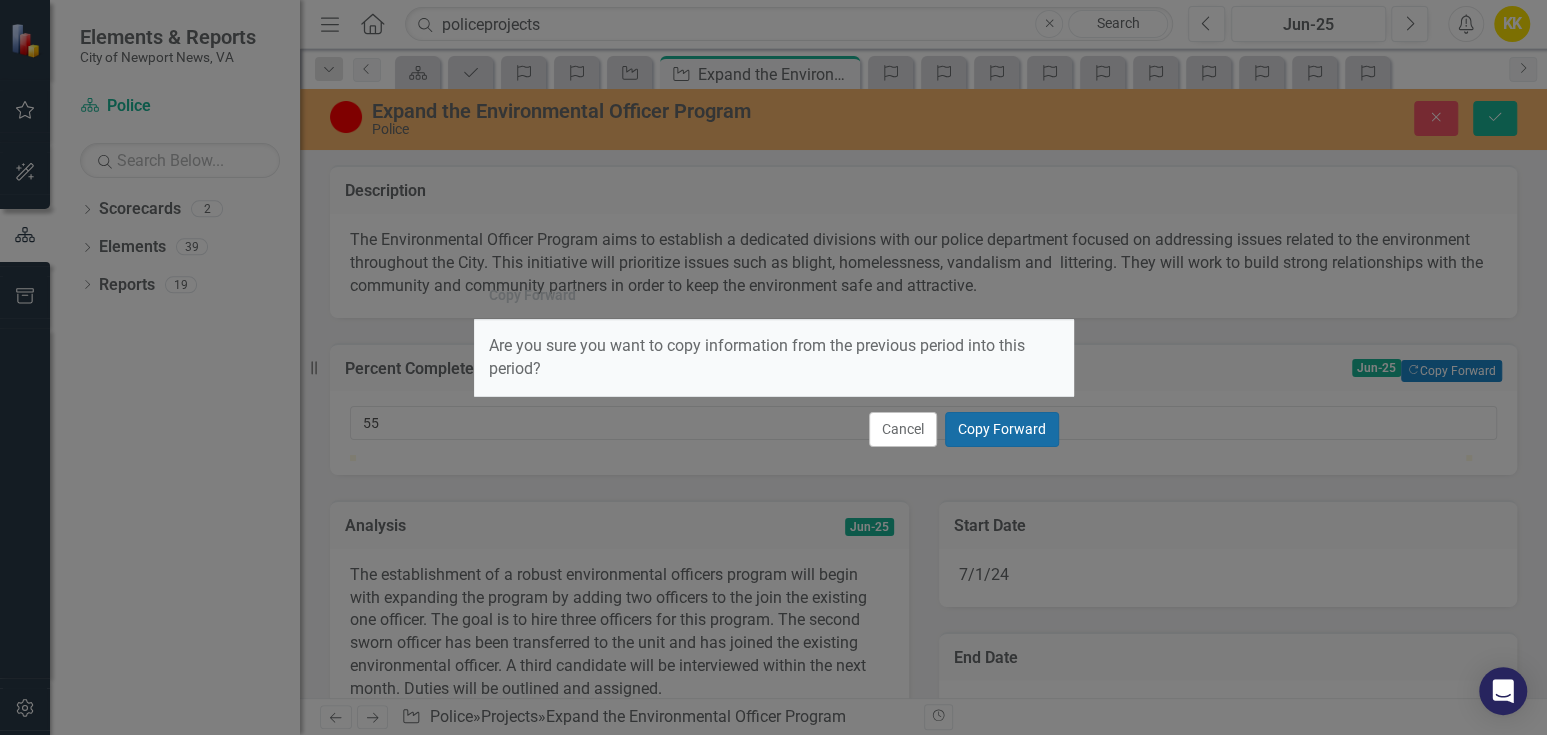 click on "Copy Forward" at bounding box center [1002, 429] 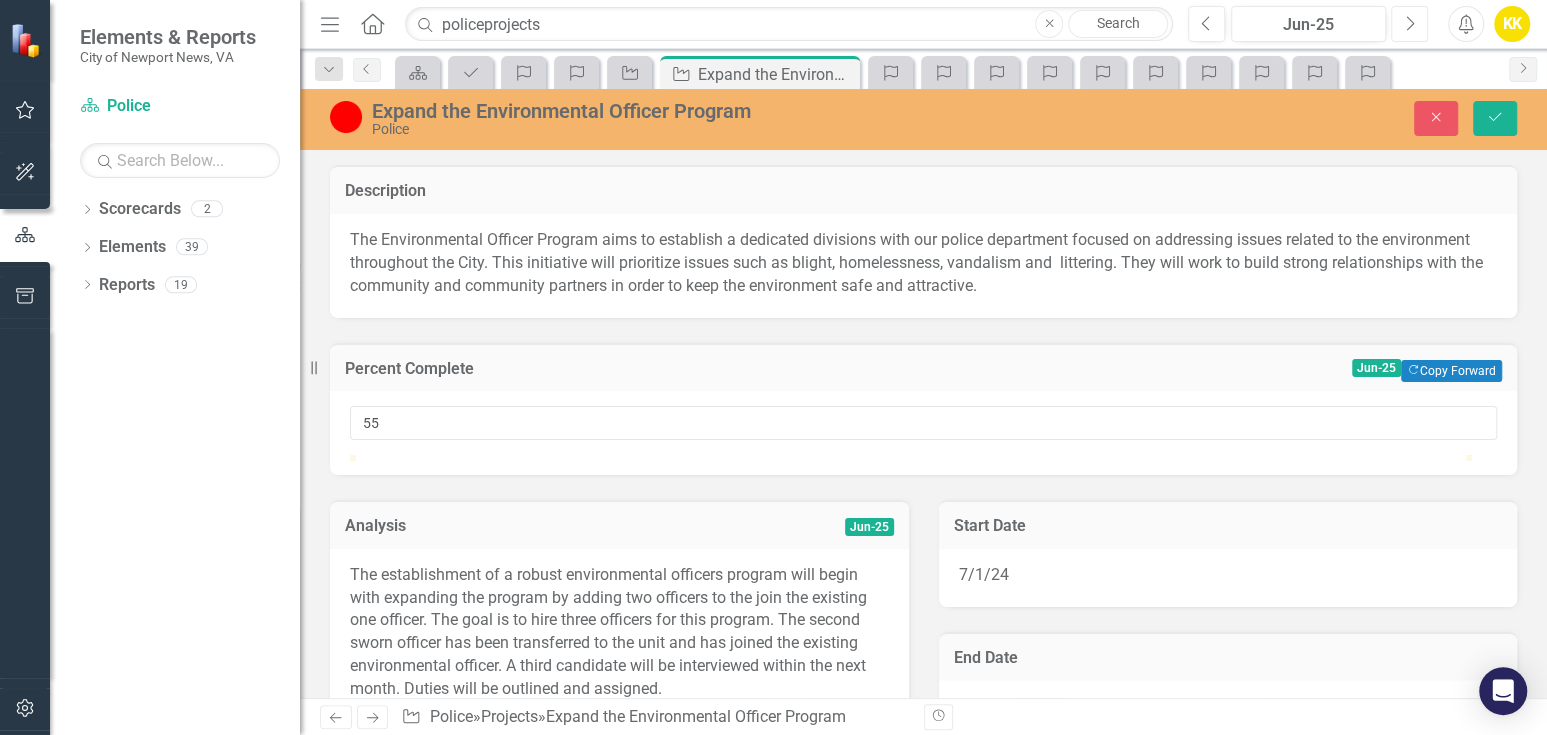 click on "Next" 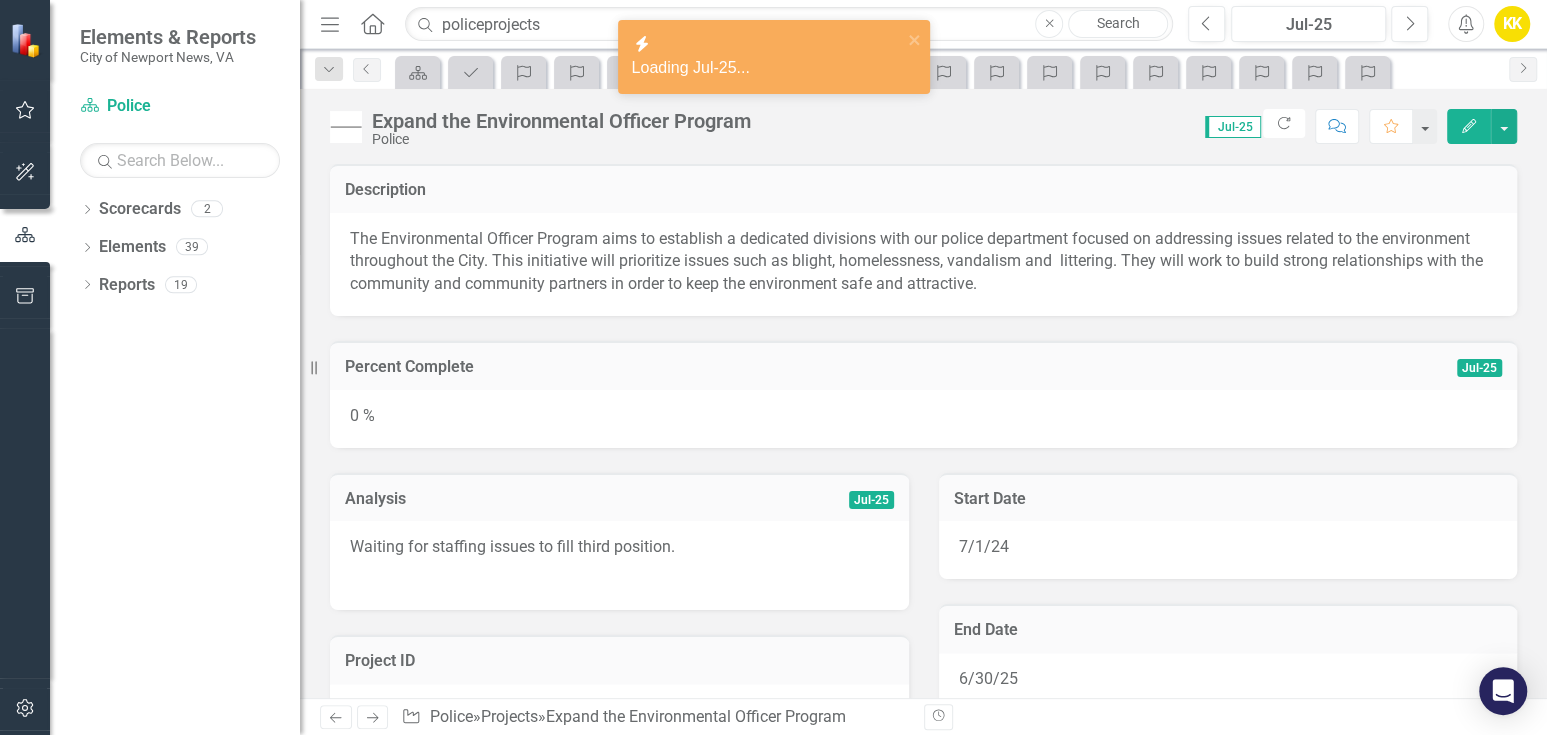 click on "0 %" at bounding box center (923, 419) 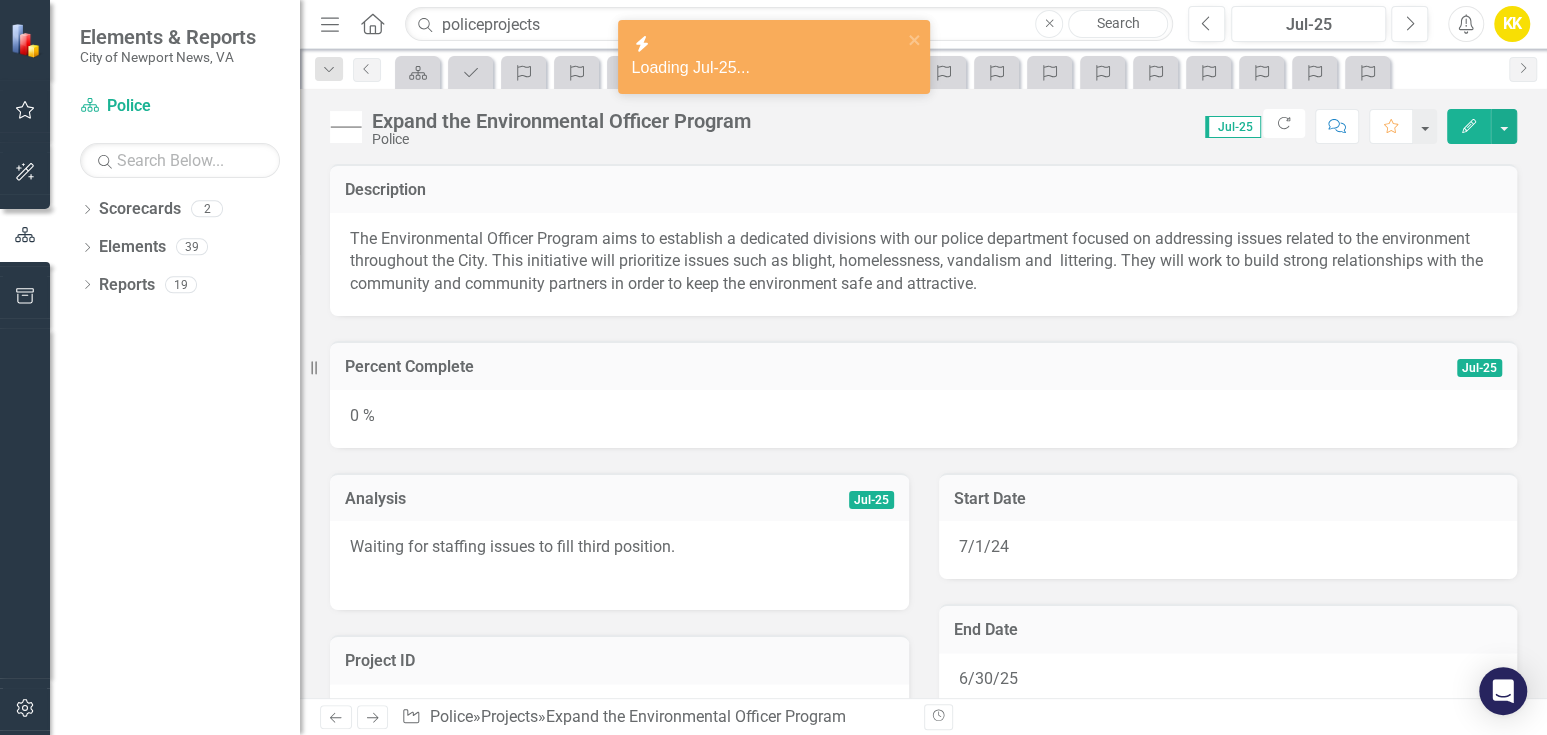 click on "0 %" at bounding box center (923, 419) 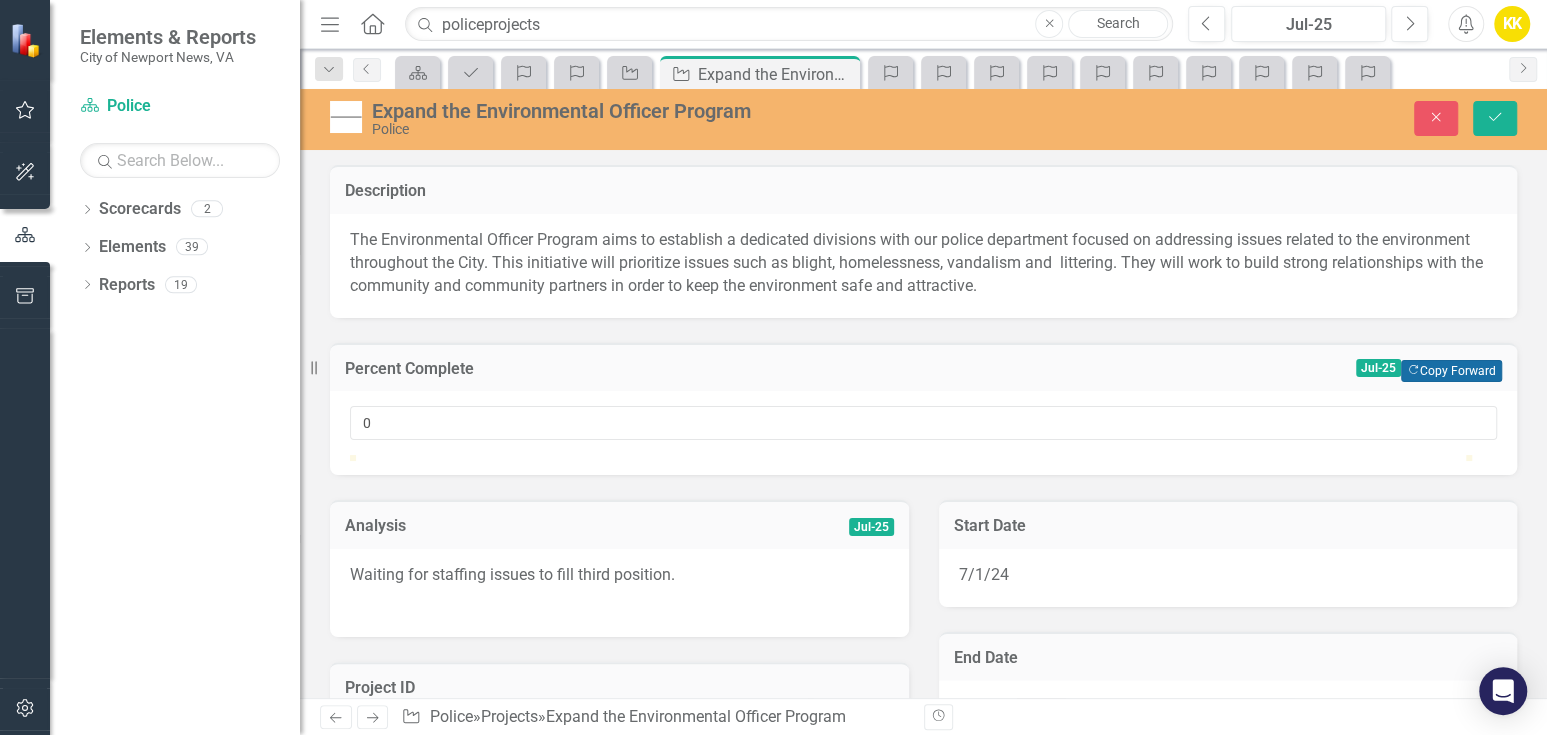 click on "Copy Forward  Copy Forward" at bounding box center (1451, 371) 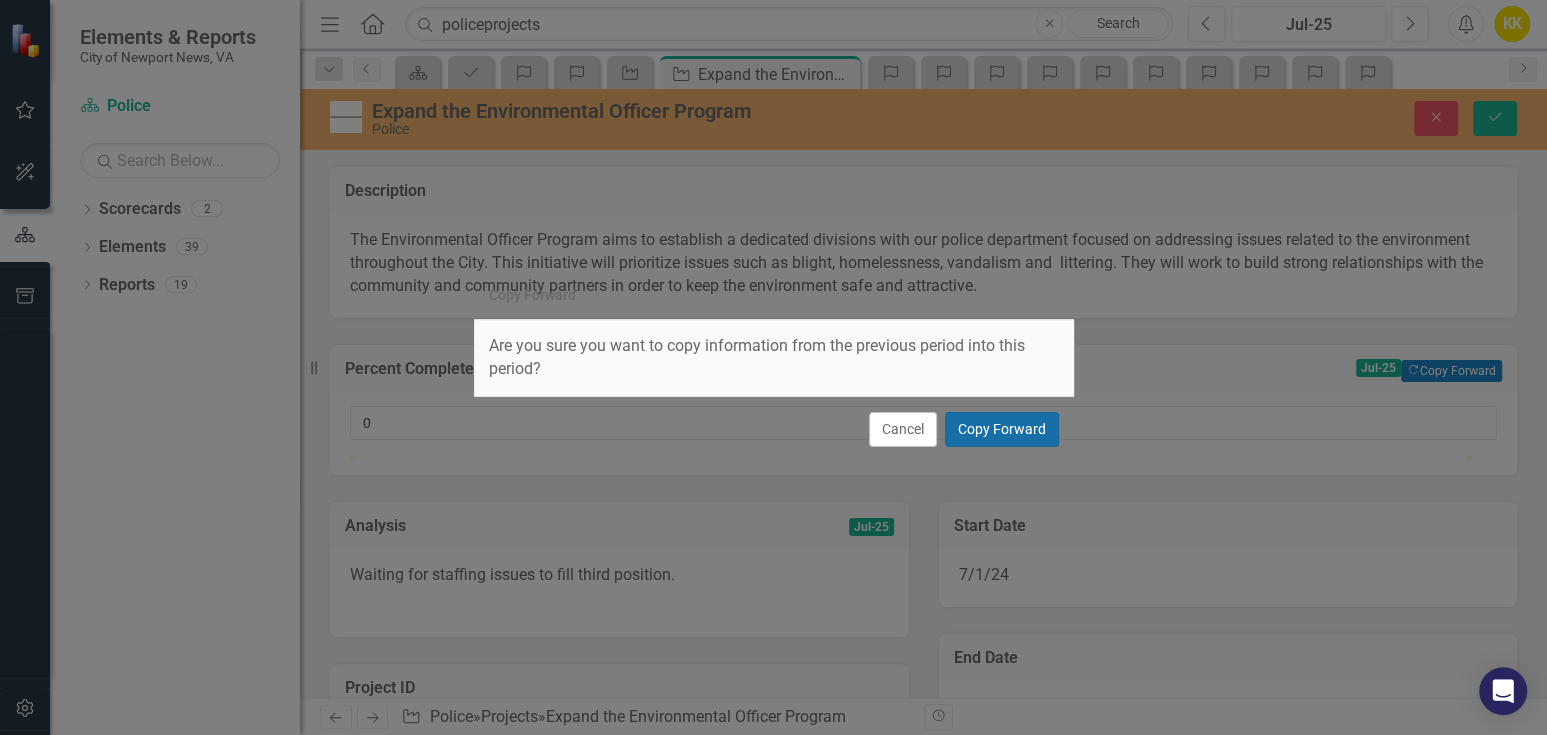 click on "Copy Forward" at bounding box center [1002, 429] 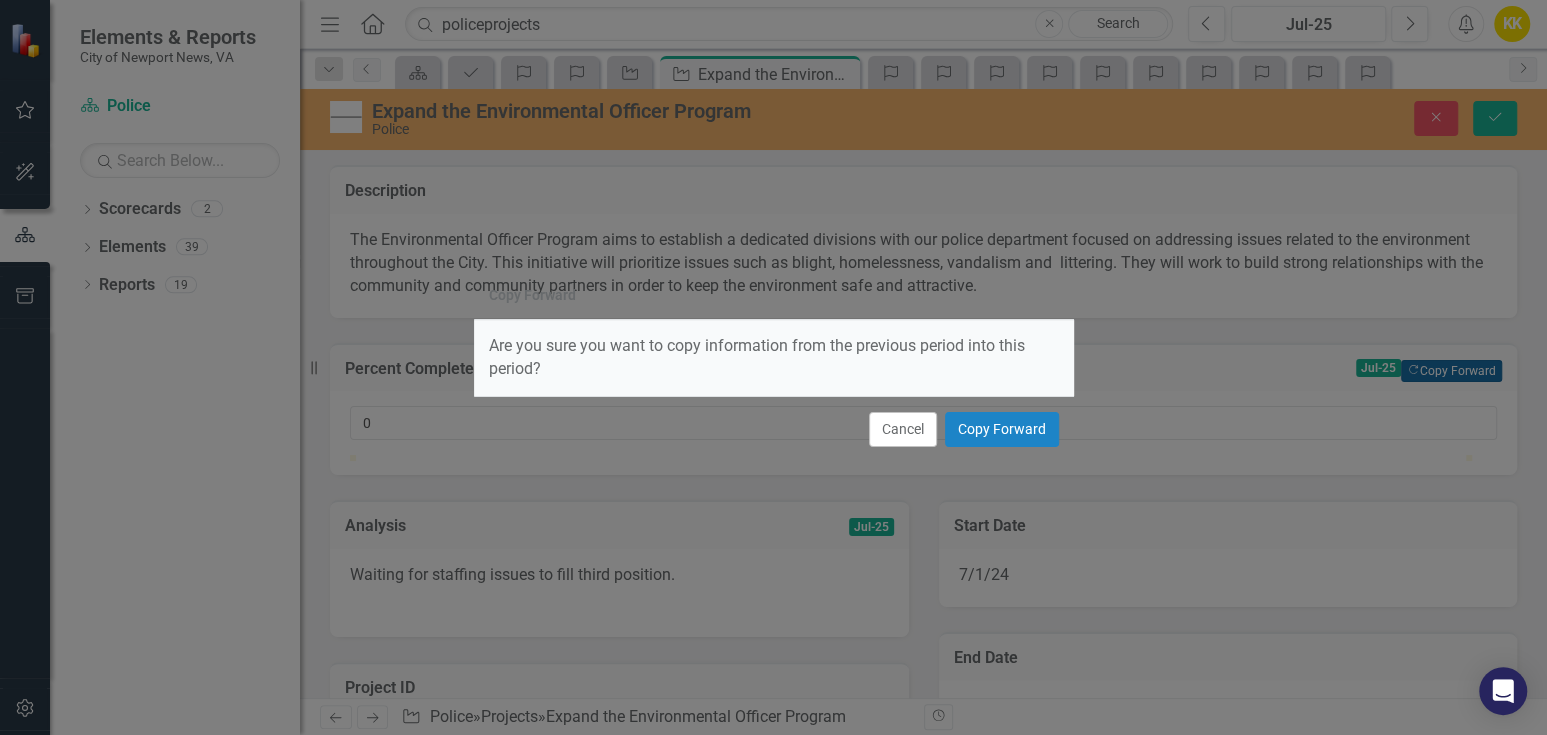 type on "55" 